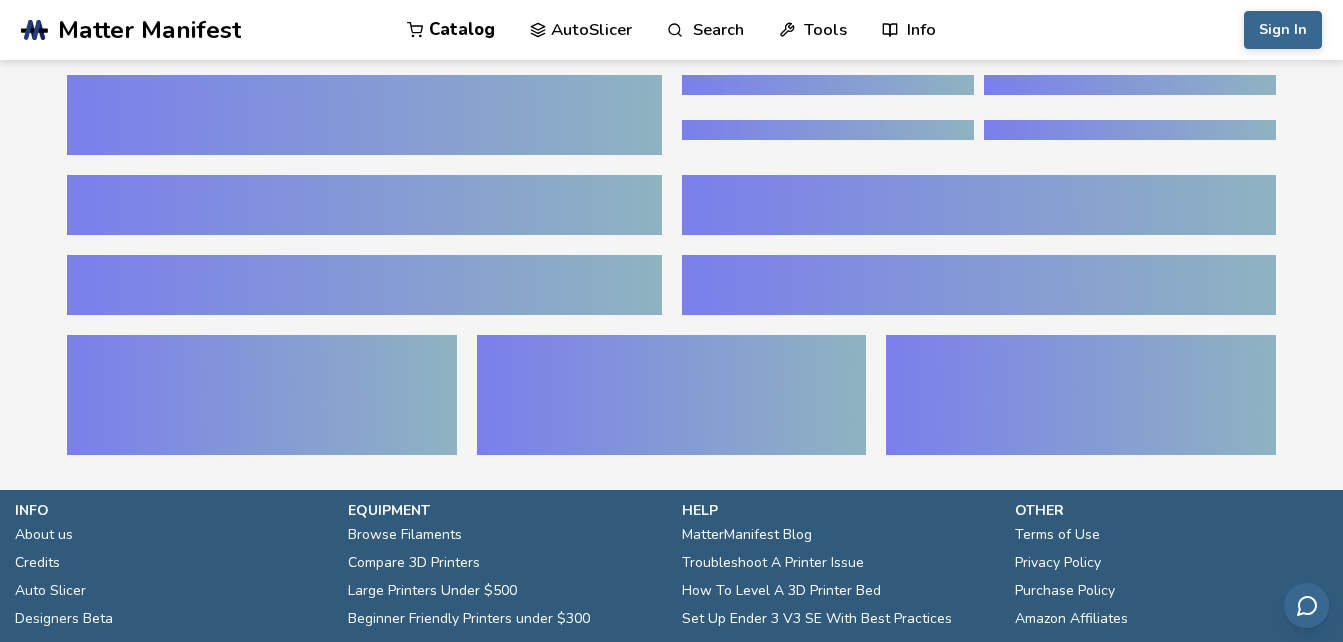scroll, scrollTop: 0, scrollLeft: 0, axis: both 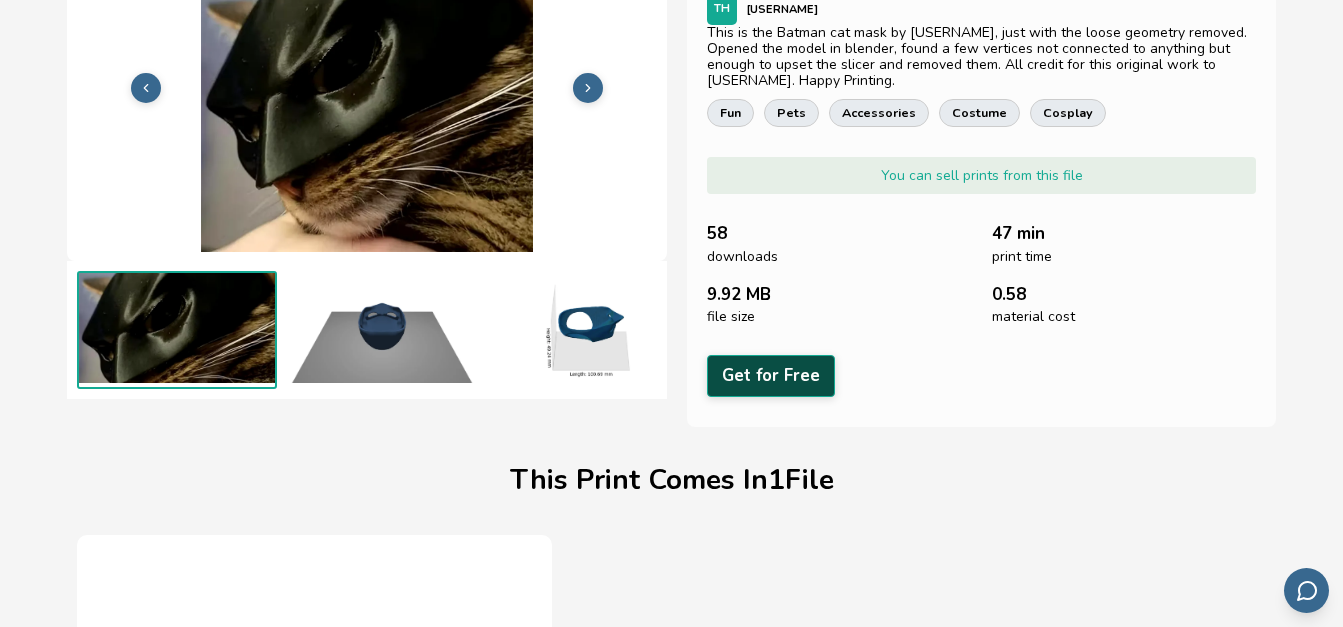 click on "Get for Free" at bounding box center [771, 375] 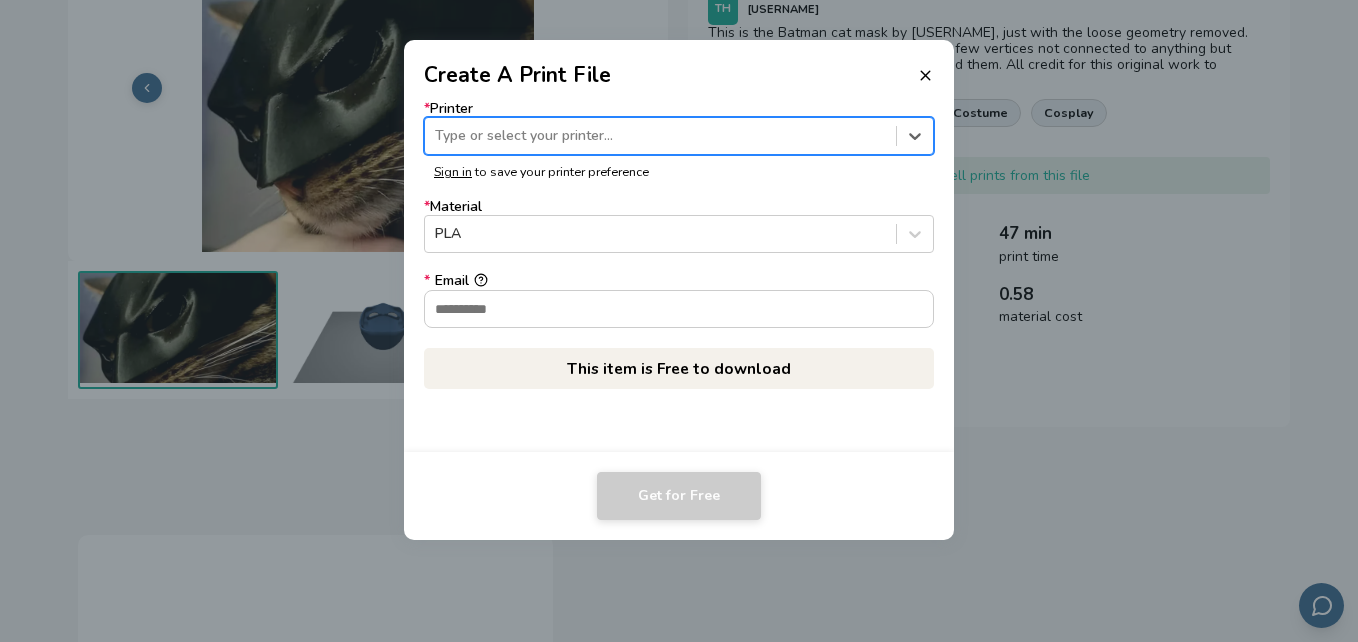 drag, startPoint x: 593, startPoint y: 132, endPoint x: 525, endPoint y: 139, distance: 68.359344 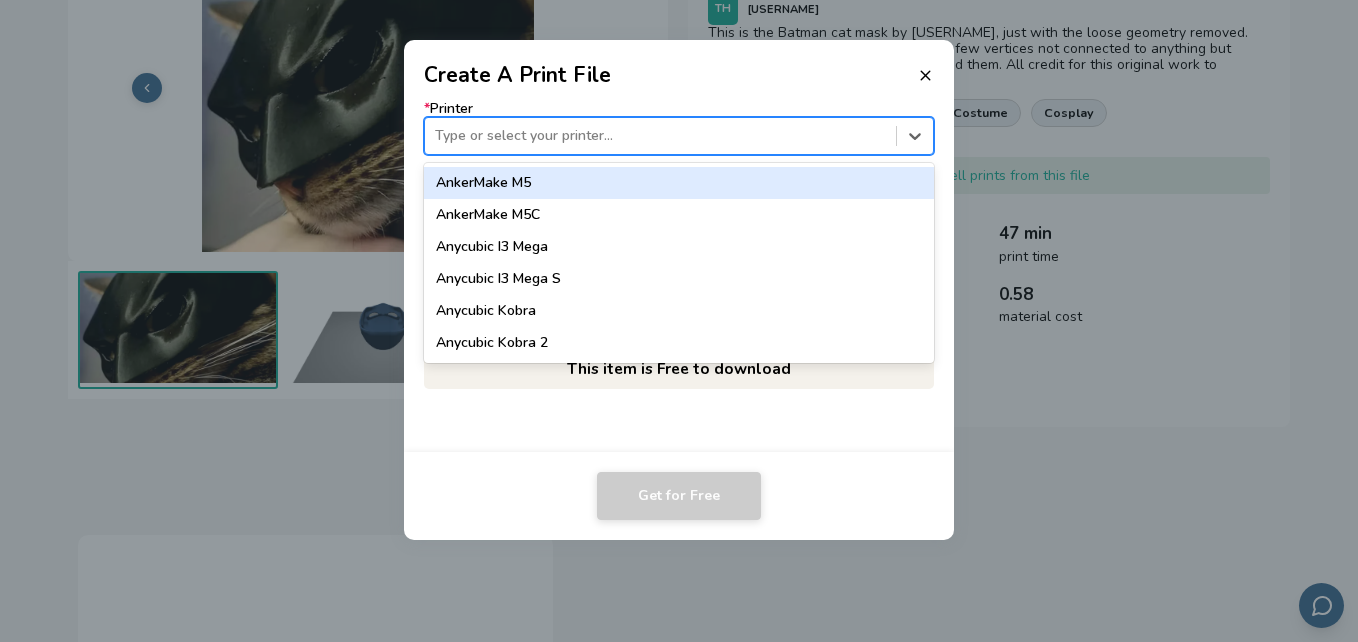 click at bounding box center [660, 136] 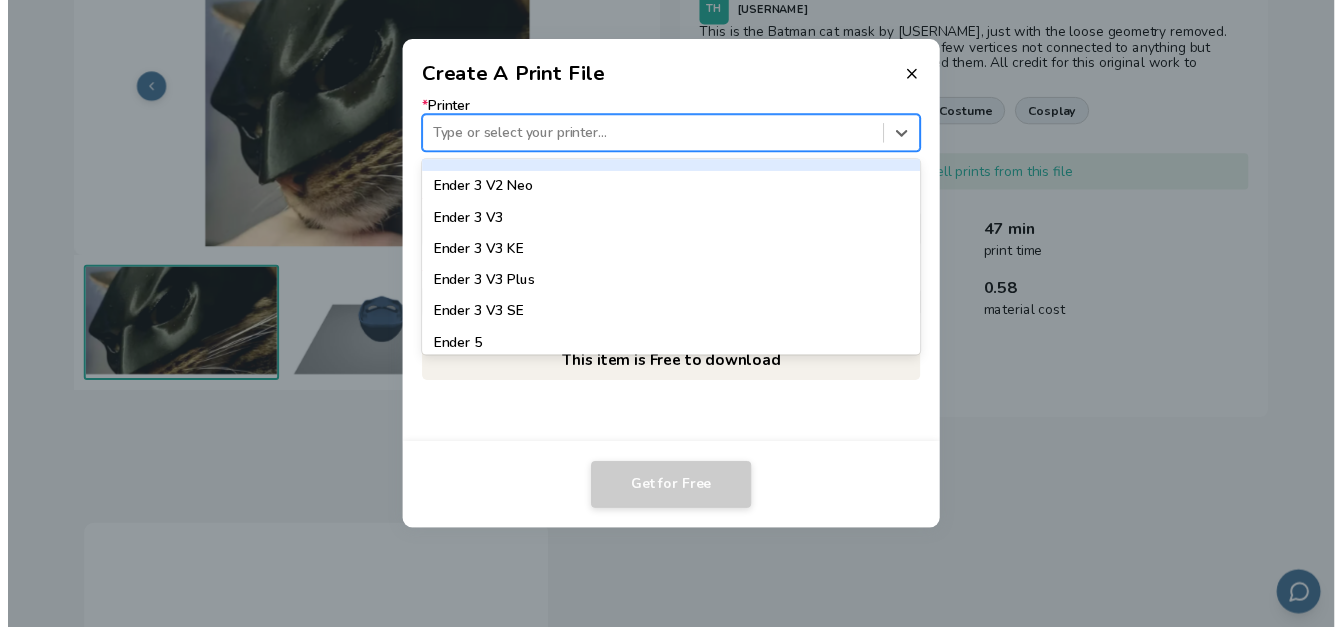 scroll, scrollTop: 1288, scrollLeft: 0, axis: vertical 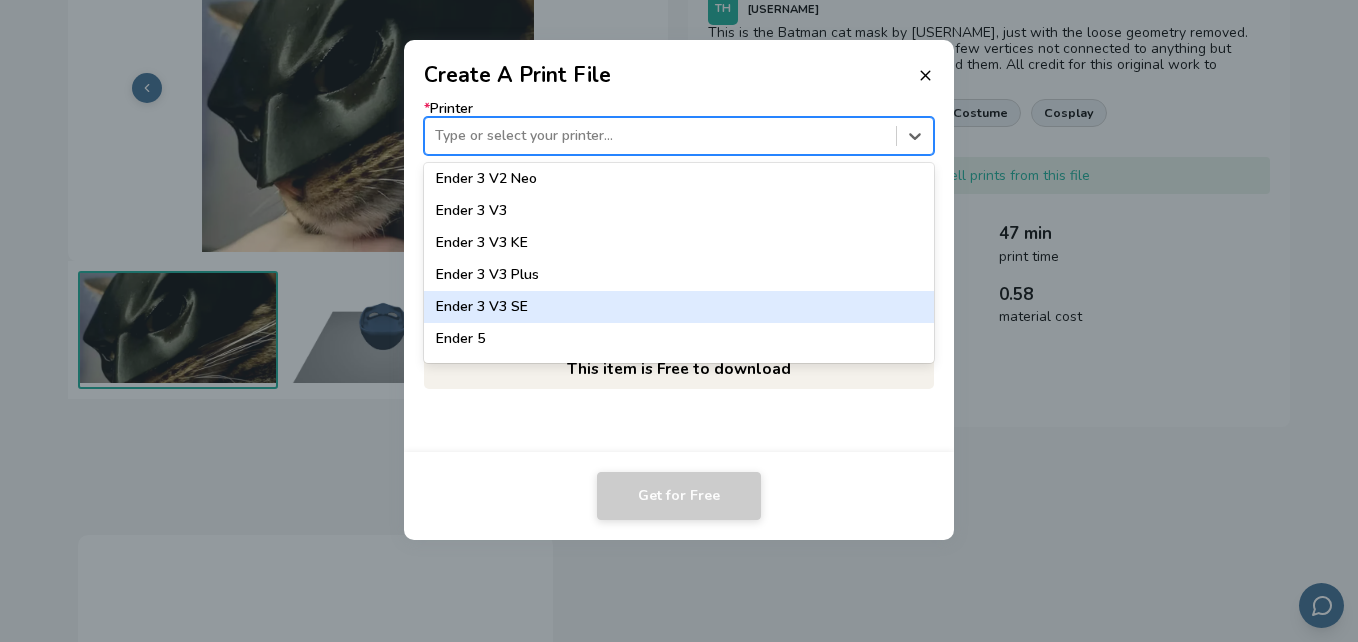 click on "Ender 3 V3 SE" at bounding box center [679, 307] 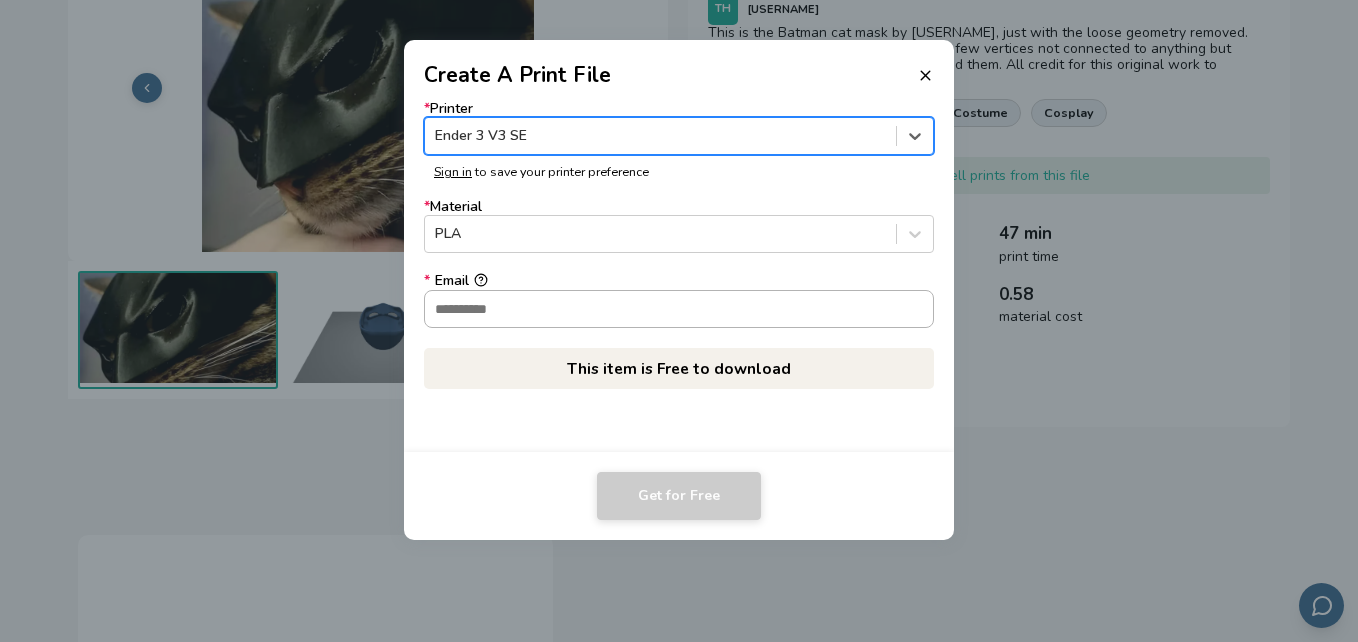 click on "* Email" at bounding box center (679, 309) 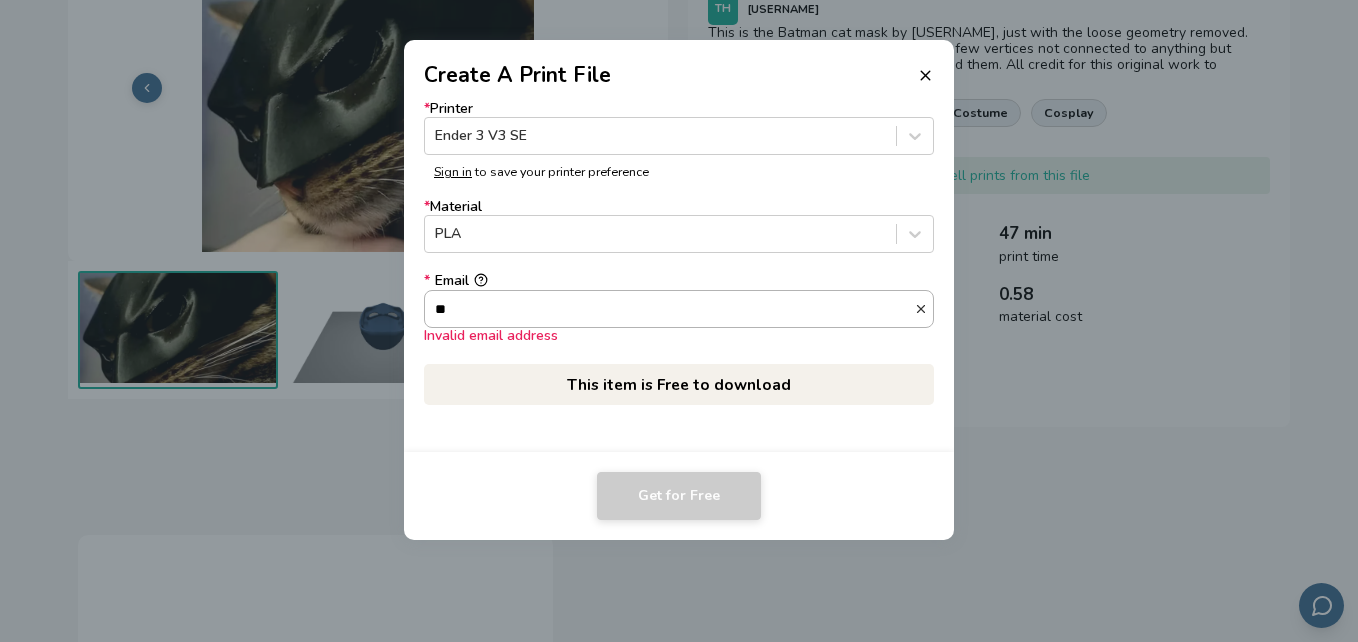 type on "*" 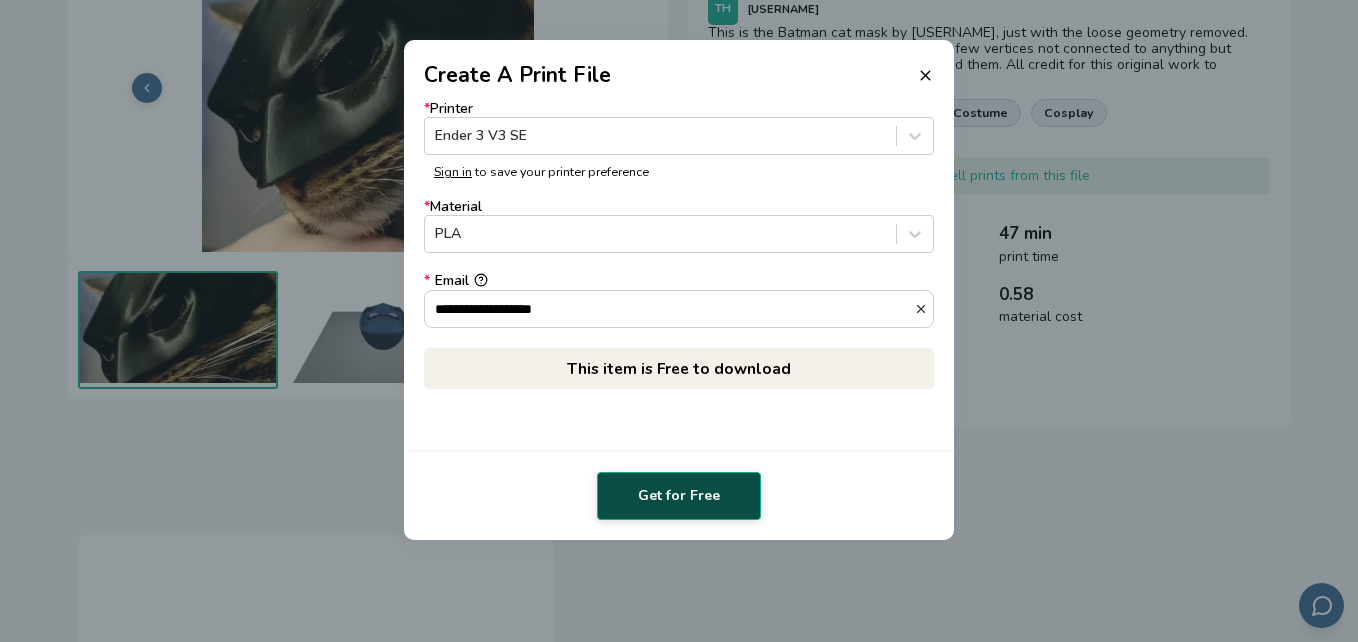 type on "**********" 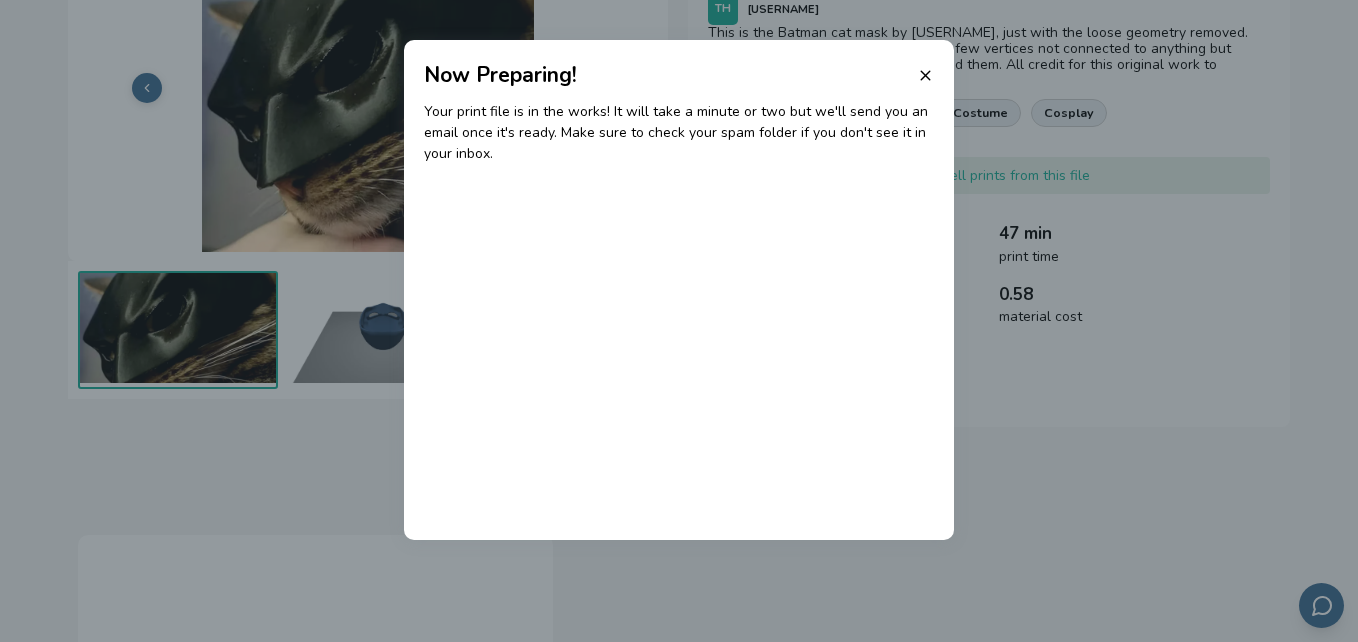 click on "Your print file is in the works! It will take a minute or two but we'll send you an email once it's ready. Make sure to check your spam folder if you don't see it in your inbox." at bounding box center (679, 315) 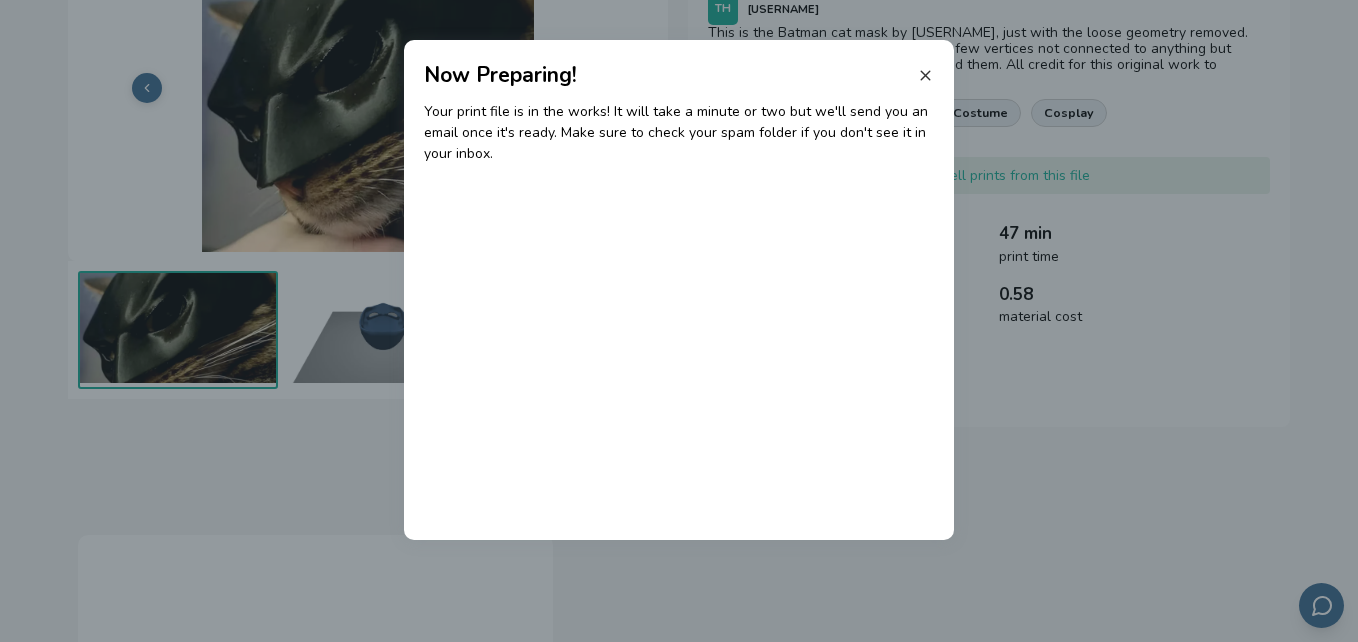click 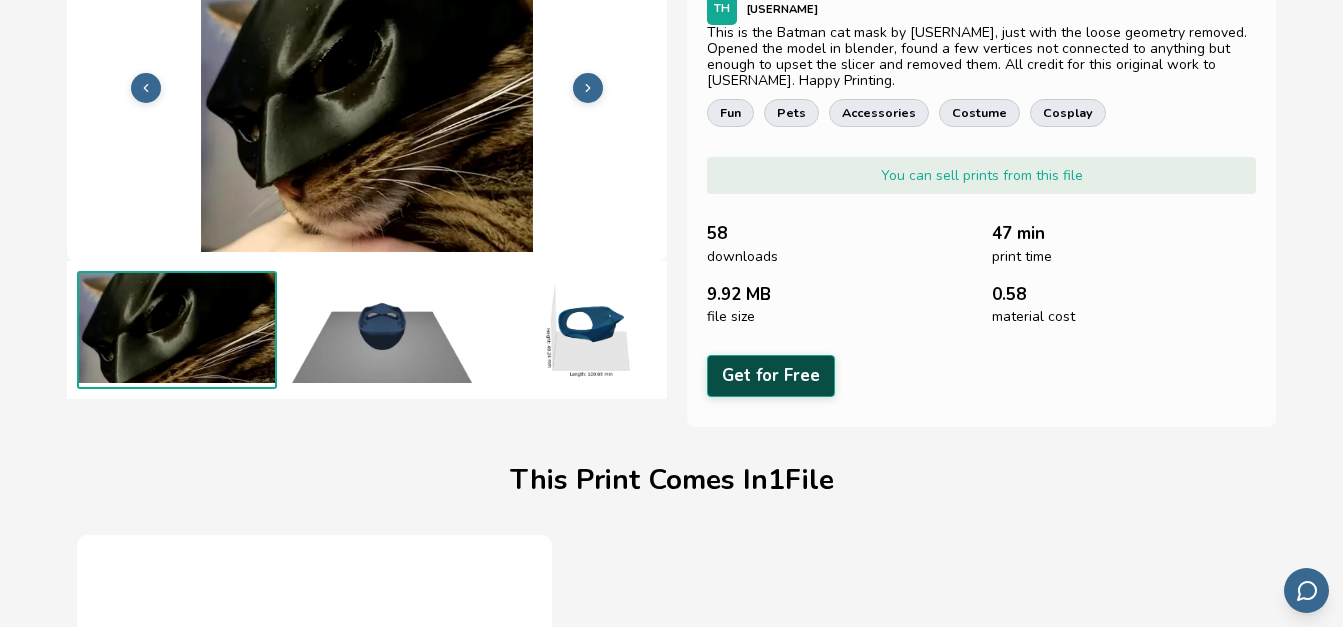 click on "Get for Free" at bounding box center [771, 375] 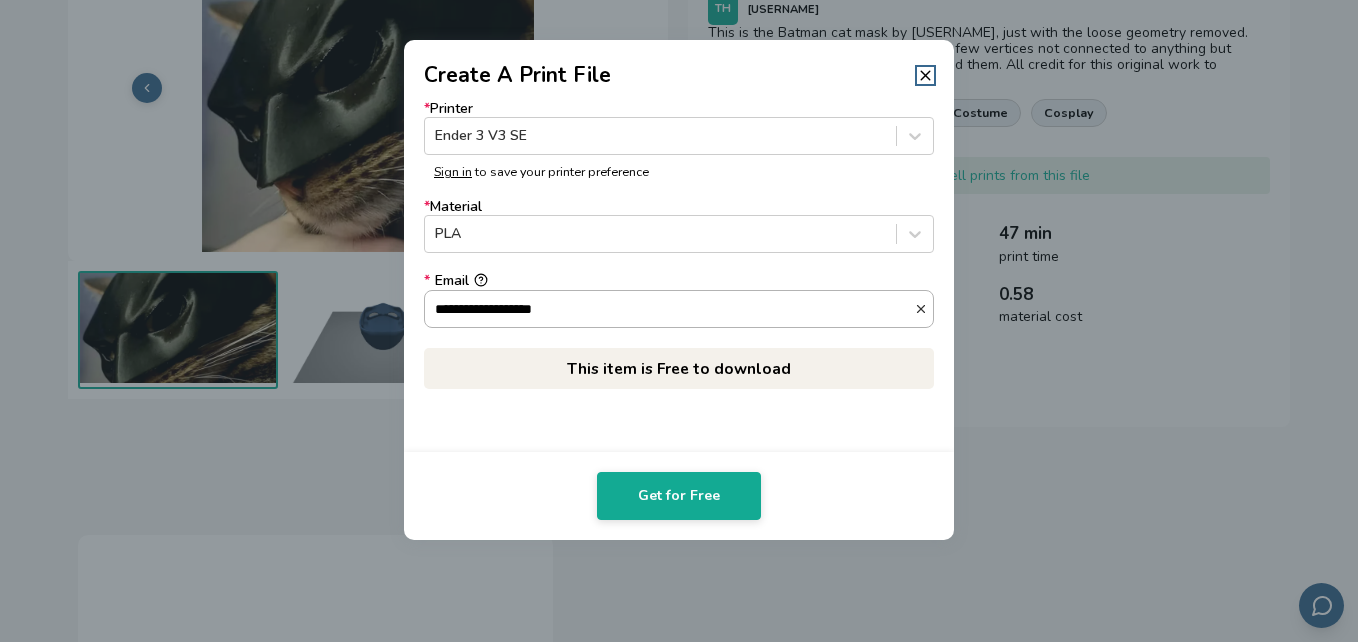 click on "**********" at bounding box center (669, 309) 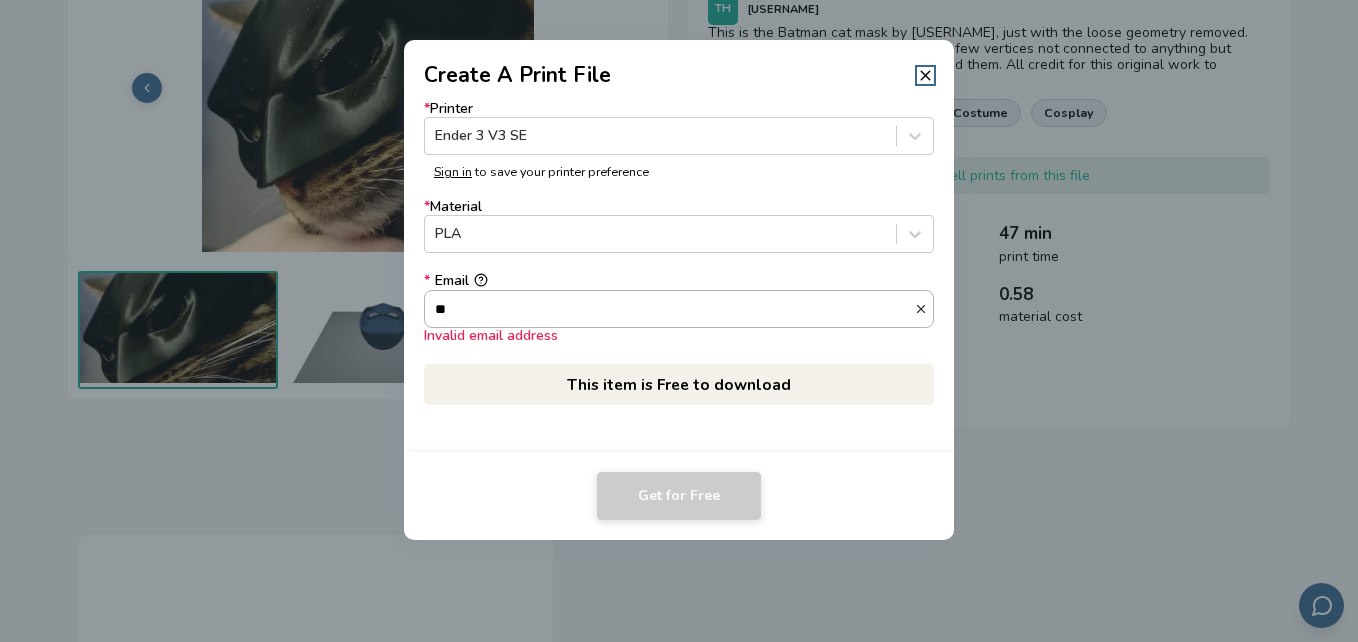 type on "*" 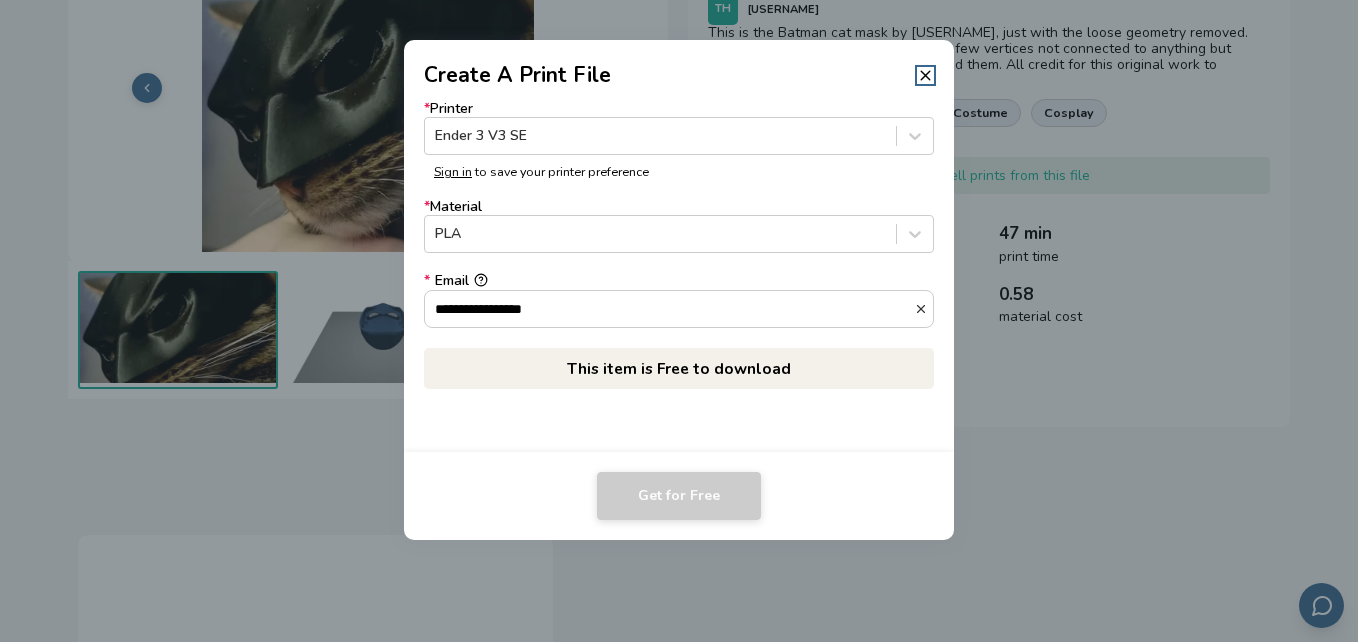 type on "**********" 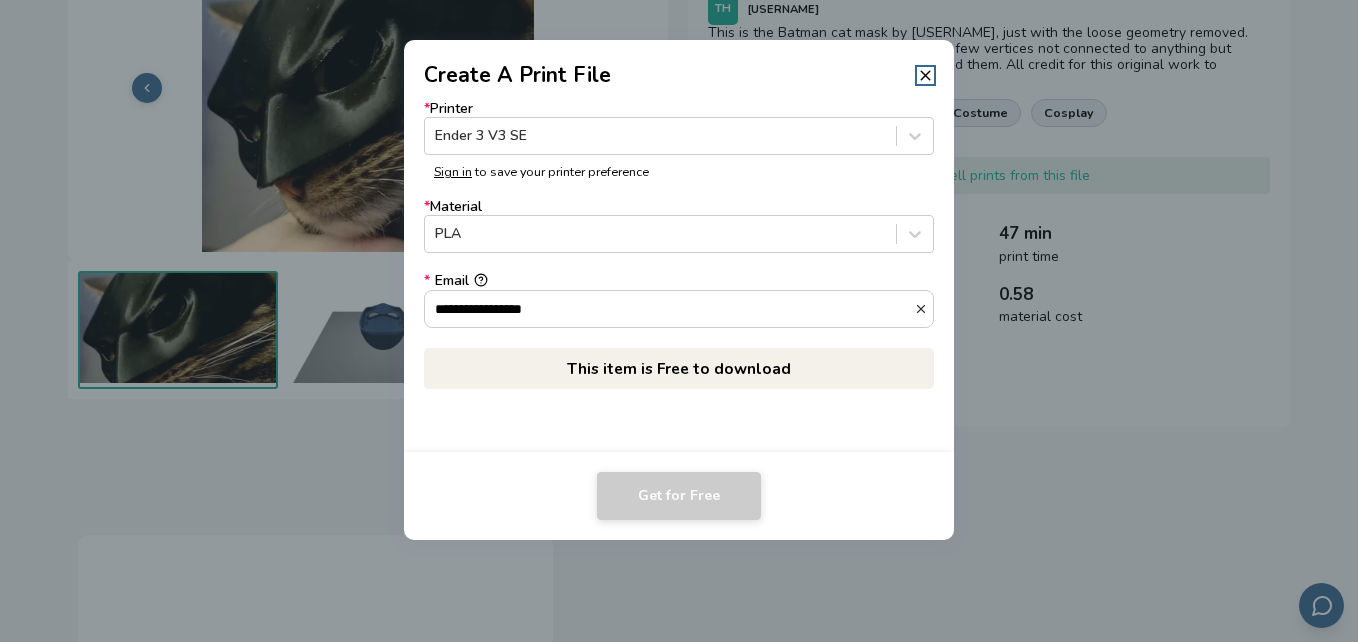 click on "**********" at bounding box center [679, 271] 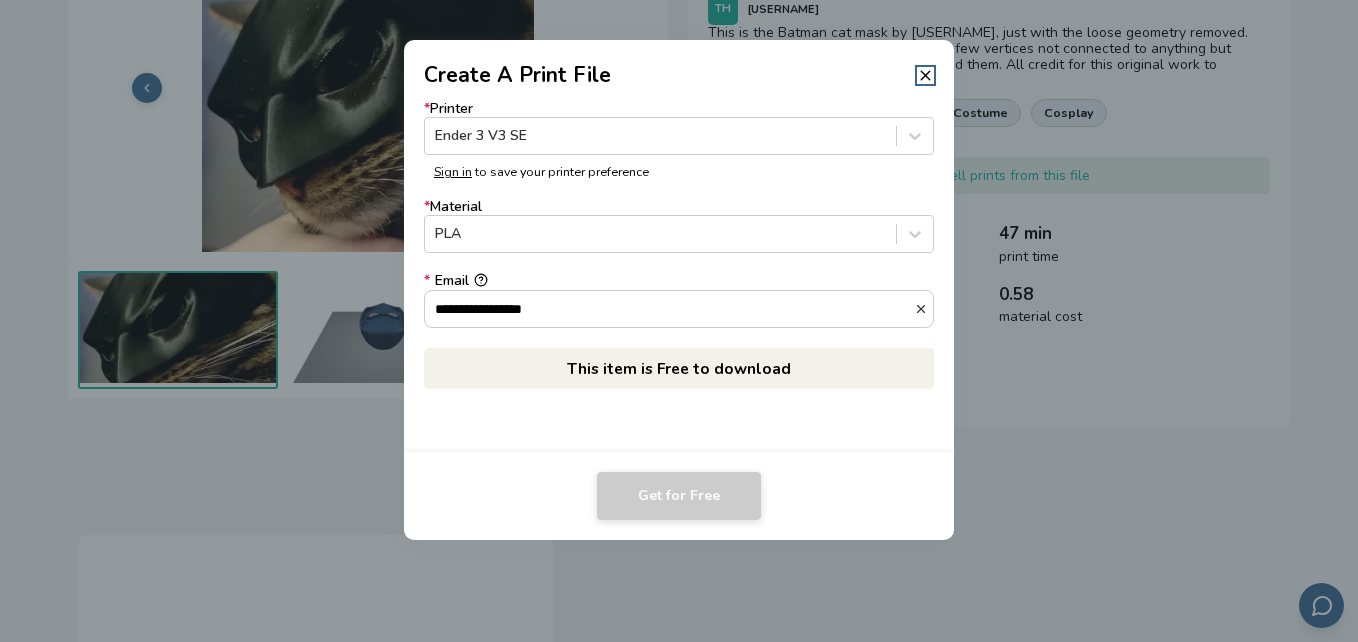 click on "This item is Free to download" at bounding box center [679, 368] 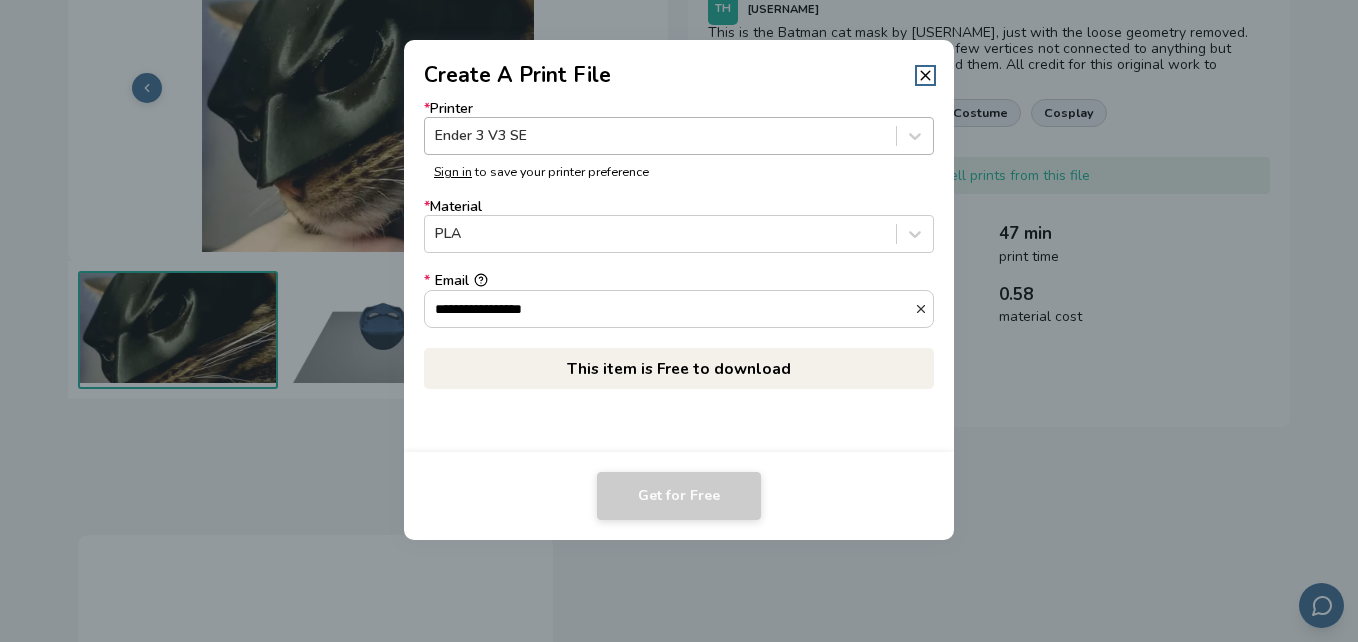 click at bounding box center [660, 136] 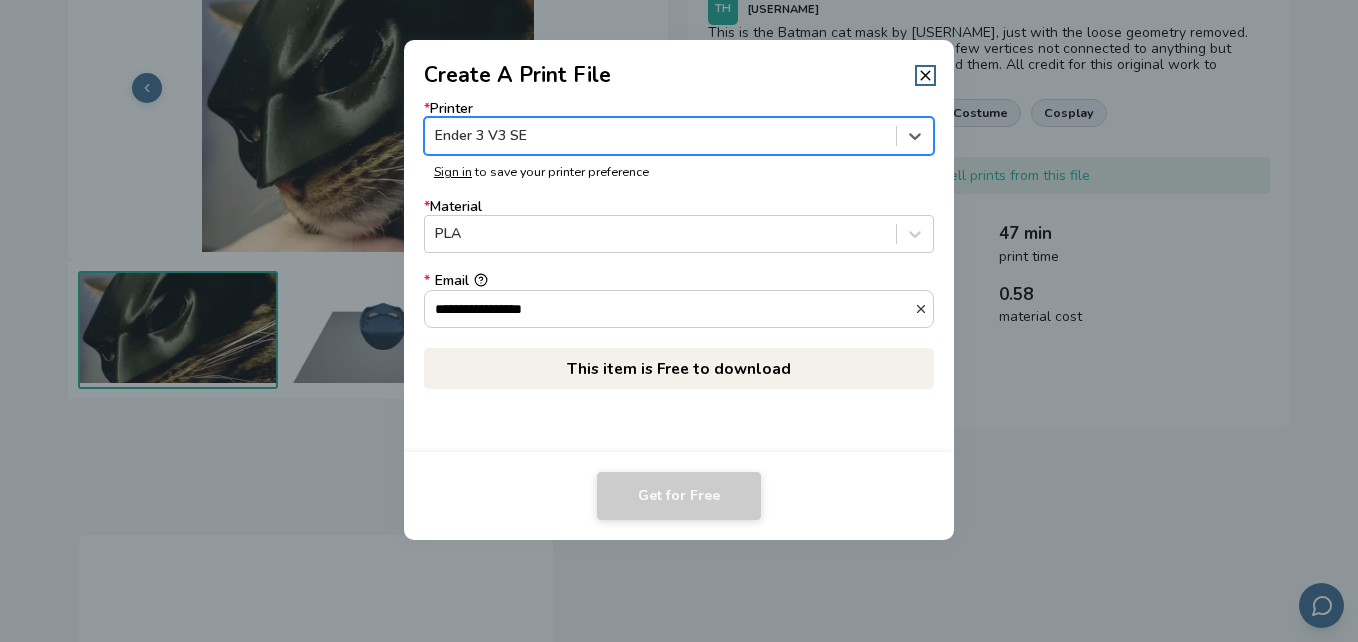 click at bounding box center (660, 136) 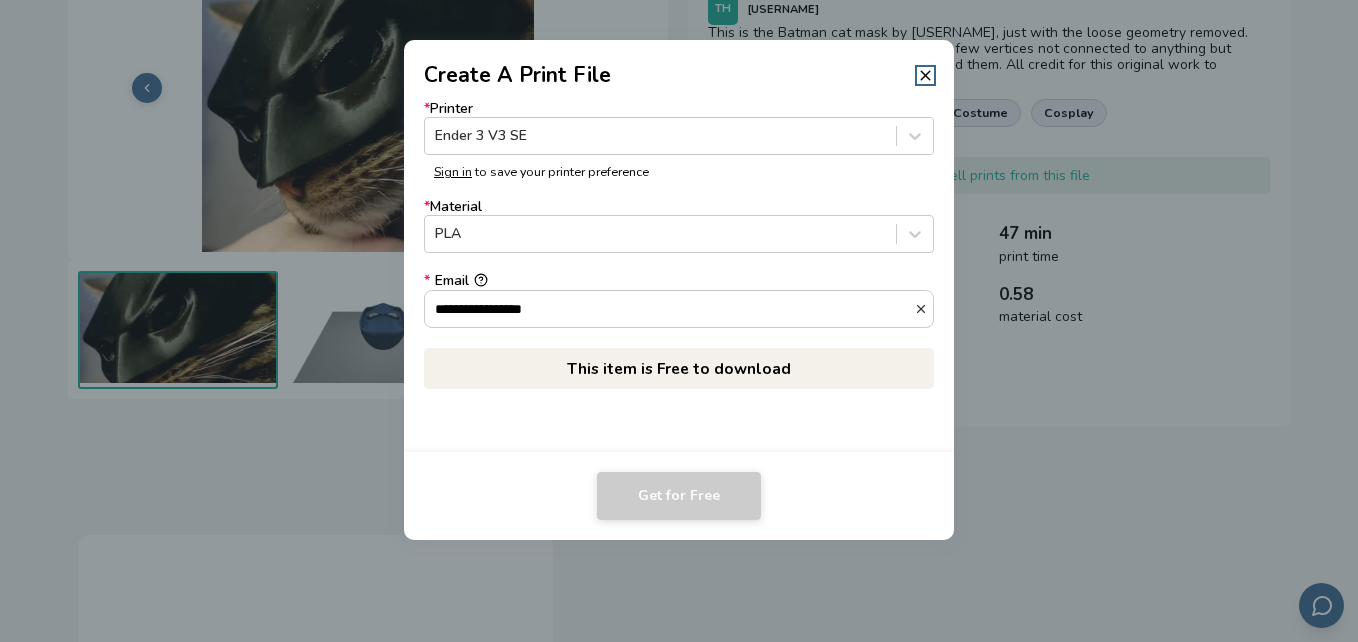 click on "Get for Free" at bounding box center [679, 496] 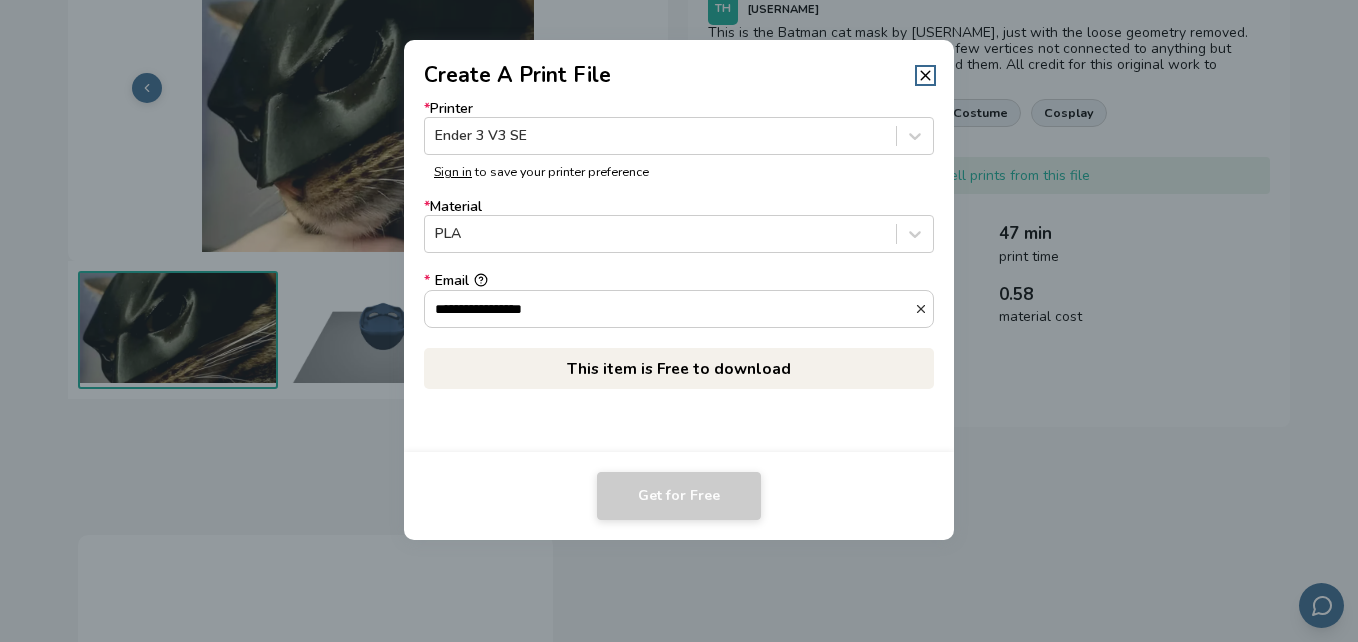 click on "Create A Print File" at bounding box center [679, 65] 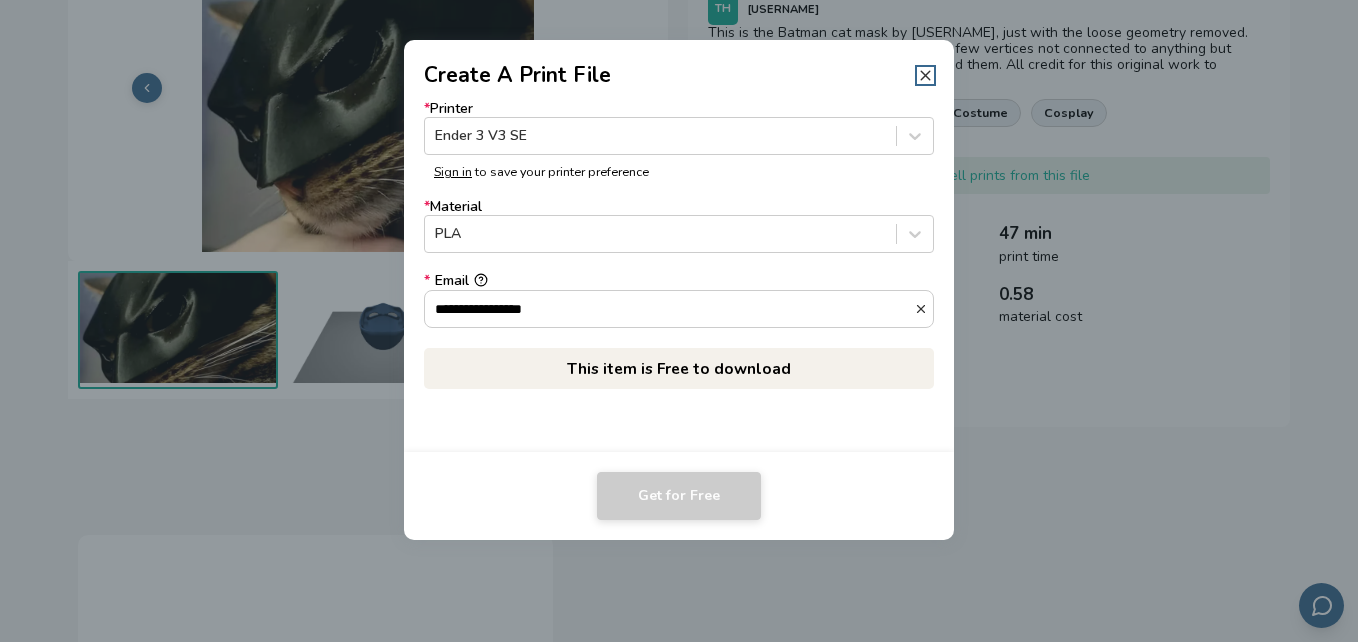 click 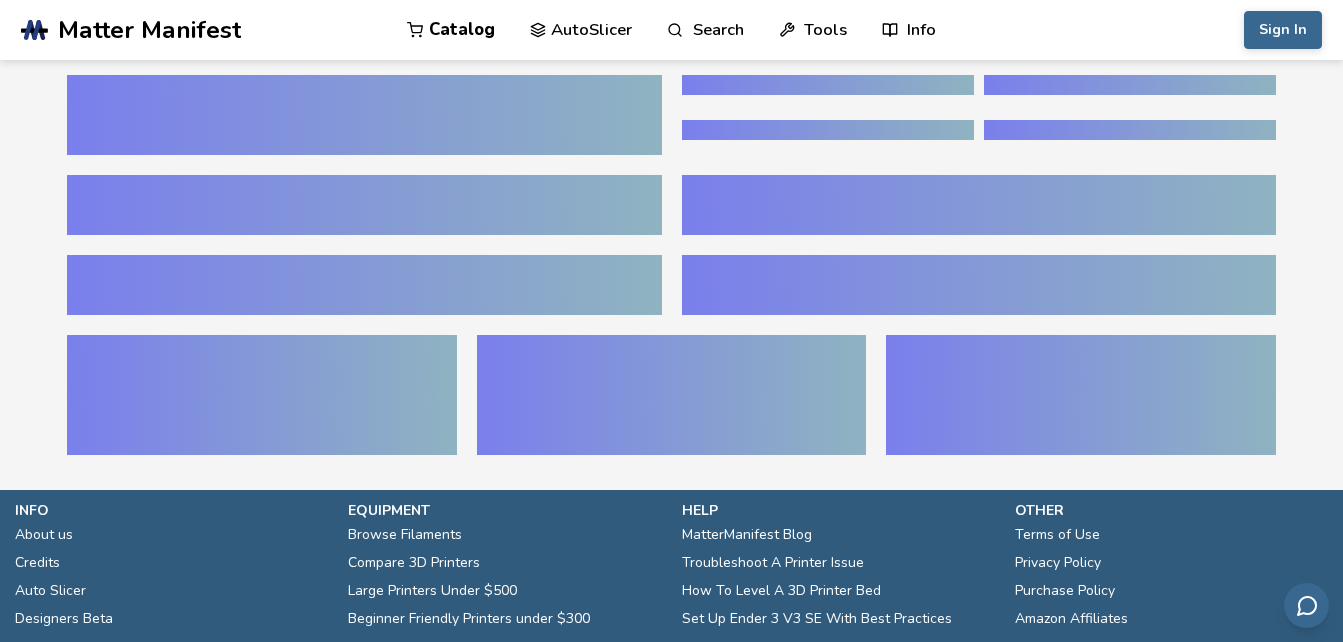 scroll, scrollTop: 0, scrollLeft: 0, axis: both 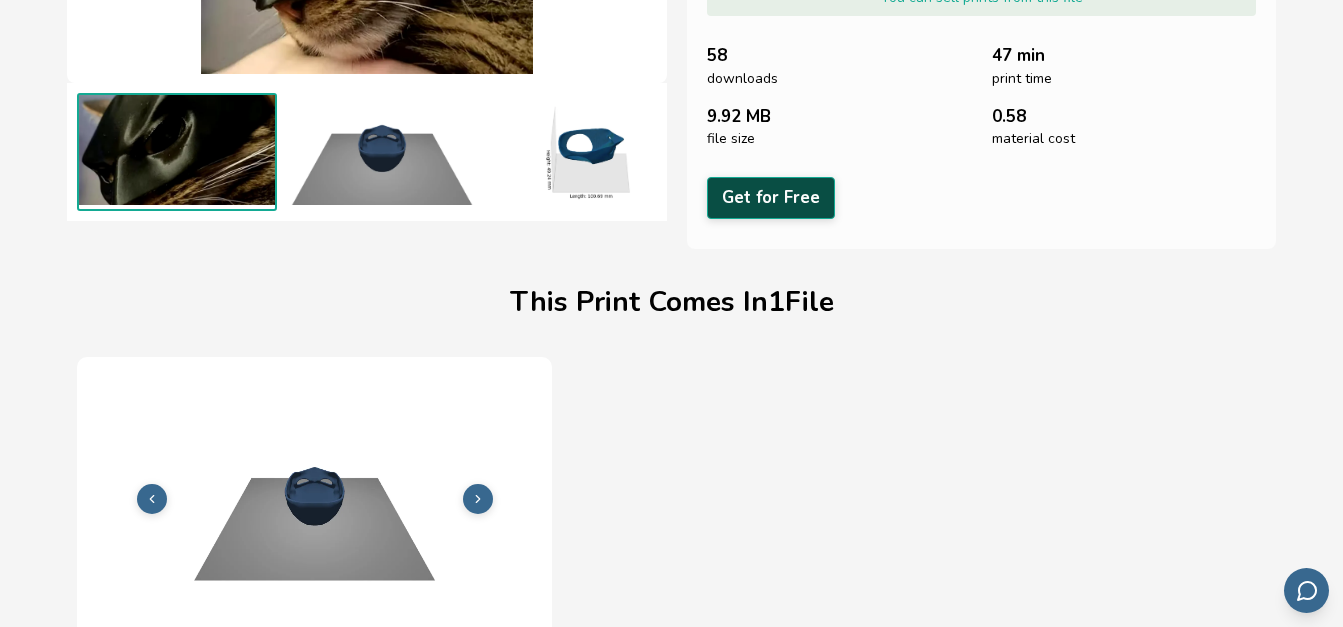 click on "Get for Free" at bounding box center (771, 197) 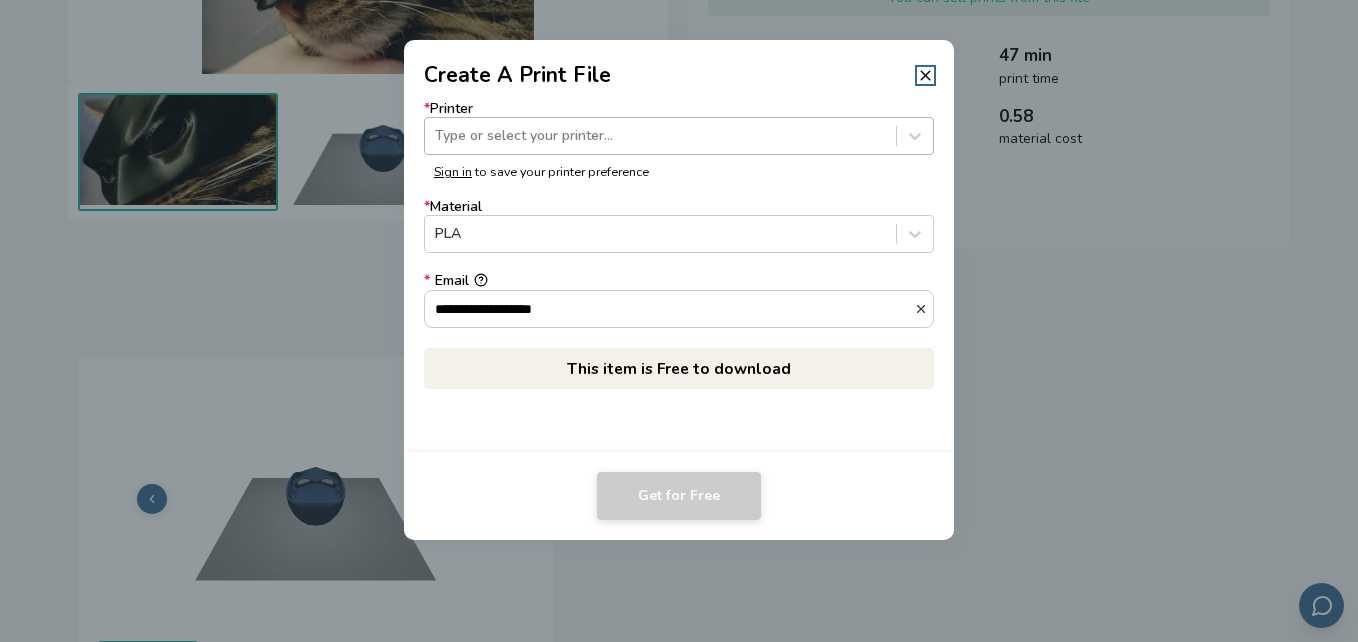 click at bounding box center (660, 136) 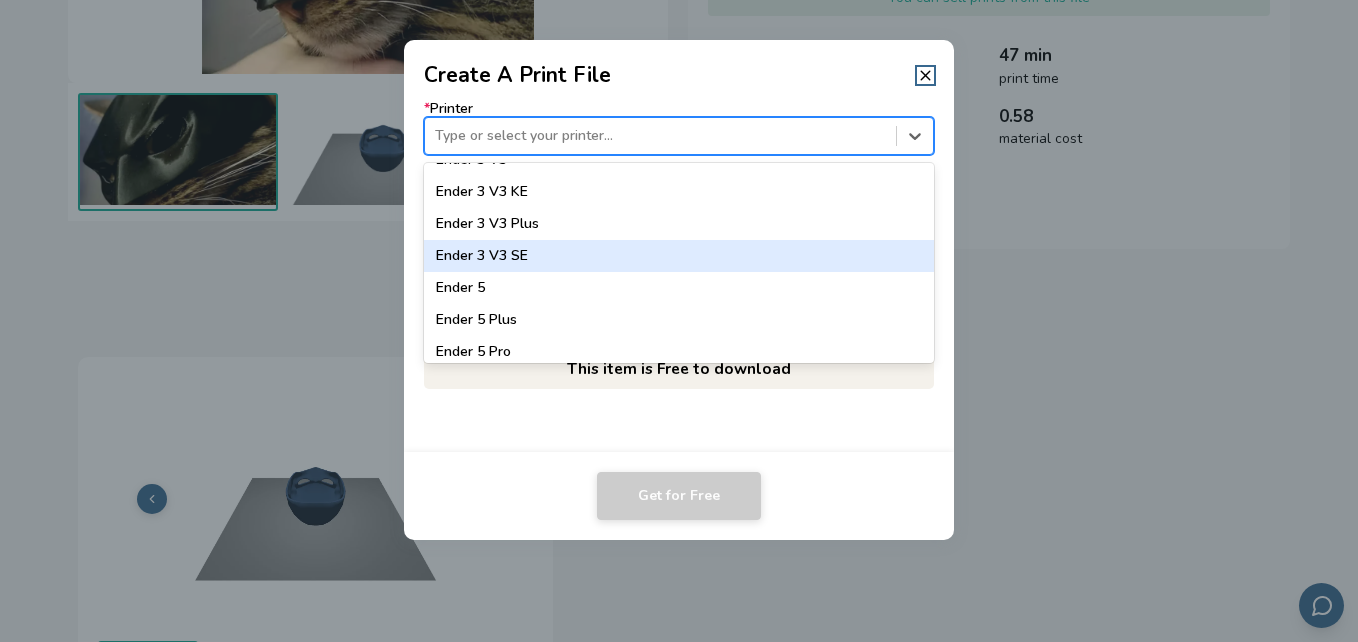 scroll, scrollTop: 1340, scrollLeft: 0, axis: vertical 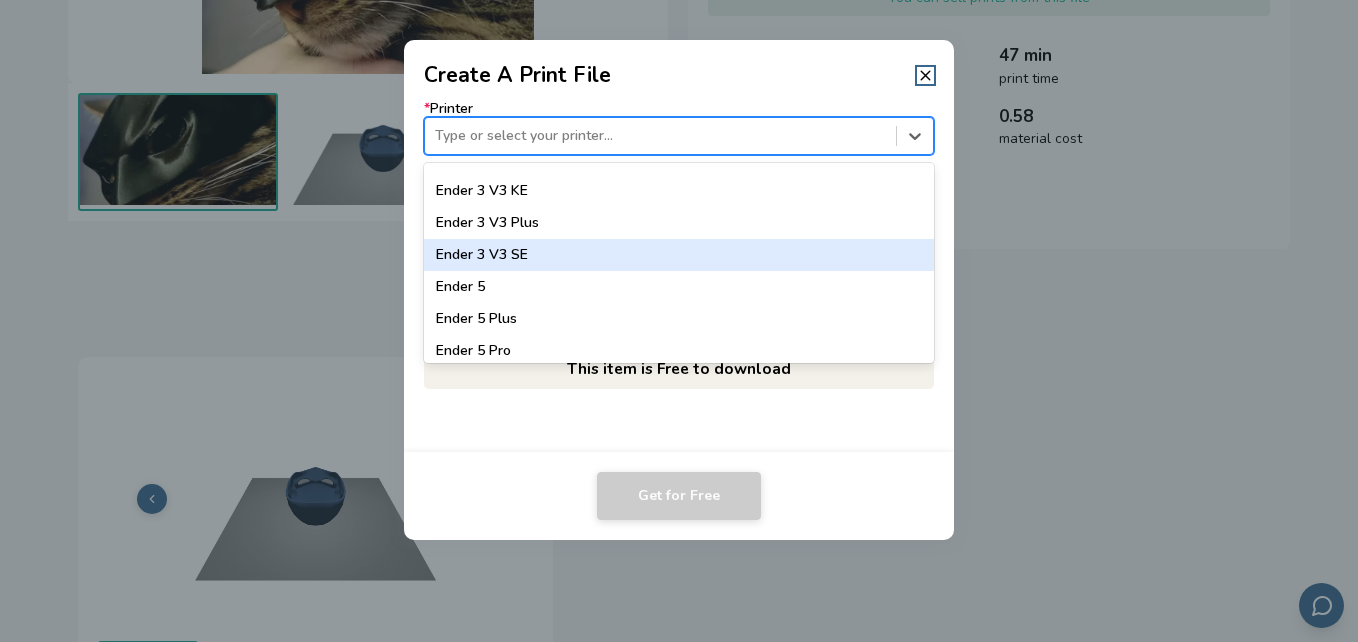 click on "Ender 3 V3 SE" at bounding box center [679, 255] 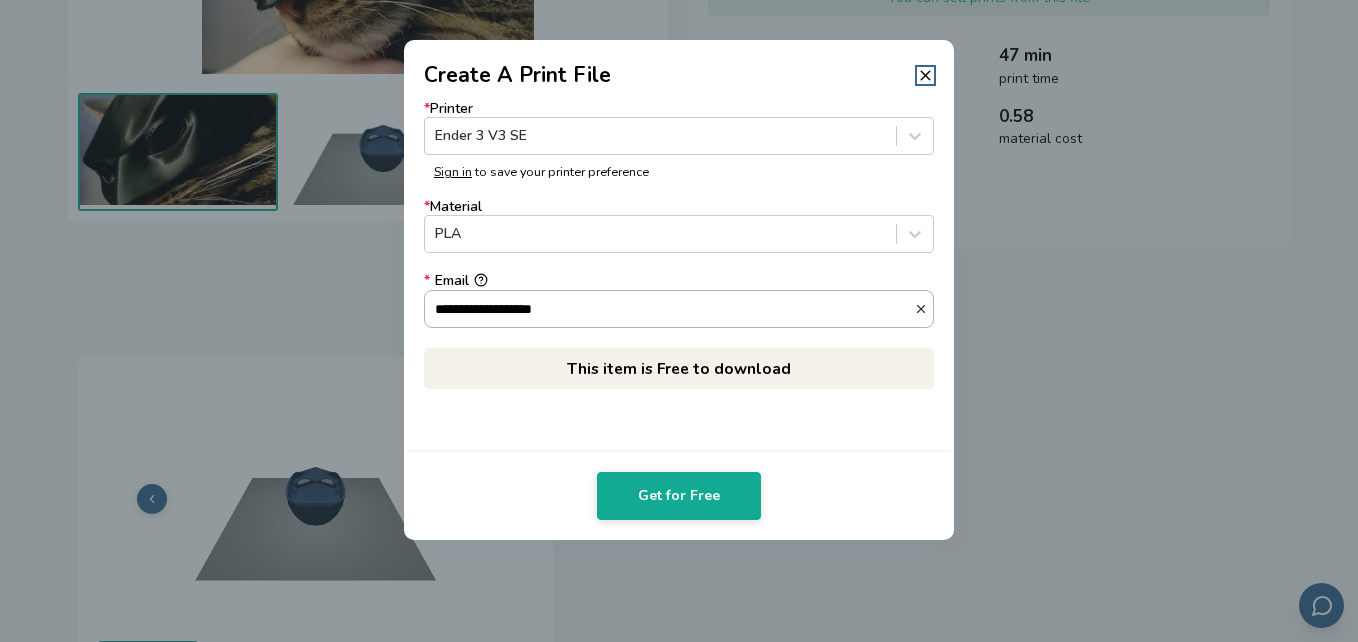 click 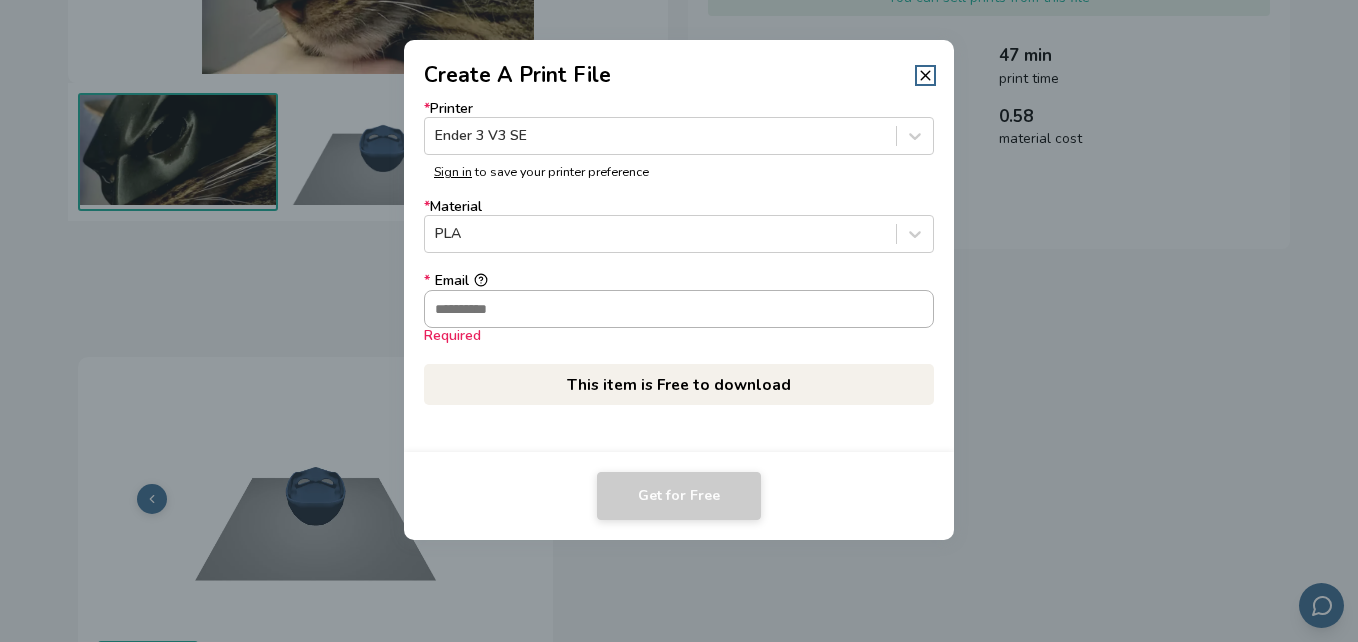 click on "* Email Required" at bounding box center [679, 309] 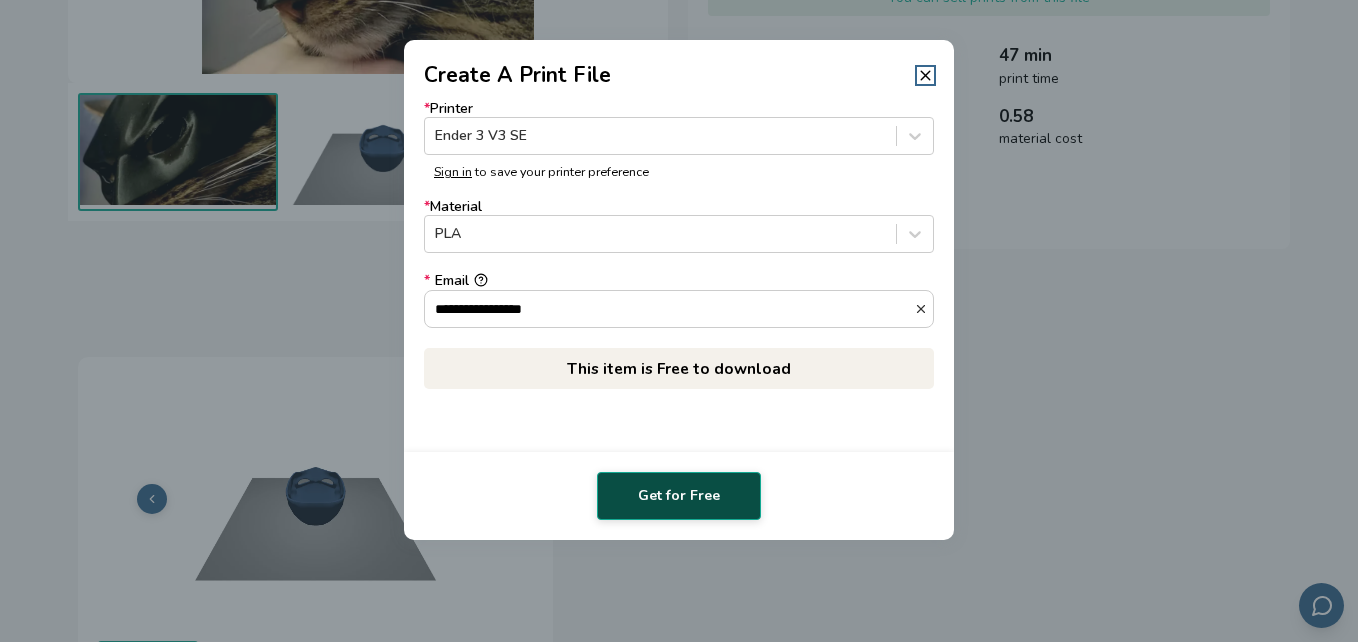 type on "**********" 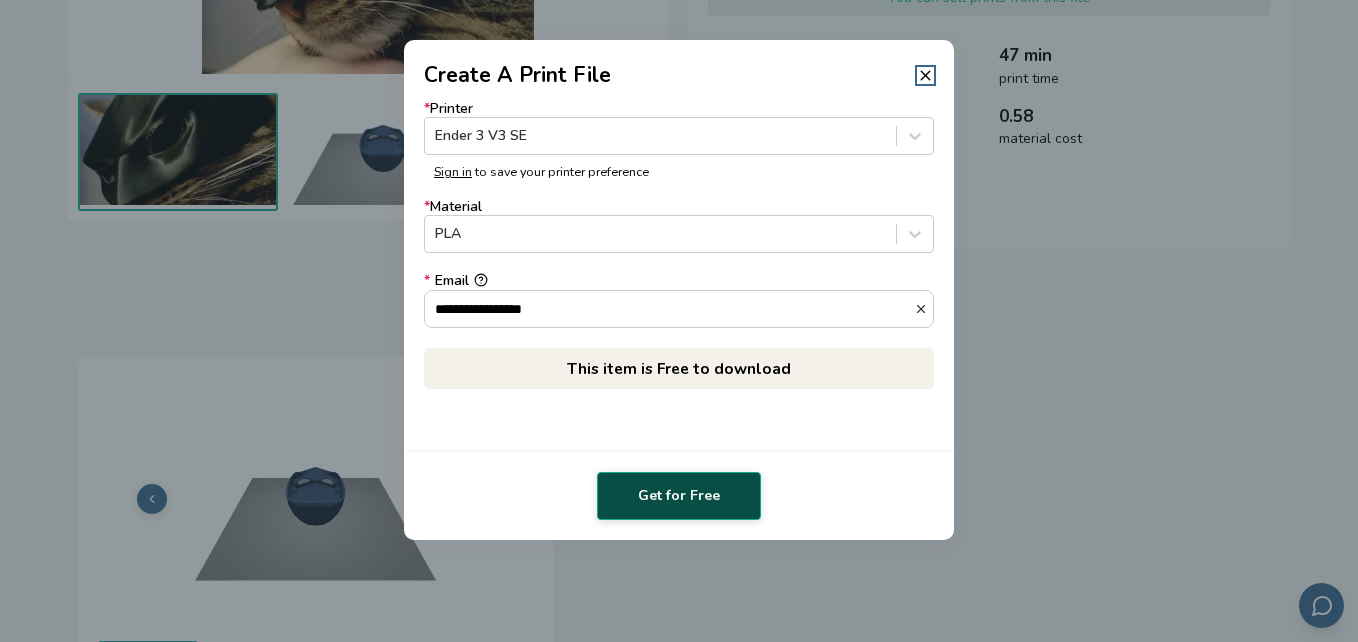 click on "Get for Free" at bounding box center [679, 496] 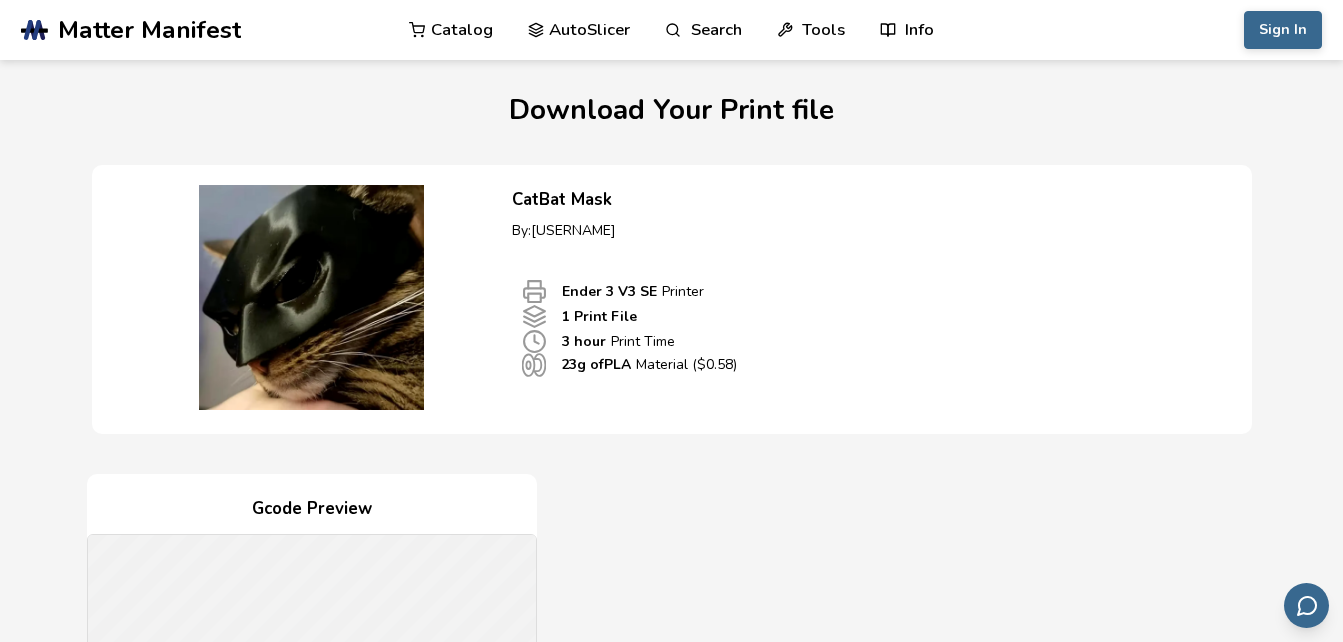 scroll, scrollTop: 0, scrollLeft: 0, axis: both 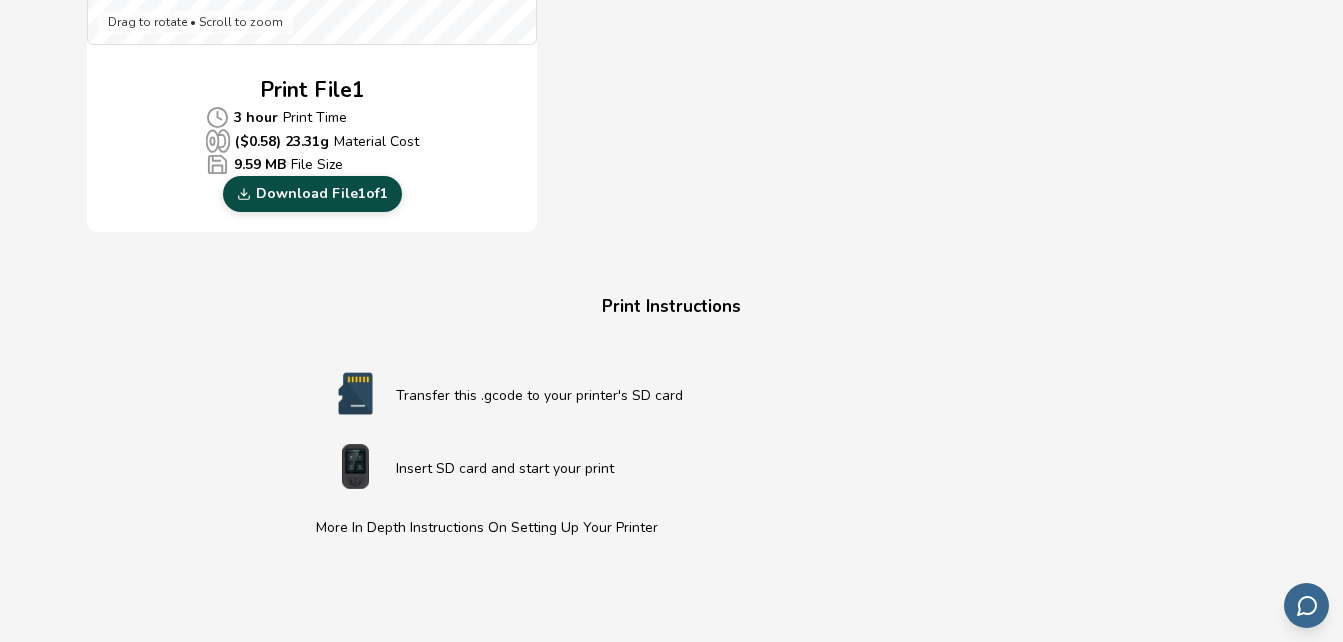 click on "Download File  1  of  1" at bounding box center [312, 194] 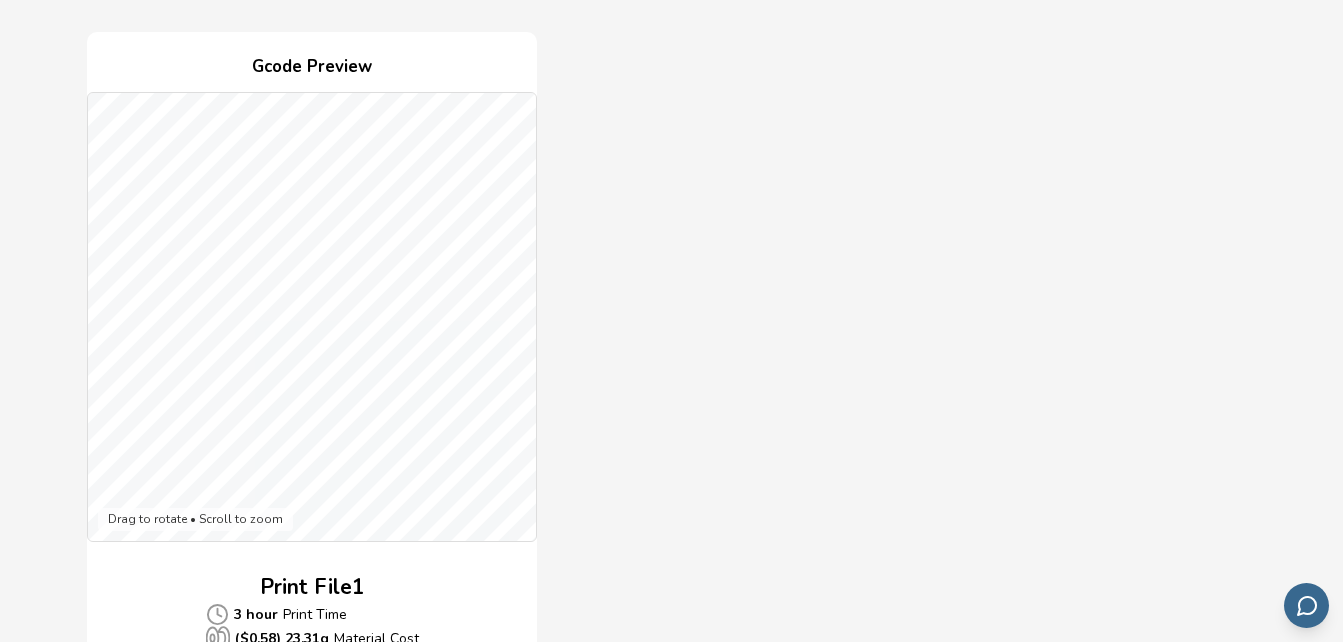 scroll, scrollTop: 441, scrollLeft: 0, axis: vertical 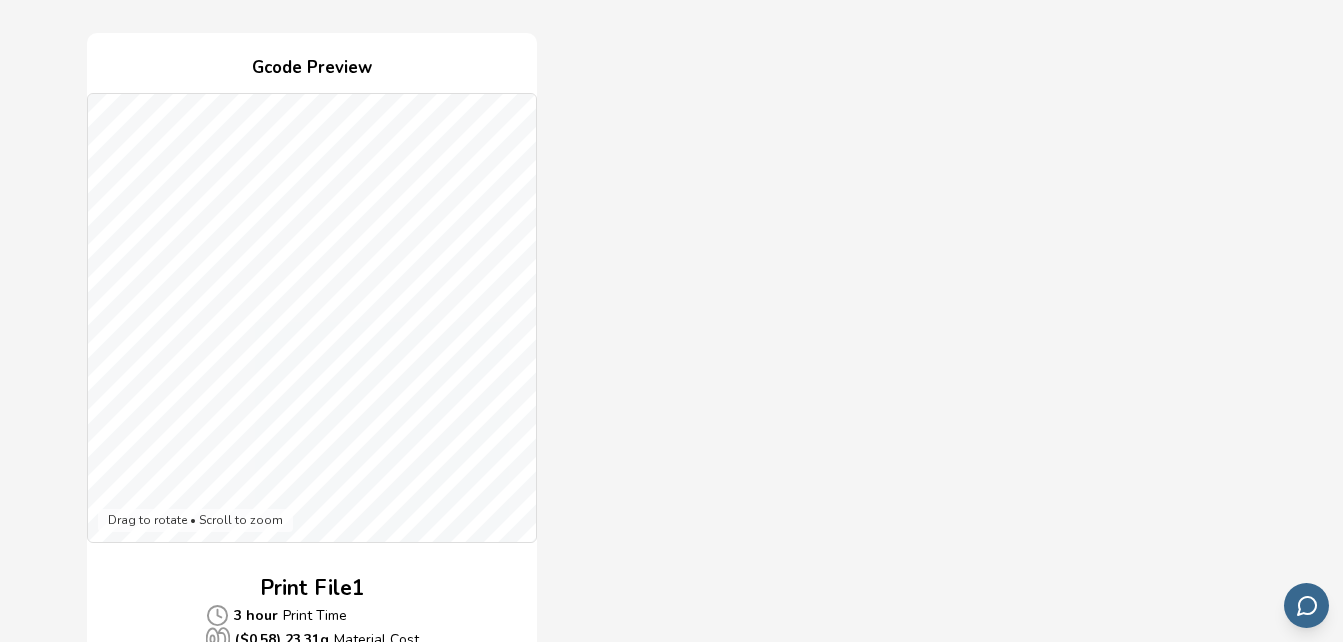 click on "Gcode Preview Drag to rotate • Scroll to zoom Print File  1   3 hour  Print Time ($ 0.58 )   23.31 g   Material Cost 9.59 MB  File Size Download File  1  of  1" at bounding box center [667, 382] 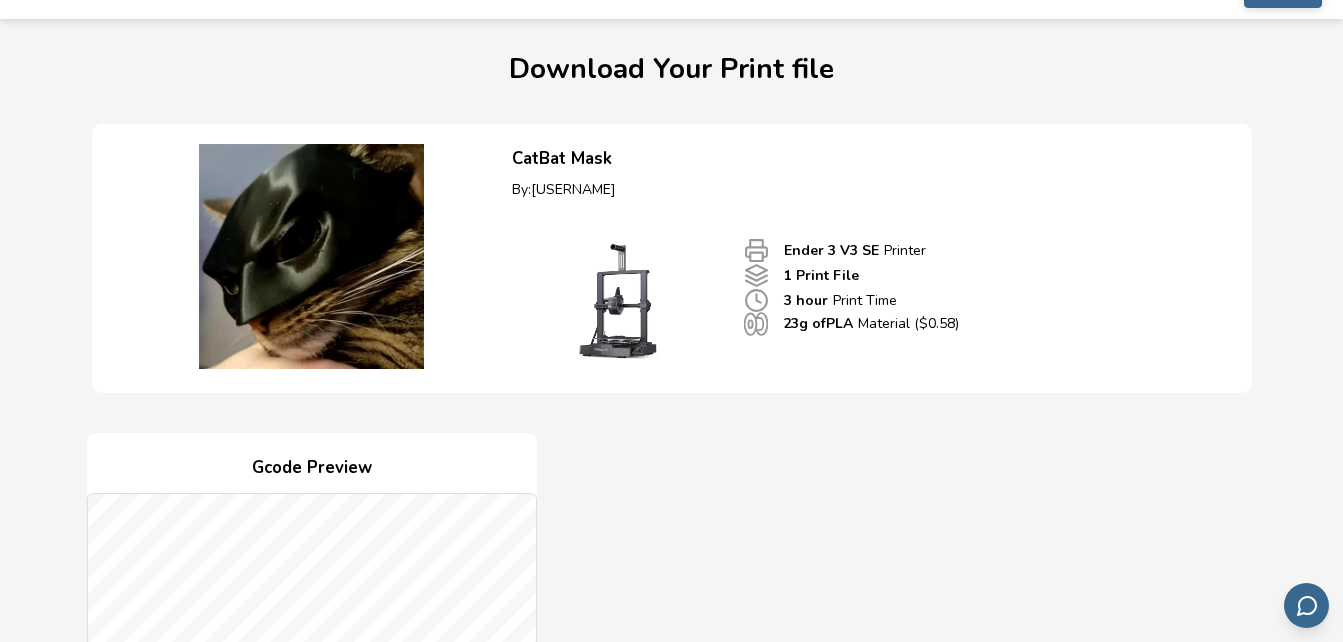 scroll, scrollTop: 0, scrollLeft: 0, axis: both 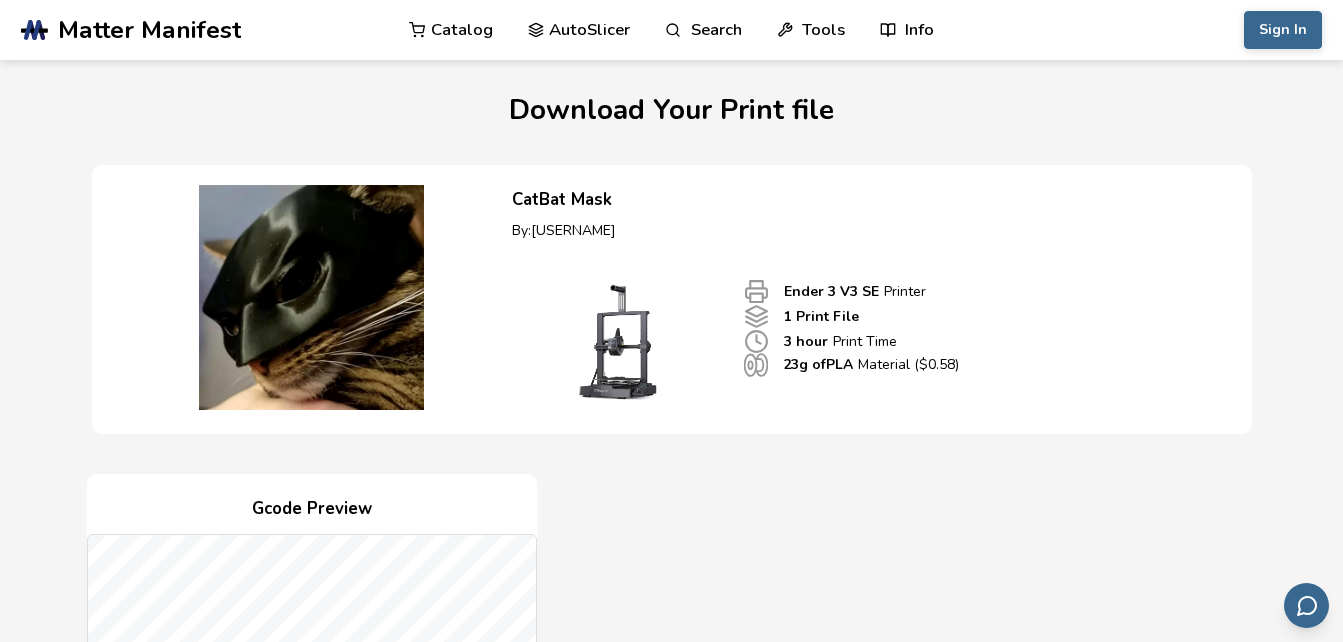 click on "Catalog" at bounding box center (451, 30) 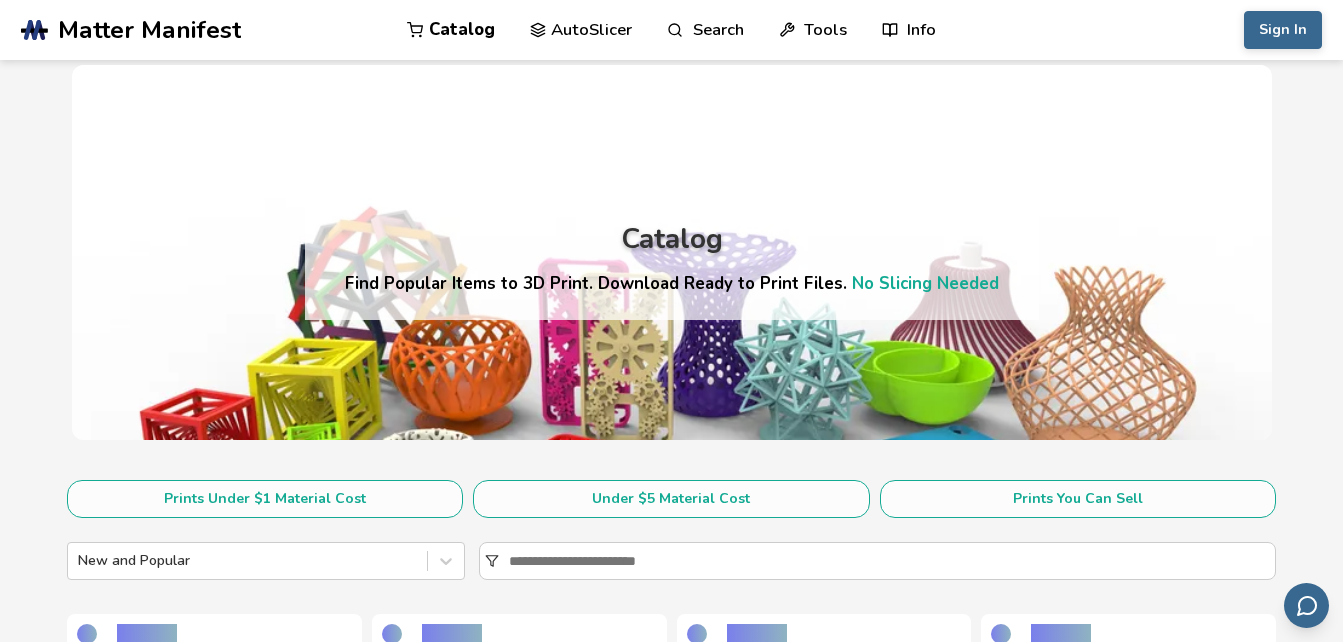 scroll, scrollTop: 0, scrollLeft: 0, axis: both 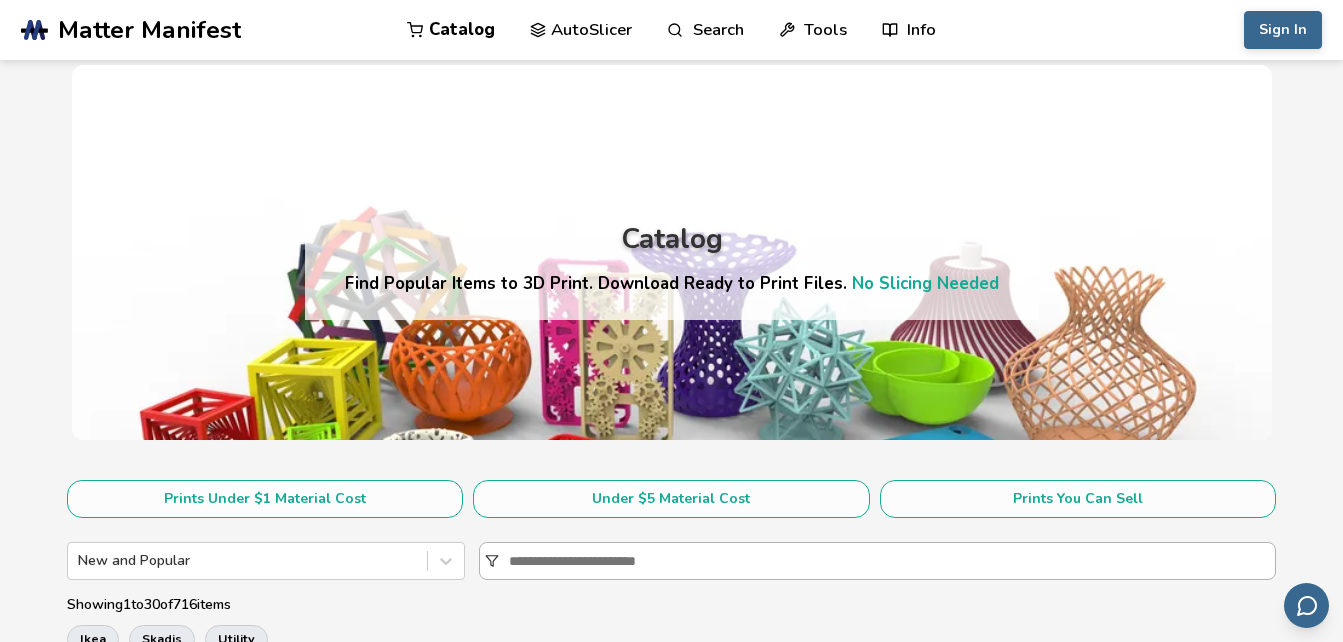 click at bounding box center (891, 561) 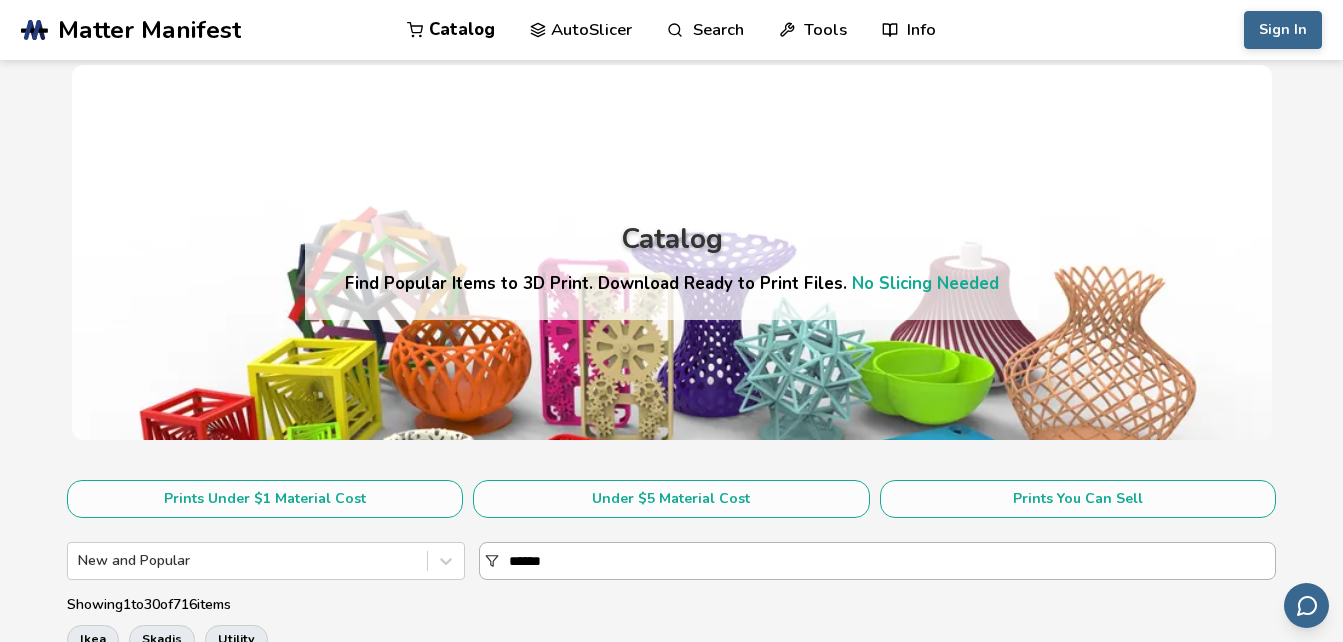 type on "*******" 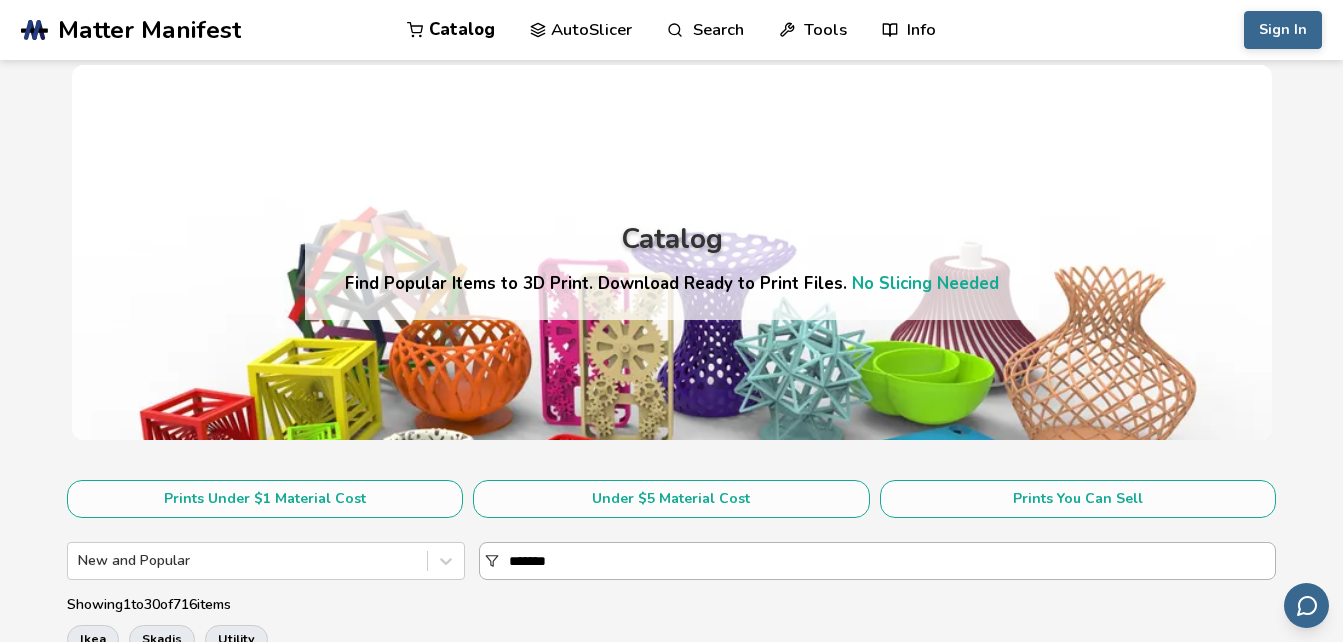click on "*******" at bounding box center [891, 561] 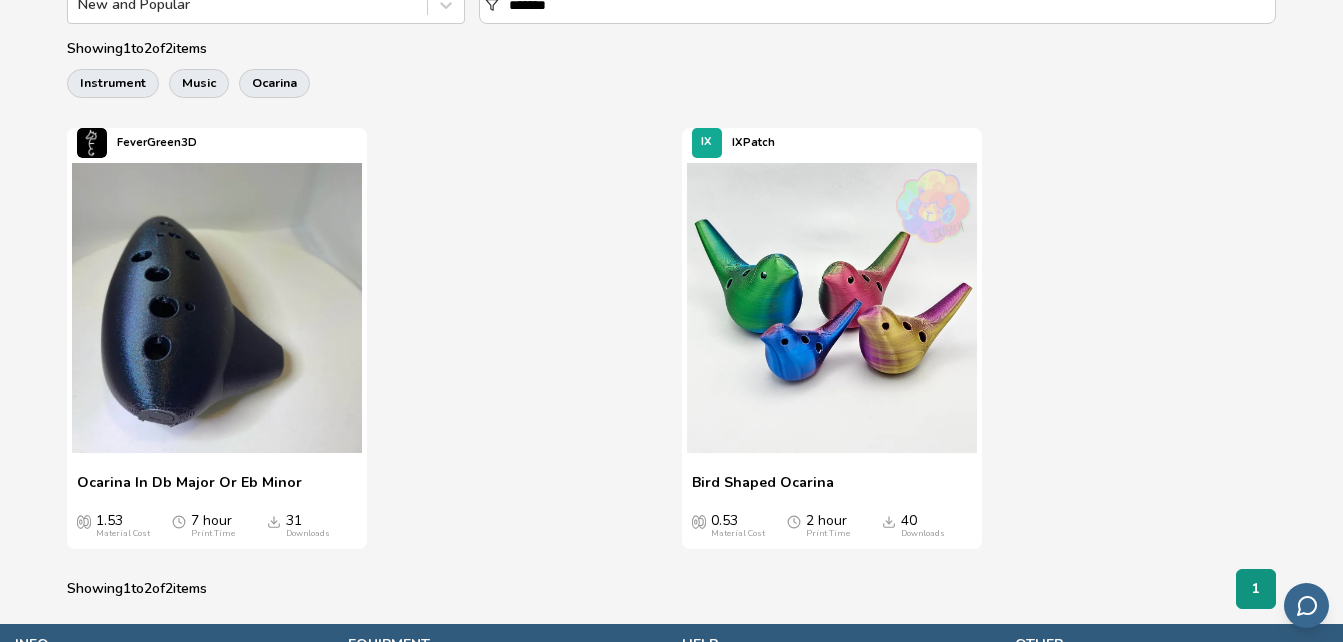 scroll, scrollTop: 558, scrollLeft: 0, axis: vertical 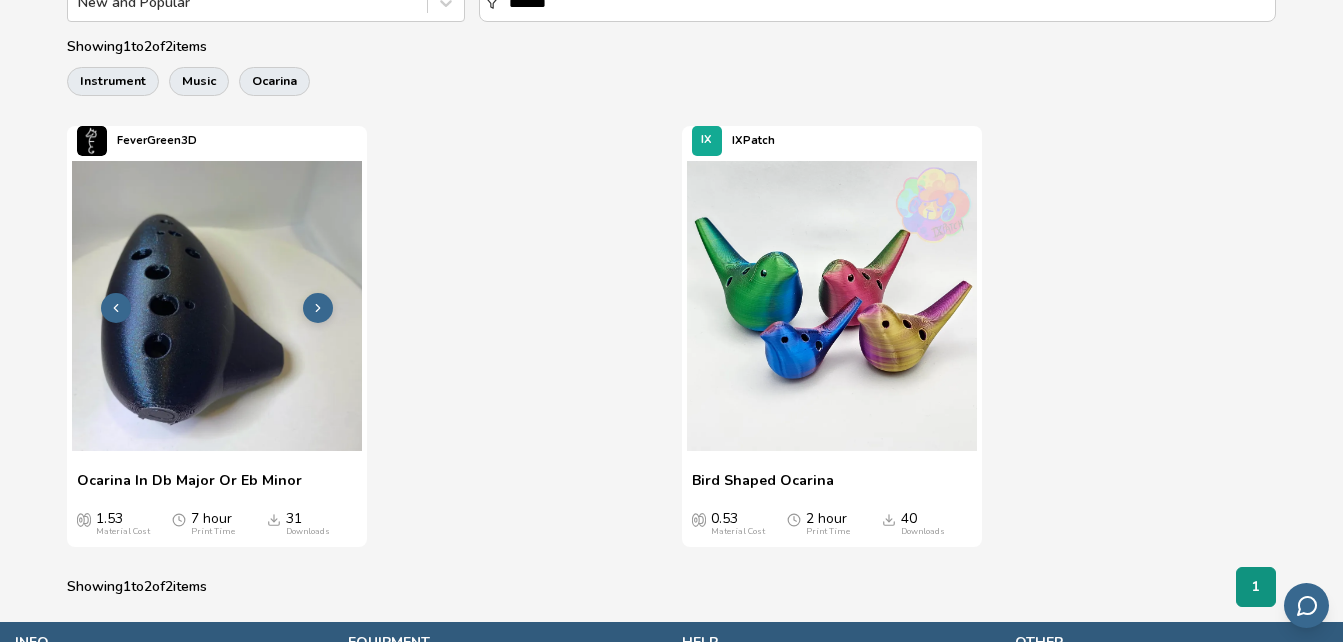 click at bounding box center (217, 306) 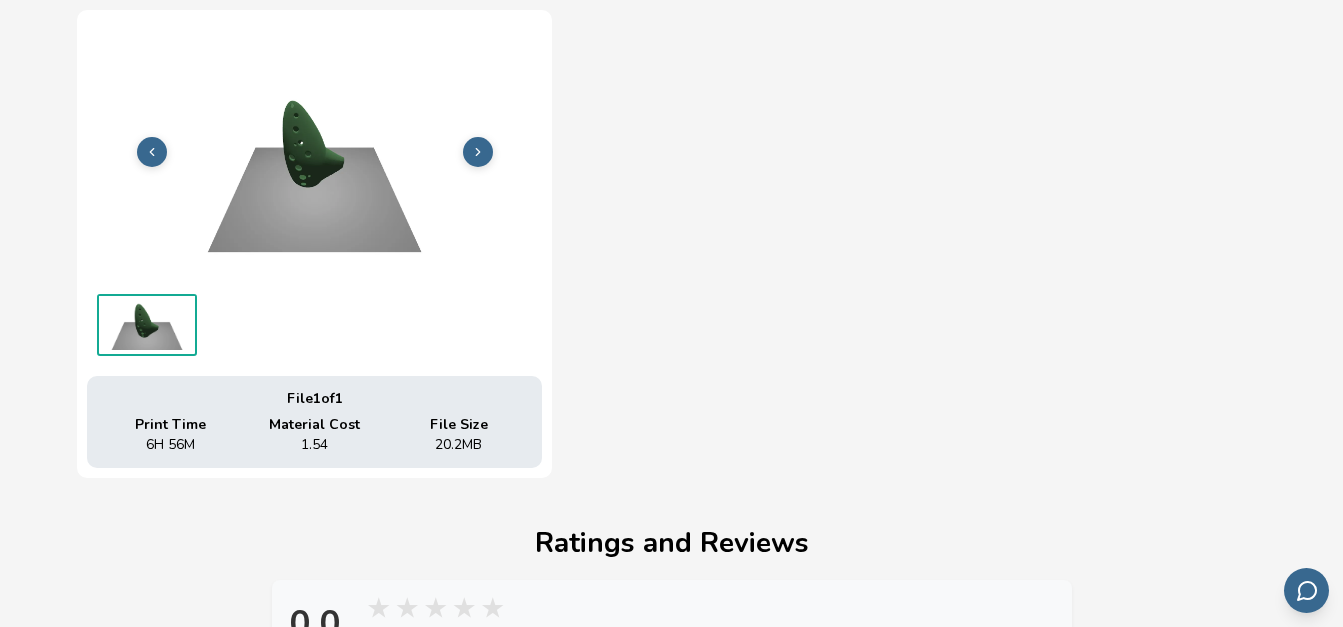 scroll, scrollTop: 659, scrollLeft: 0, axis: vertical 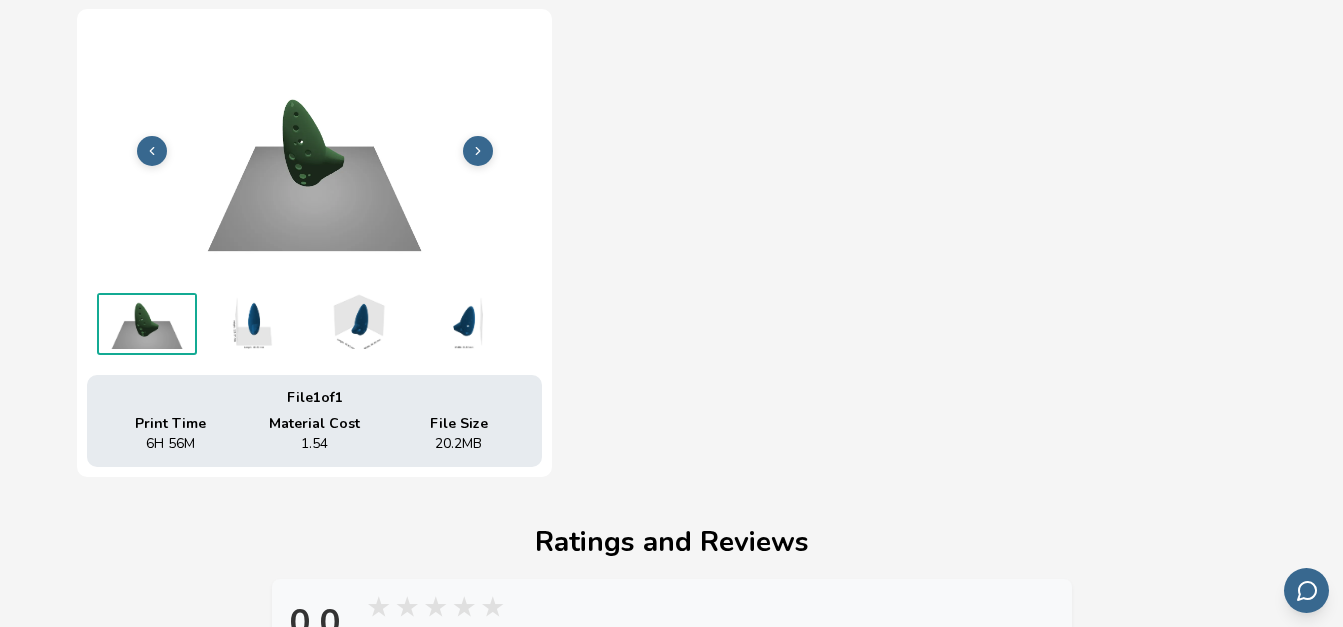 click 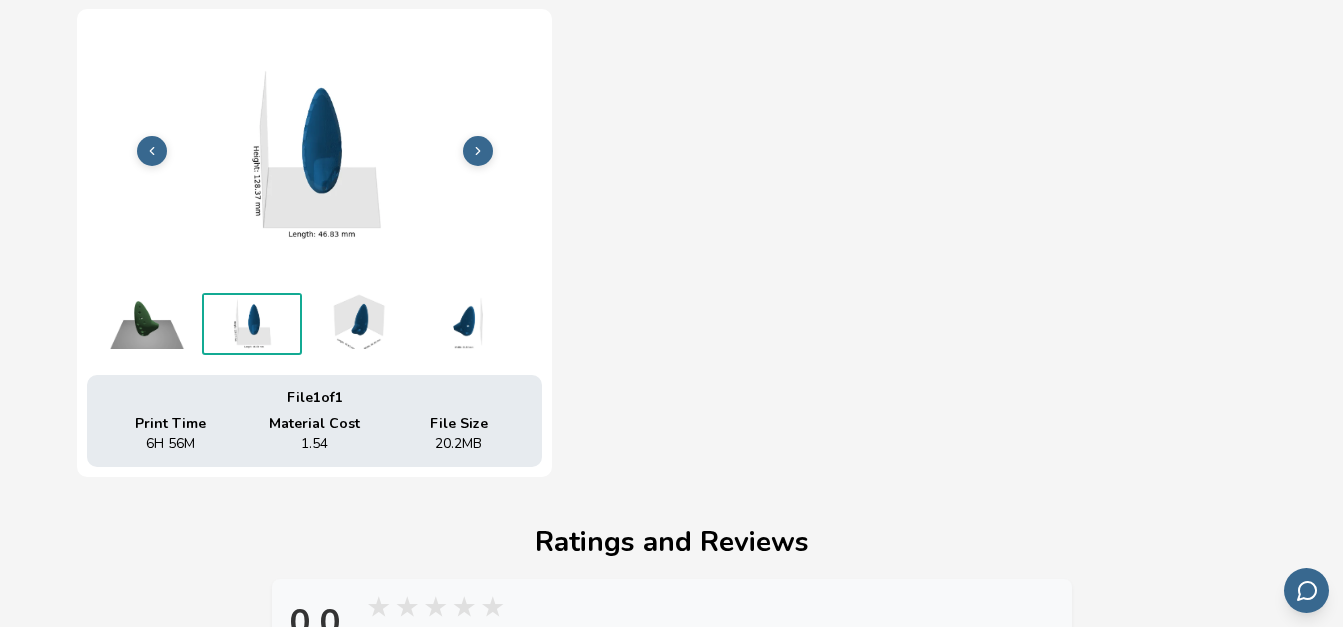 click 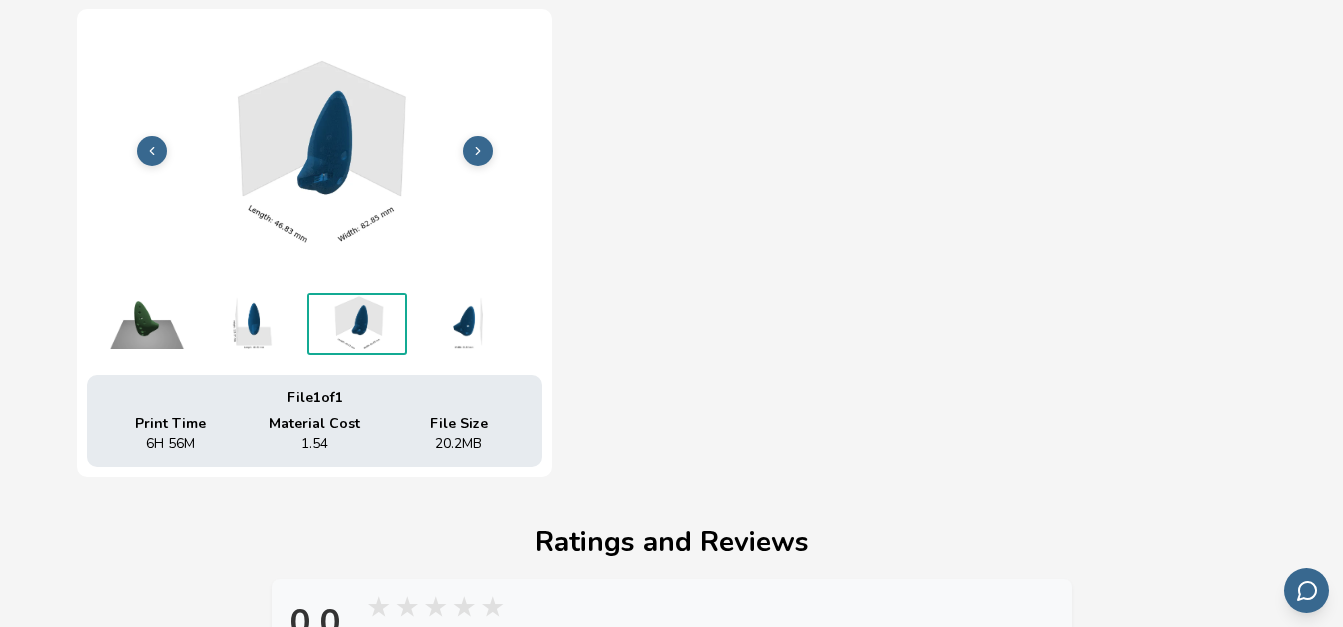 click 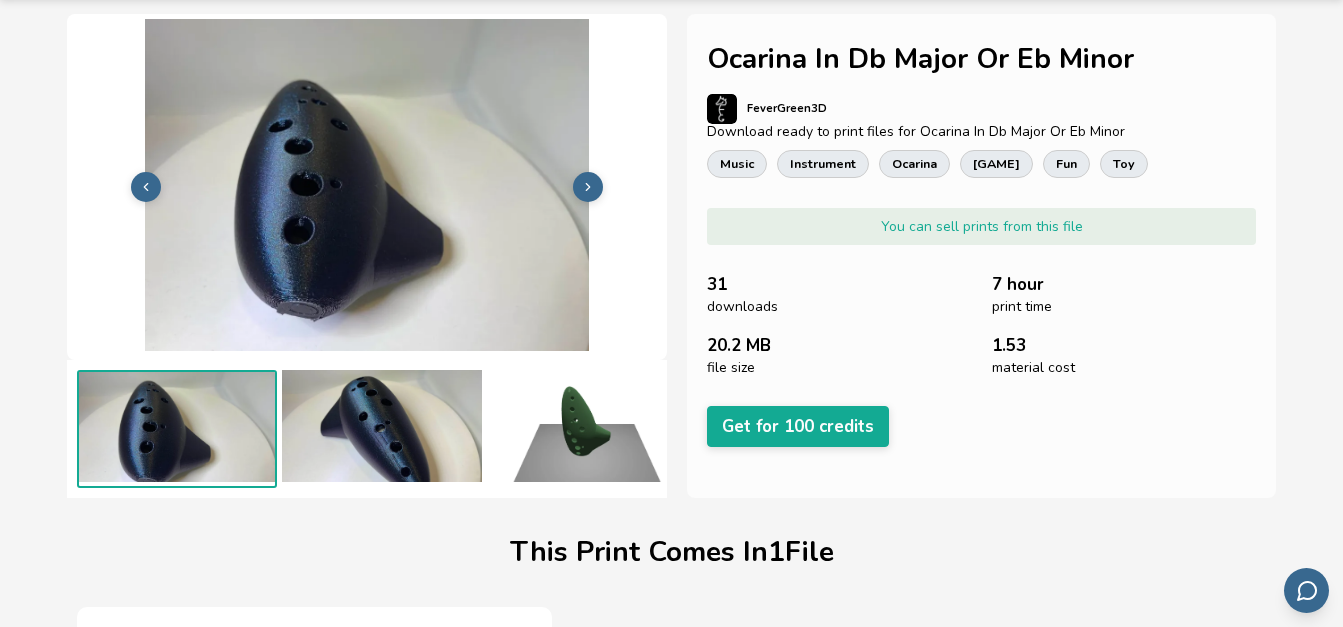 scroll, scrollTop: 60, scrollLeft: 0, axis: vertical 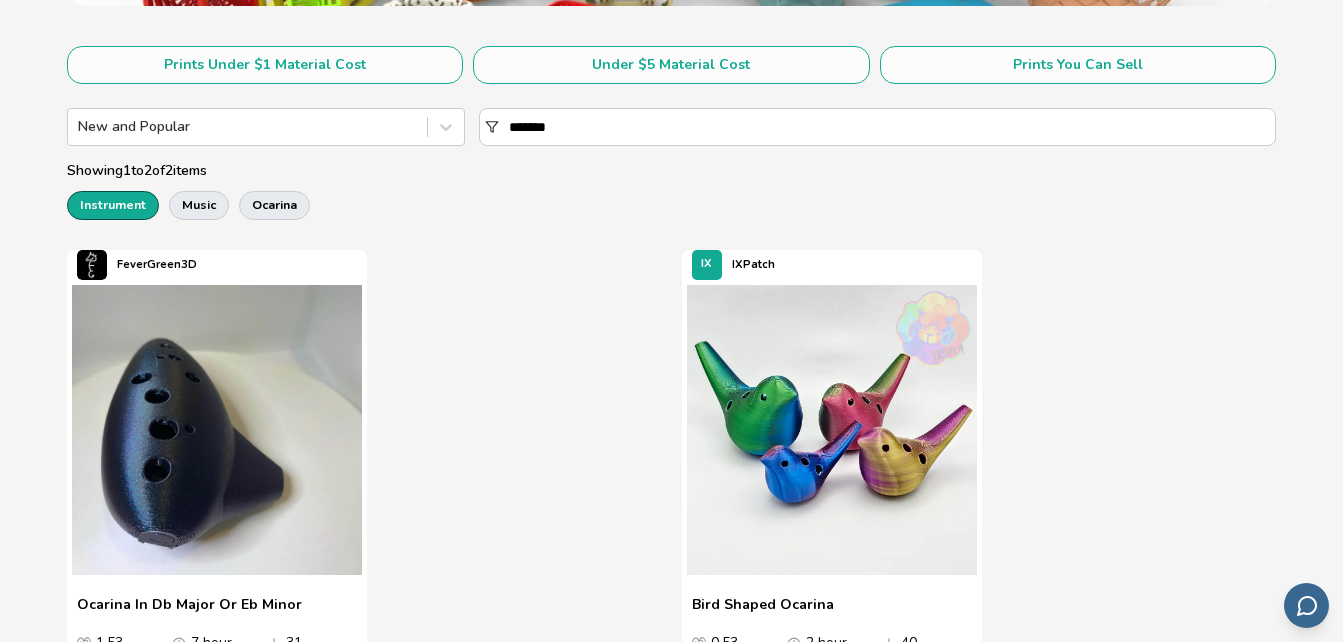 click on "instrument" at bounding box center [113, 205] 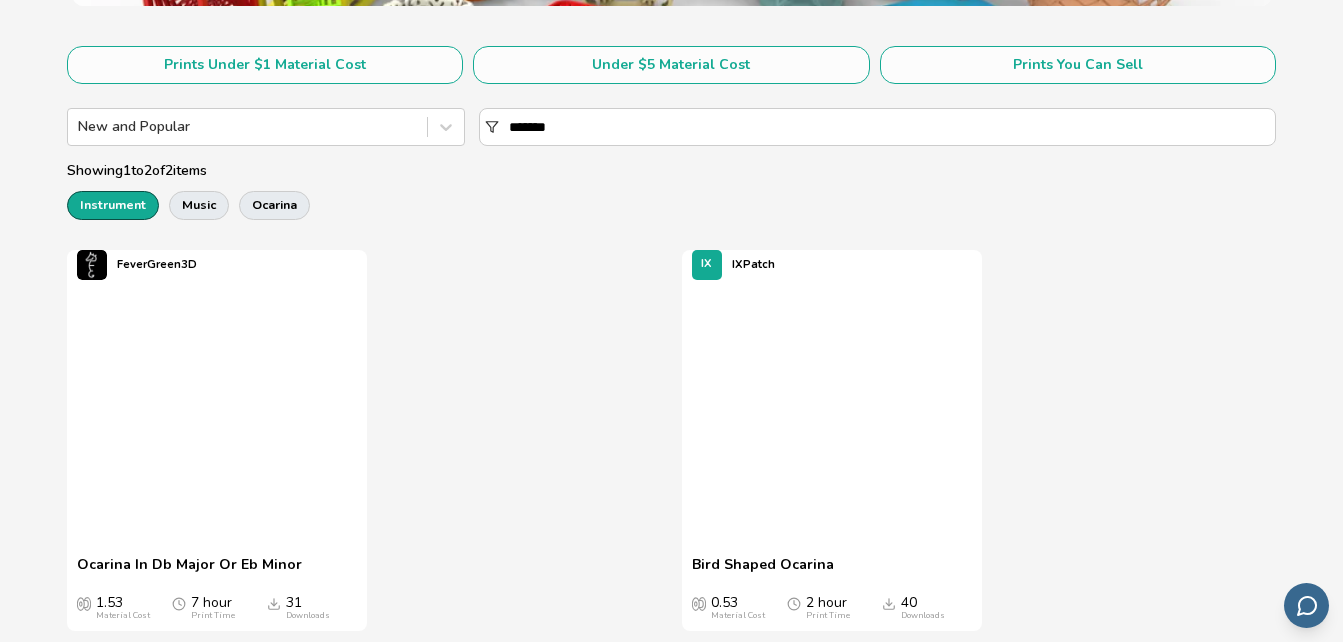 scroll, scrollTop: 0, scrollLeft: 0, axis: both 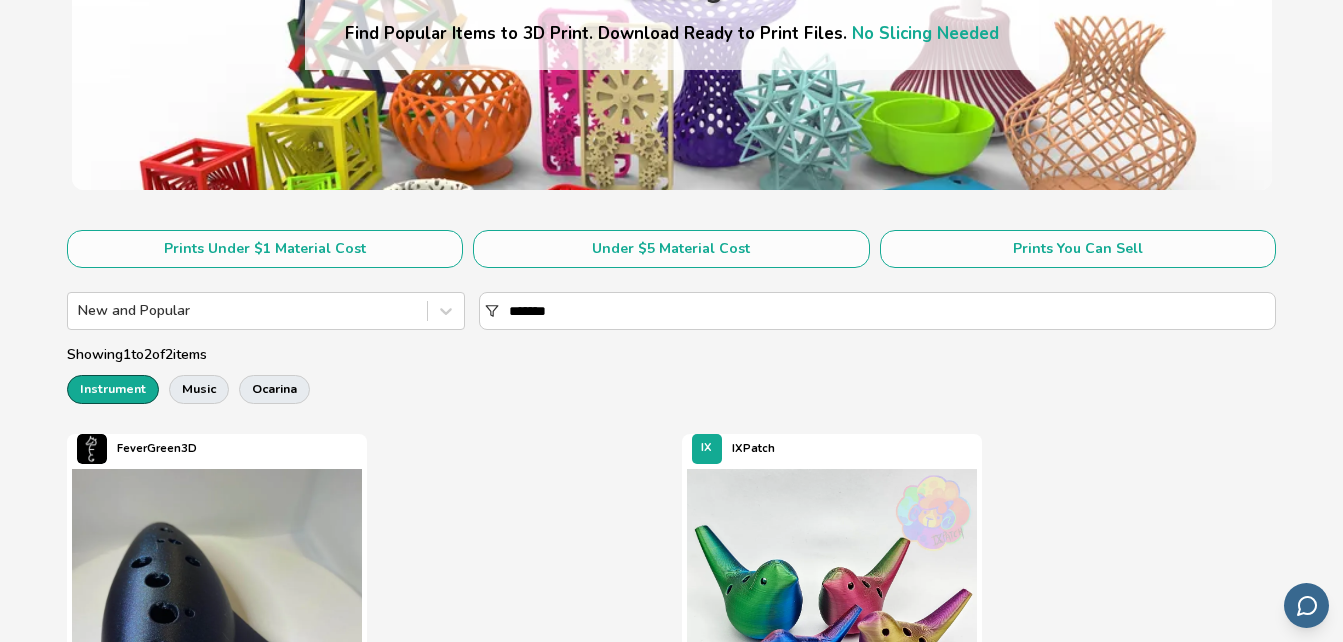 click on "Prints Under $1 Material Cost  Under $5 Material Cost  Prints You Can Sell  New and Popular ******* Showing  1  to  2  of  2  items instrument music ocarina FeverGreen3D Ocarina In Db Major Or Eb Minor Ocarina In Db Major Or Eb Minor 1.53 Material Cost 7 hour Print Time 31 Downloads IX IXPatch Bird Shaped Ocarina Bird Shaped Ocarina 0.53 Material Cost 2 hour Print Time 40 Downloads Showing  1  to  2  of  2  items 1" at bounding box center (671, 562) 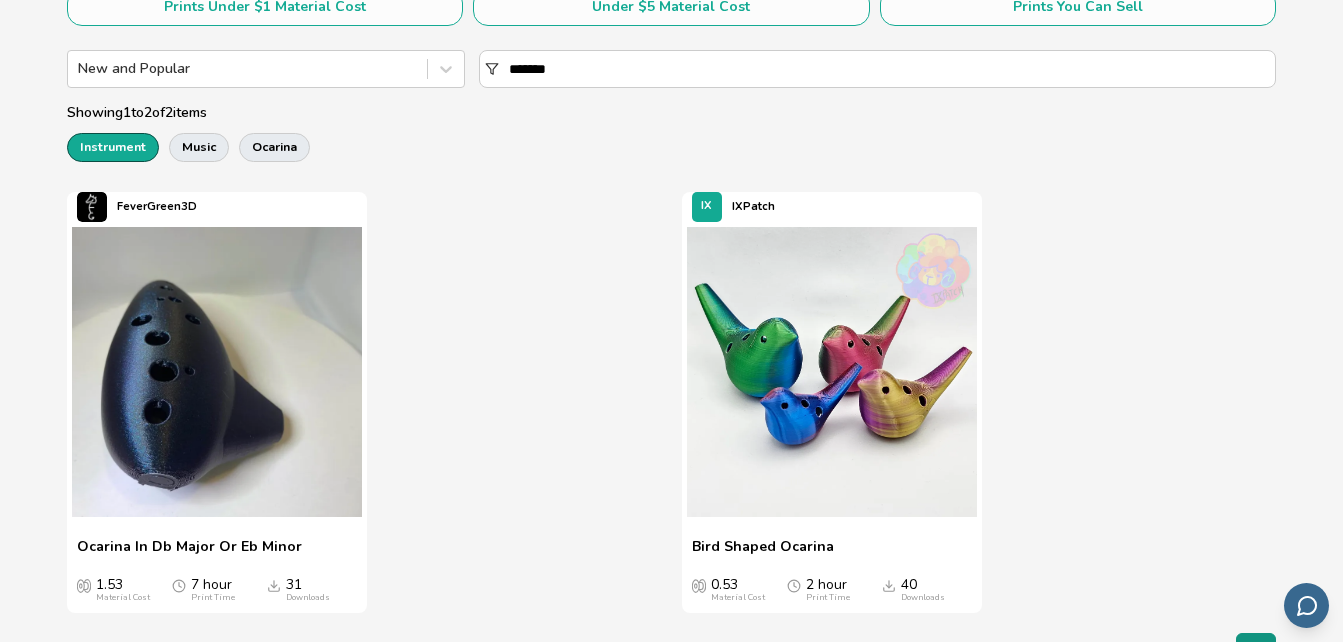 scroll, scrollTop: 491, scrollLeft: 0, axis: vertical 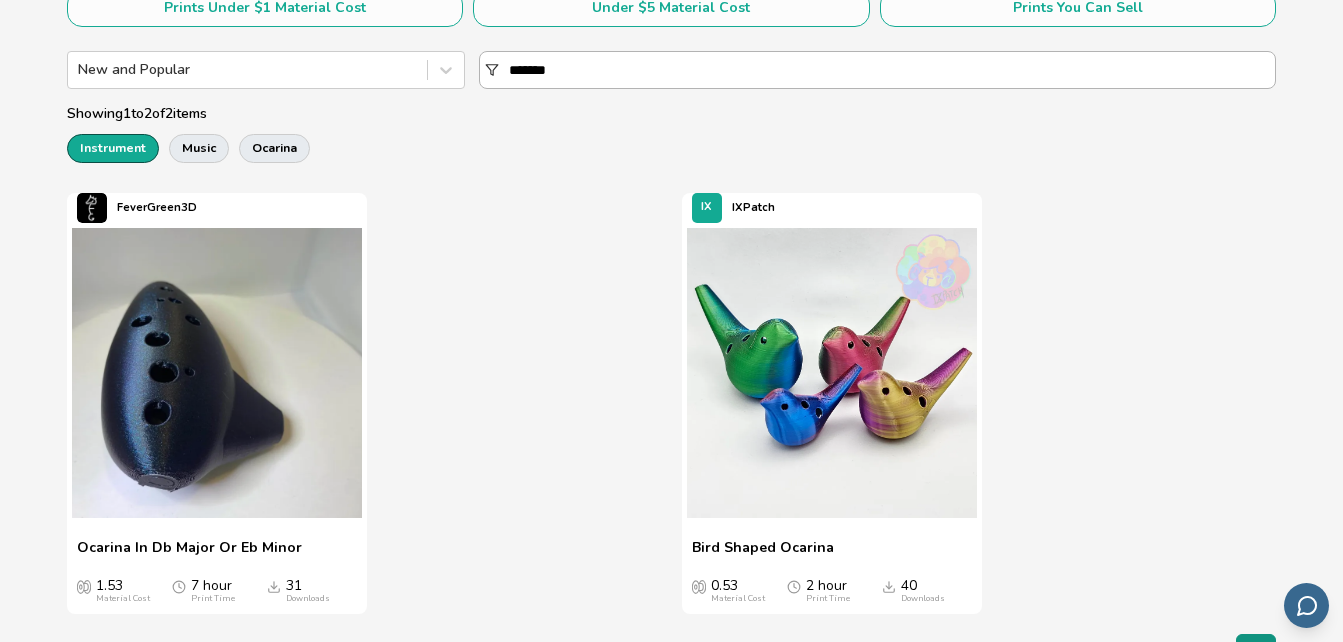click on "*******" at bounding box center (891, 70) 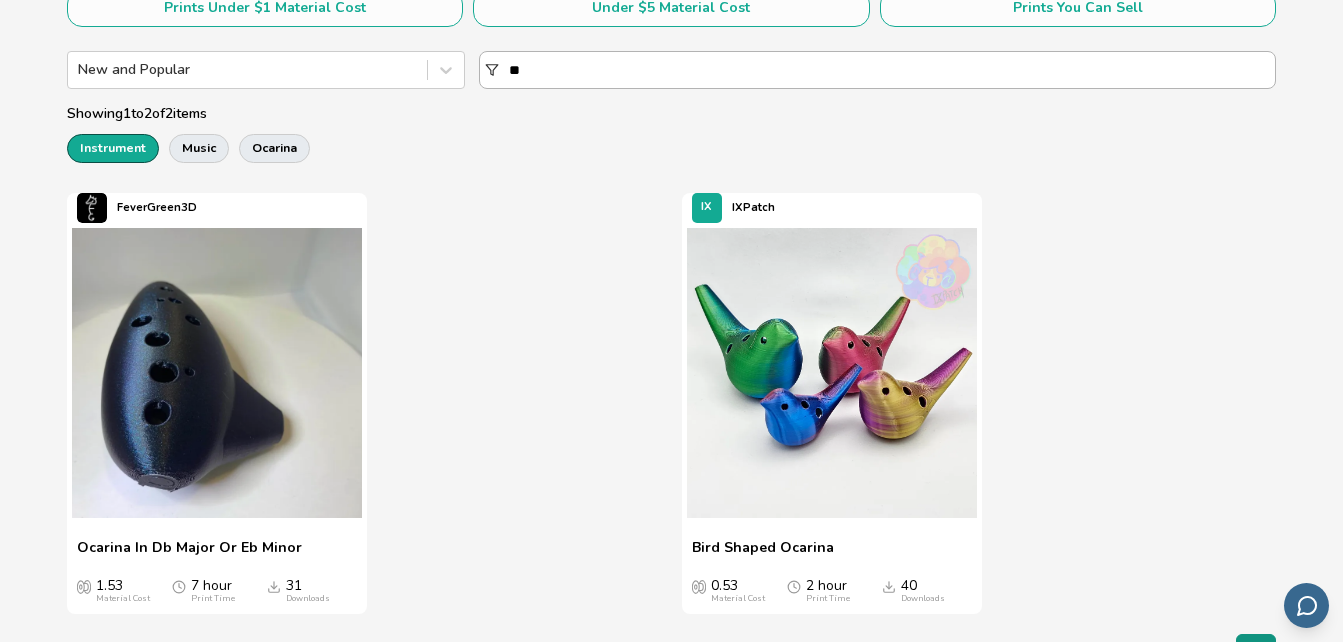 type on "*" 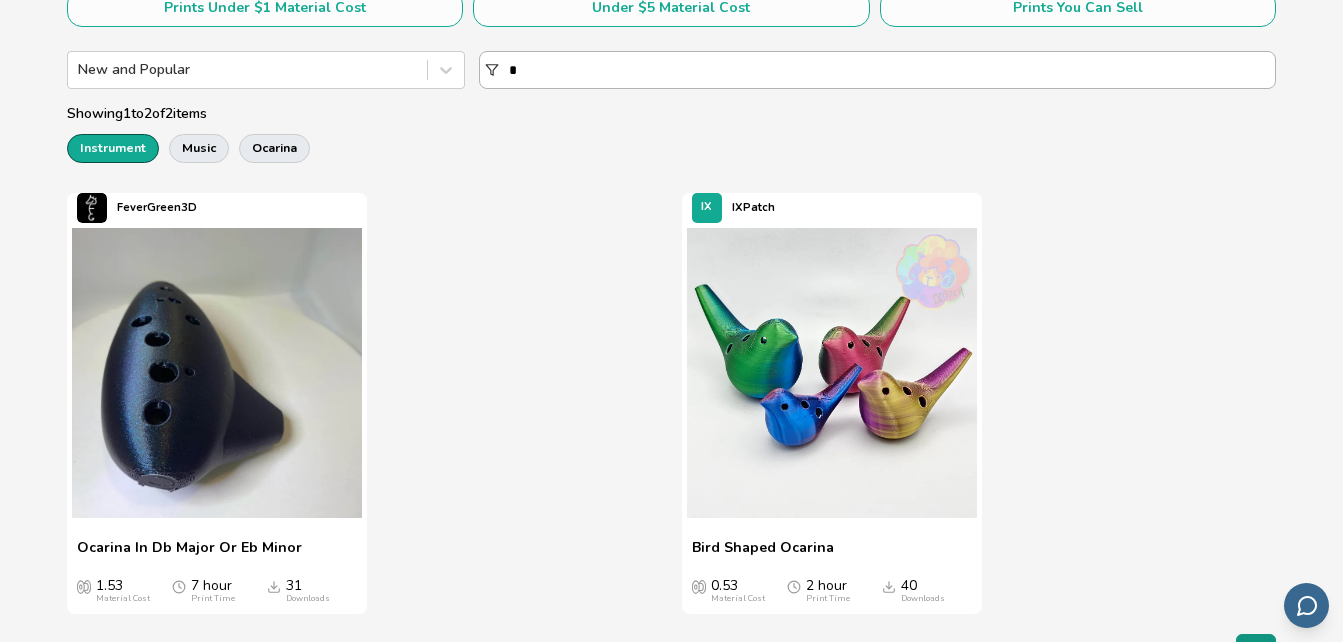 type 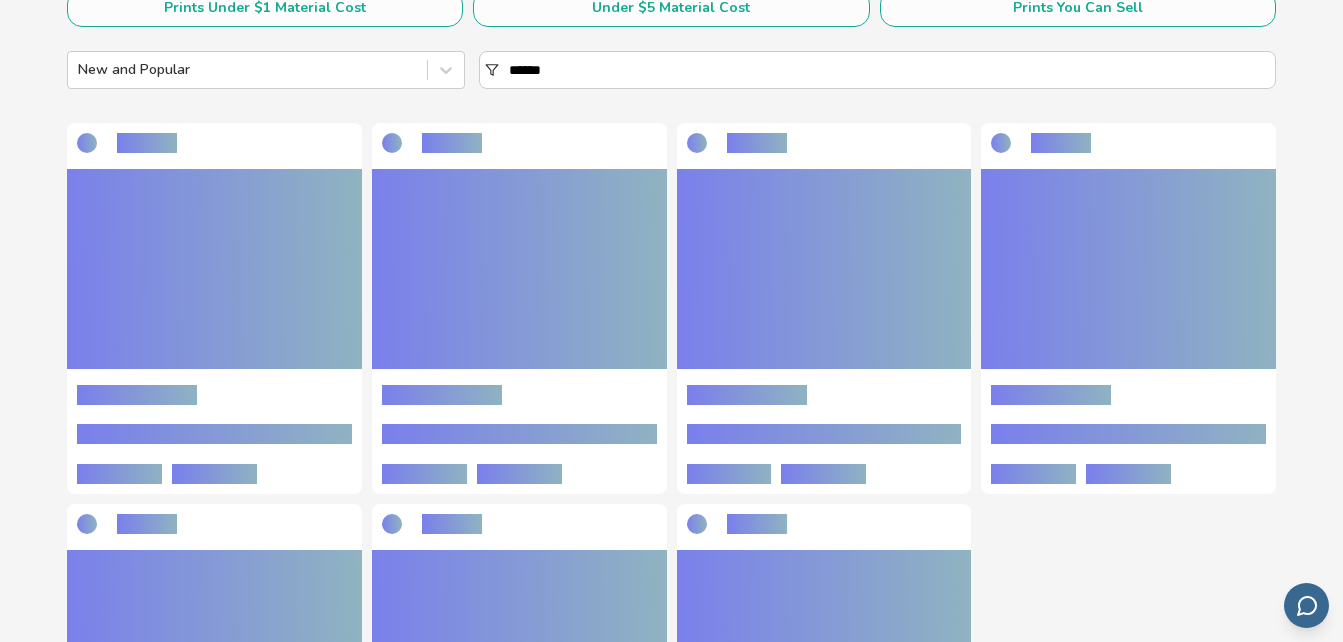 scroll, scrollTop: 0, scrollLeft: 0, axis: both 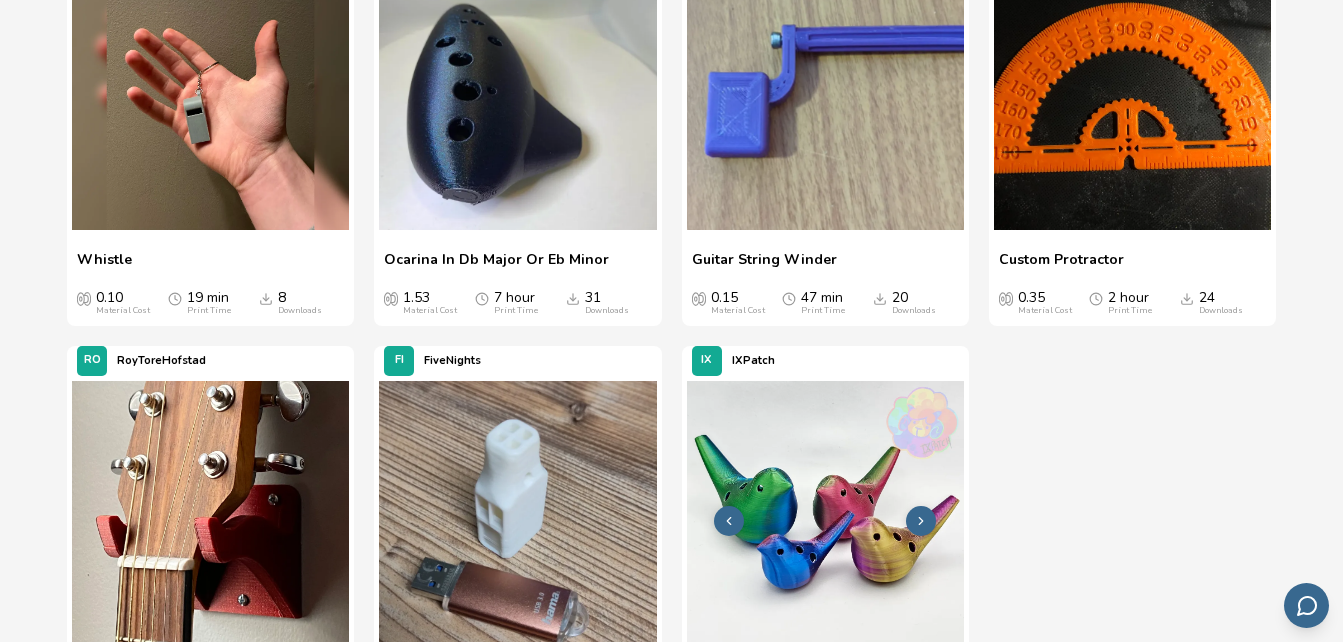 click at bounding box center (825, 519) 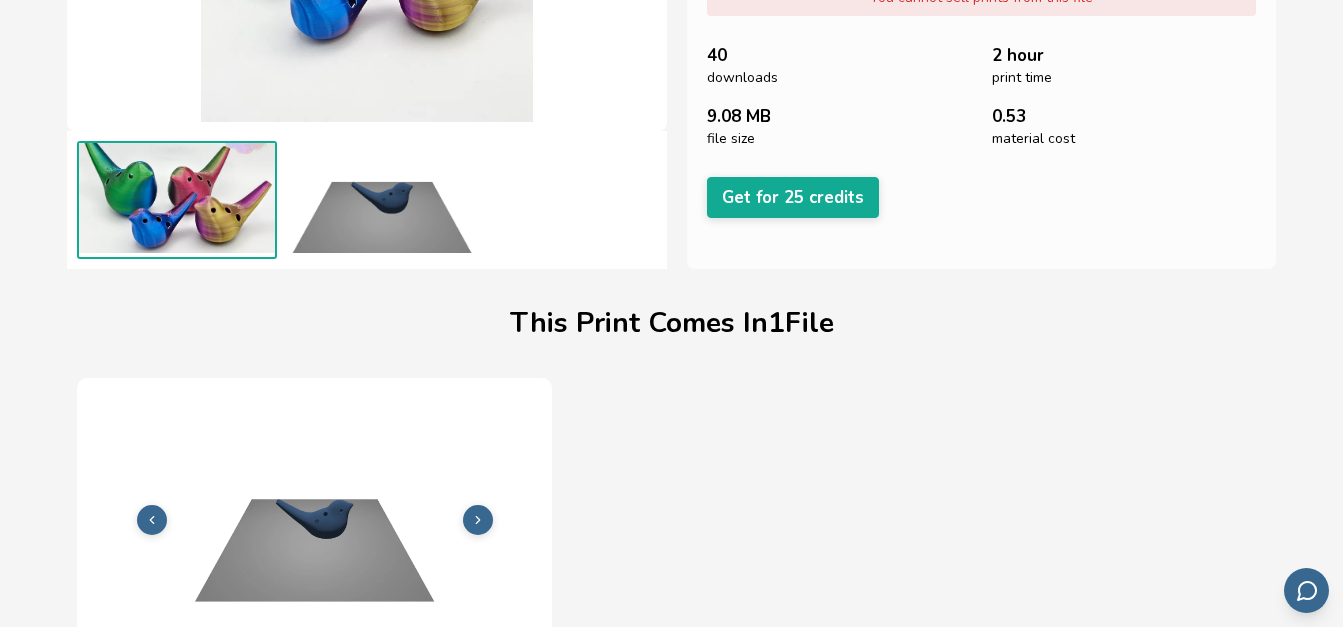 scroll, scrollTop: 0, scrollLeft: 0, axis: both 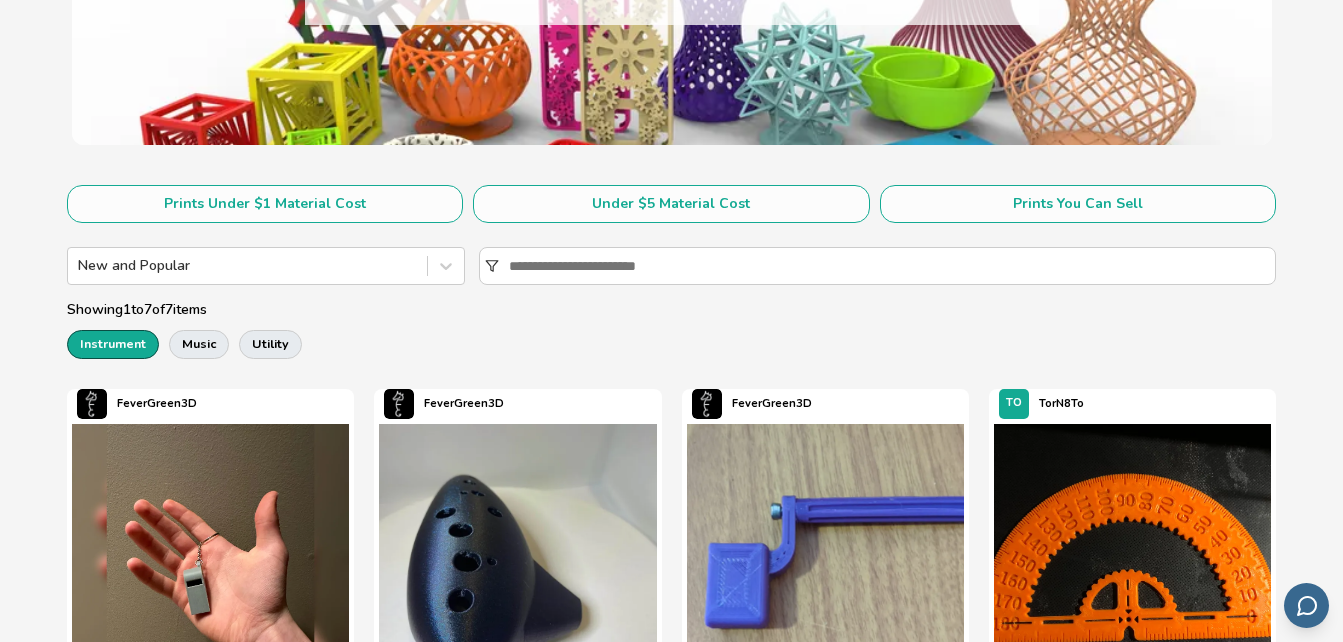 click on "instrument" at bounding box center (113, 344) 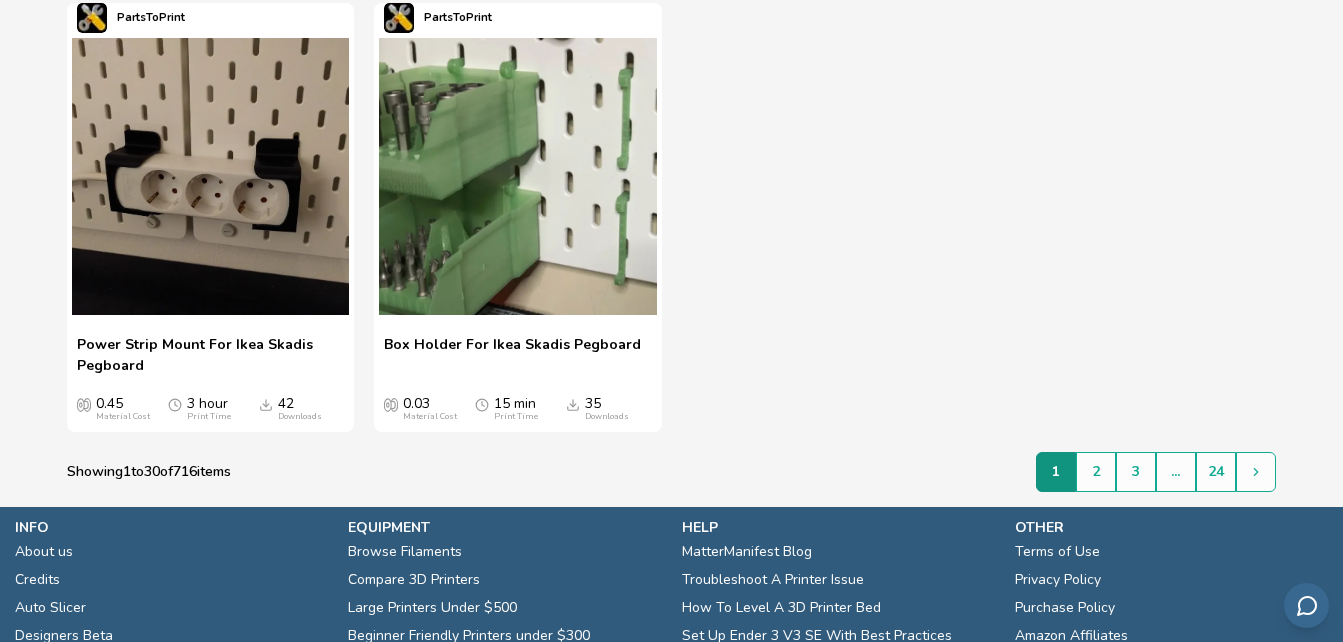 scroll, scrollTop: 3920, scrollLeft: 0, axis: vertical 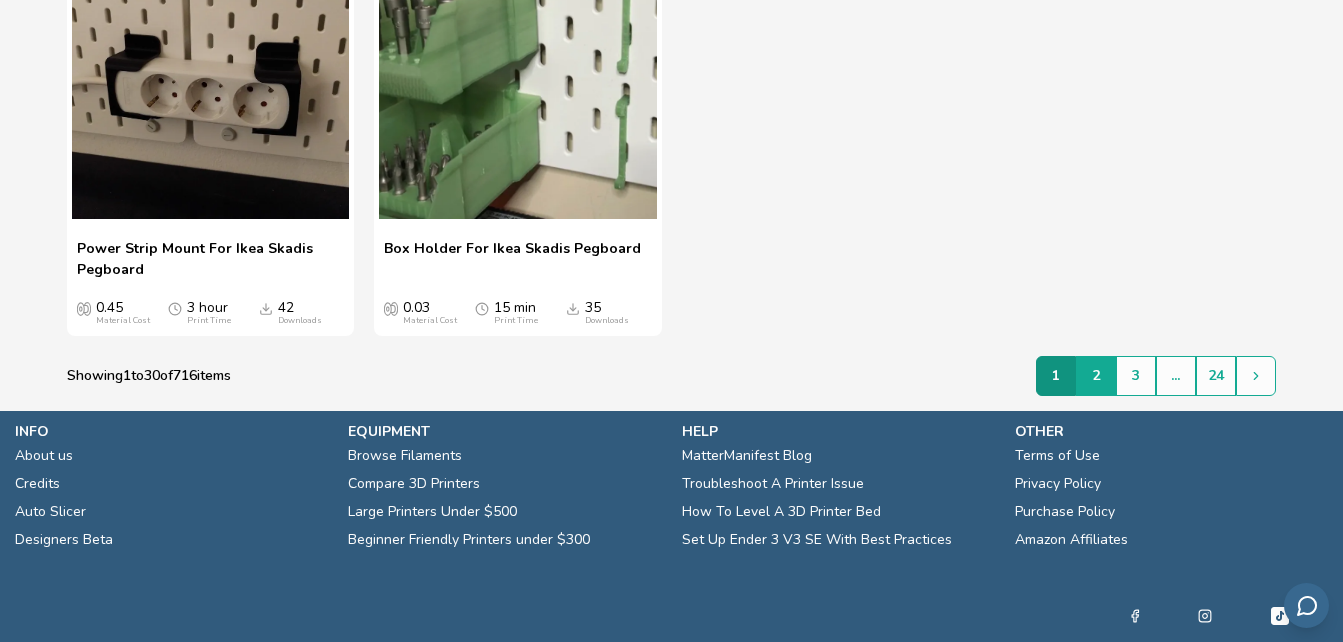 click on "2" at bounding box center (1096, 376) 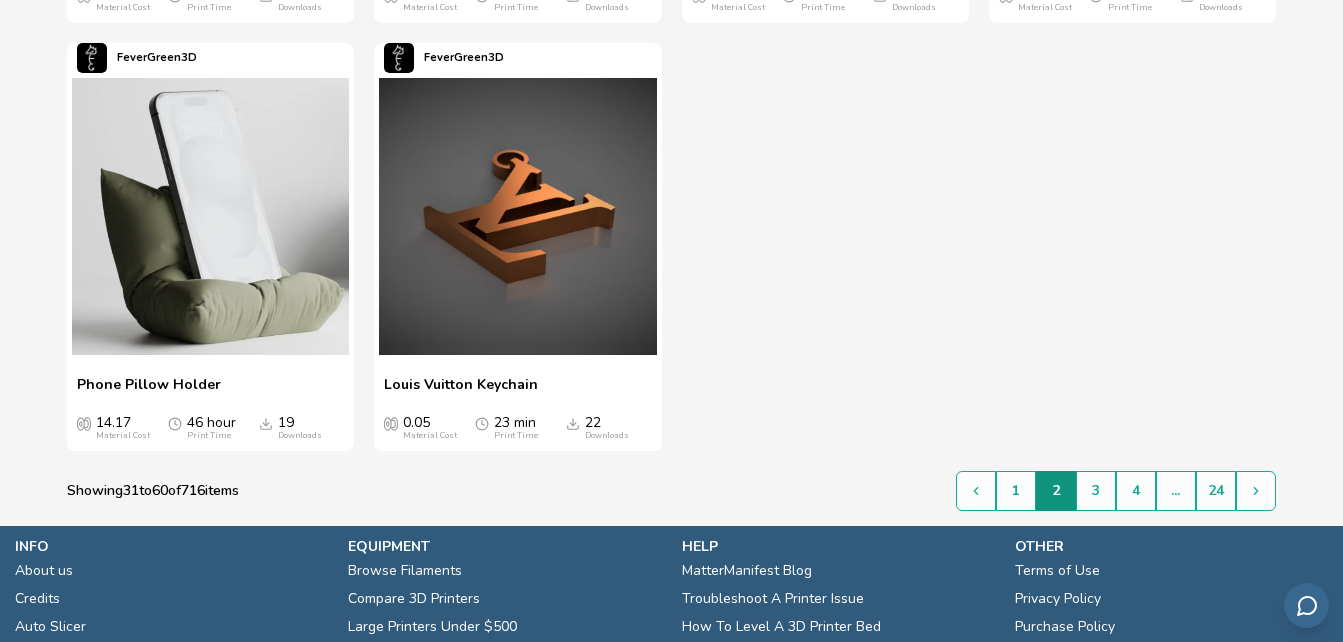 scroll, scrollTop: 3638, scrollLeft: 0, axis: vertical 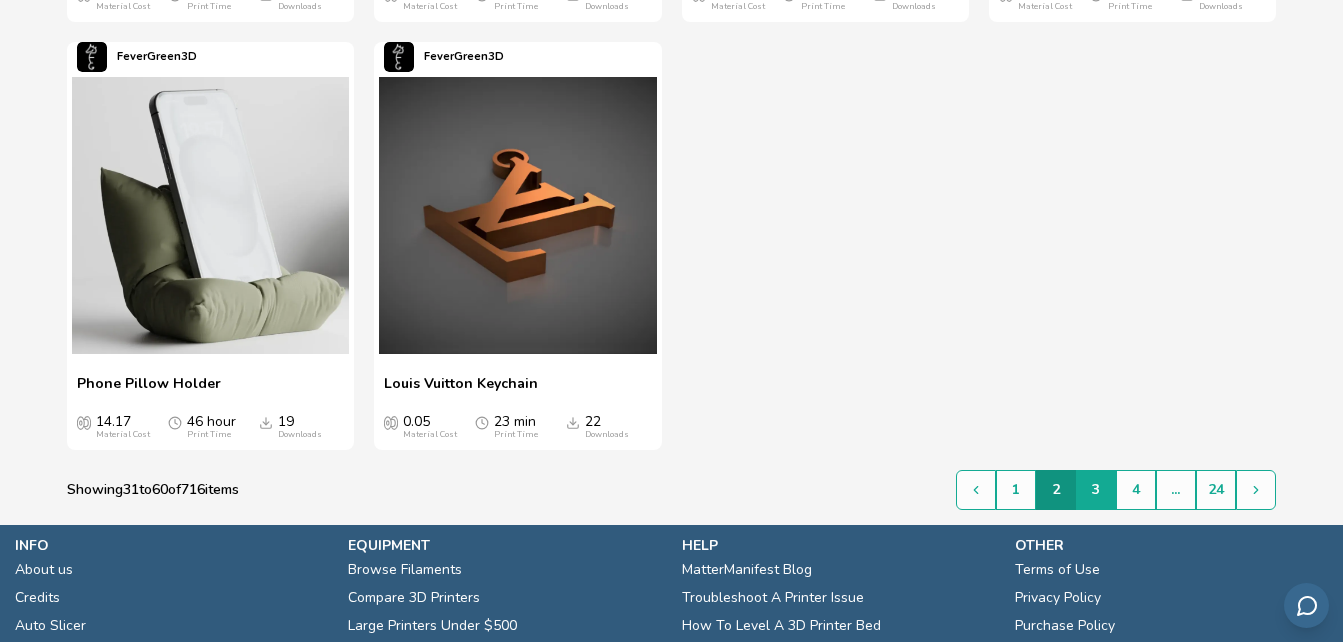 click on "3" at bounding box center (1096, 490) 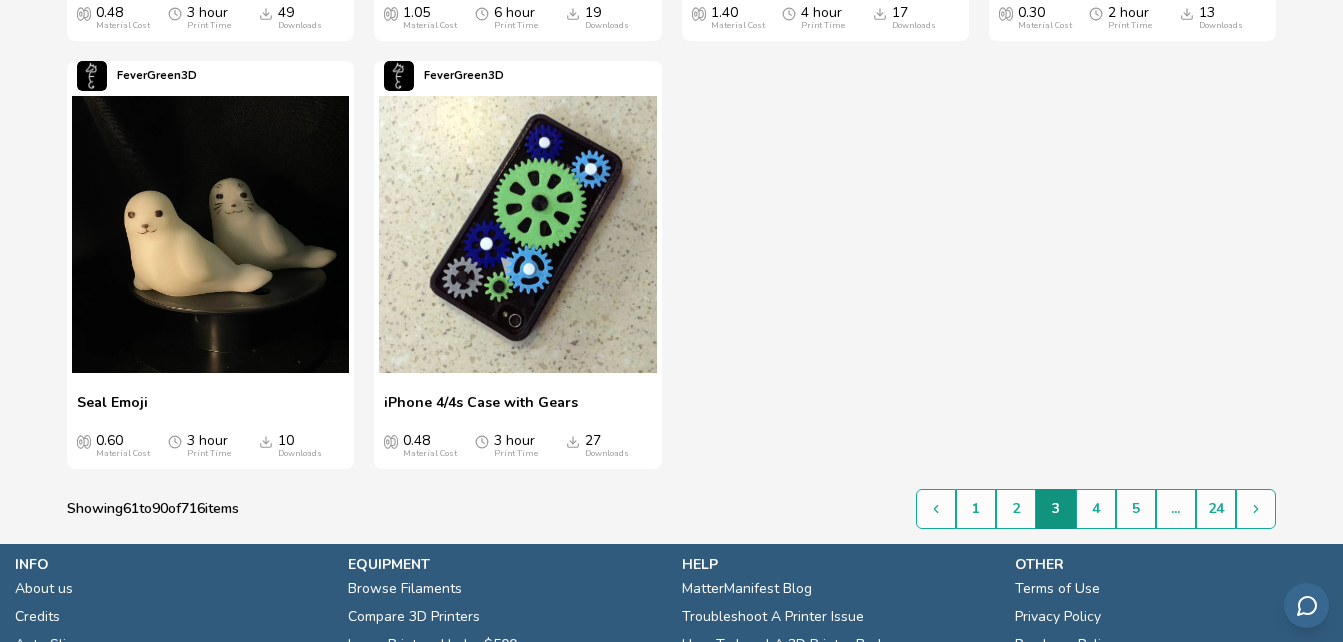 scroll, scrollTop: 3683, scrollLeft: 0, axis: vertical 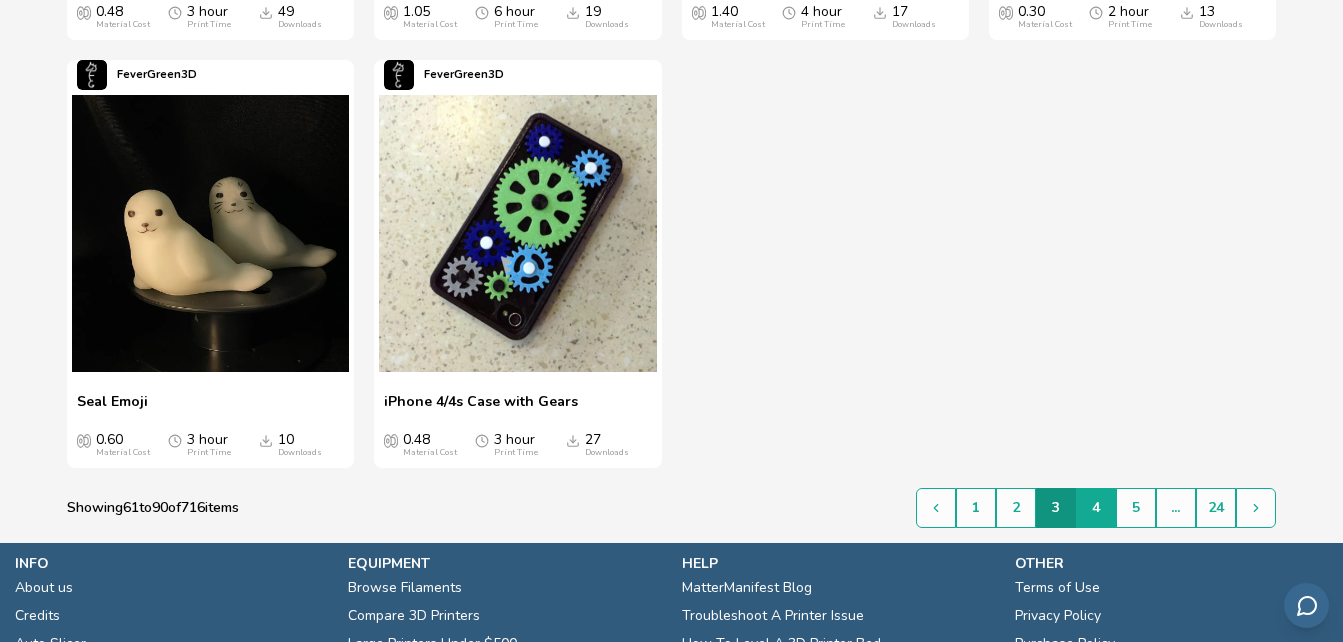 click on "4" at bounding box center (1096, 508) 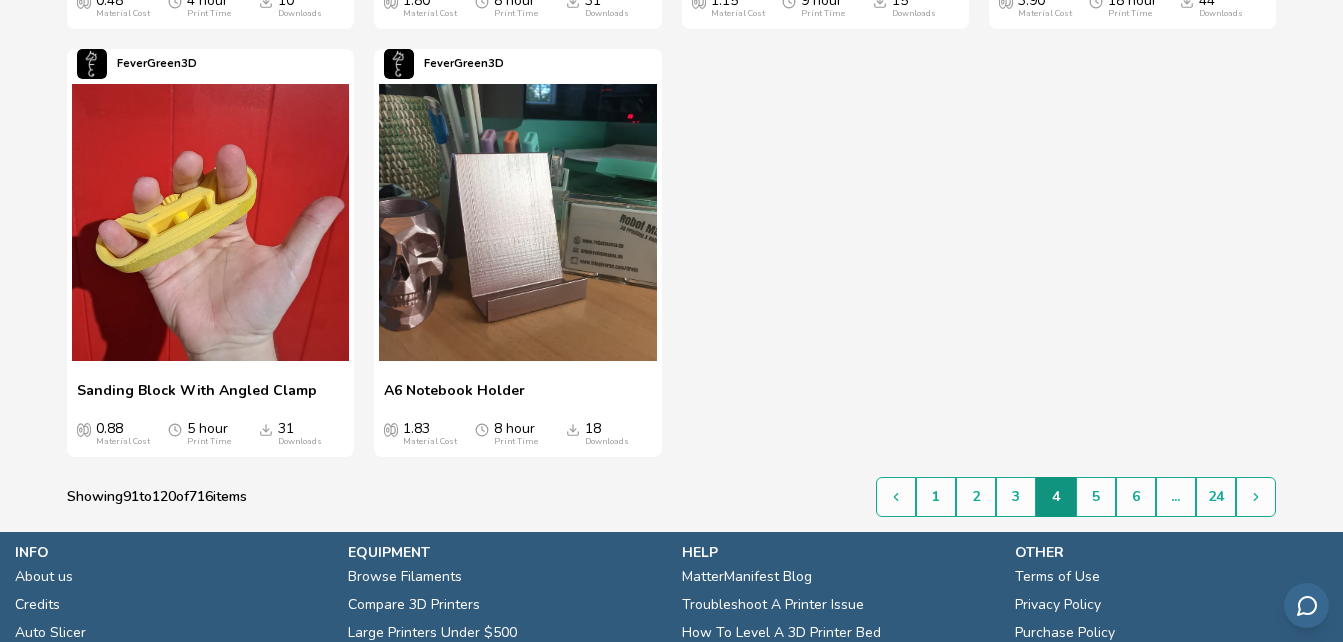scroll, scrollTop: 3705, scrollLeft: 0, axis: vertical 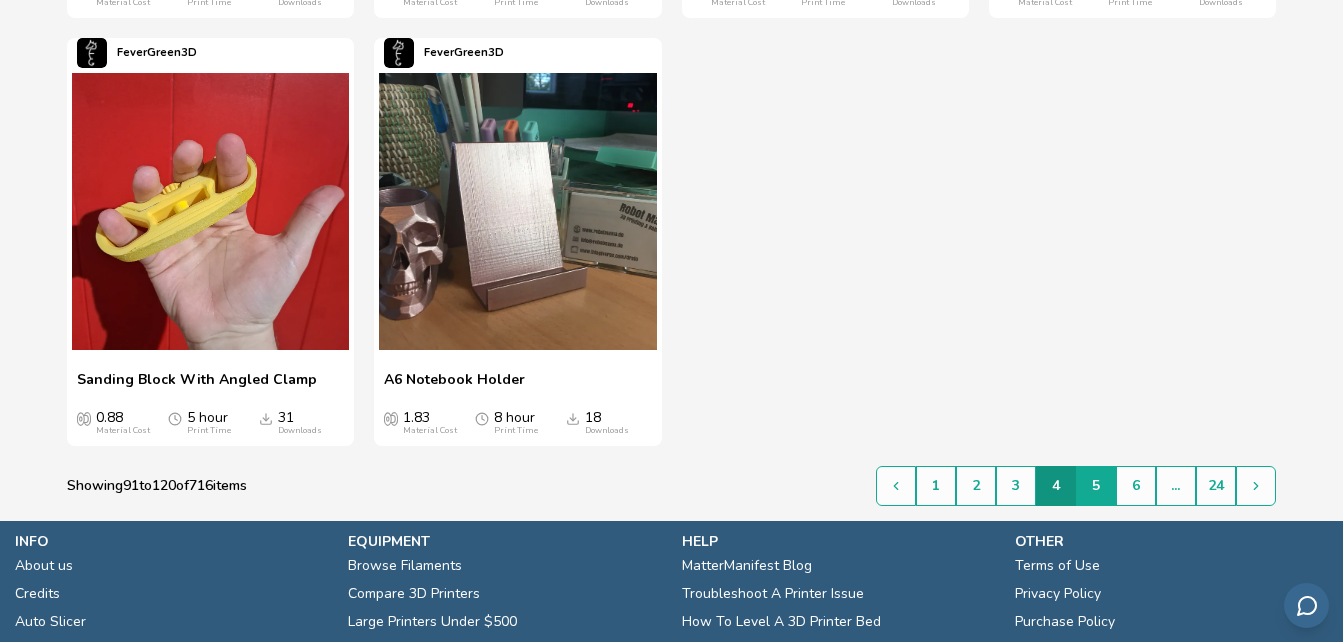 click on "5" at bounding box center [1096, 486] 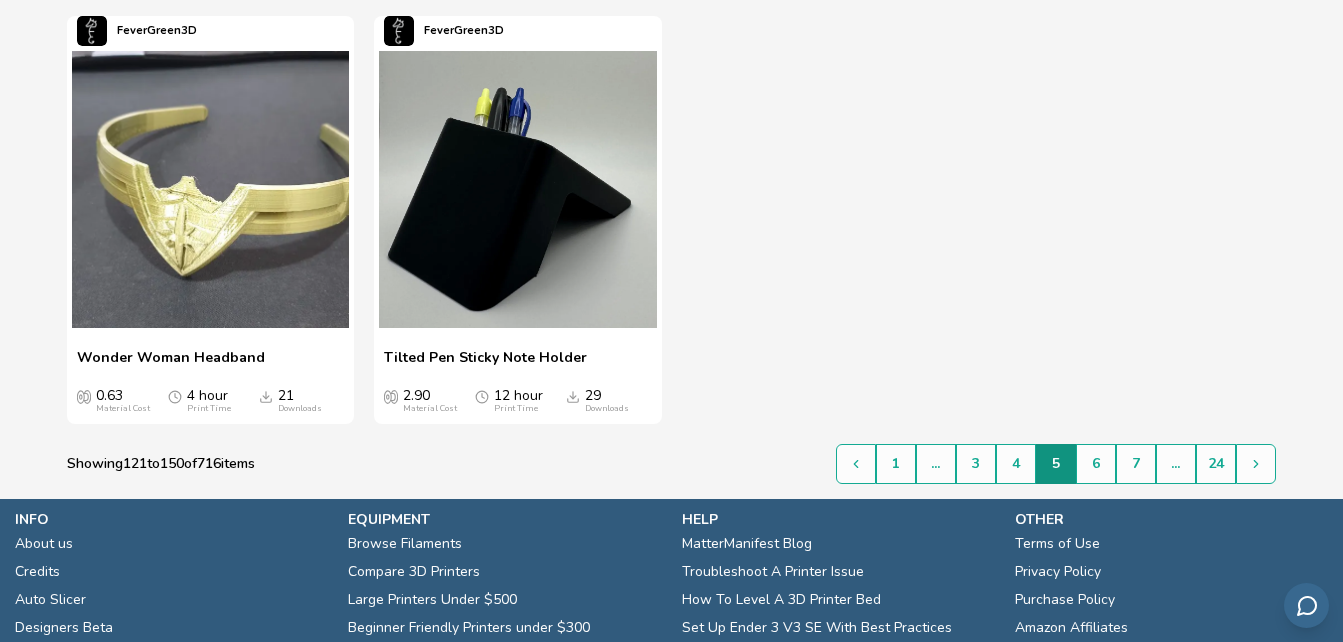 scroll, scrollTop: 3749, scrollLeft: 0, axis: vertical 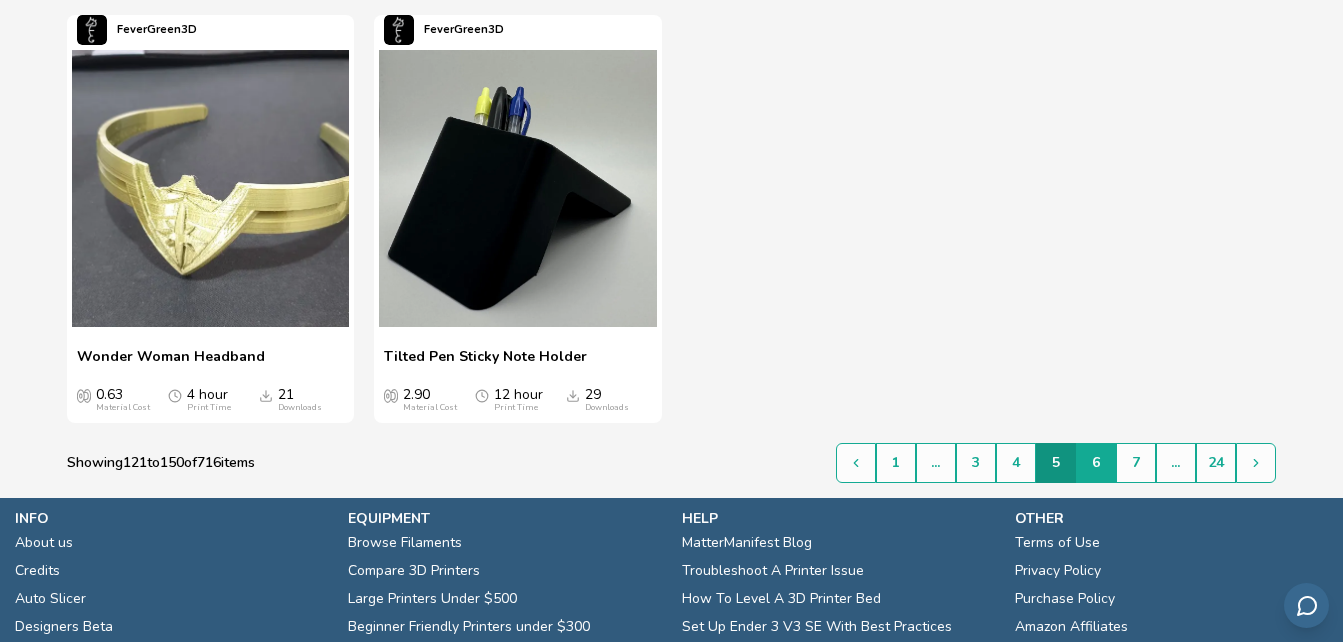 click on "6" at bounding box center (1096, 463) 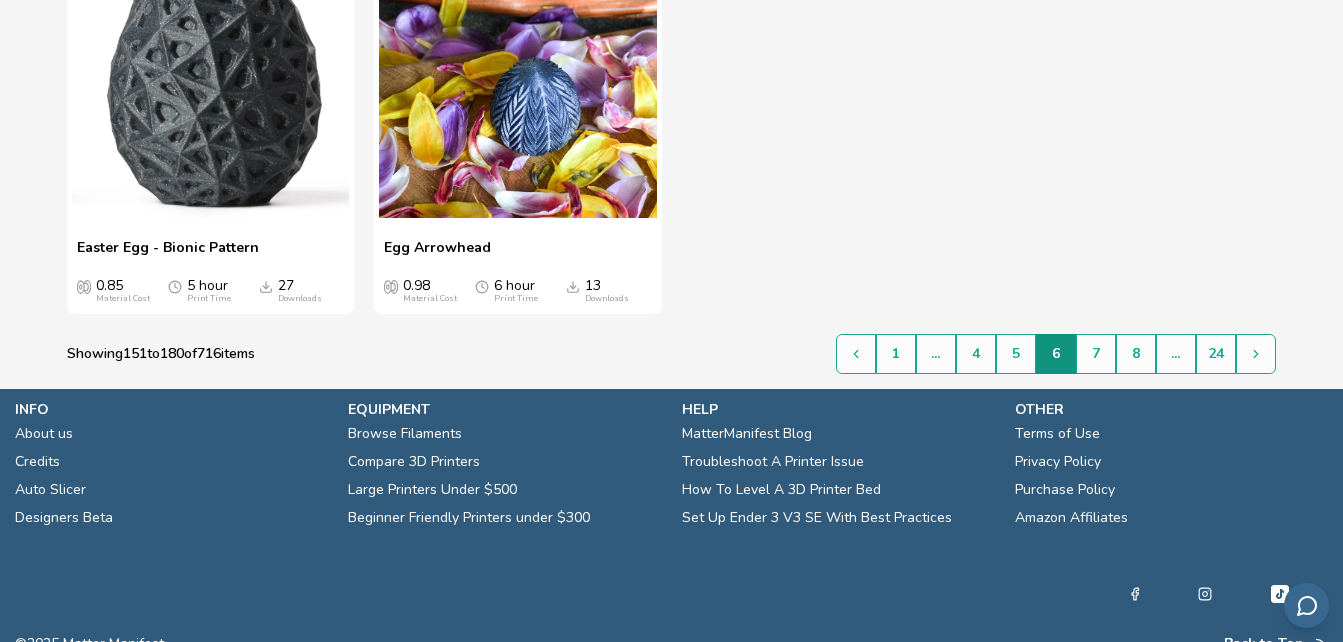 scroll, scrollTop: 3817, scrollLeft: 0, axis: vertical 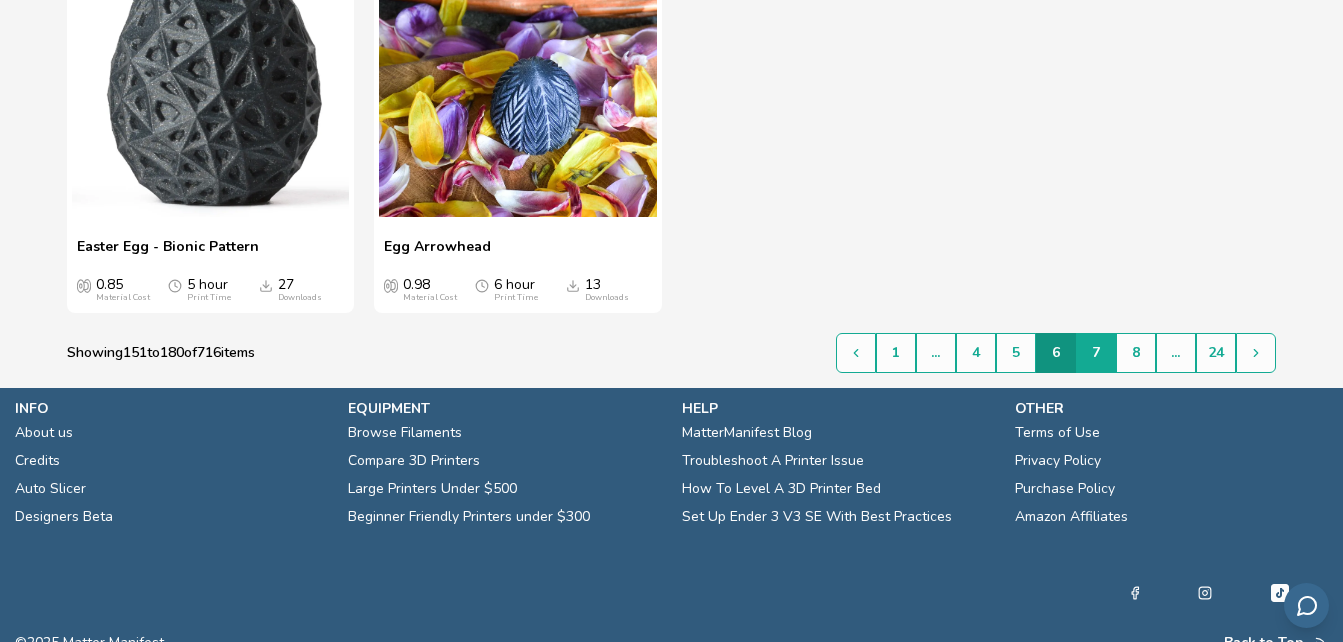 click on "7" at bounding box center (1096, 353) 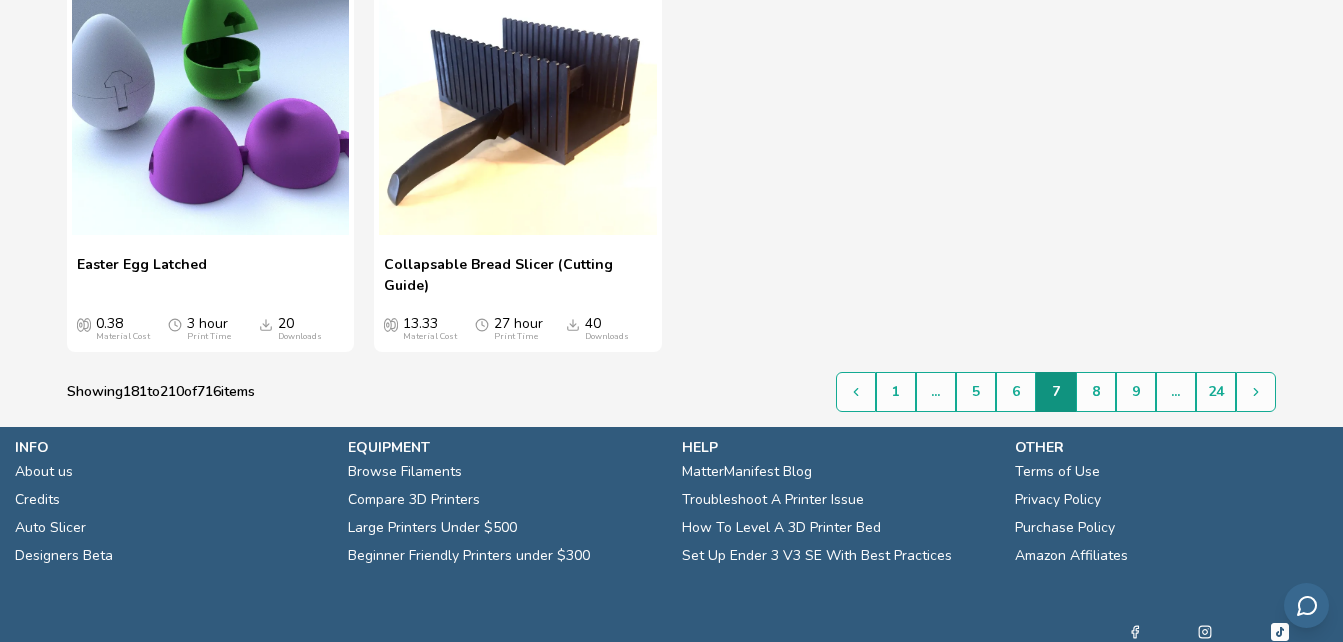 scroll, scrollTop: 3822, scrollLeft: 0, axis: vertical 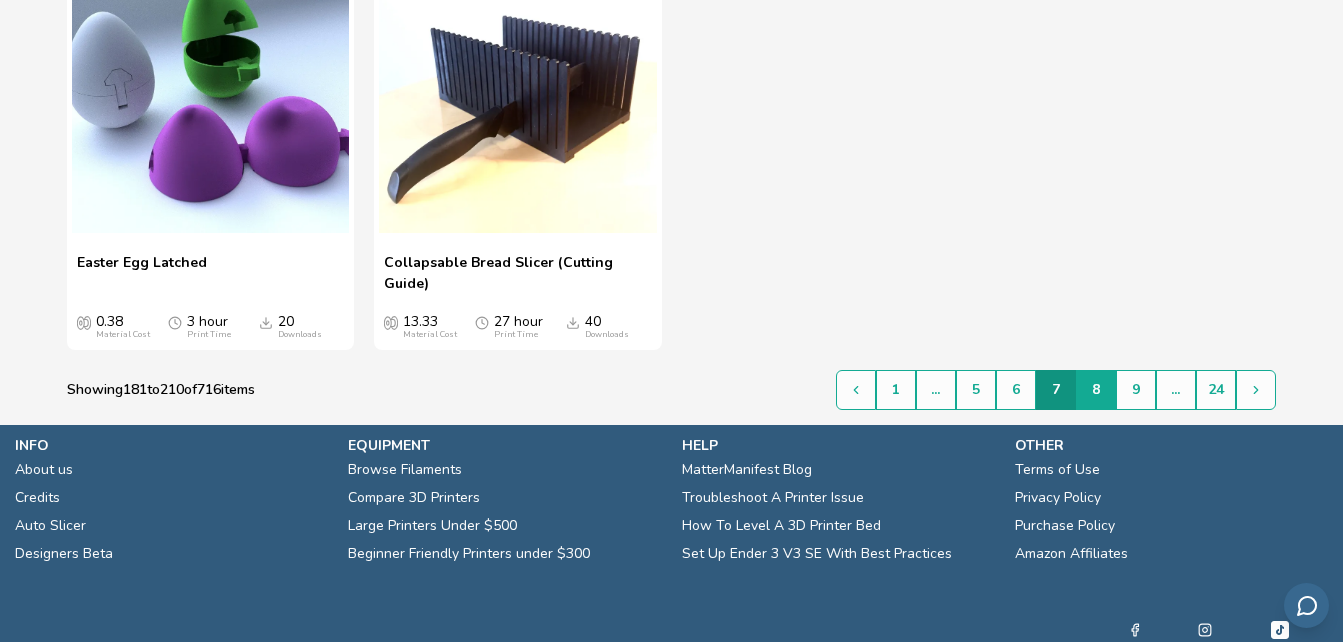 click on "8" at bounding box center (1096, 390) 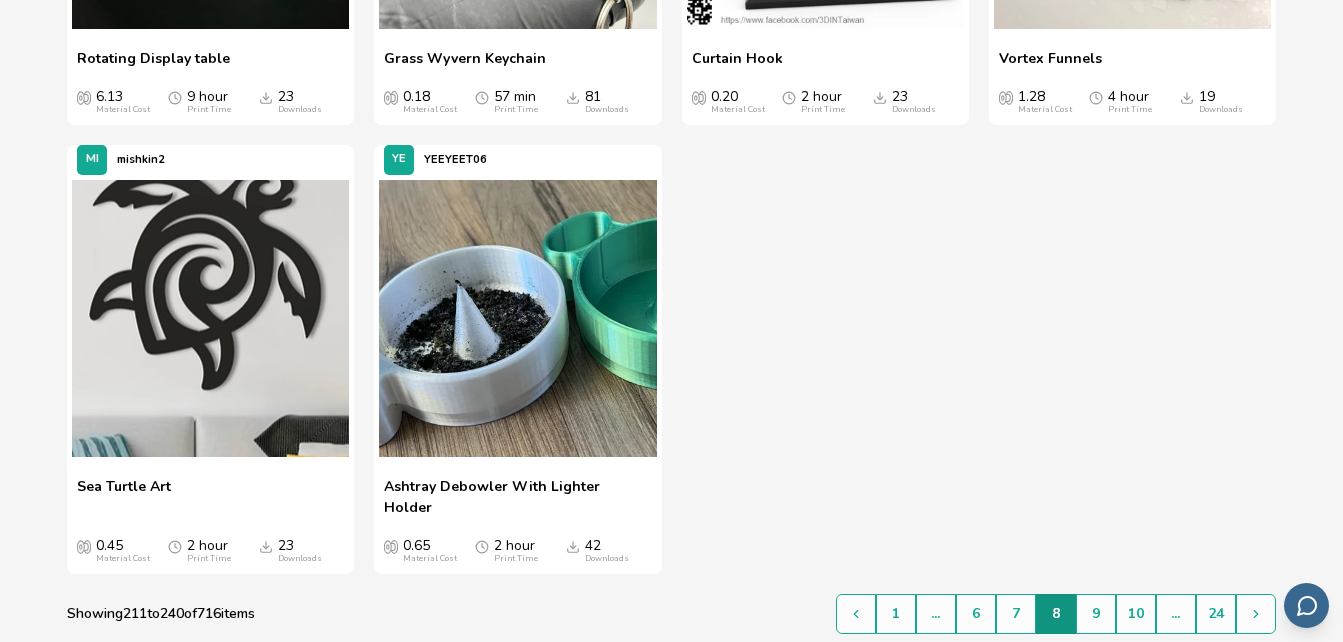scroll, scrollTop: 3599, scrollLeft: 0, axis: vertical 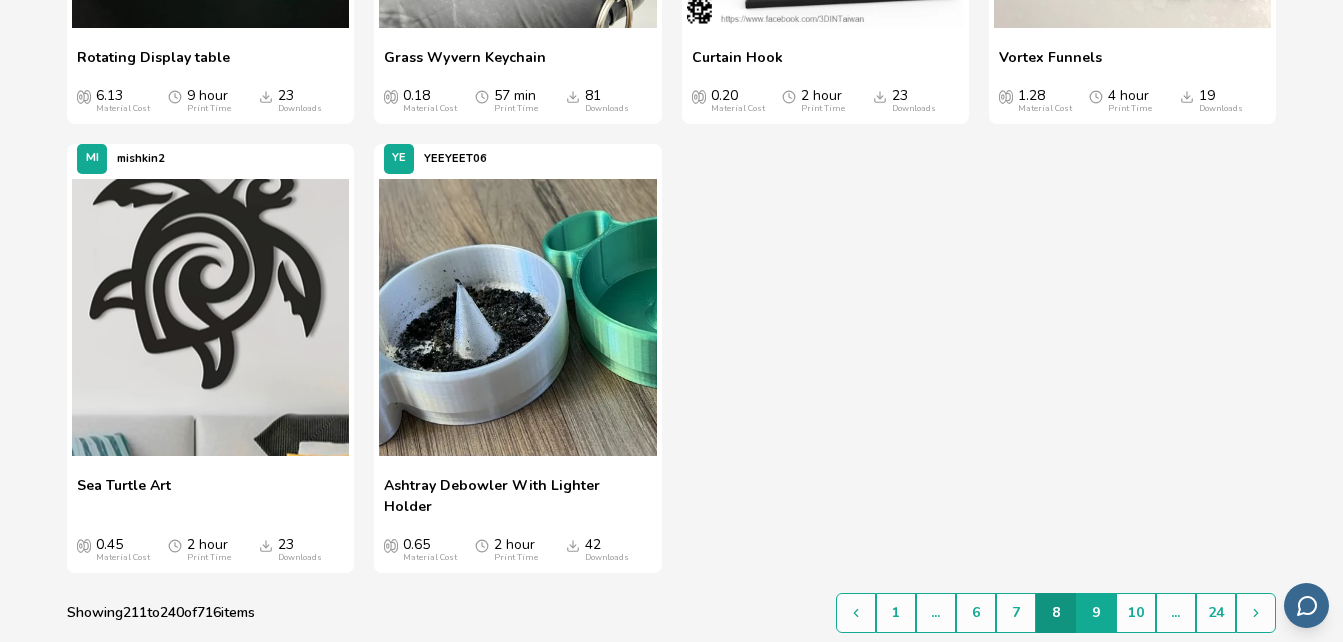 click on "9" at bounding box center (1096, 613) 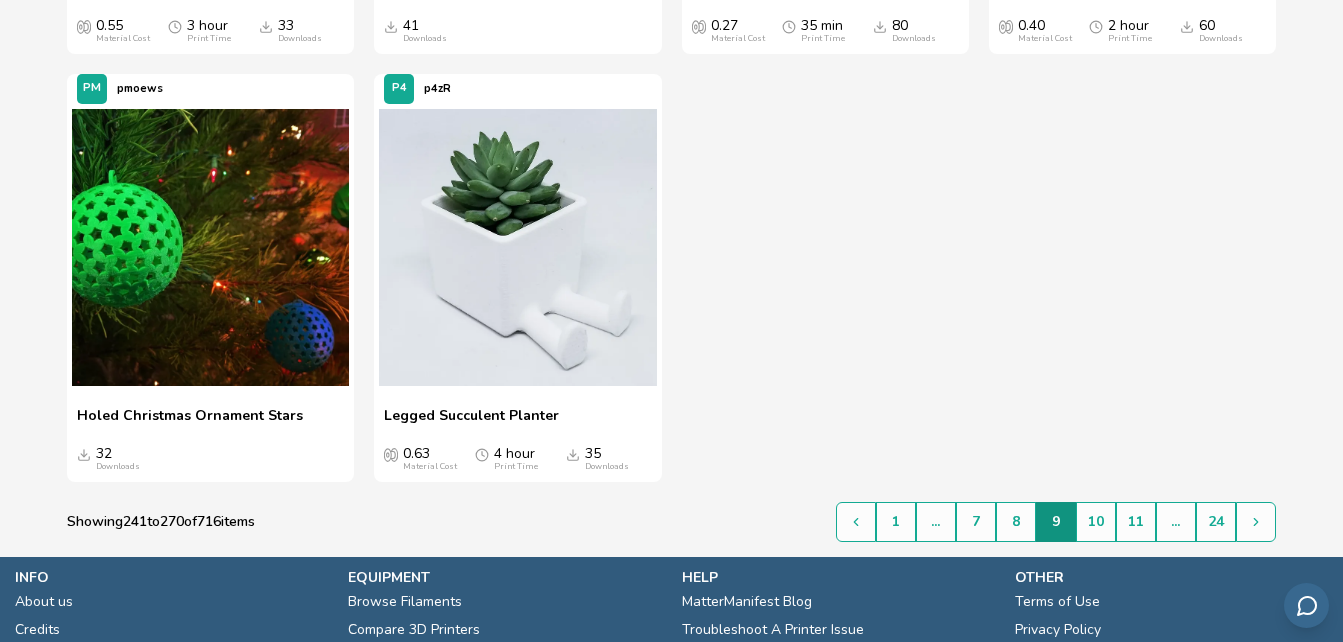 scroll, scrollTop: 3628, scrollLeft: 0, axis: vertical 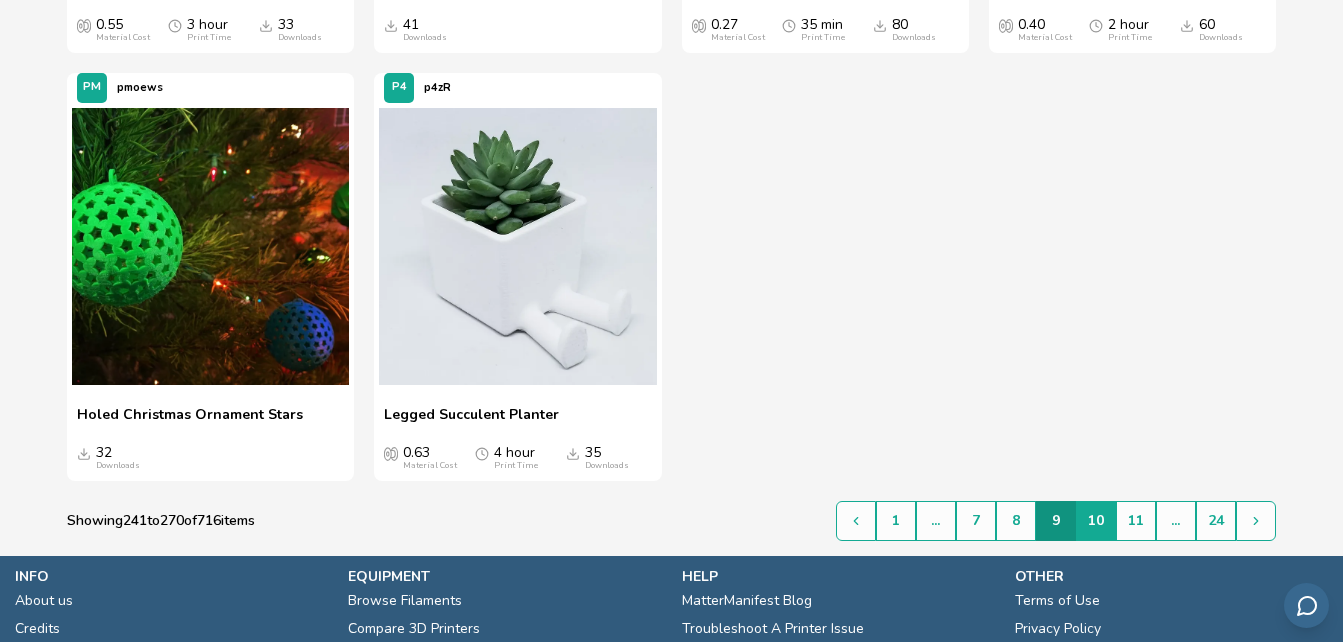 click on "10" at bounding box center [1096, 521] 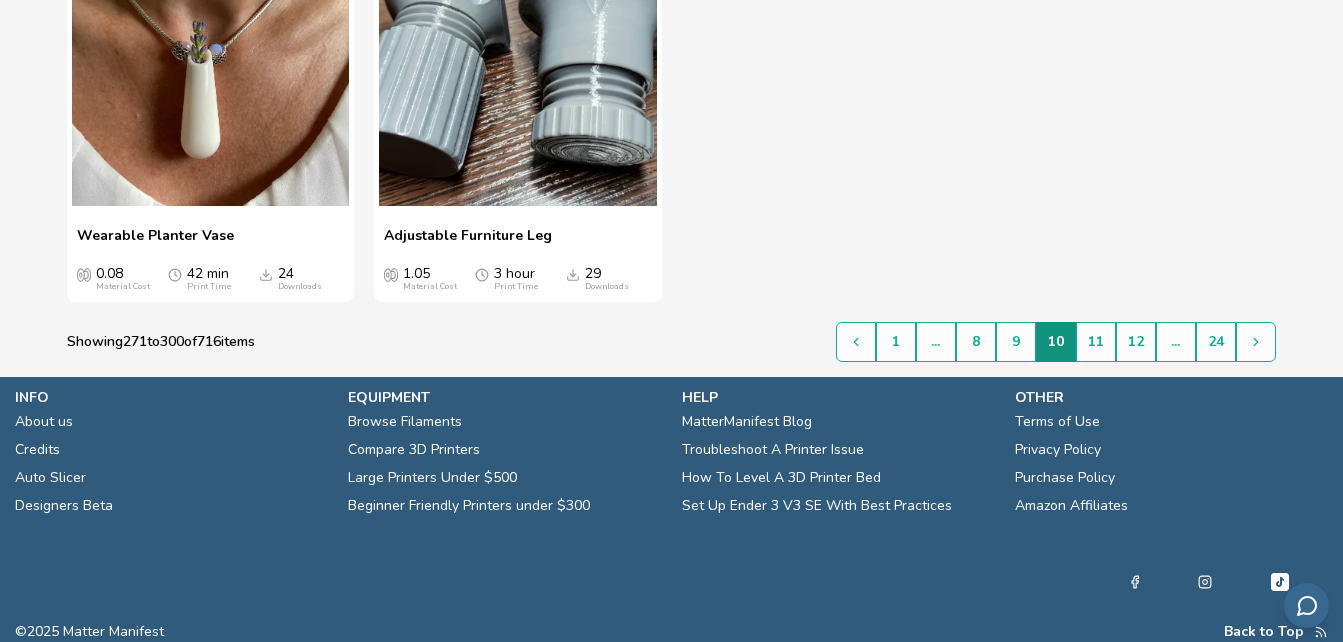 scroll, scrollTop: 3836, scrollLeft: 0, axis: vertical 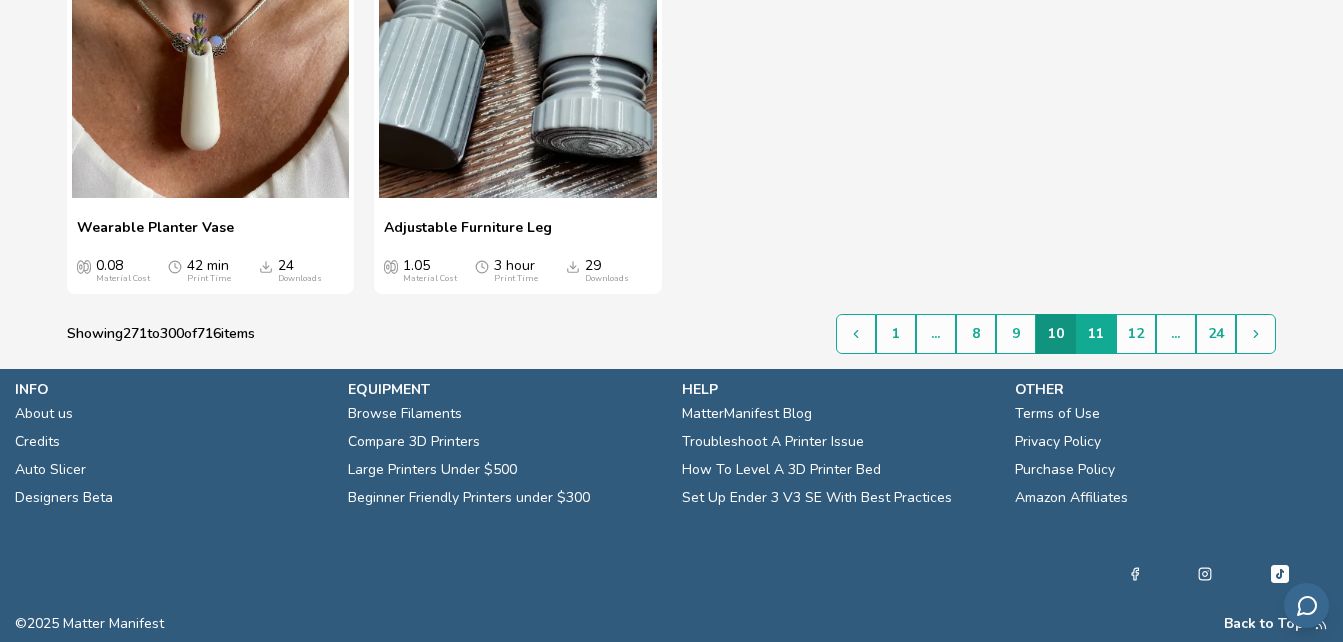 click on "11" at bounding box center [1096, 334] 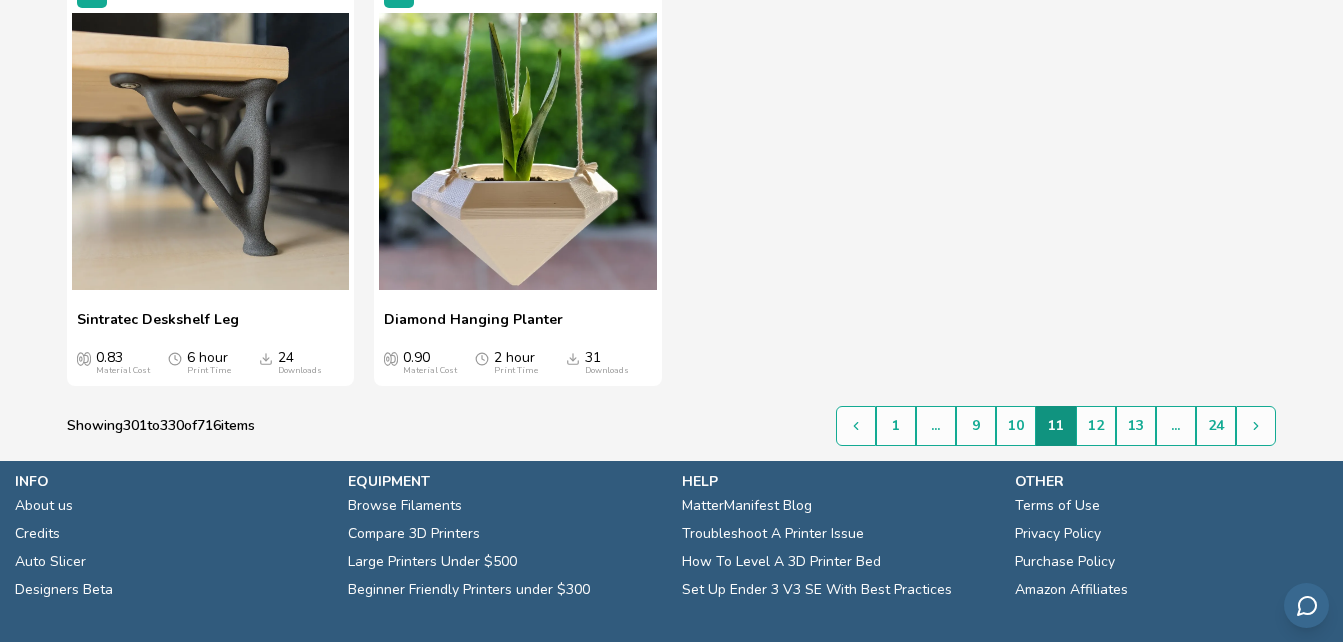 scroll, scrollTop: 3704, scrollLeft: 0, axis: vertical 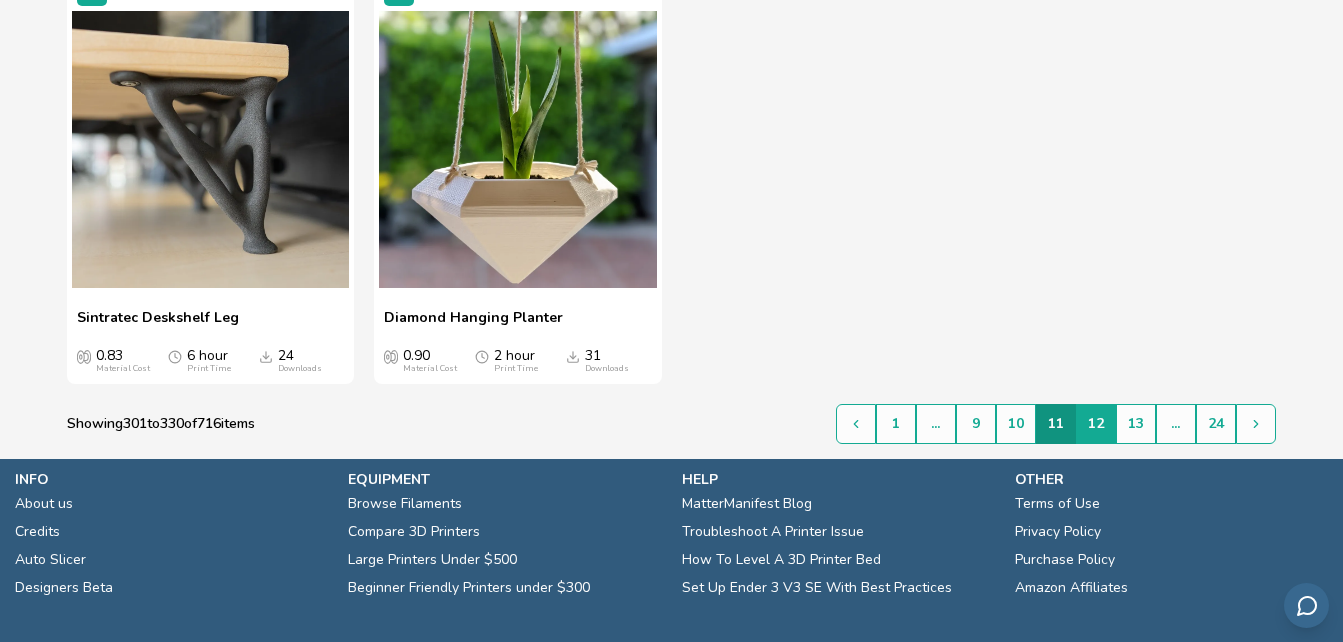 click on "12" at bounding box center (1096, 424) 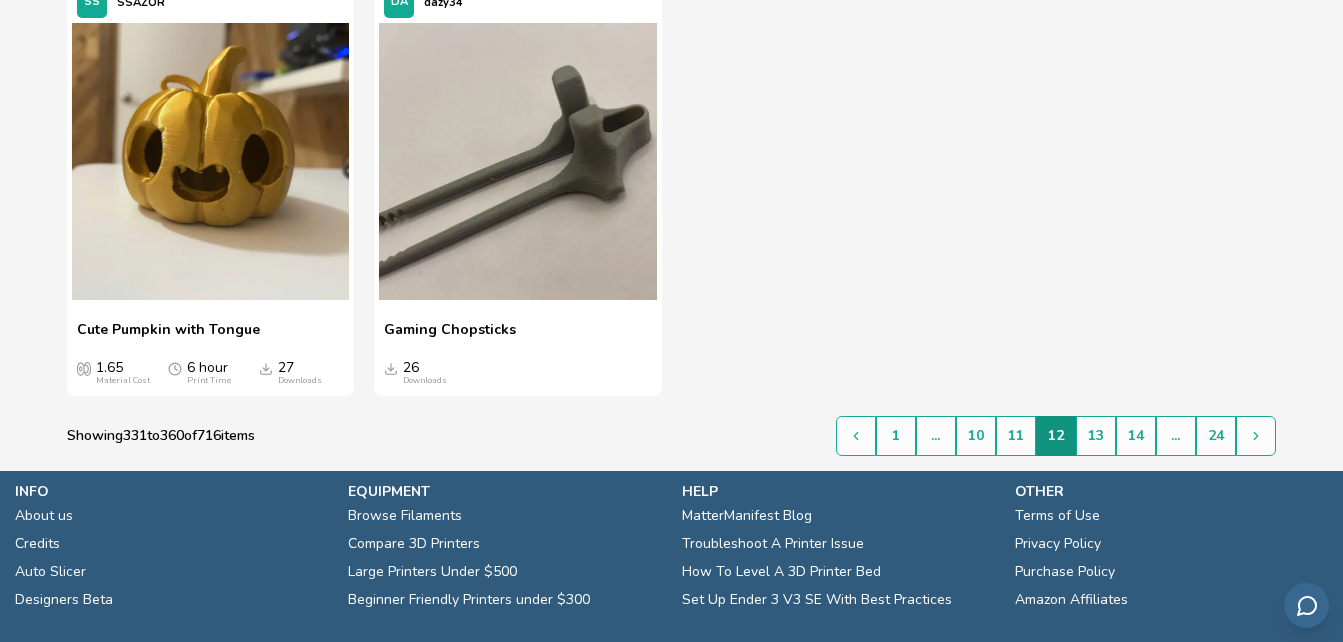 scroll, scrollTop: 3794, scrollLeft: 0, axis: vertical 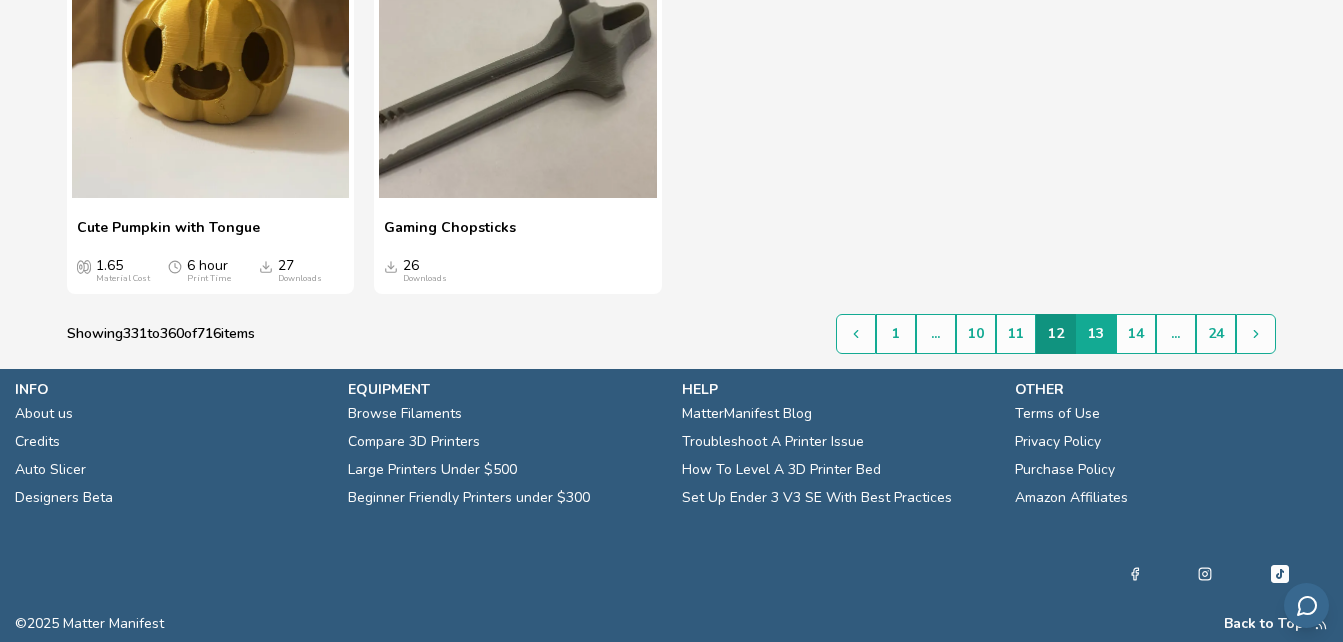 click on "13" at bounding box center [1096, 334] 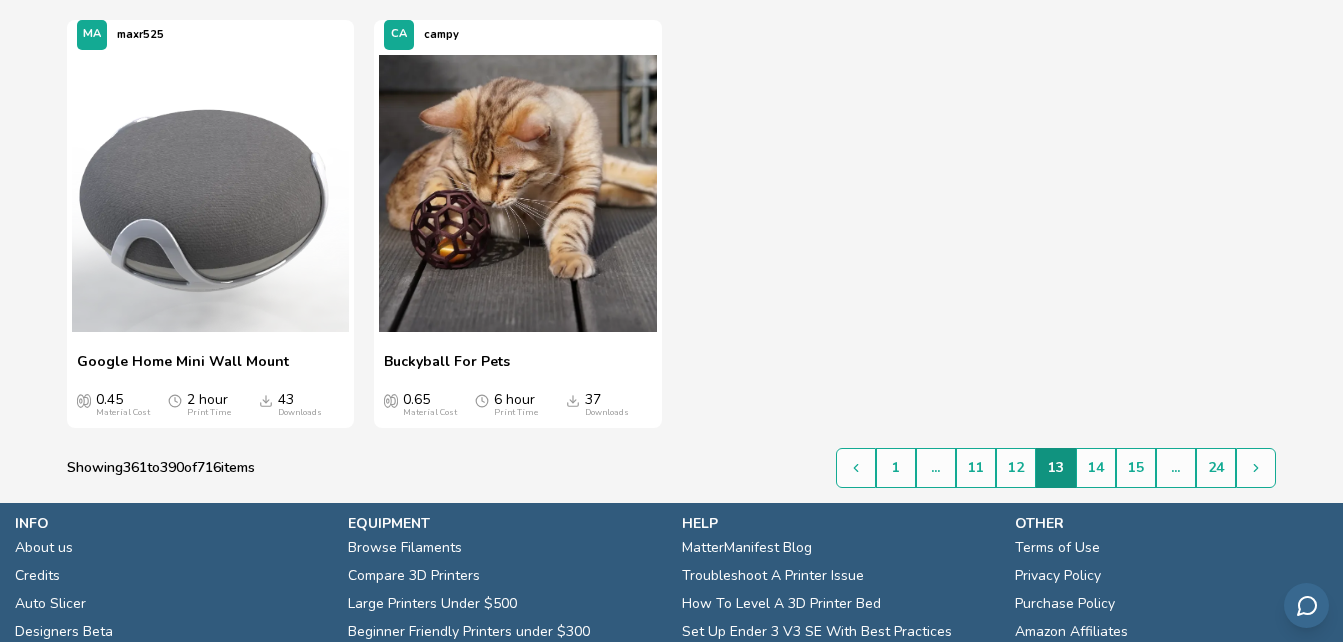 scroll, scrollTop: 3683, scrollLeft: 0, axis: vertical 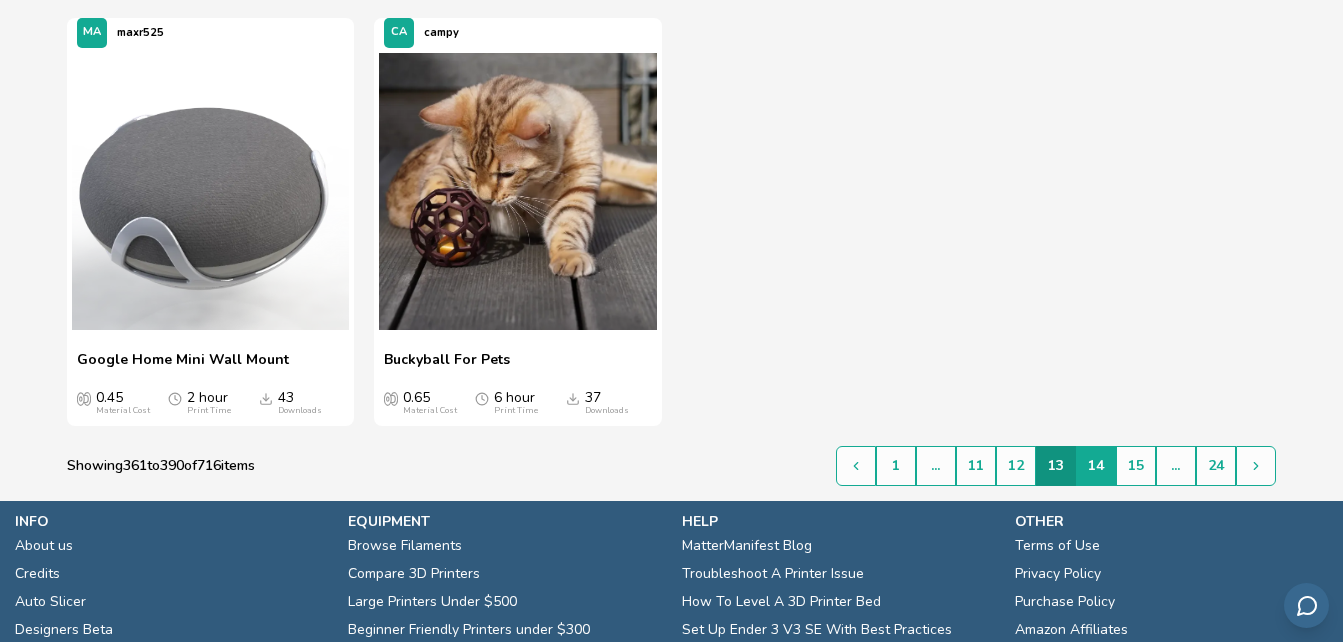 click on "14" at bounding box center [1096, 466] 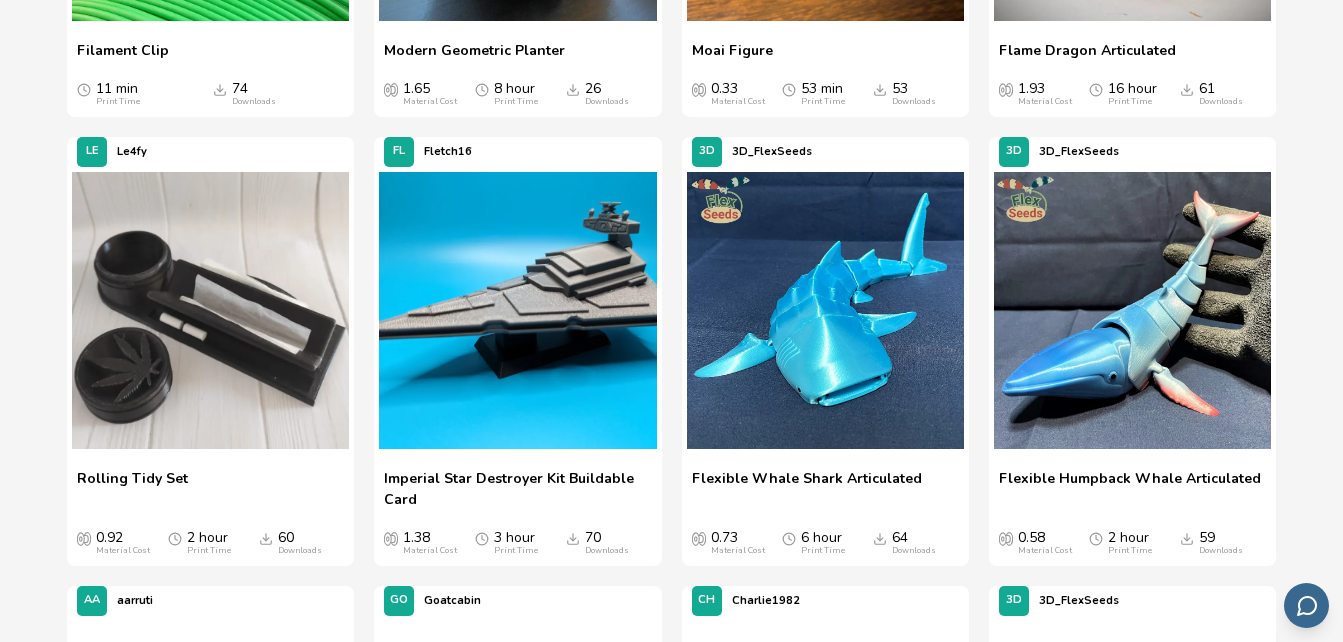 scroll, scrollTop: 1404, scrollLeft: 0, axis: vertical 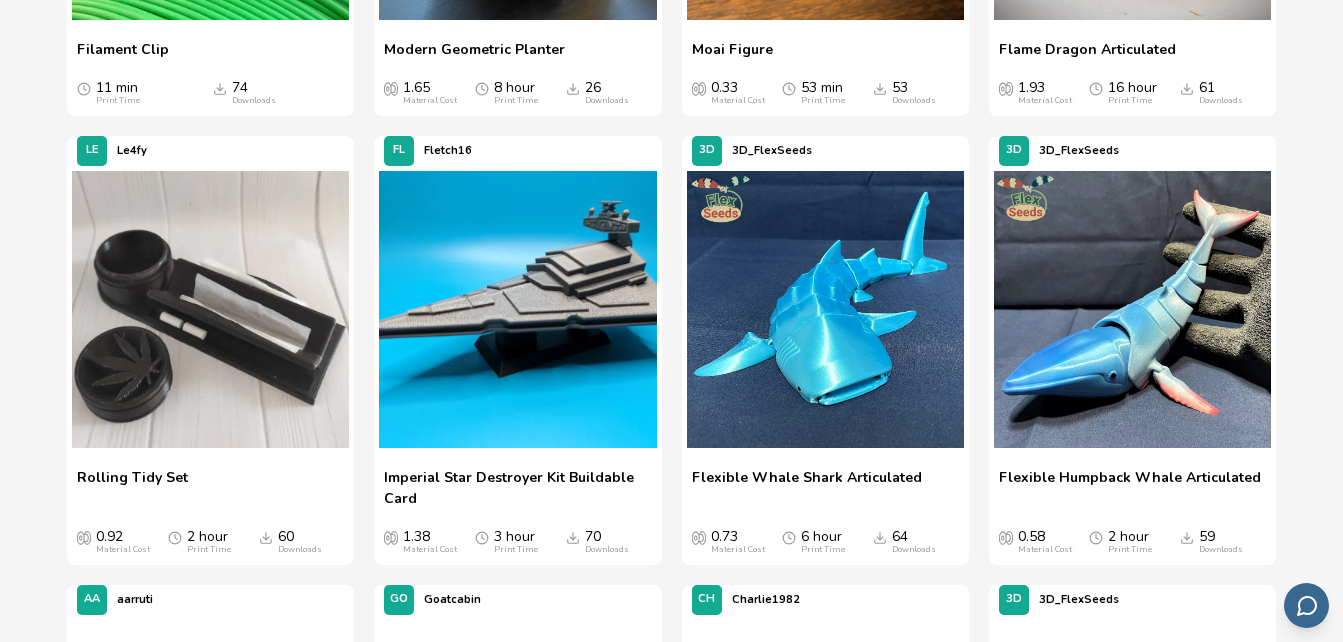 click on "GO Gophergames Carrot Gravity Knife Carrot Gravity Knife 0.63 Material Cost 3 hour Print Time 65 Downloads BI BiggBadaBoom Missile Turret Pen Holder Missile Turret Pen Holder 2.35 Material Cost 5 hour Print Time 32 Downloads SP Sp0nge Cable Management Wrapper Cable Management Wrapper 1.15 Material Cost 3 hour Print Time 34 Downloads MO Modular Mushrooms Punching Bag For Cats Punching Bag For Cats 2.80 Material Cost 7 hour Print Time 27 Downloads KA kaz3d Filament Clip Filament Clip 11 min Print Time 74 Downloads DO doganharp Modern Geometric Planter Modern Geometric Planter 1.65 Material Cost 8 hour Print Time 26 Downloads ET ET-Huang Moai Figure Moai Figure 0.33 Material Cost 53 min Print Time 53 Downloads KI kimseungwoo11 Flame Dragon Articulated Flame Dragon Articulated 1.93 Material Cost 16 hour Print Time 61 Downloads LE Le4fy Rolling Tidy Set Rolling Tidy Set 0.92 Material Cost 2 hour Print Time 60 Downloads FL Fletch16 Imperial Star Destroyer Kit Buildable Card 1.38 Material Cost 3 hour Print Time 70" at bounding box center (671, 935) 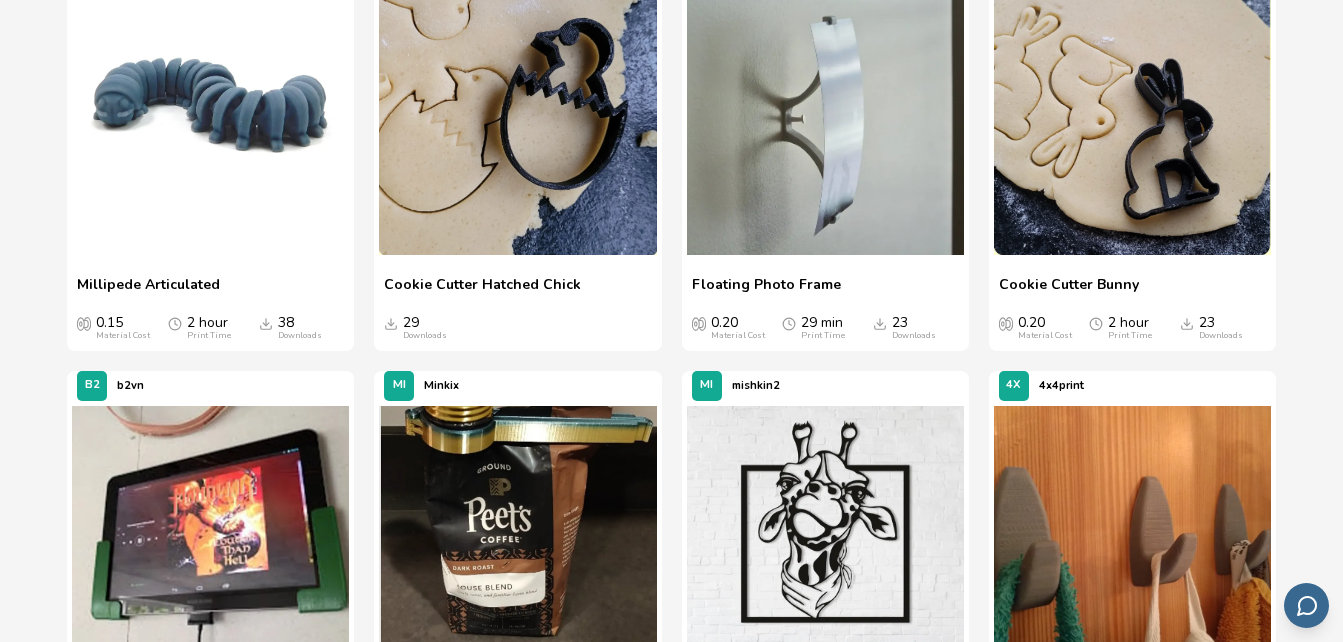 scroll, scrollTop: 2924, scrollLeft: 0, axis: vertical 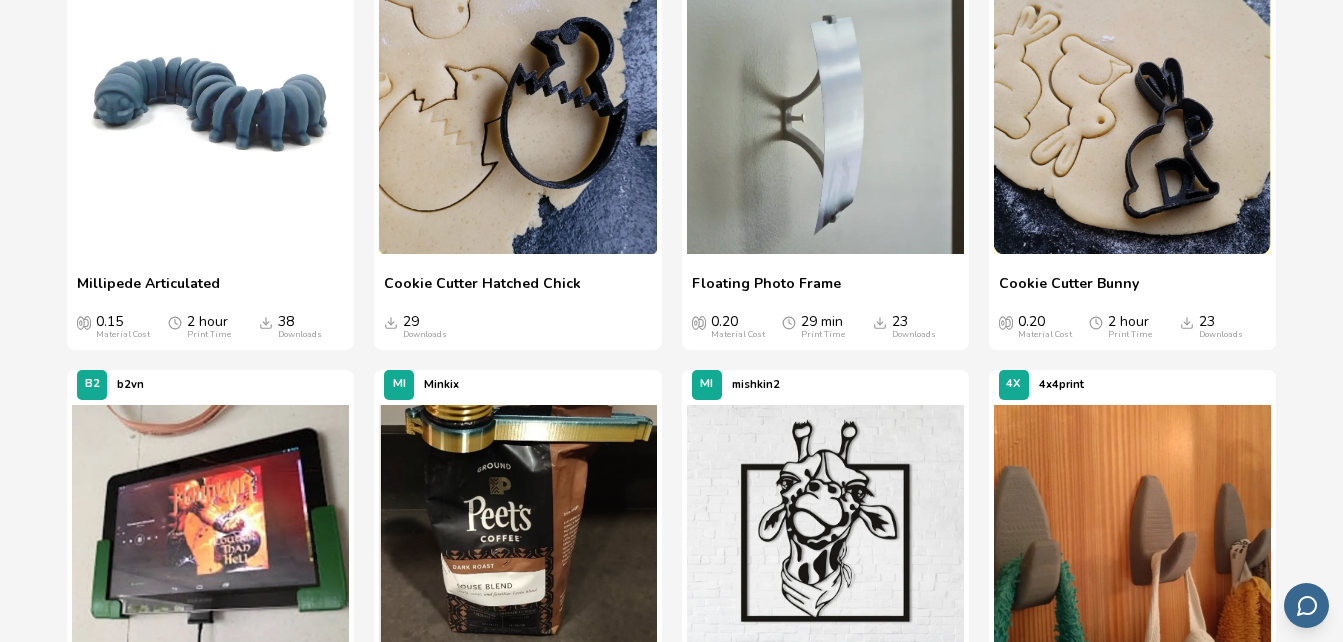 click at bounding box center [825, 115] 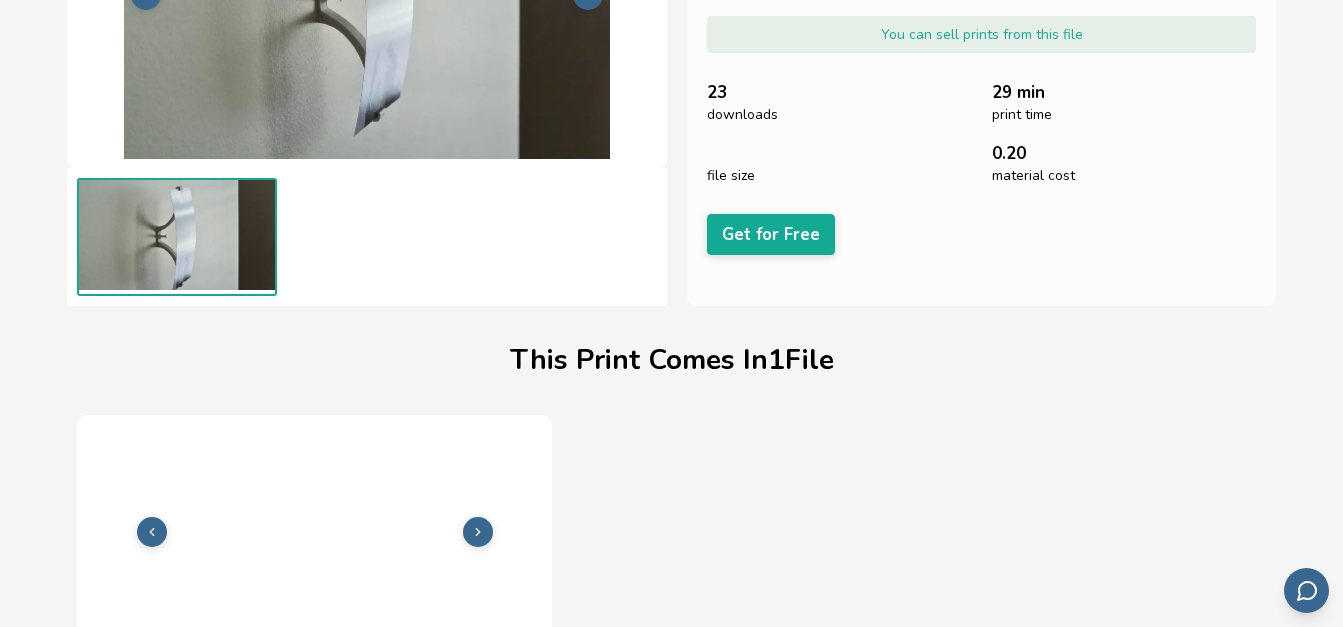 scroll, scrollTop: 290, scrollLeft: 0, axis: vertical 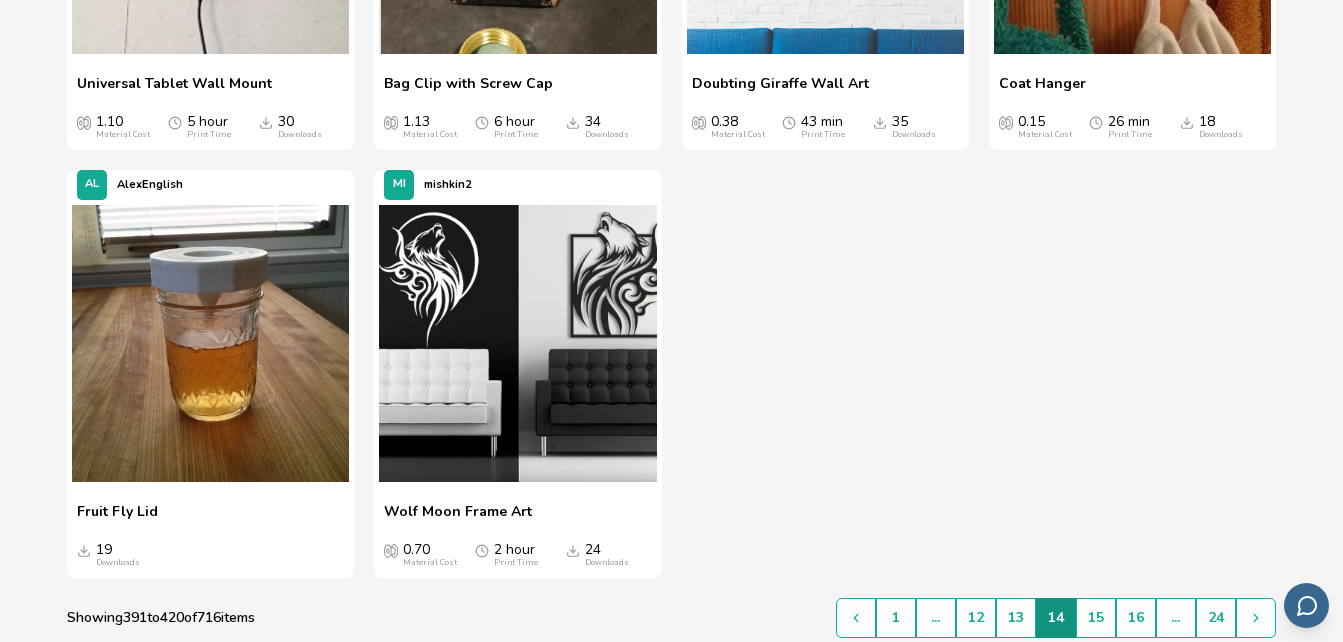 click on "GO Gophergames Carrot Gravity Knife Carrot Gravity Knife 0.63 Material Cost 3 hour Print Time 65 Downloads BI BiggBadaBoom Missile Turret Pen Holder Missile Turret Pen Holder 2.35 Material Cost 5 hour Print Time 32 Downloads SP Sp0nge Cable Management Wrapper Cable Management Wrapper 1.15 Material Cost 3 hour Print Time 34 Downloads MO Modular Mushrooms Punching Bag For Cats Punching Bag For Cats 2.80 Material Cost 7 hour Print Time 27 Downloads KA kaz3d Filament Clip Filament Clip 11 min Print Time 74 Downloads DO doganharp Modern Geometric Planter Modern Geometric Planter 1.65 Material Cost 8 hour Print Time 26 Downloads ET ET-Huang Moai Figure Moai Figure 0.33 Material Cost 53 min Print Time 53 Downloads KI kimseungwoo11 Flame Dragon Articulated Flame Dragon Articulated 1.93 Material Cost 16 hour Print Time 61 Downloads LE Le4fy Rolling Tidy Set Rolling Tidy Set 0.92 Material Cost 2 hour Print Time 60 Downloads FL Fletch16 Imperial Star Destroyer Kit Buildable Card 1.38 Material Cost 3 hour Print Time 70" at bounding box center [671, -1132] 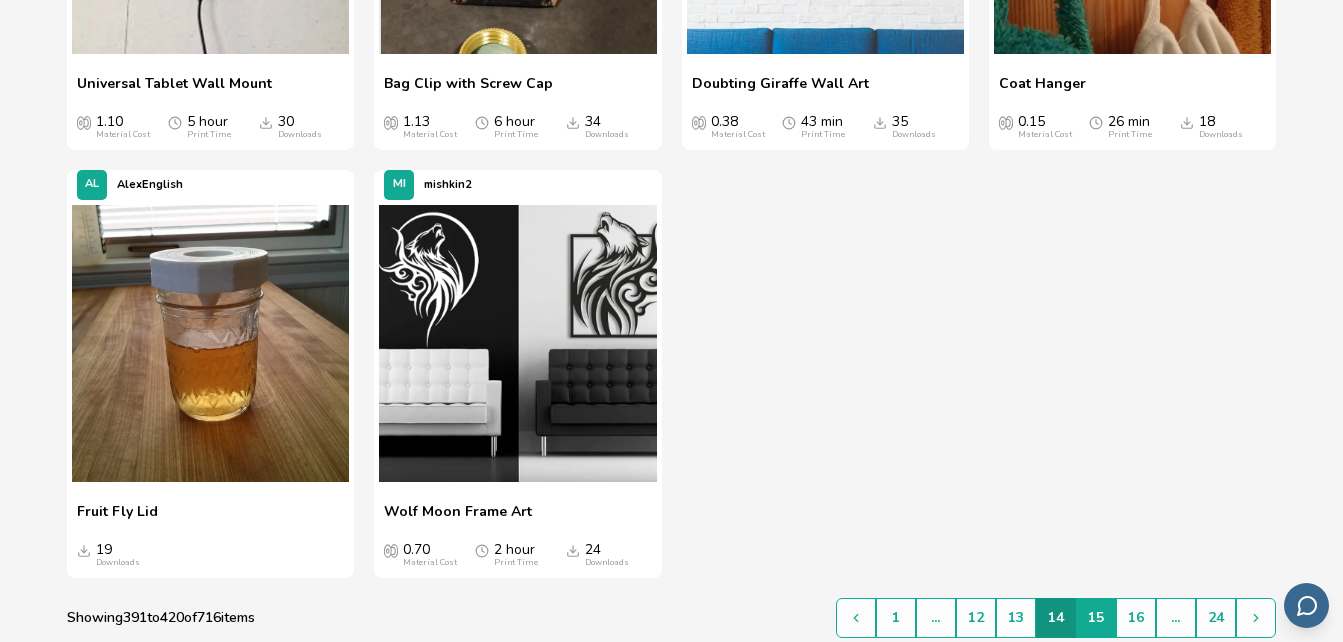 click on "15" at bounding box center (1096, 618) 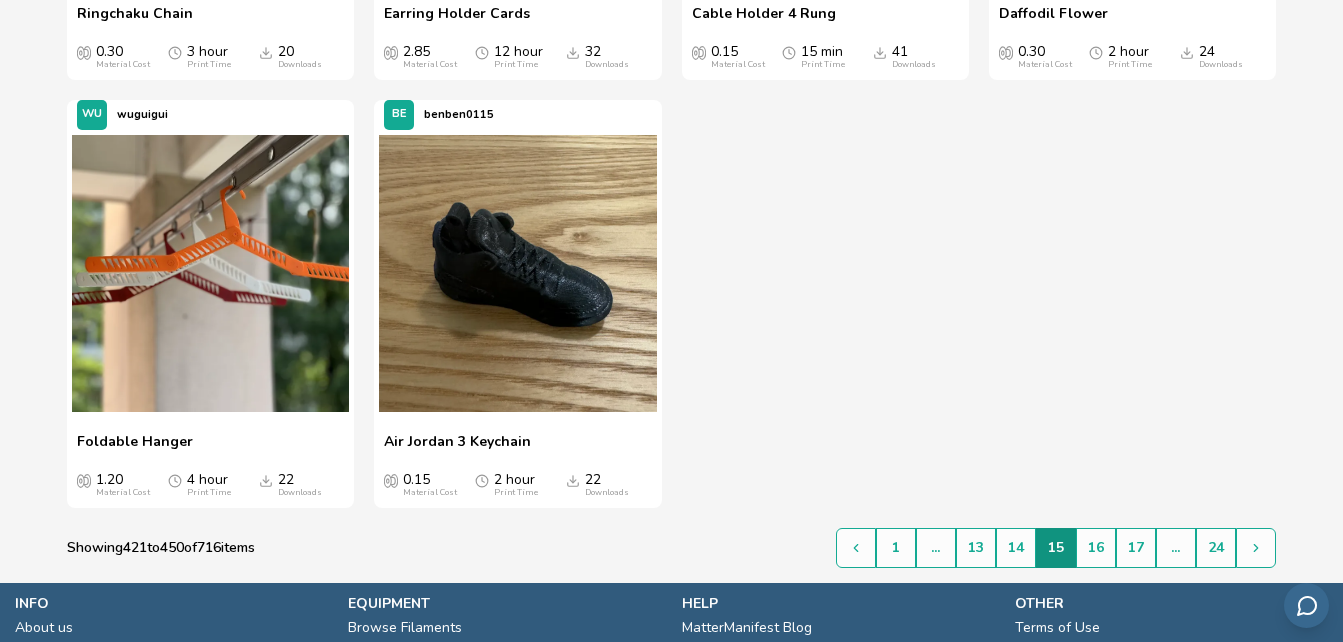 scroll, scrollTop: 3581, scrollLeft: 0, axis: vertical 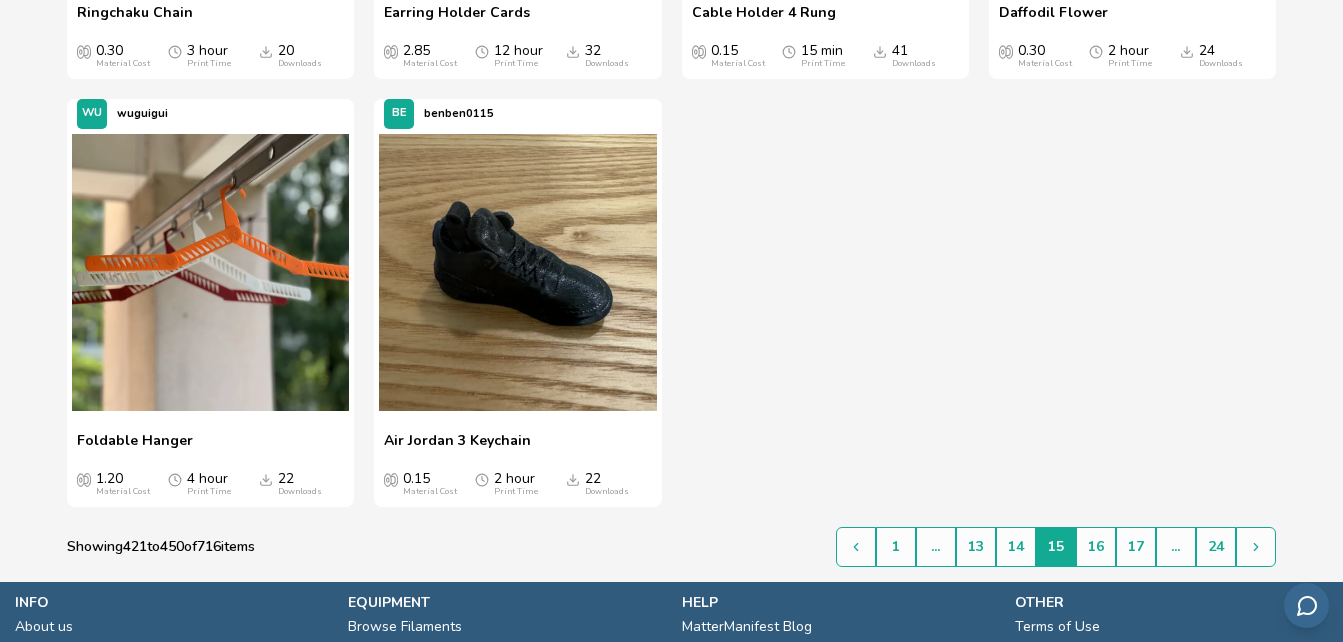 drag, startPoint x: 1097, startPoint y: 540, endPoint x: 1048, endPoint y: 545, distance: 49.25444 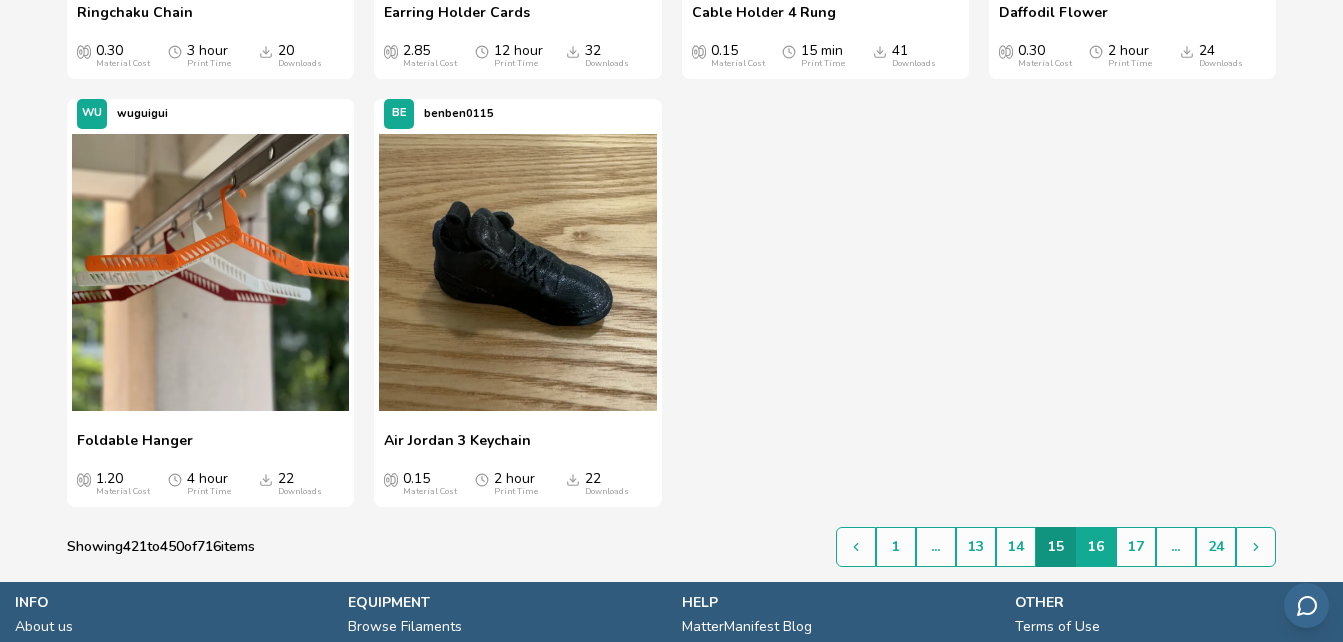click on "16" at bounding box center (1096, 547) 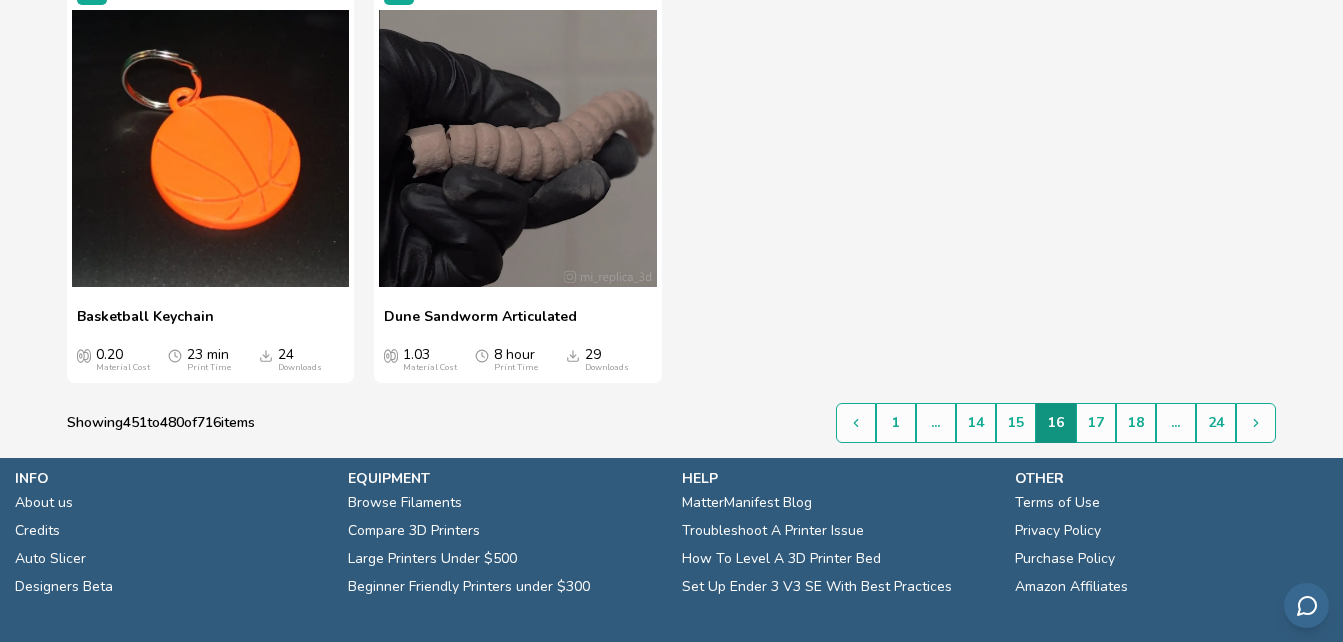 scroll, scrollTop: 3728, scrollLeft: 0, axis: vertical 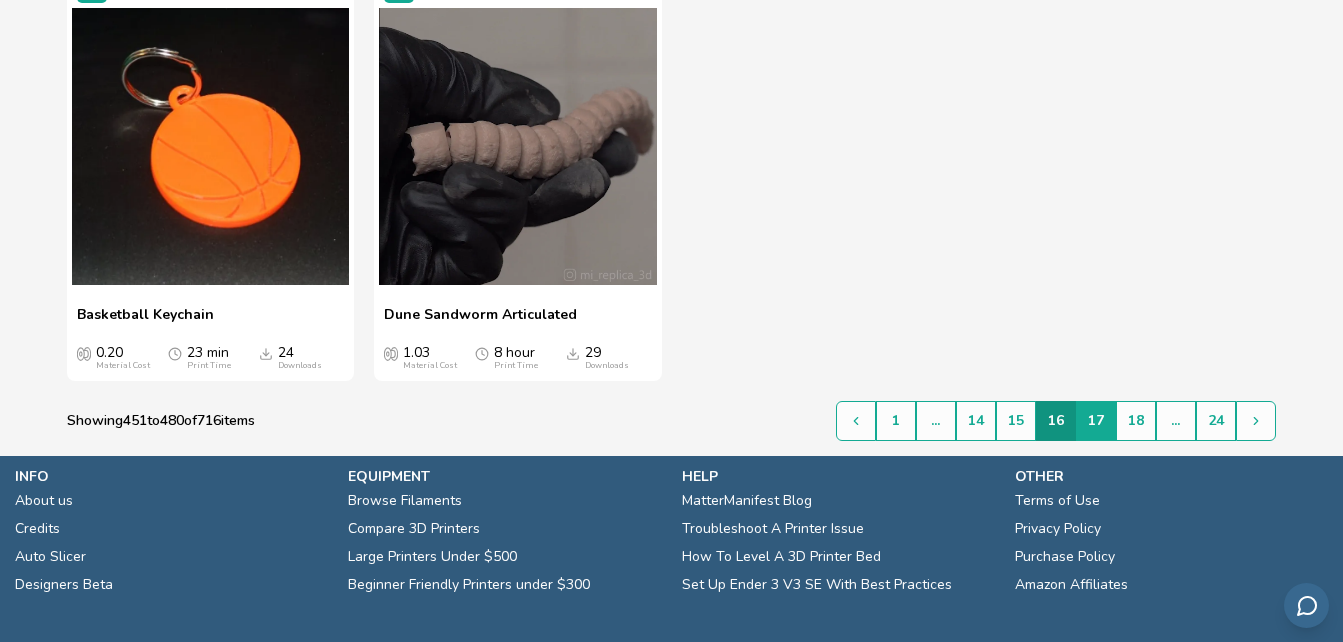 click on "17" at bounding box center (1096, 421) 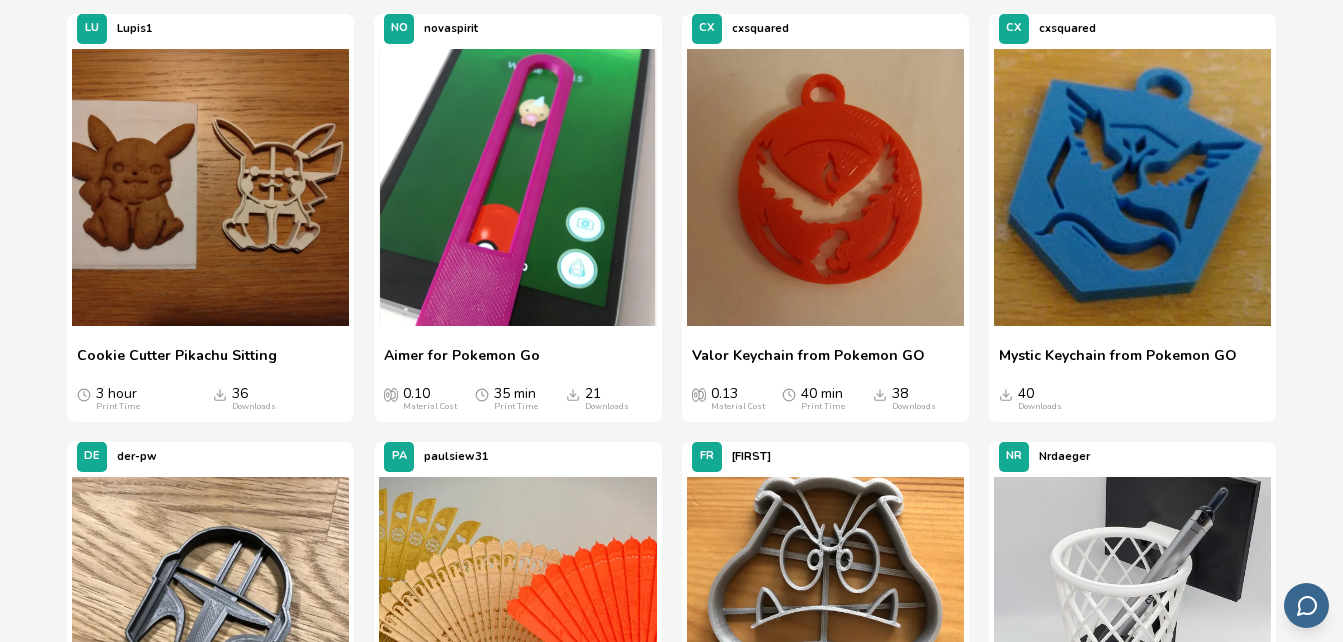 scroll, scrollTop: 1953, scrollLeft: 0, axis: vertical 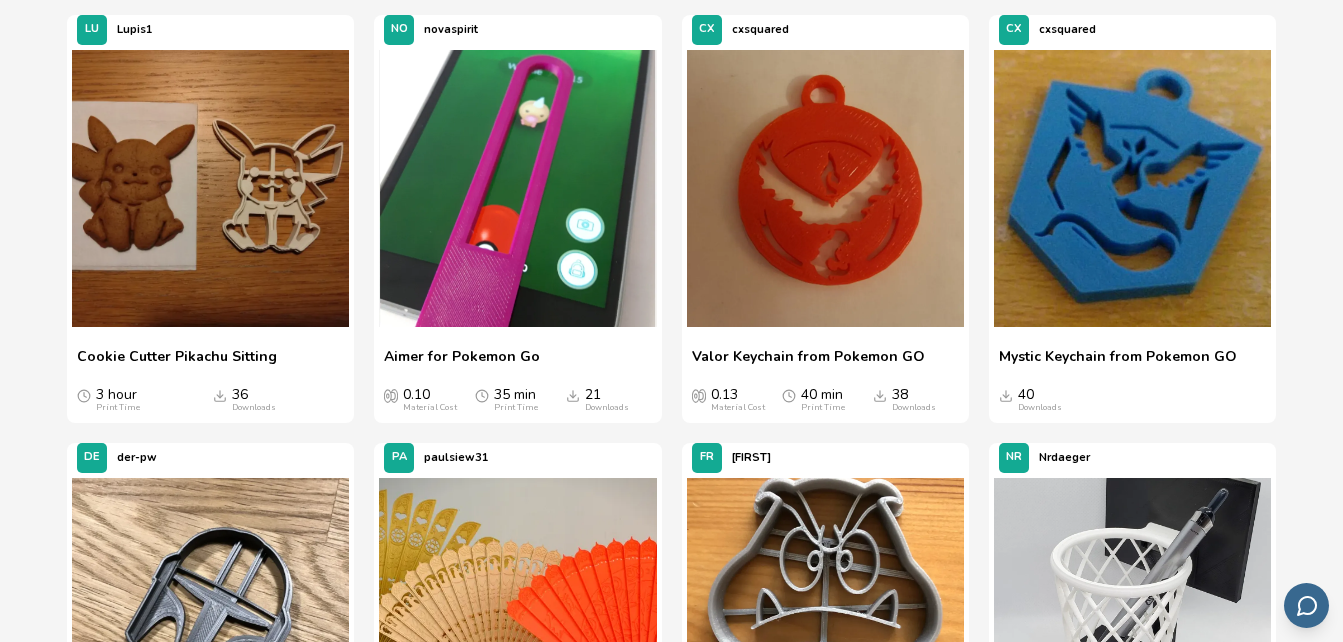 click at bounding box center [1132, 188] 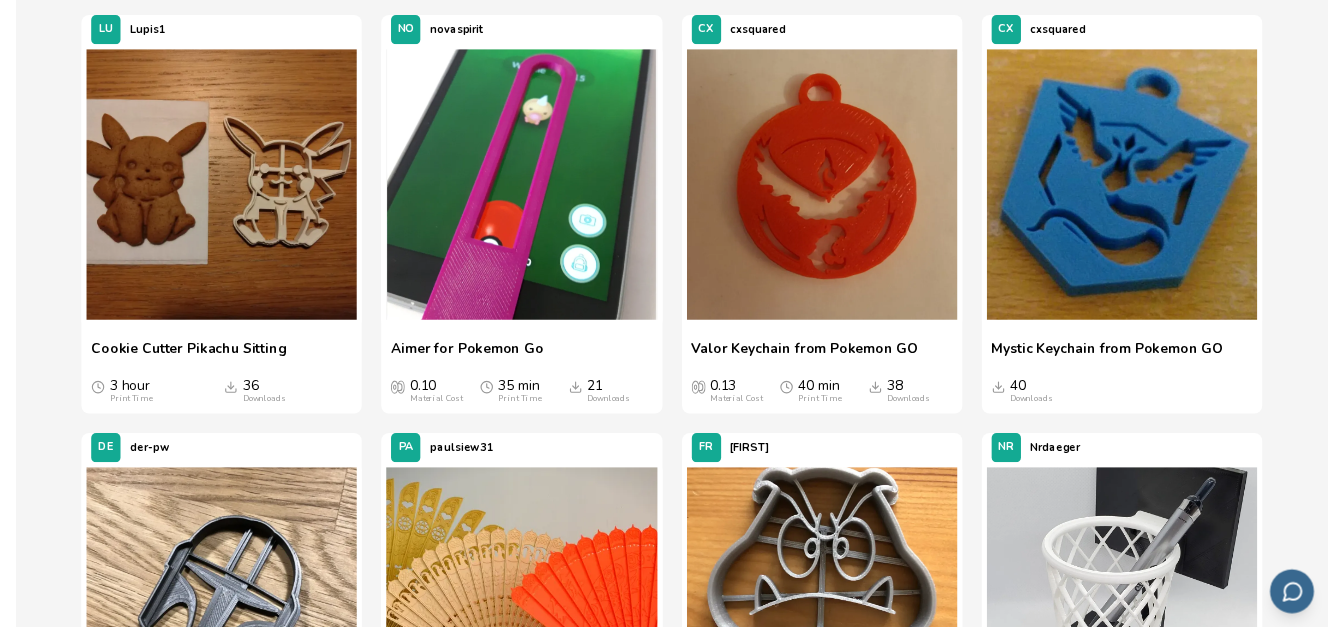 scroll, scrollTop: 0, scrollLeft: 0, axis: both 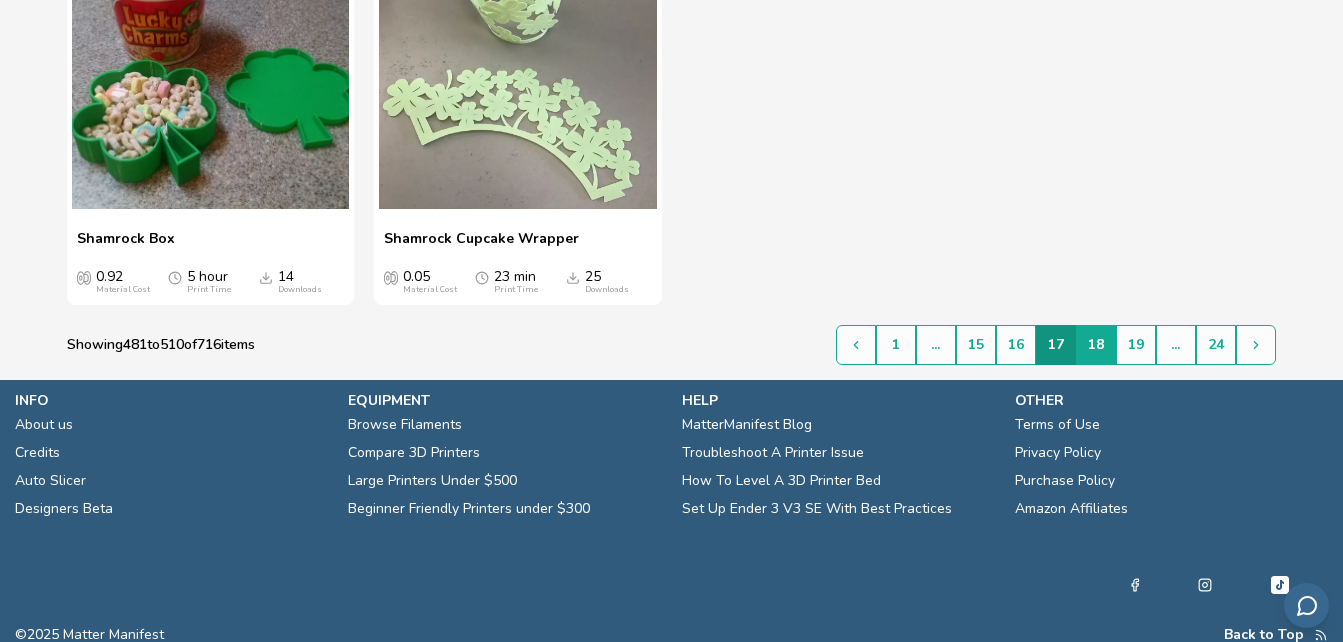 click on "18" at bounding box center [1096, 345] 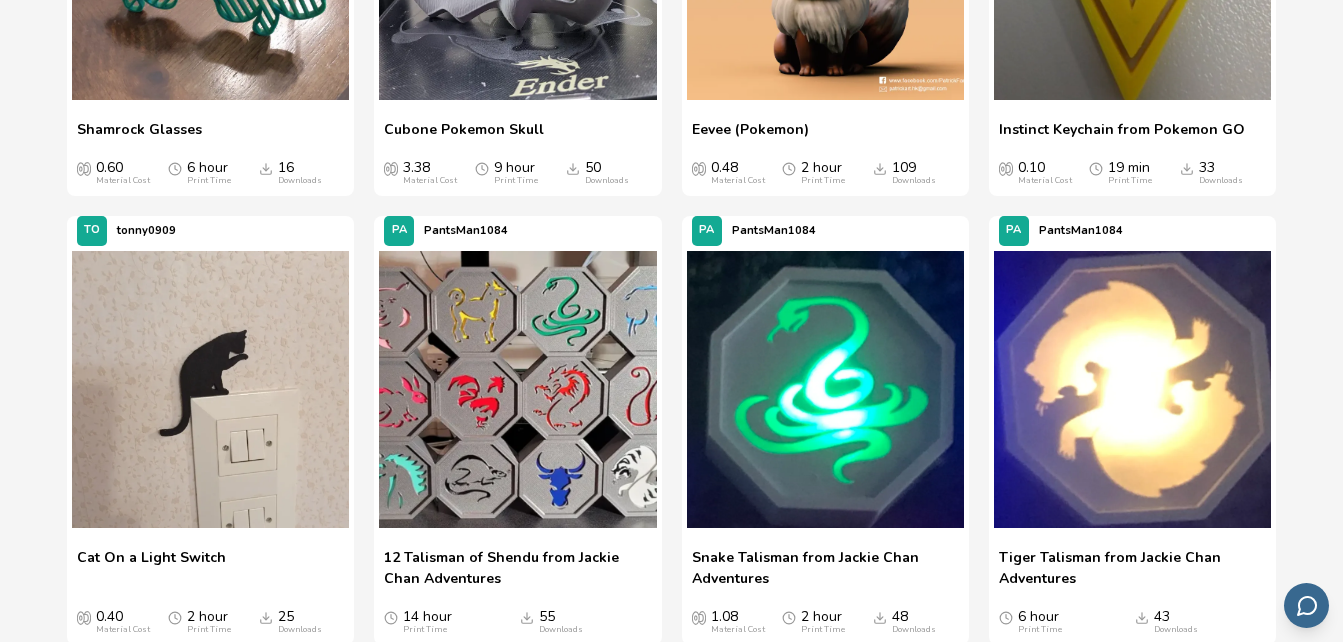 scroll, scrollTop: 2200, scrollLeft: 0, axis: vertical 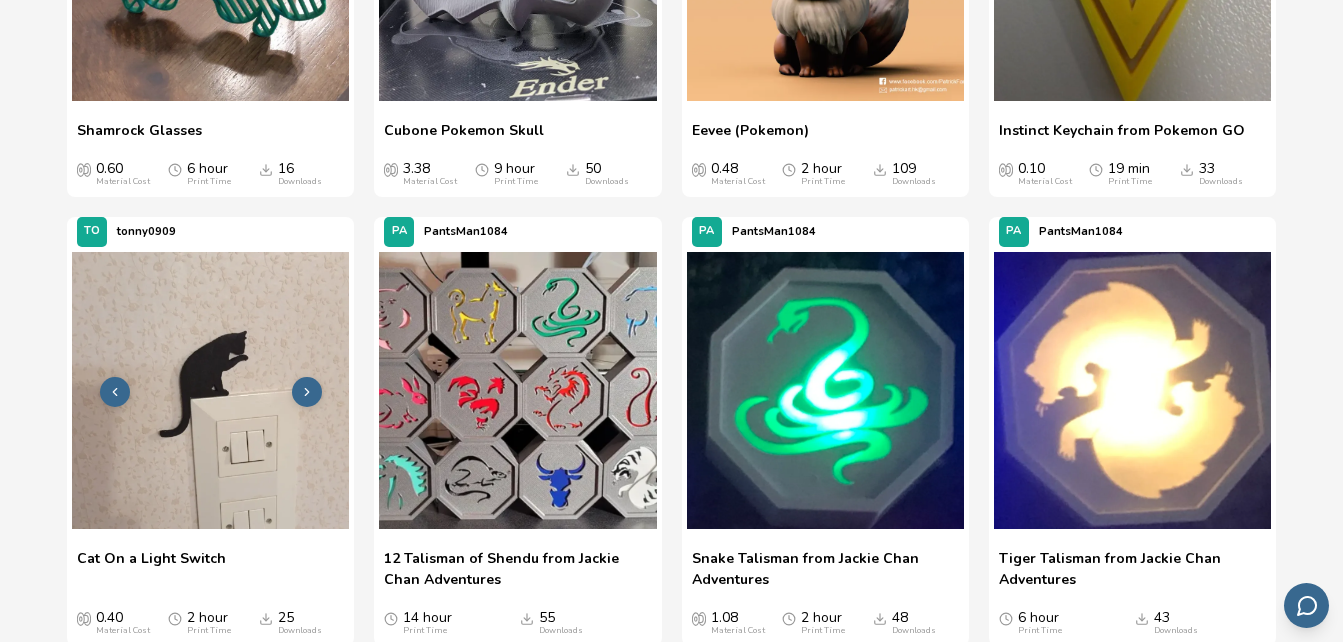 click at bounding box center (210, 390) 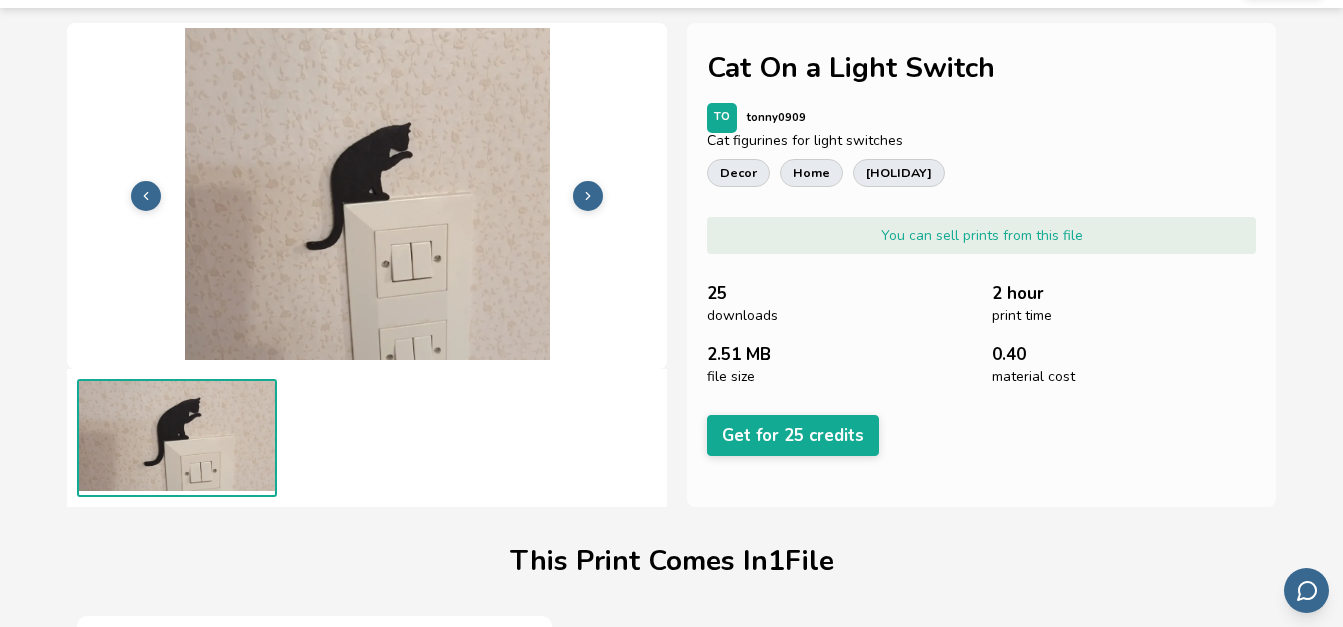 scroll, scrollTop: 290, scrollLeft: 0, axis: vertical 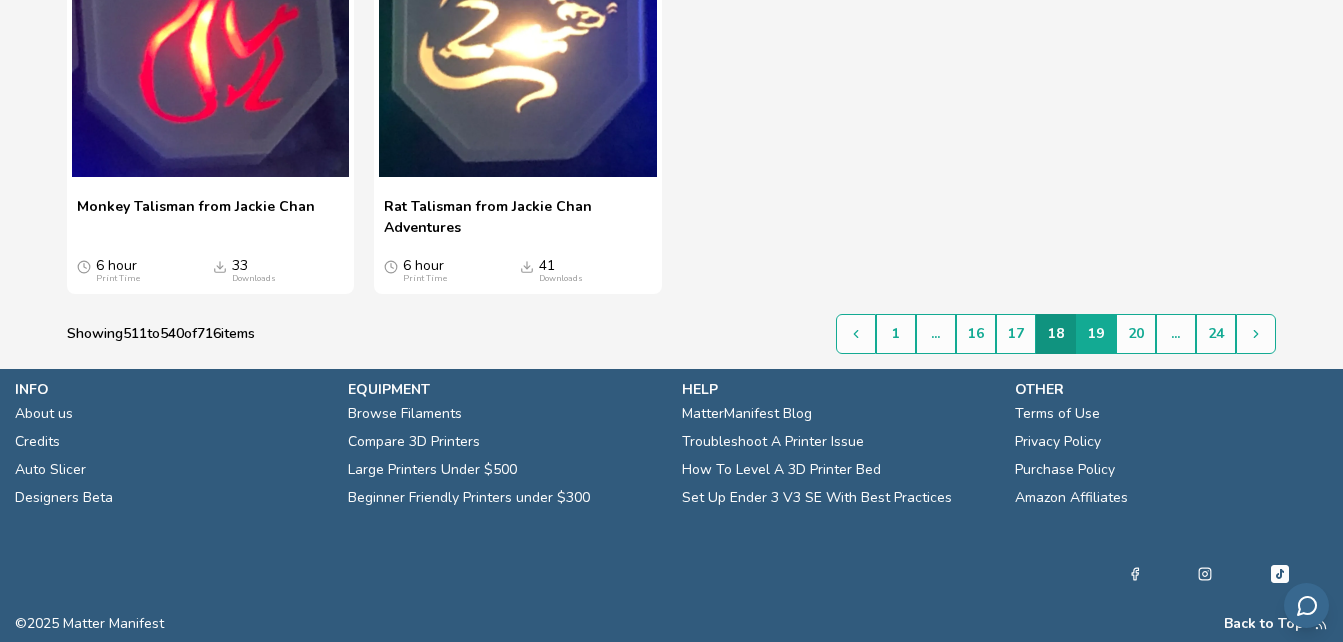 click on "19" at bounding box center (1096, 334) 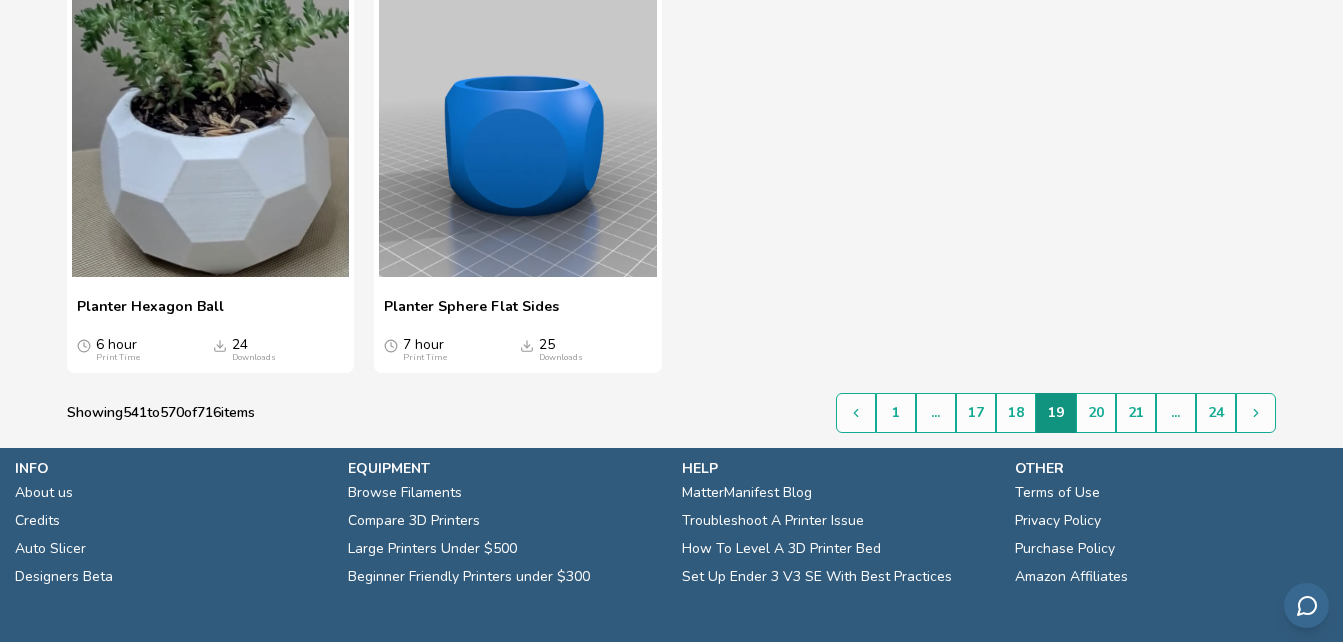 scroll, scrollTop: 3738, scrollLeft: 0, axis: vertical 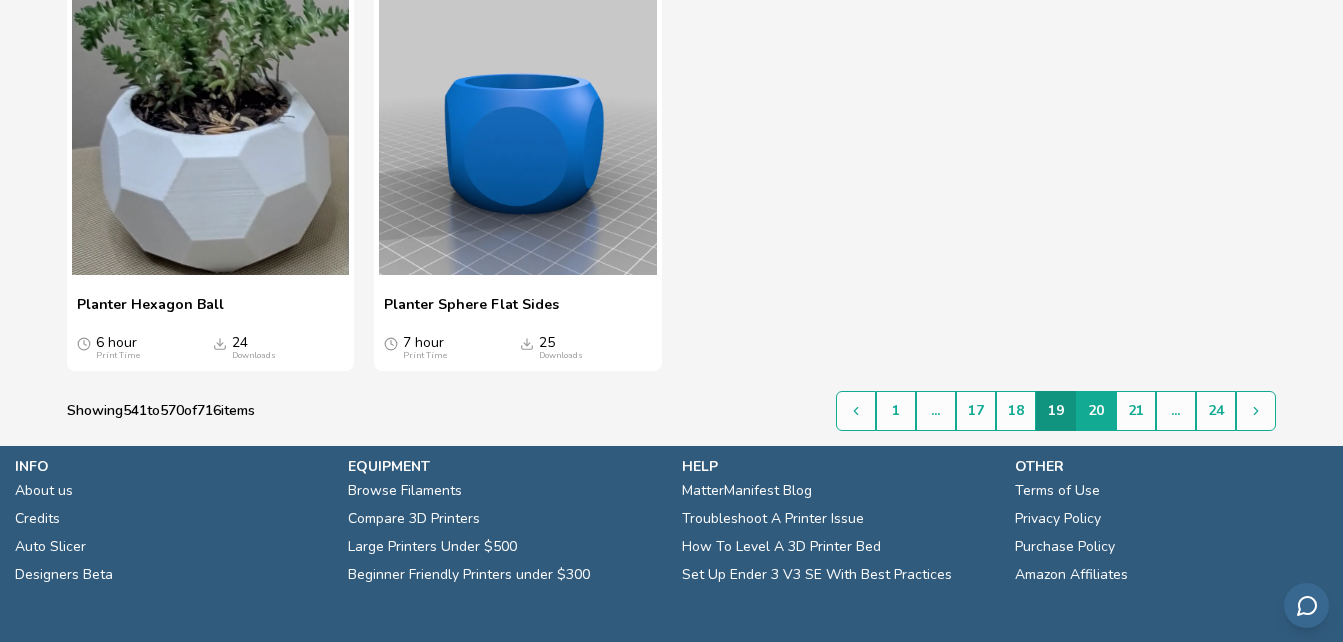 click on "20" at bounding box center (1096, 411) 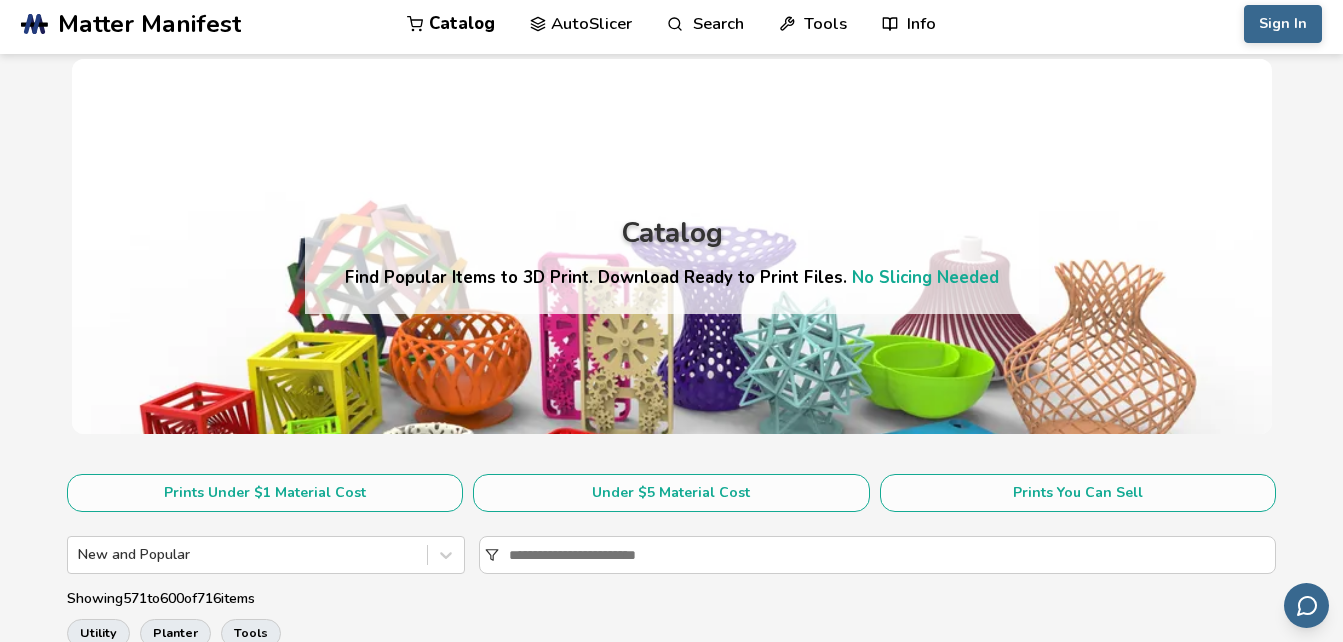 scroll, scrollTop: 0, scrollLeft: 0, axis: both 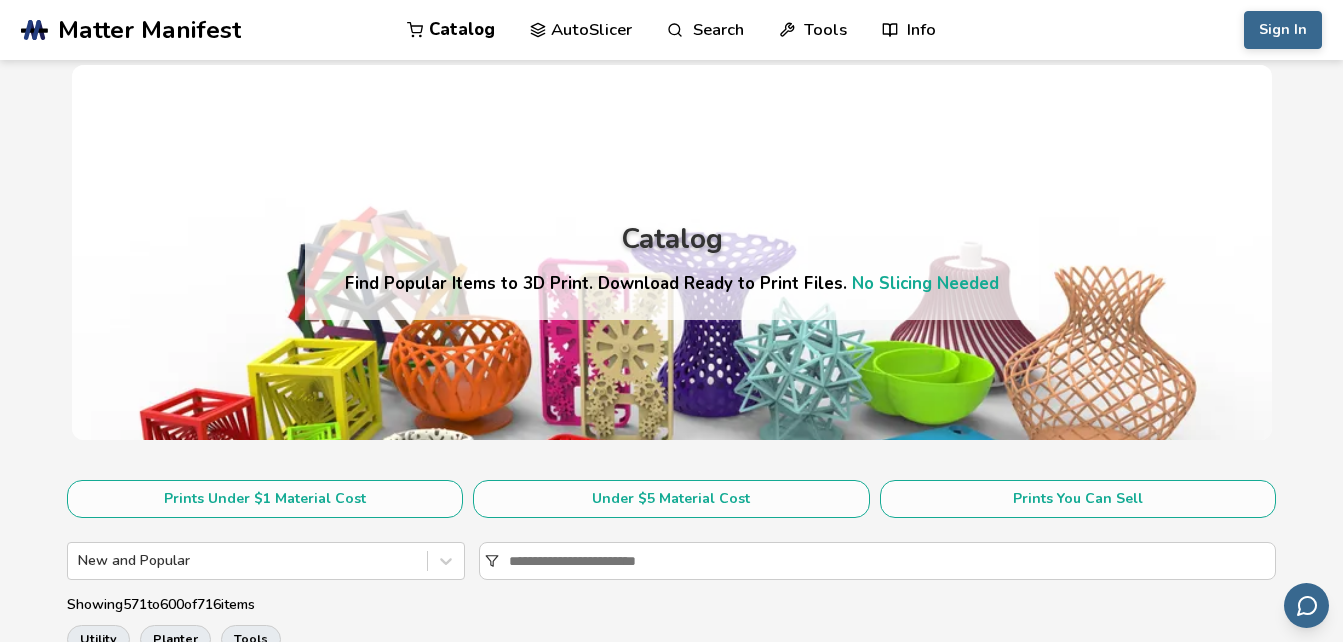 click on "Search" at bounding box center (705, 30) 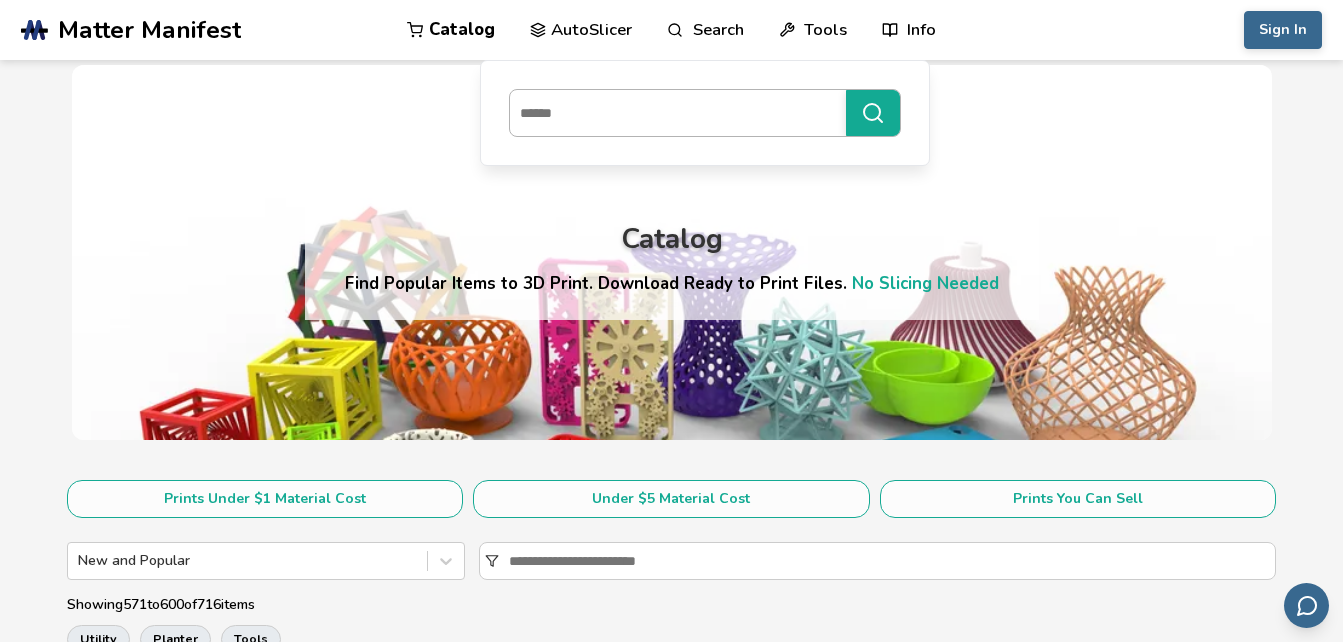 click at bounding box center [673, 113] 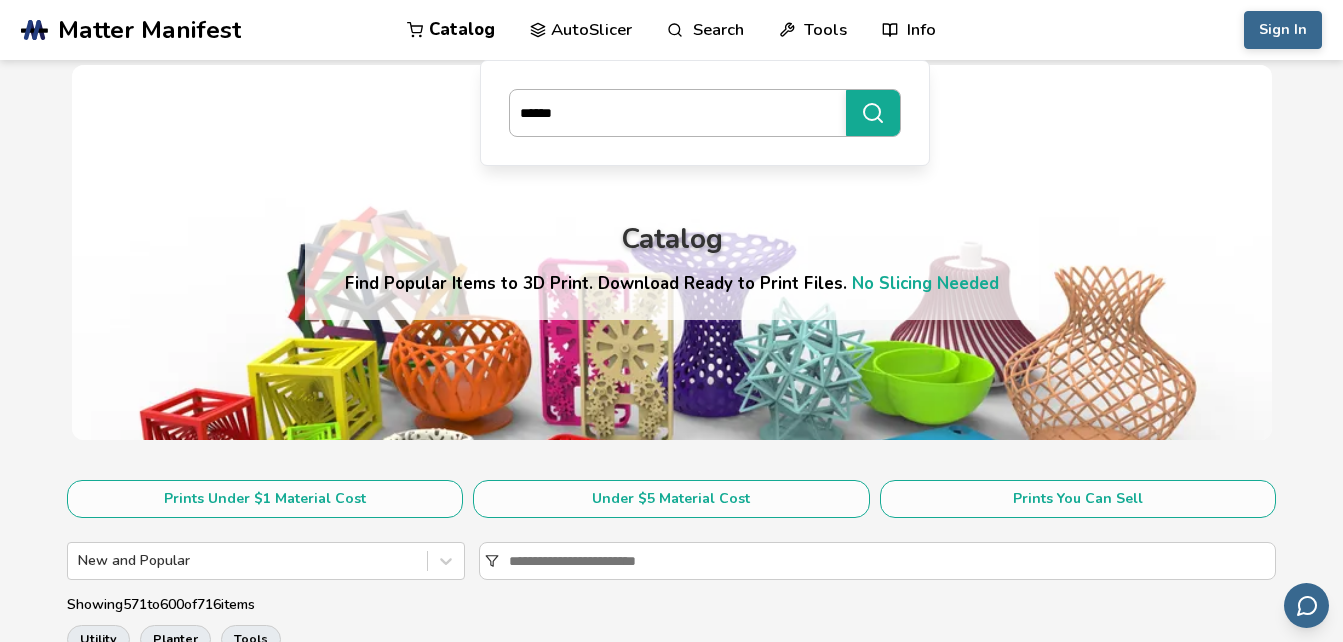 click on "******" at bounding box center [873, 113] 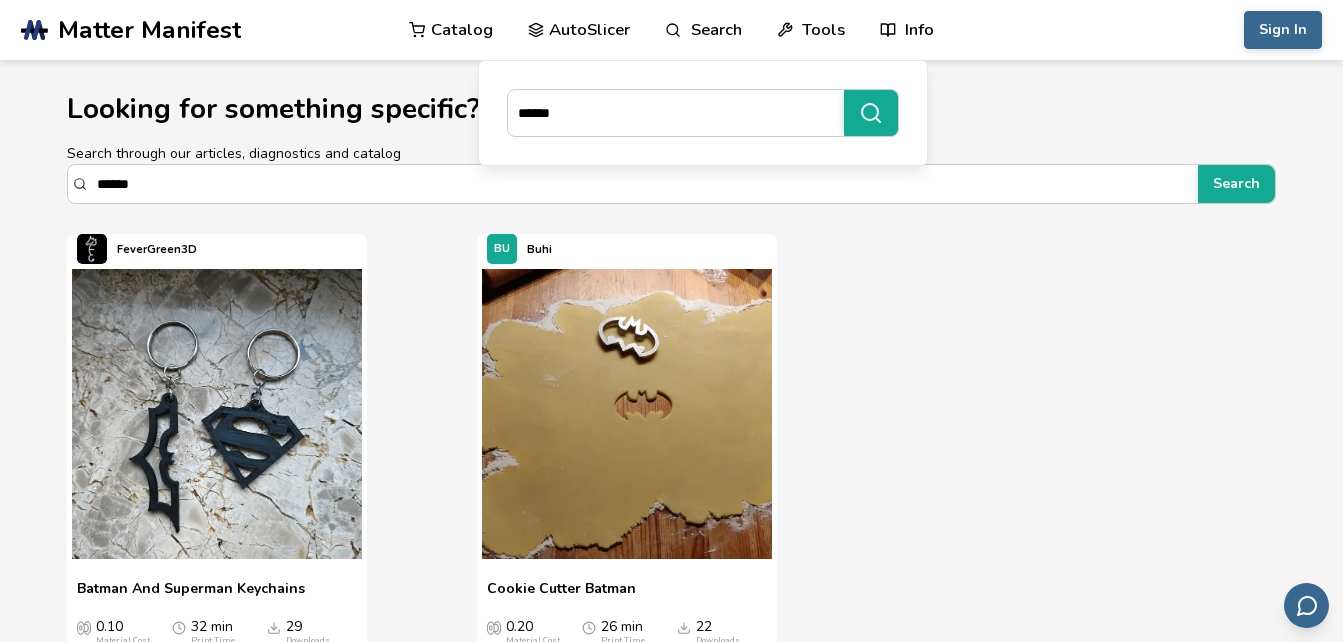 click on "FeverGreen3D Batman And Superman Keychains Batman And Superman Keychains 0.10 Material Cost 32 min Print Time 29 Downloads BU Buhi Cookie Cutter Batman Cookie Cutter Batman 0.20 Material Cost 26 min Print Time 22 Downloads" at bounding box center [671, 444] 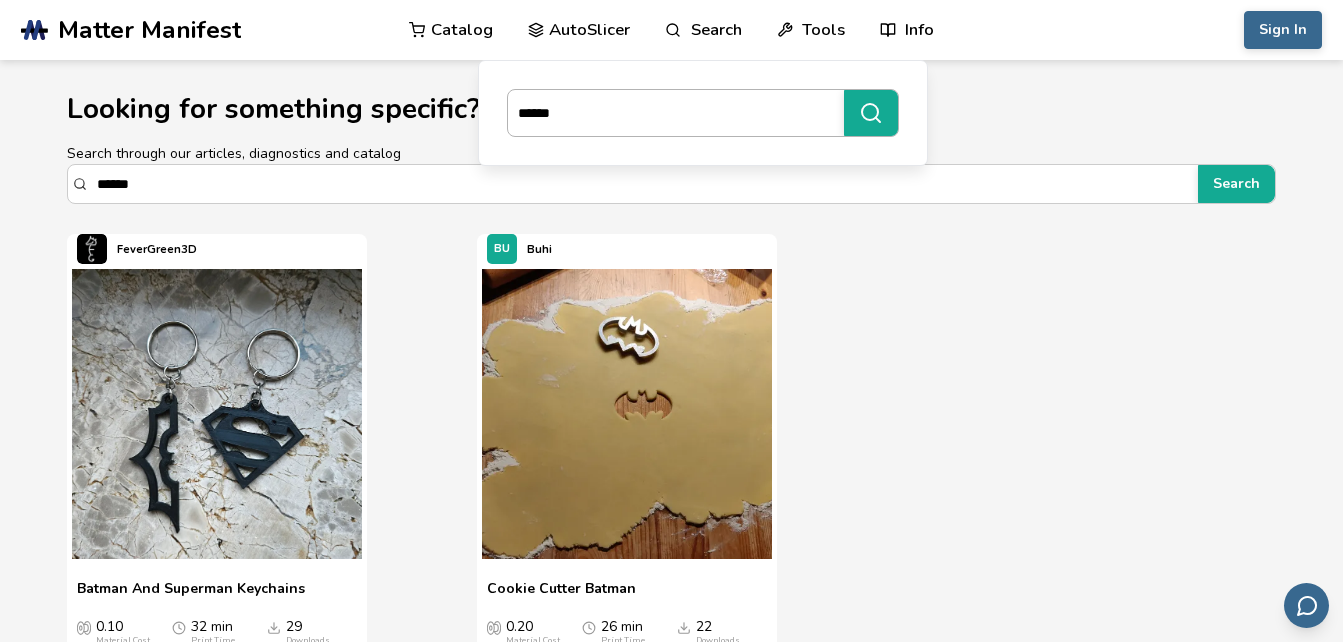 click on "******" at bounding box center [671, 113] 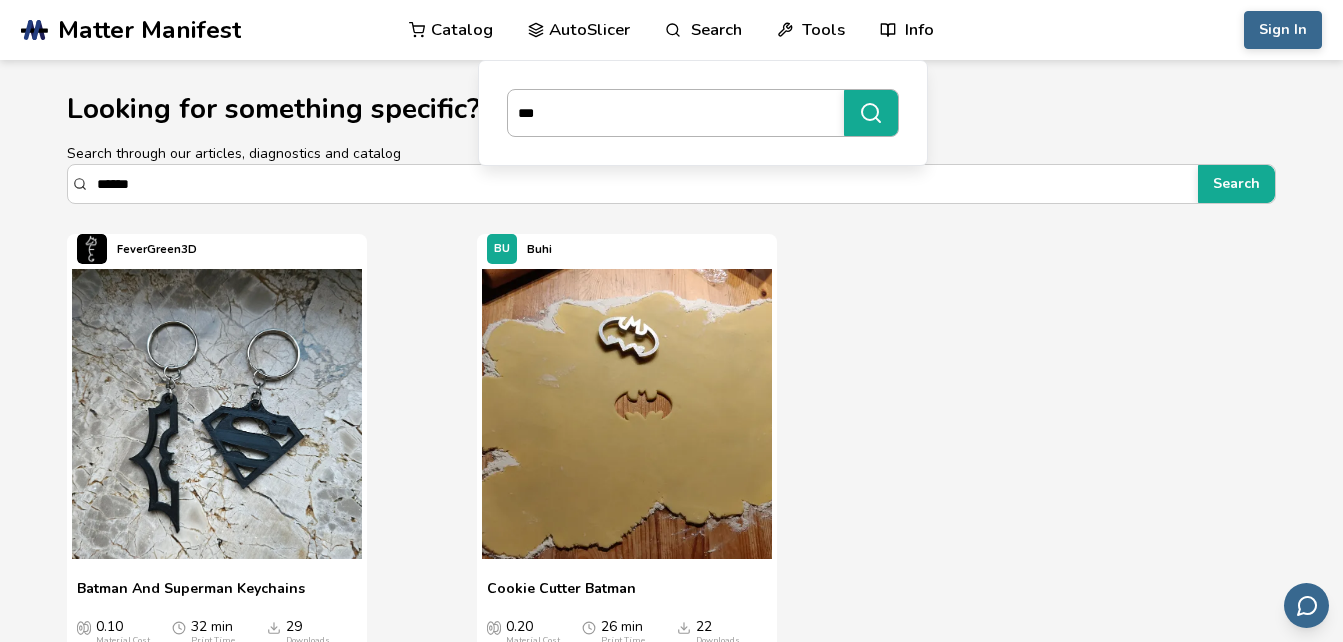 click on "***" at bounding box center [871, 113] 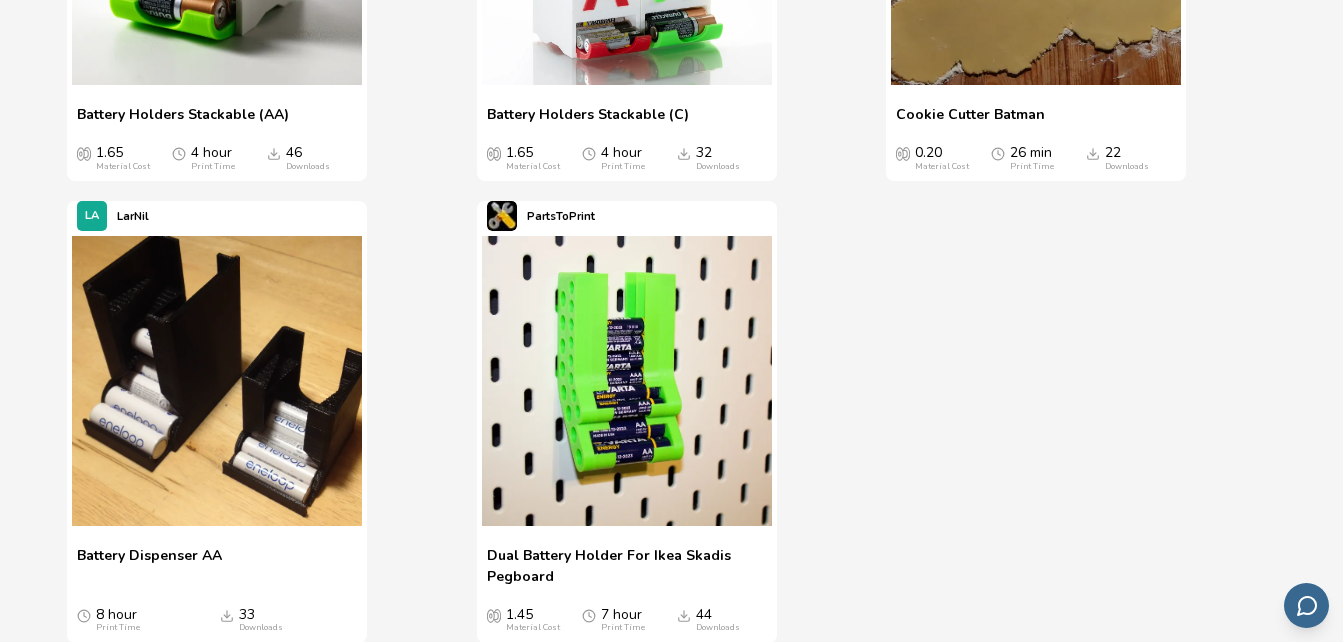 scroll, scrollTop: 2358, scrollLeft: 0, axis: vertical 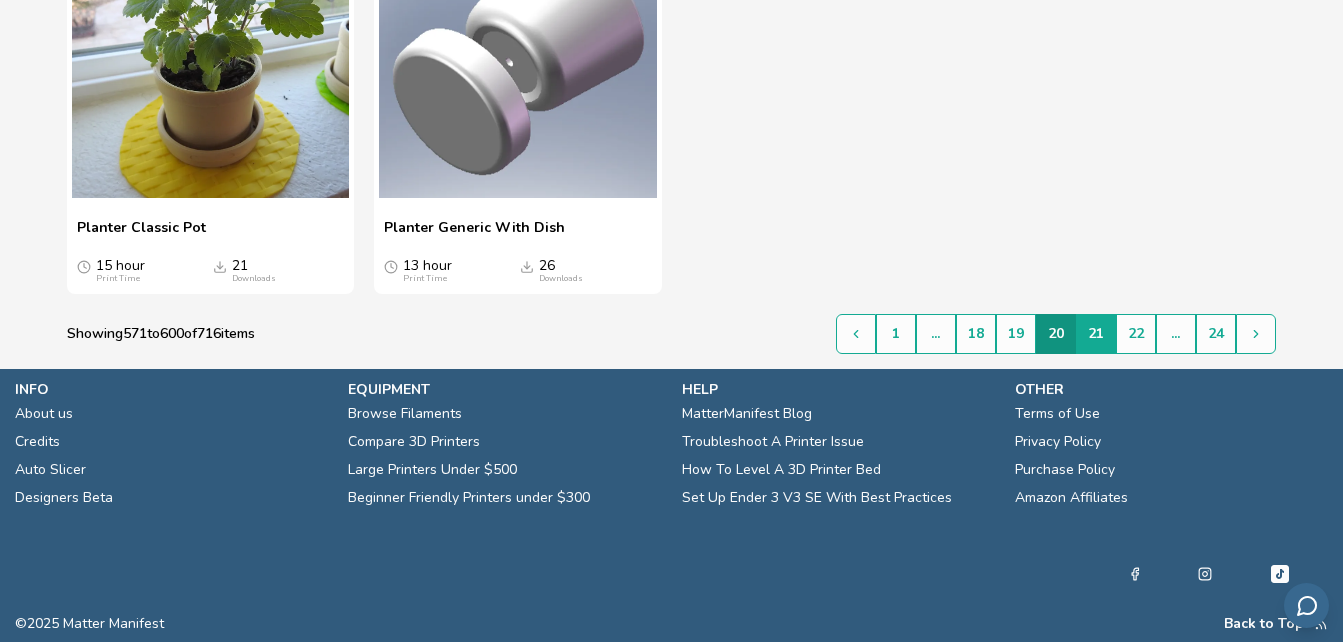 click on "21" at bounding box center (1096, 334) 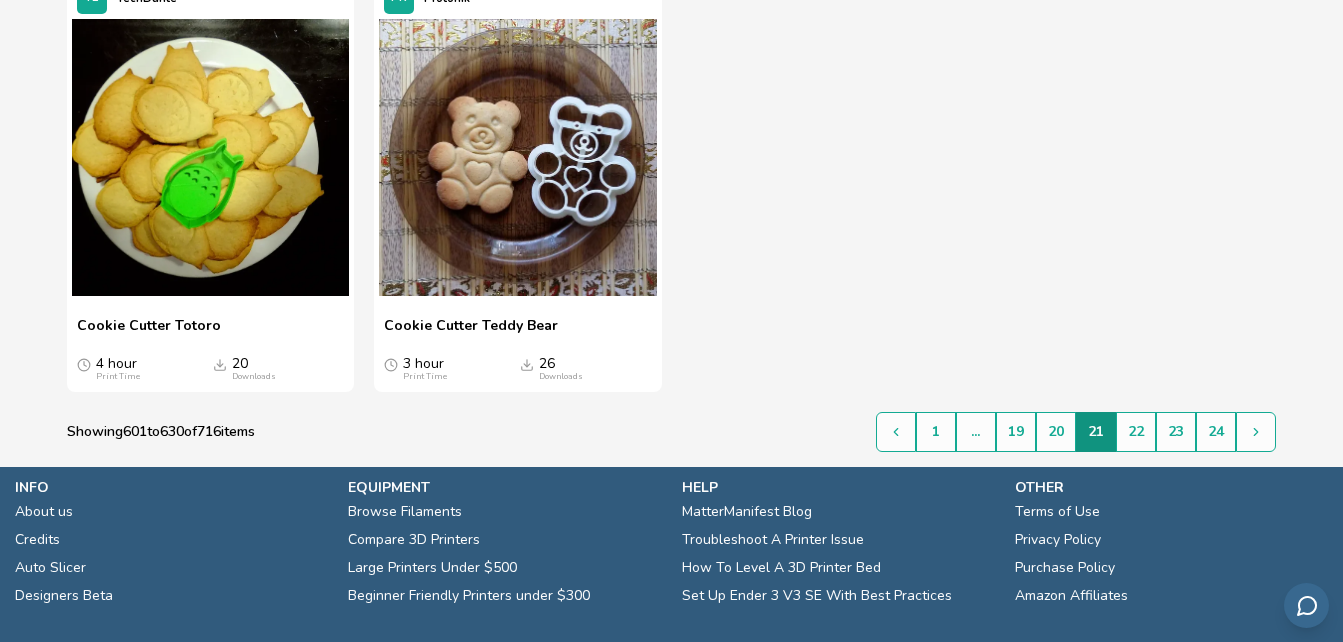 scroll, scrollTop: 3760, scrollLeft: 0, axis: vertical 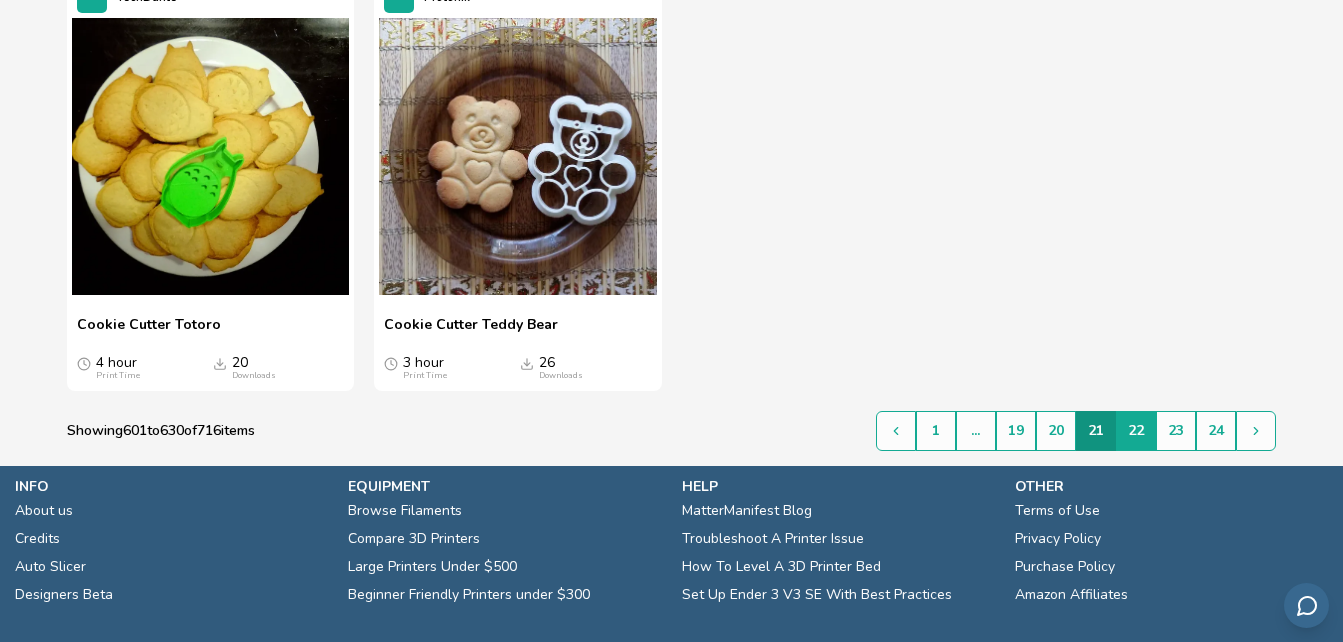 click on "22" at bounding box center (1136, 431) 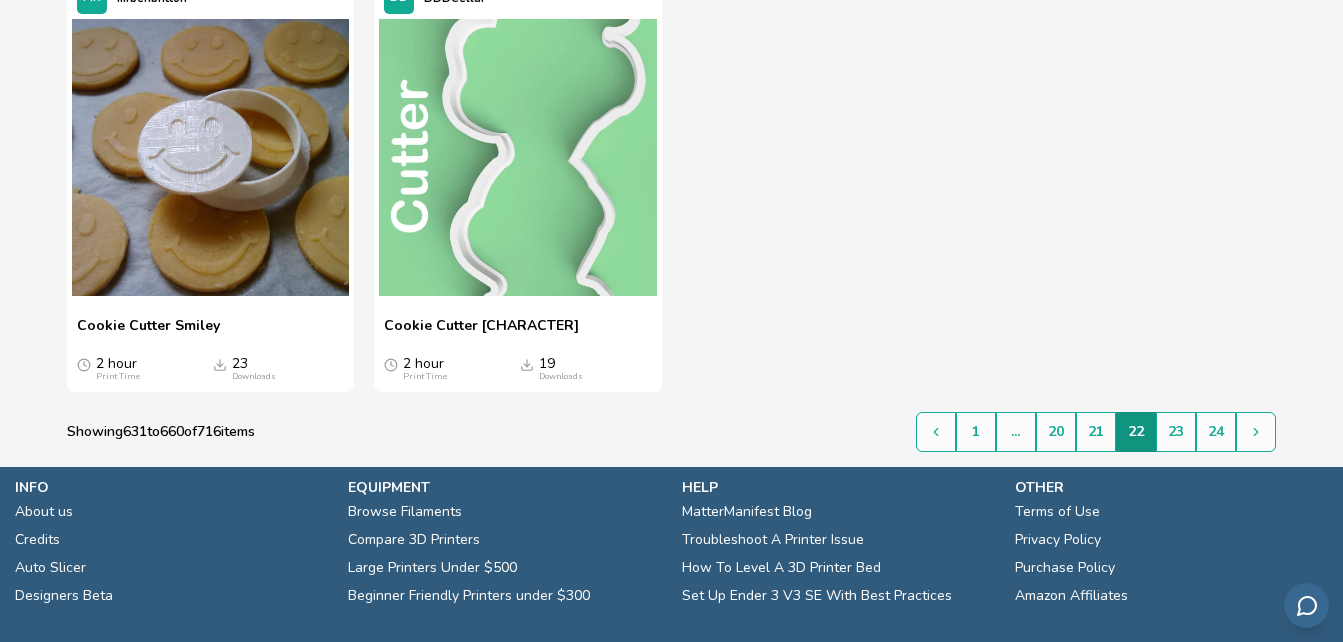 scroll, scrollTop: 3735, scrollLeft: 0, axis: vertical 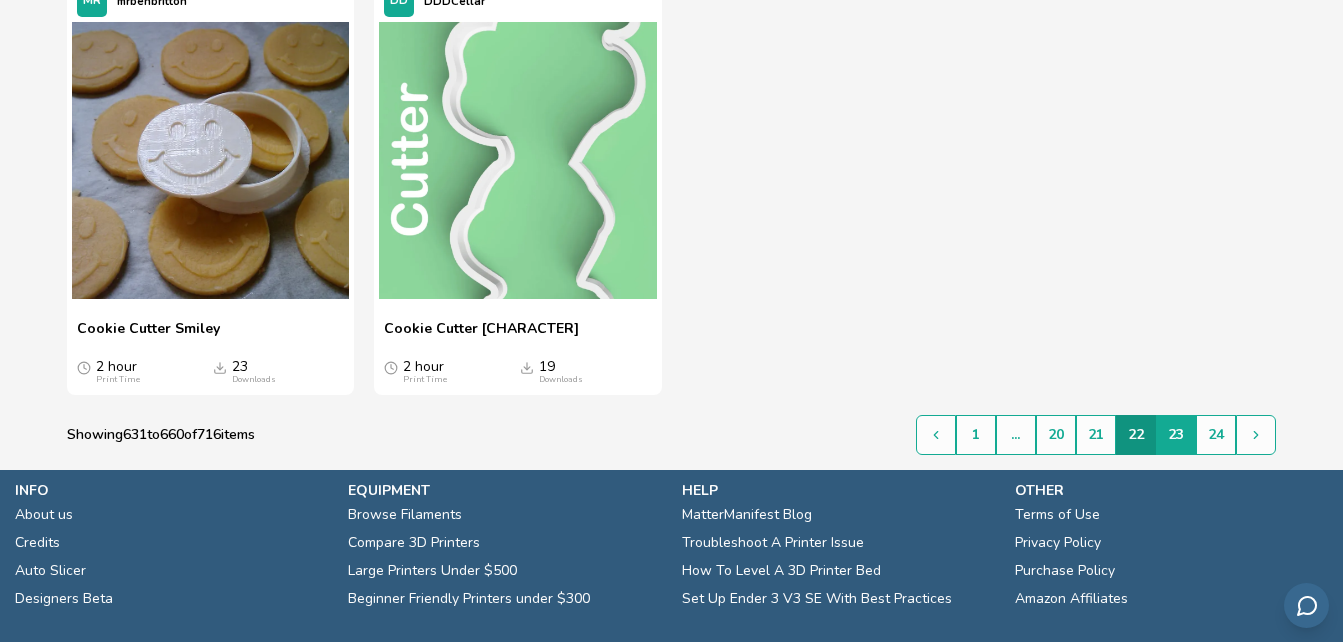 click on "23" at bounding box center (1176, 435) 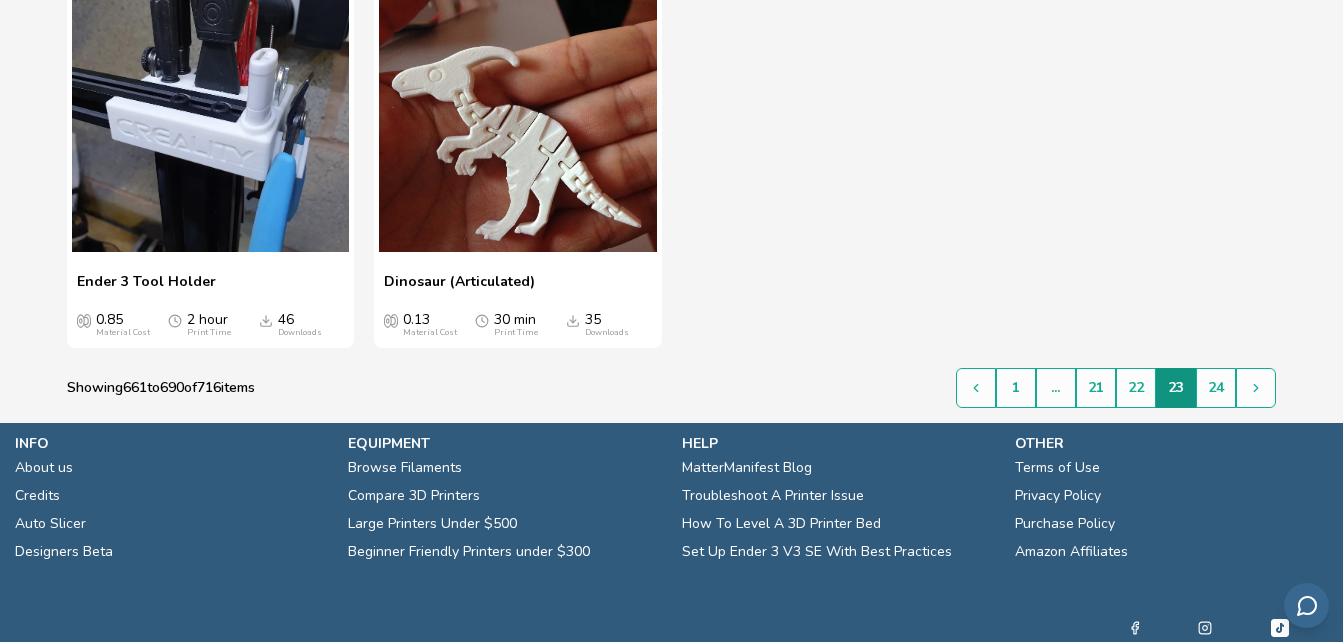 scroll, scrollTop: 3746, scrollLeft: 0, axis: vertical 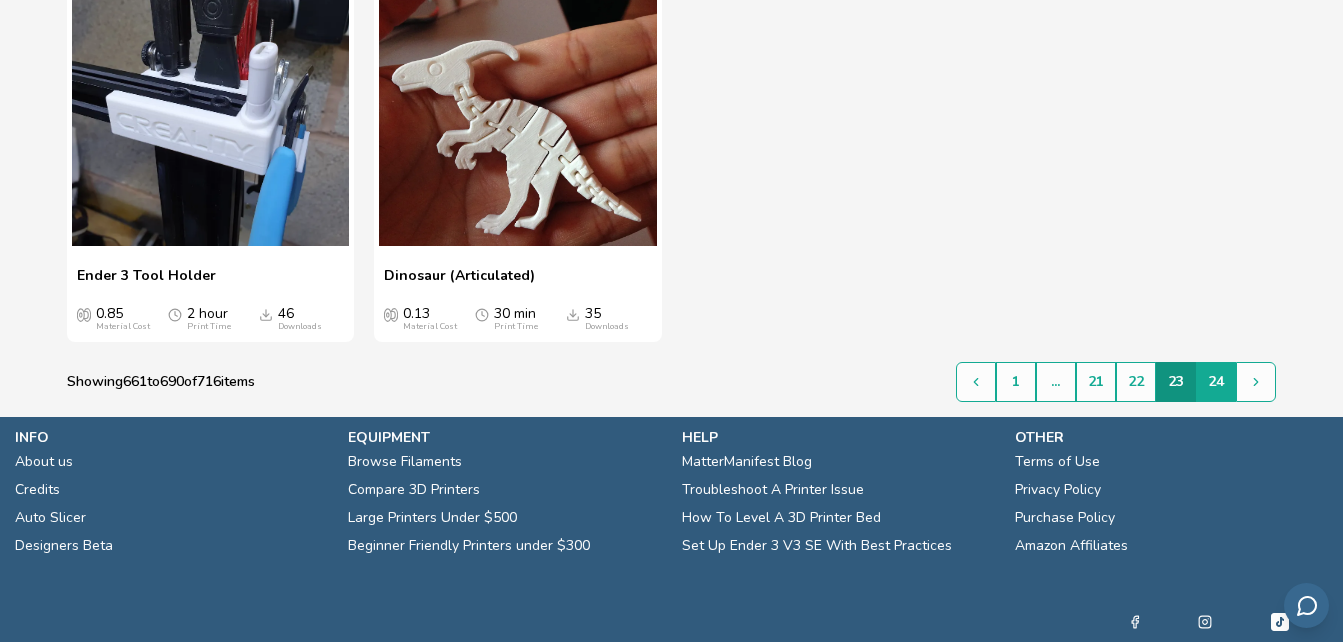 click on "24" at bounding box center [1216, 382] 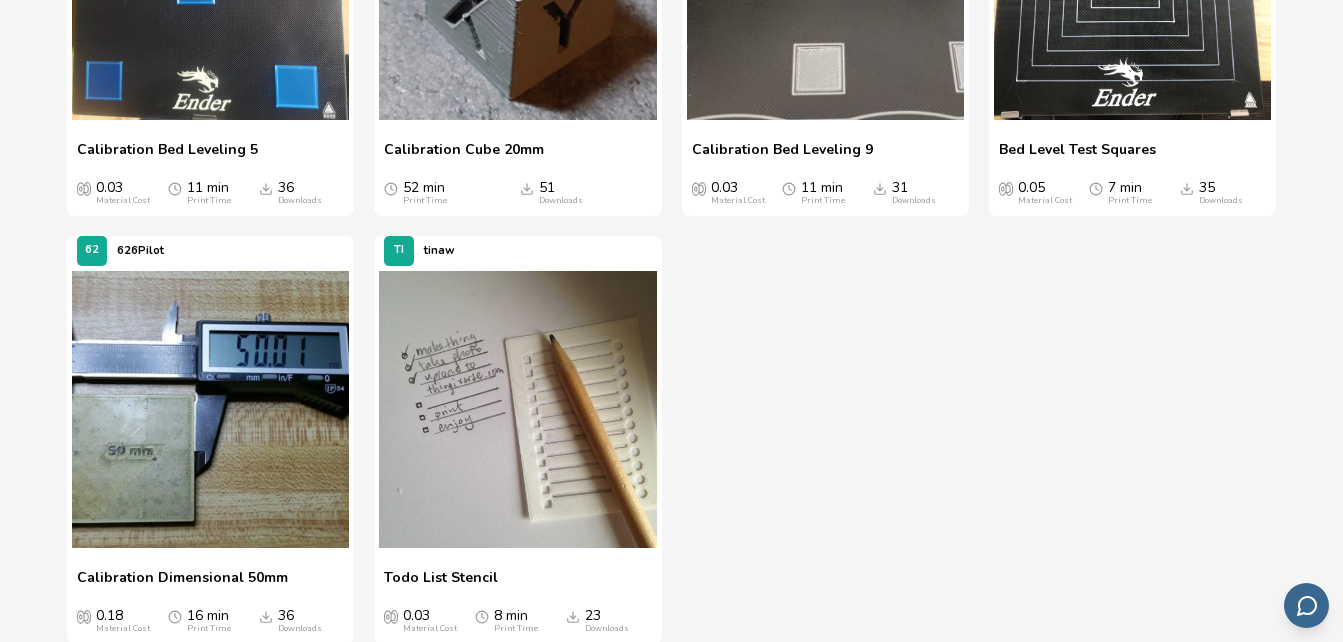 scroll, scrollTop: 3366, scrollLeft: 0, axis: vertical 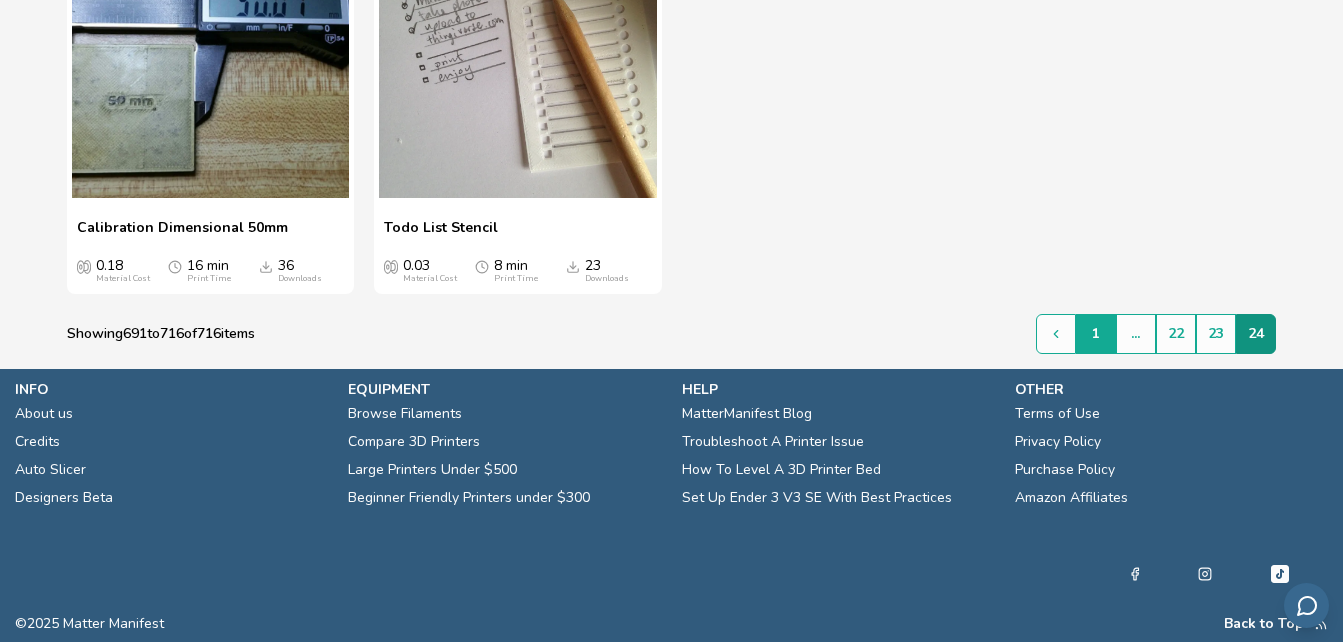 click on "1" at bounding box center [1096, 334] 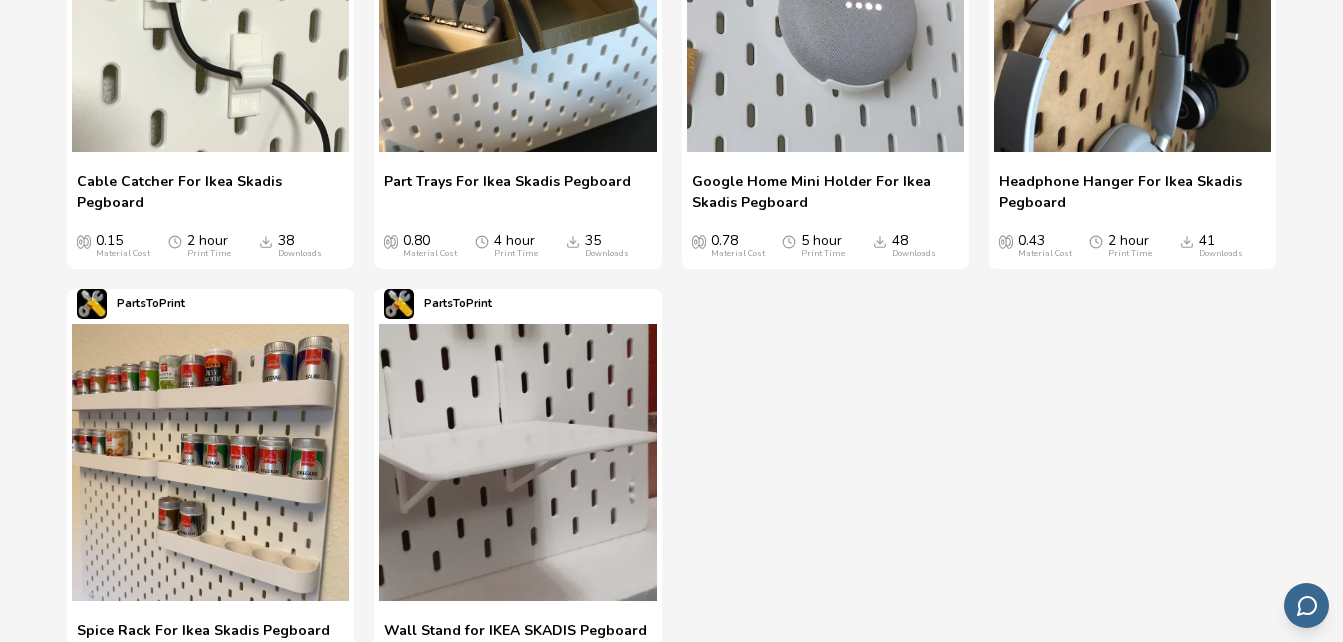 scroll, scrollTop: 3899, scrollLeft: 0, axis: vertical 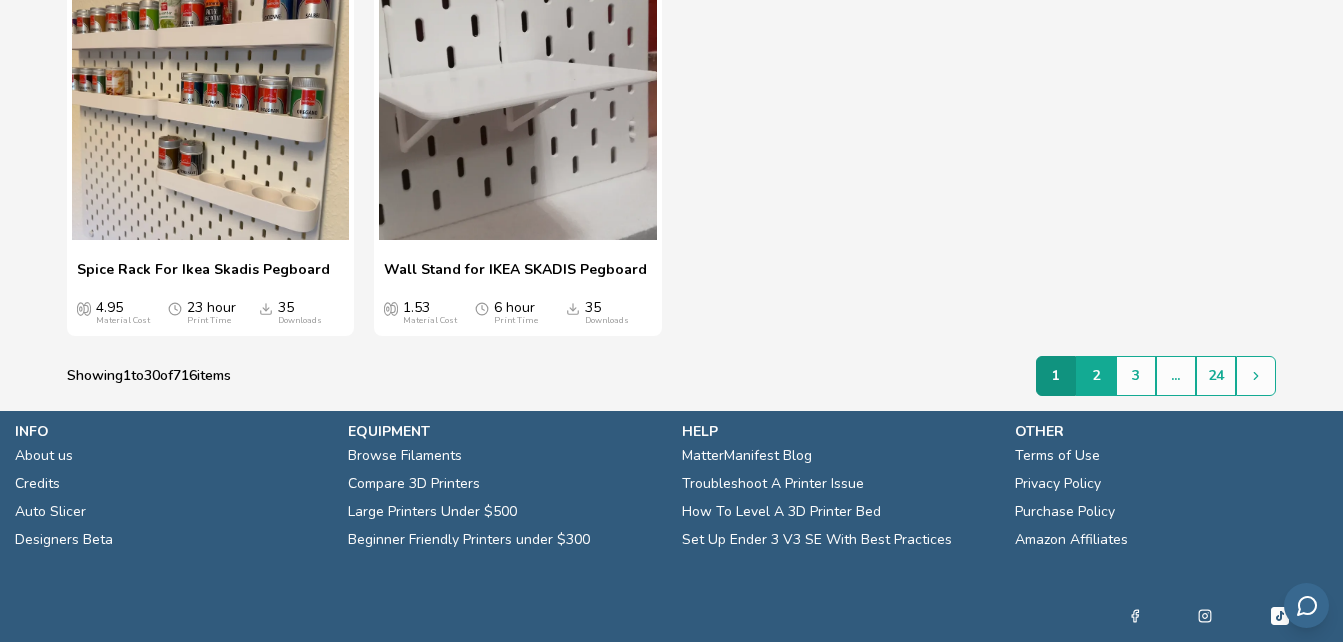 click on "2" at bounding box center [1096, 376] 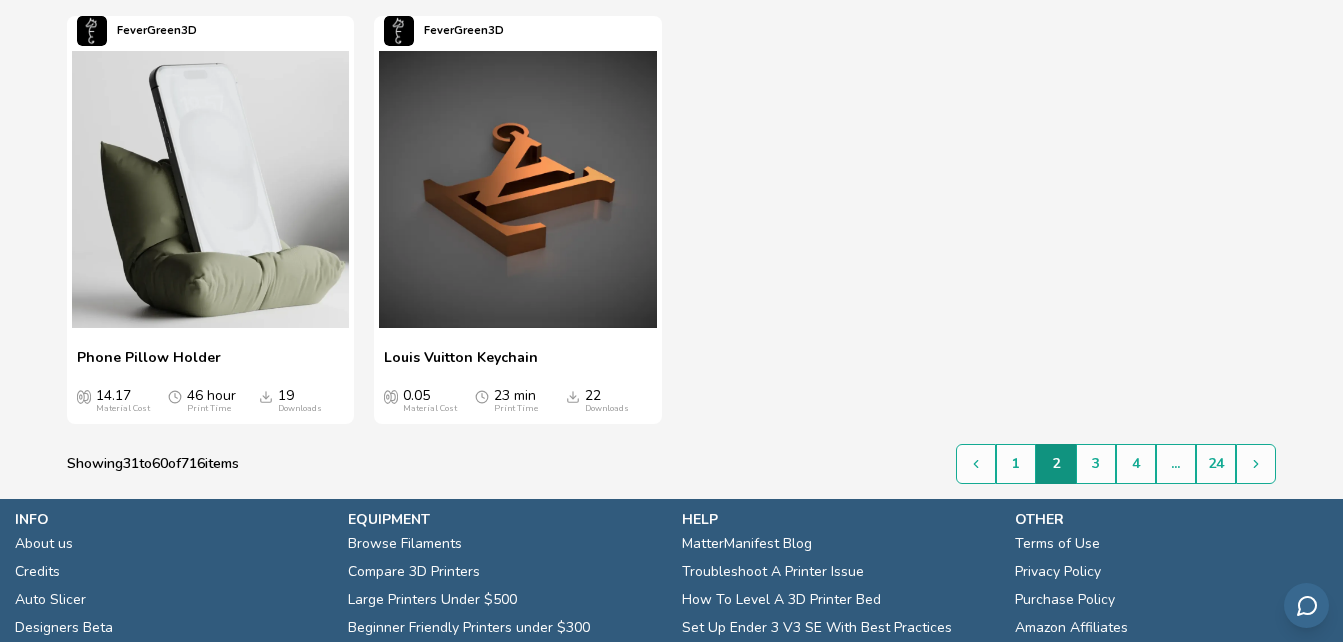 scroll, scrollTop: 3665, scrollLeft: 0, axis: vertical 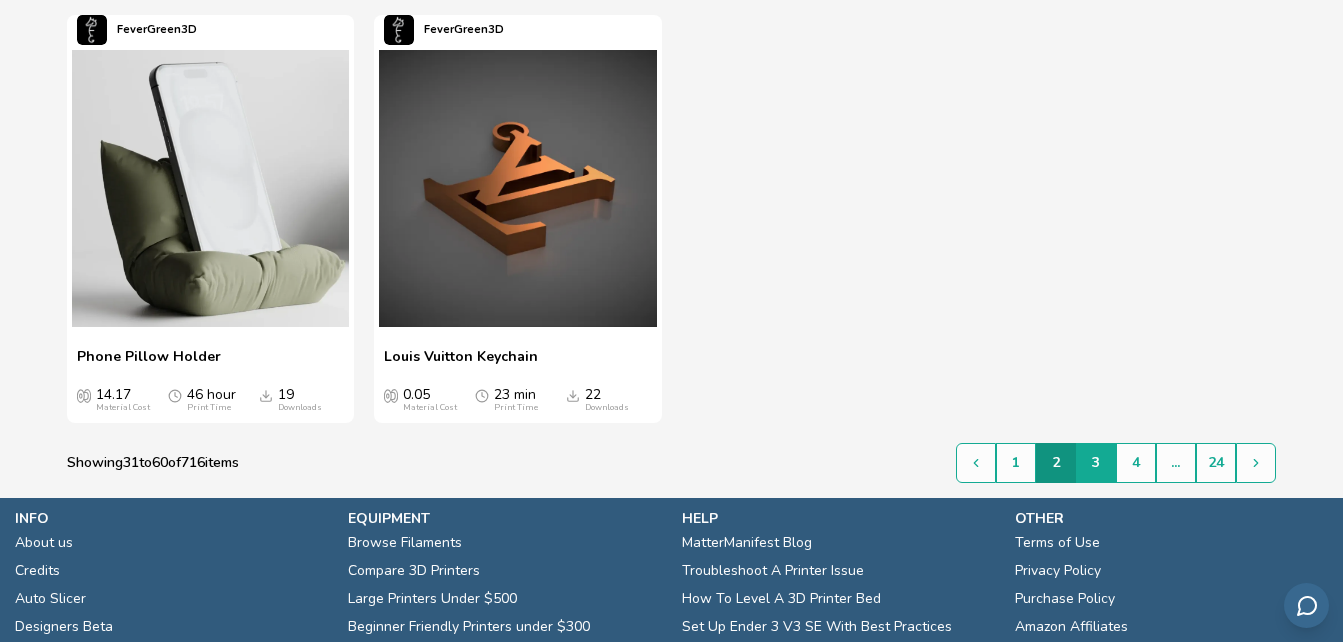 click on "3" at bounding box center (1096, 463) 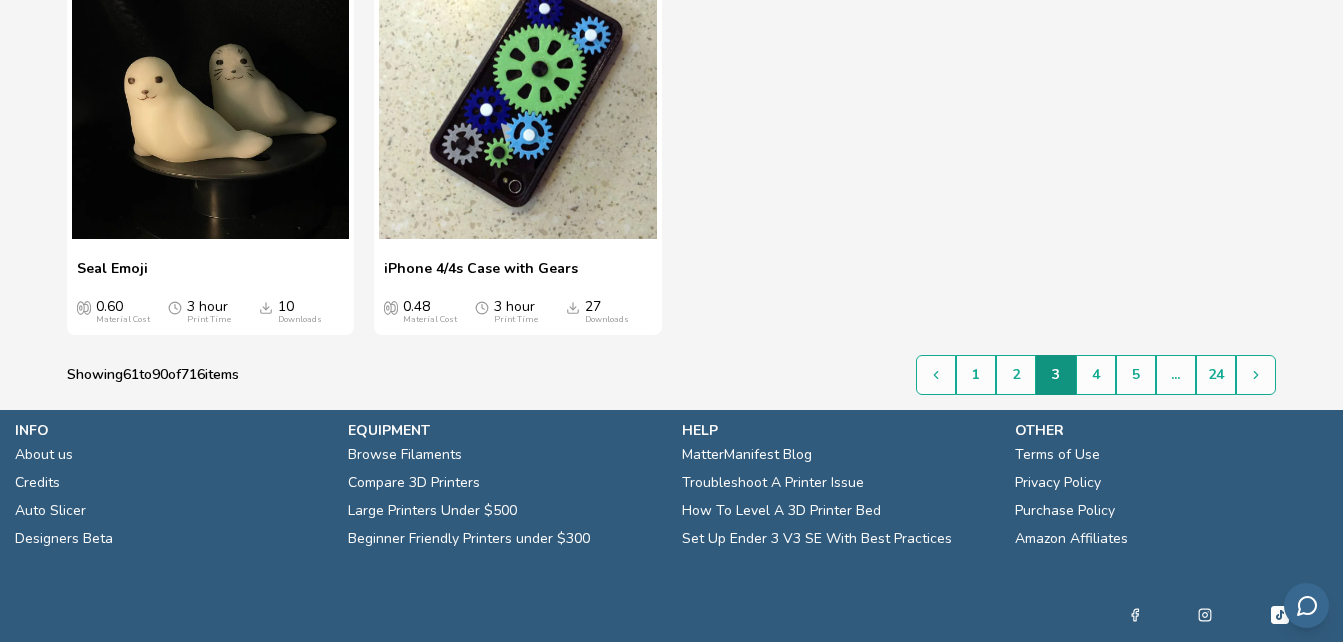 scroll, scrollTop: 3836, scrollLeft: 0, axis: vertical 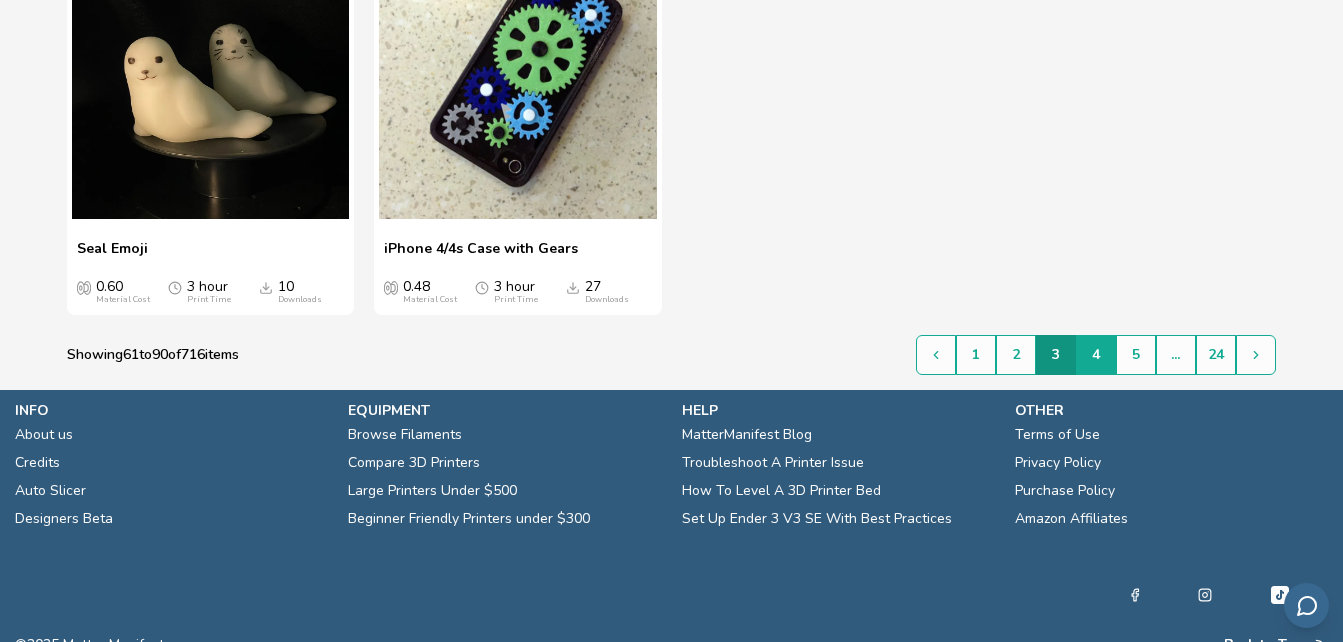 click on "4" at bounding box center (1096, 355) 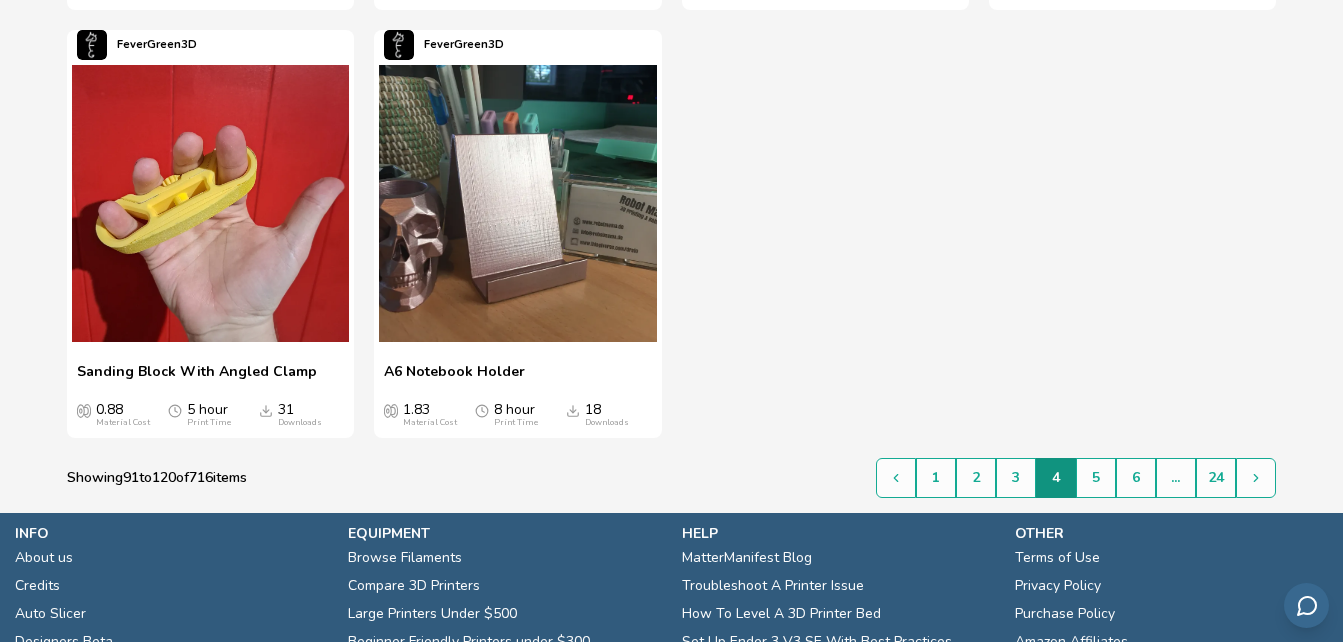 scroll, scrollTop: 3714, scrollLeft: 0, axis: vertical 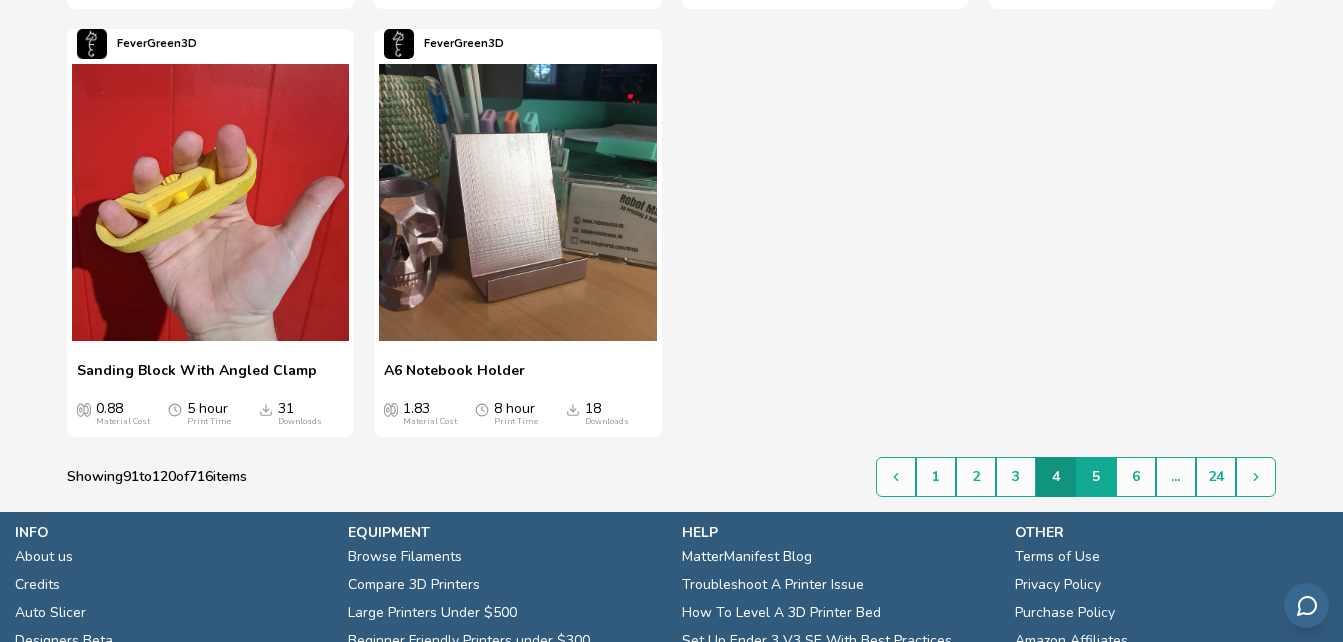 click on "5" at bounding box center (1096, 477) 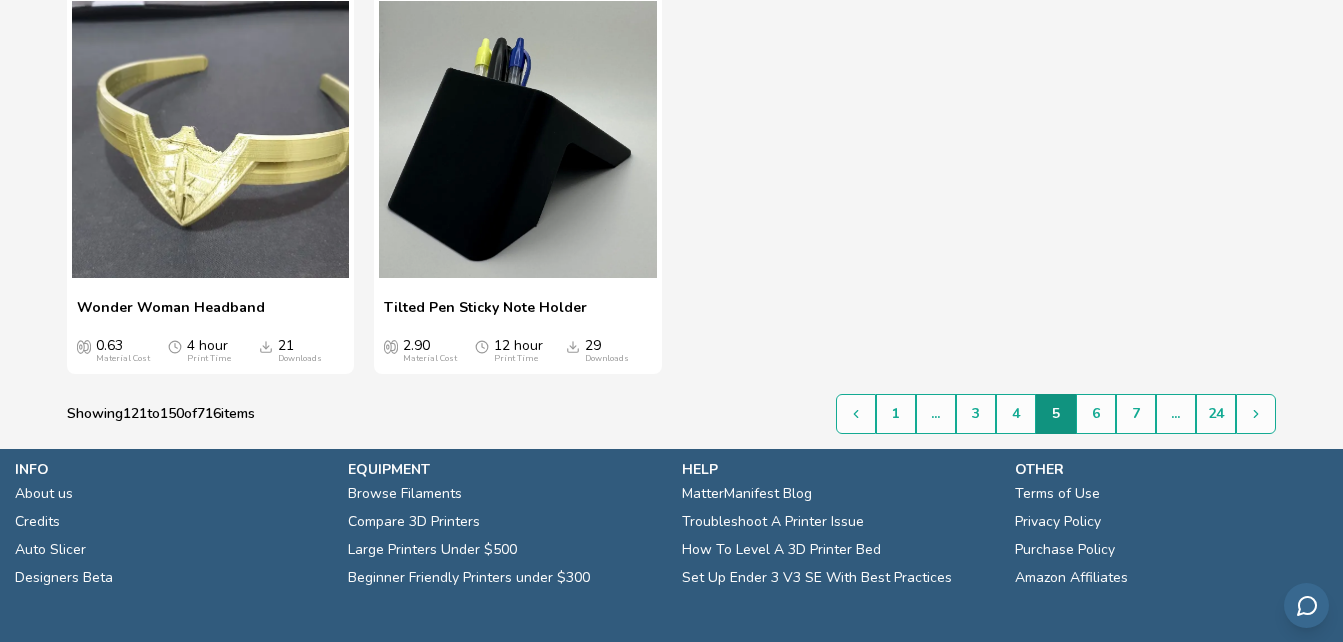 scroll, scrollTop: 3832, scrollLeft: 0, axis: vertical 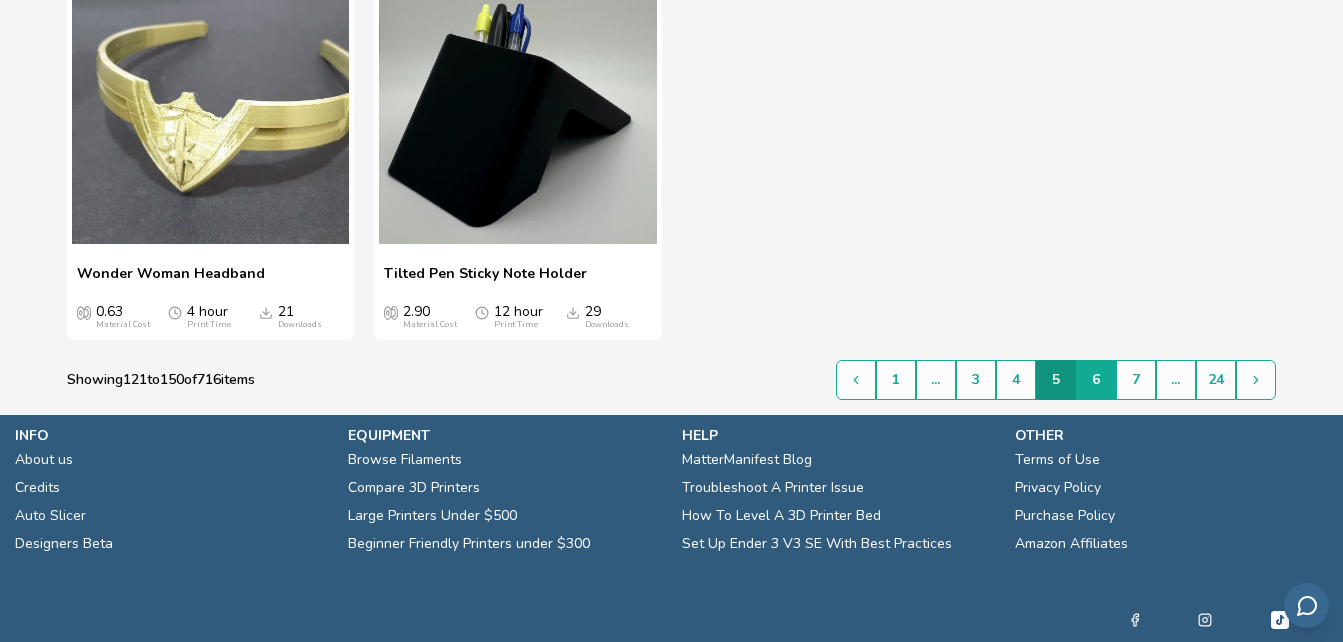 click on "6" at bounding box center (1096, 380) 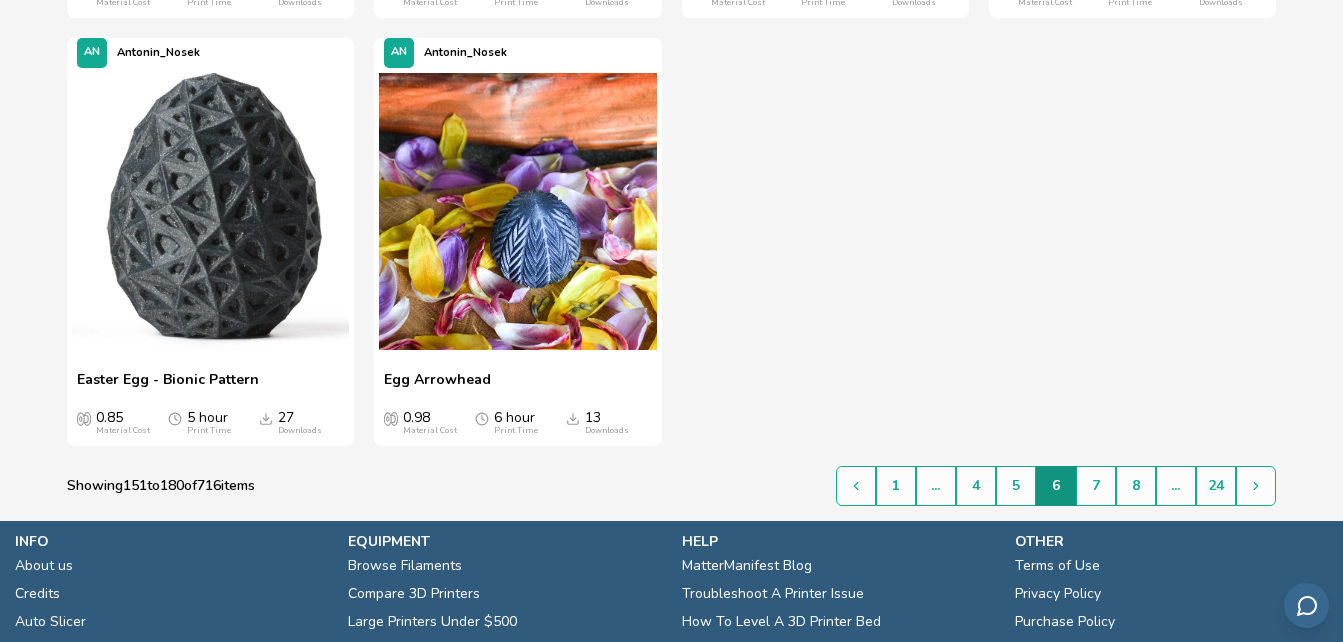 scroll, scrollTop: 3689, scrollLeft: 0, axis: vertical 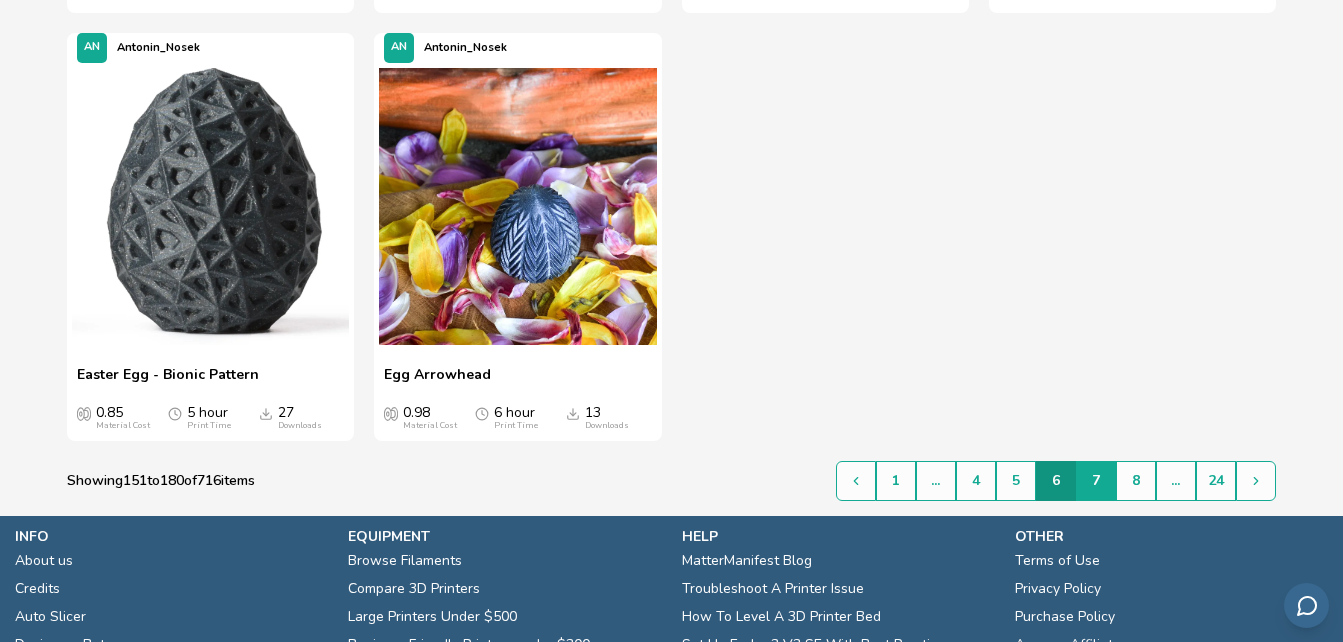 click on "7" at bounding box center [1096, 481] 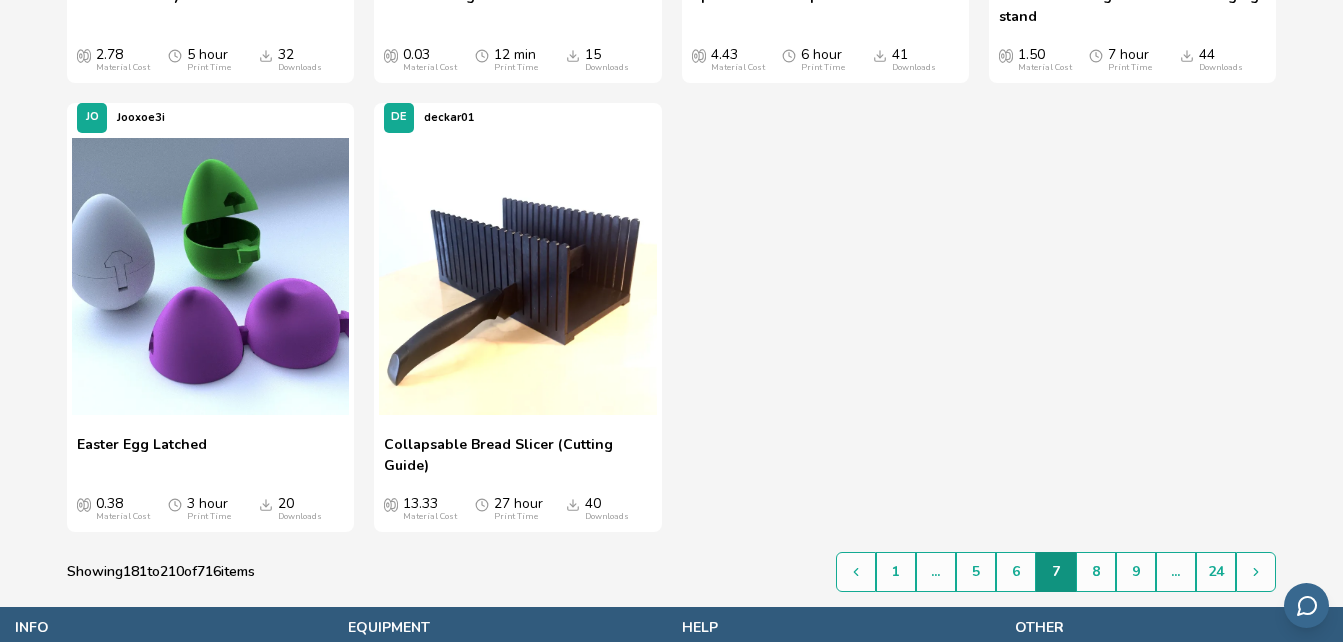 scroll, scrollTop: 3642, scrollLeft: 0, axis: vertical 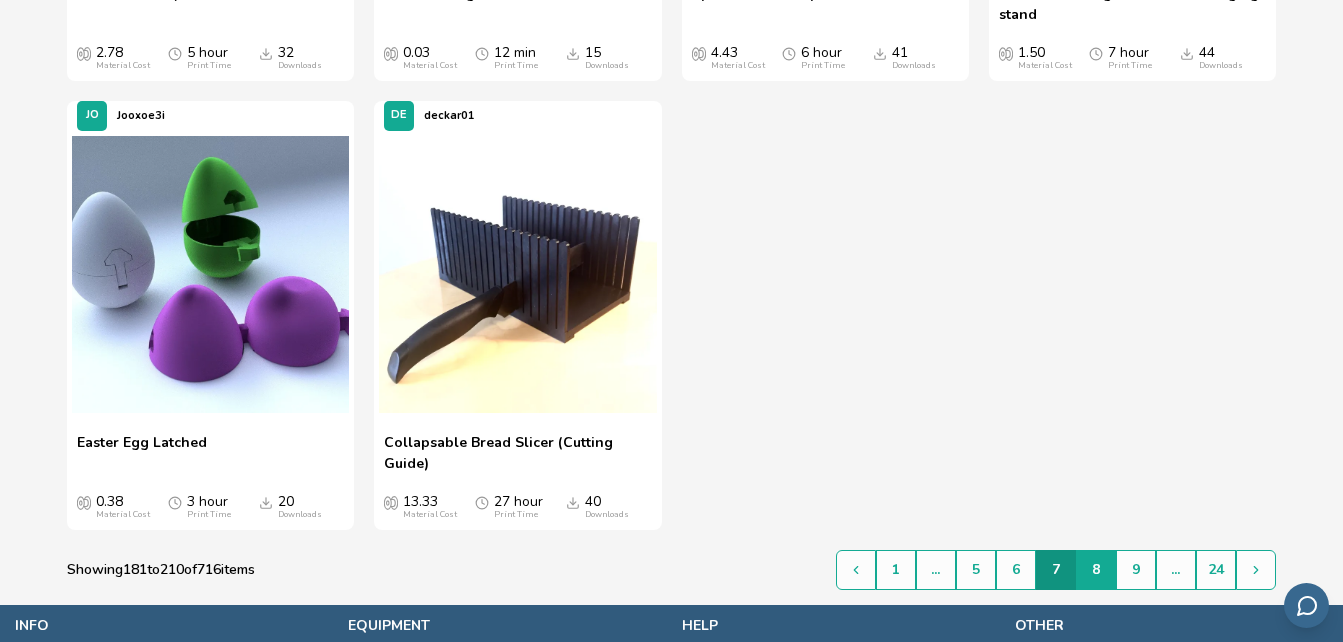 click on "8" at bounding box center (1096, 570) 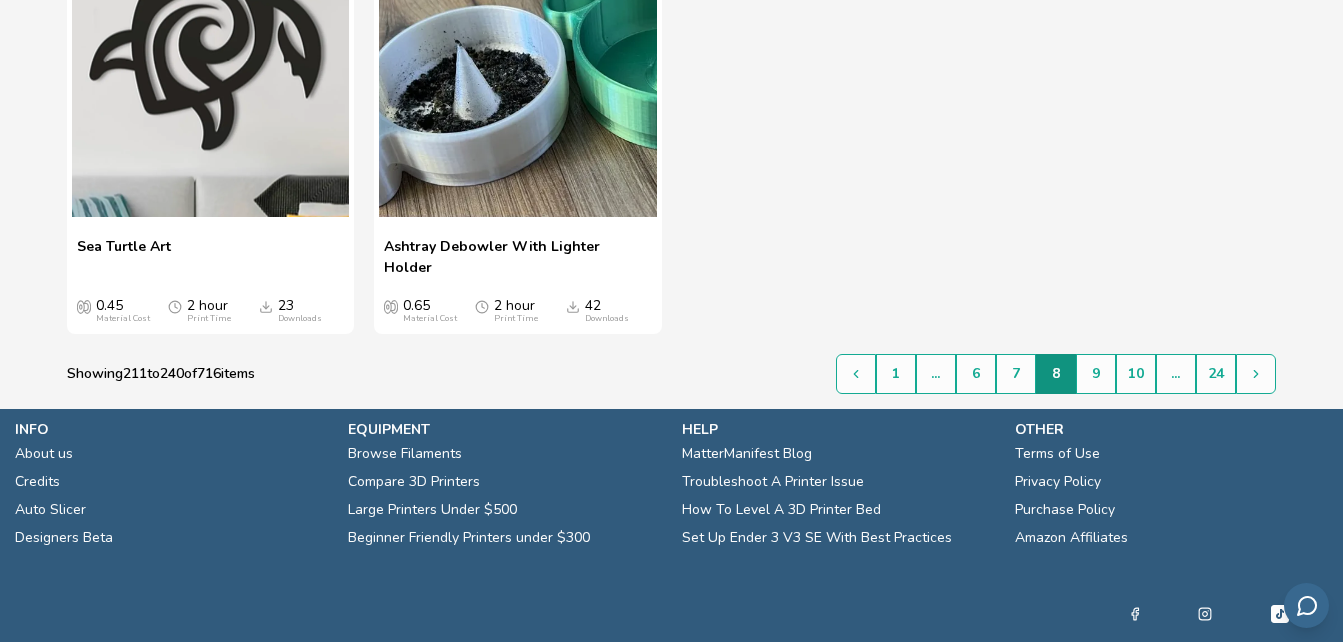 scroll, scrollTop: 3844, scrollLeft: 0, axis: vertical 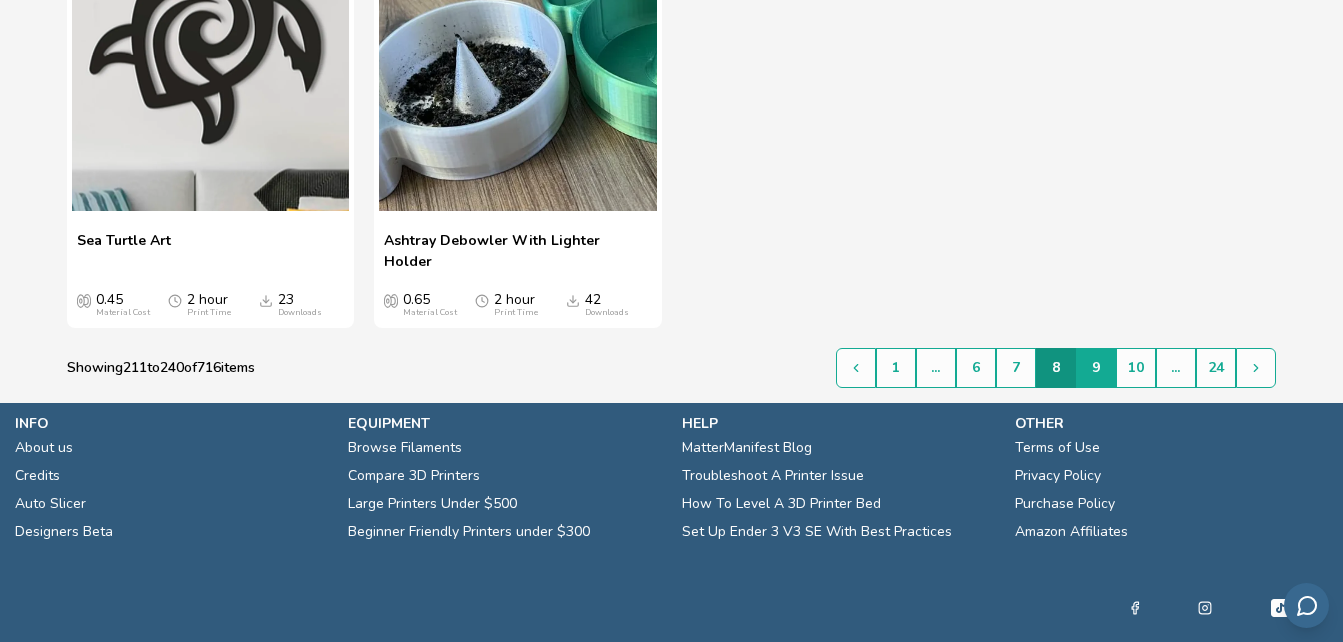 click on "9" at bounding box center (1096, 368) 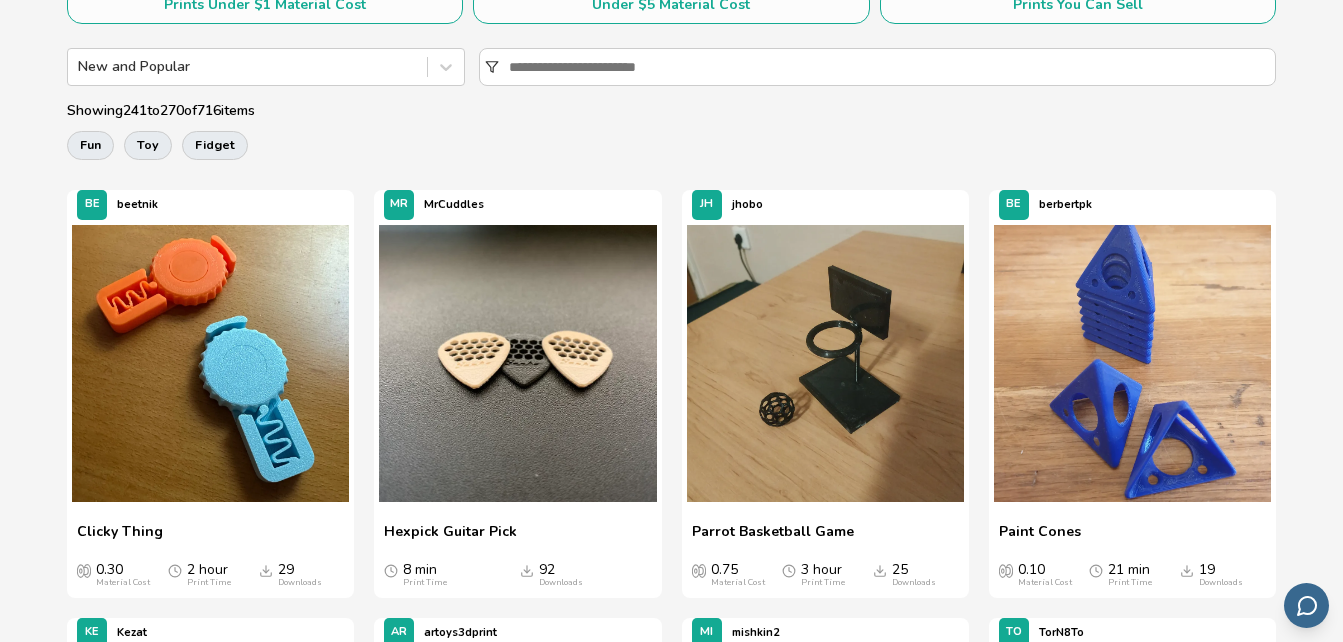 scroll, scrollTop: 0, scrollLeft: 0, axis: both 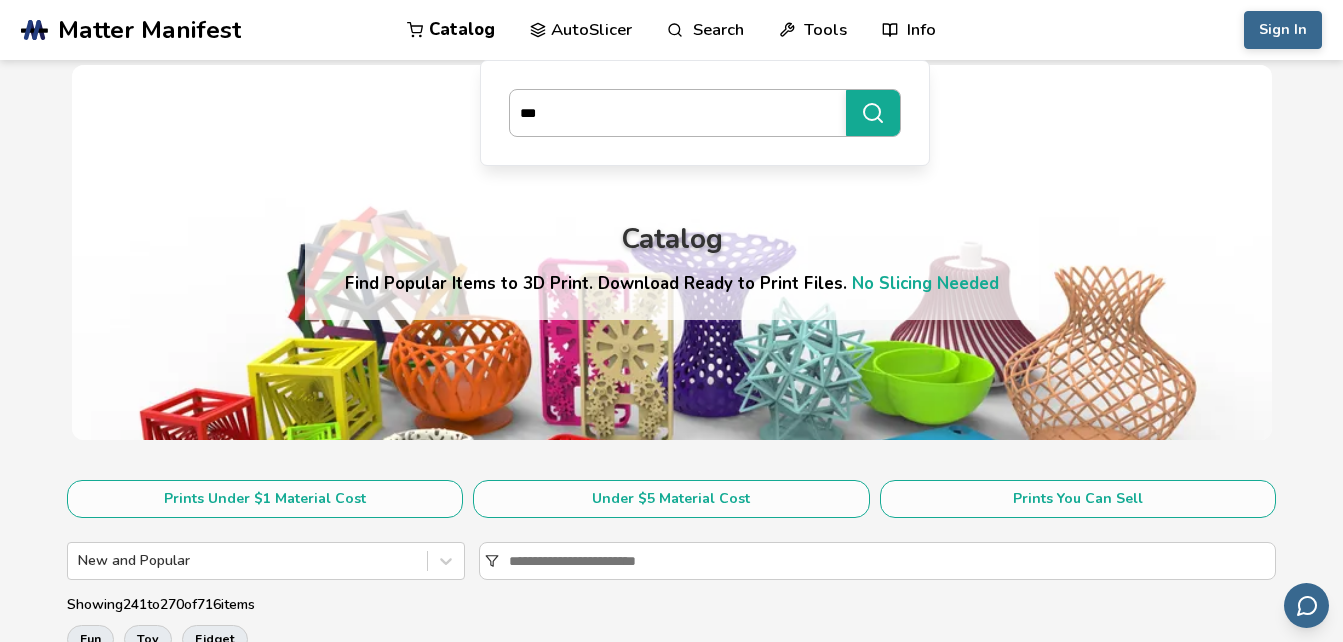 click on "***" at bounding box center [673, 113] 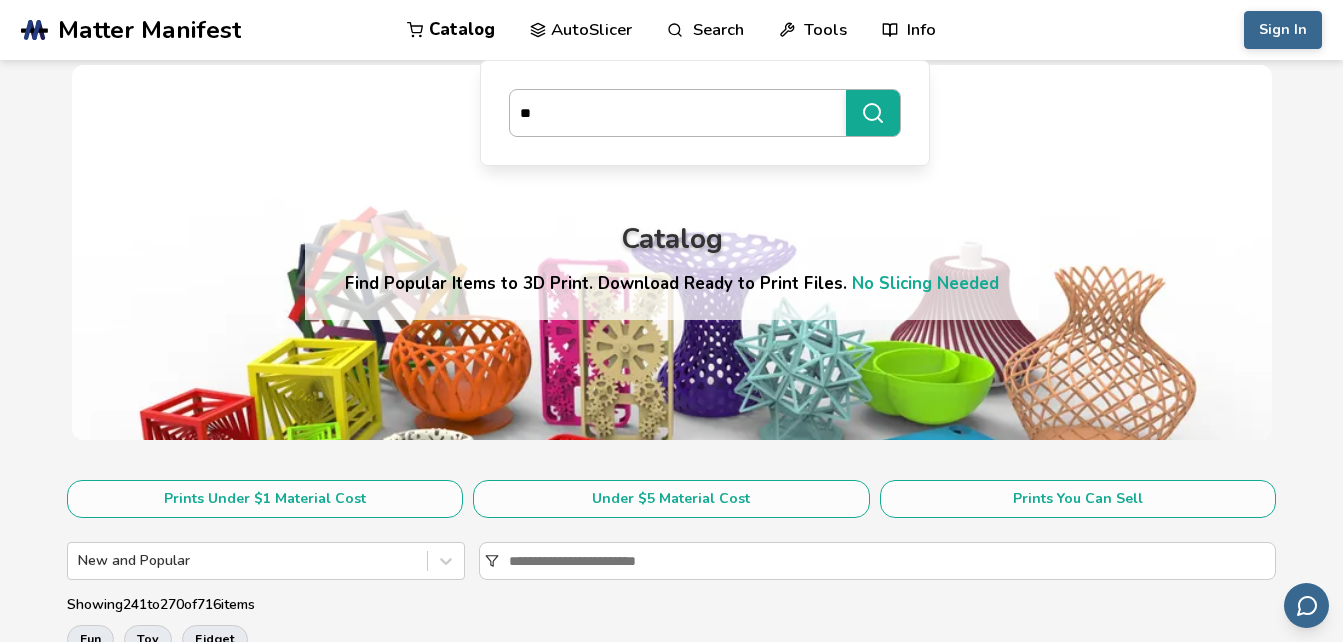 type on "*" 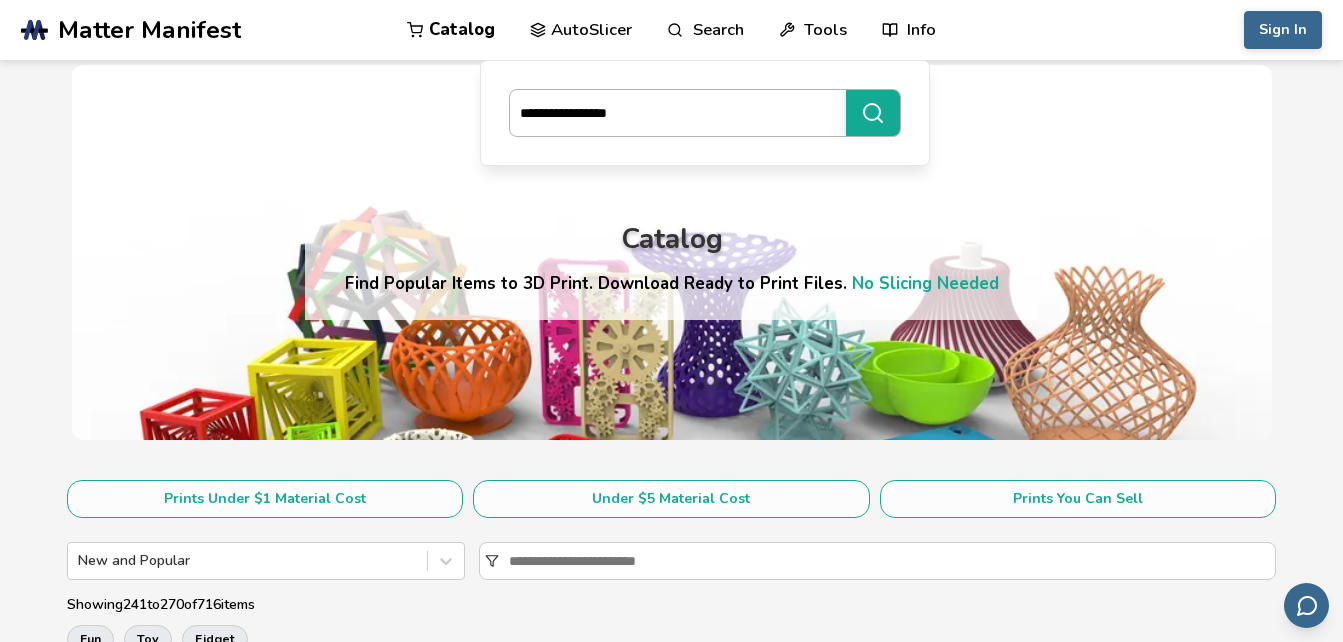 click on "**********" at bounding box center (873, 113) 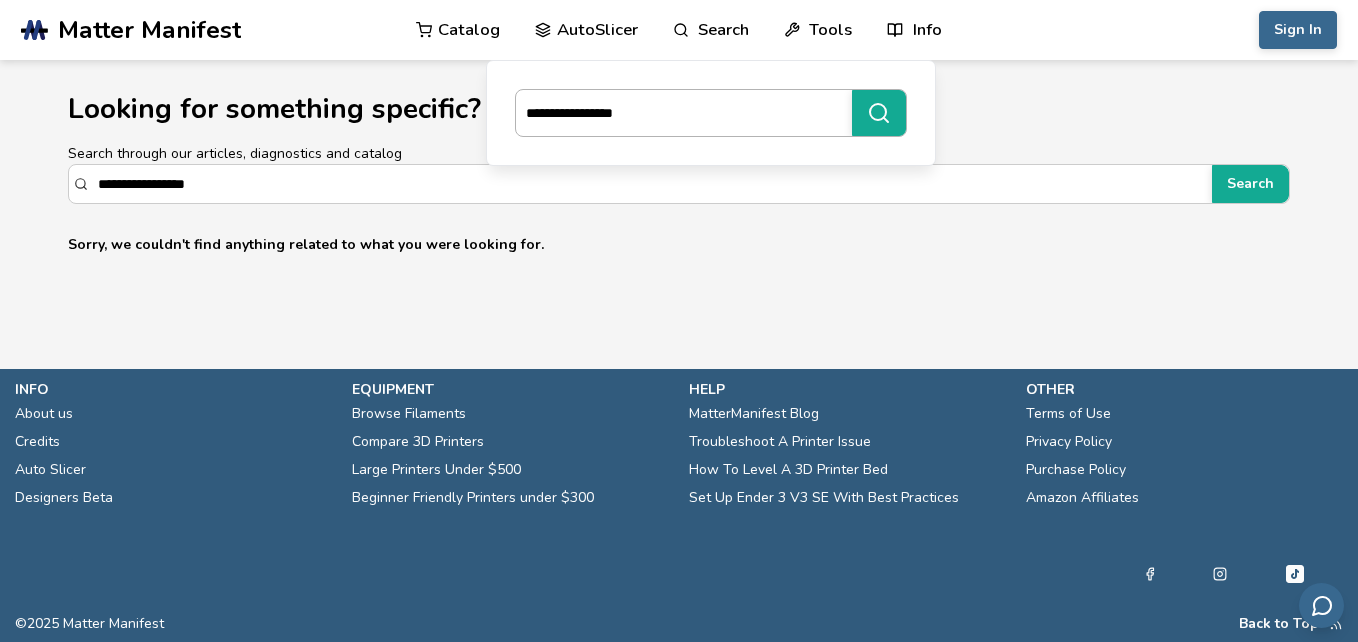 click on "**********" at bounding box center (679, 113) 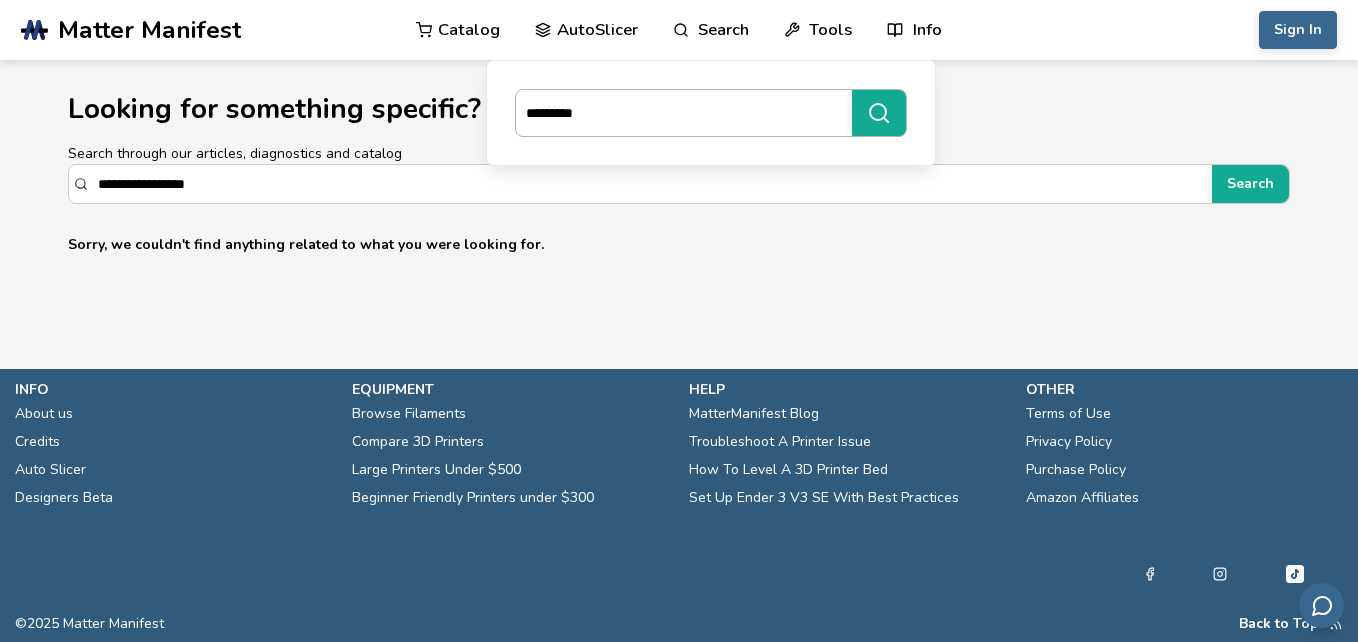 click on "*********" at bounding box center (879, 113) 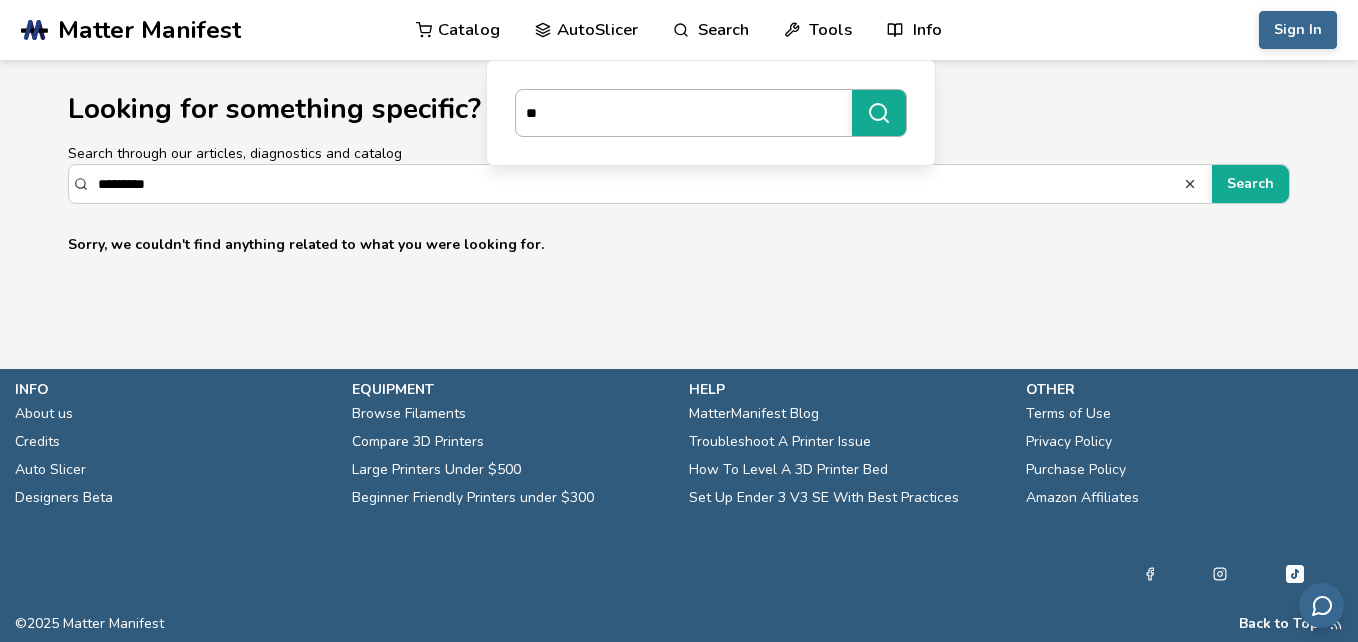type on "*" 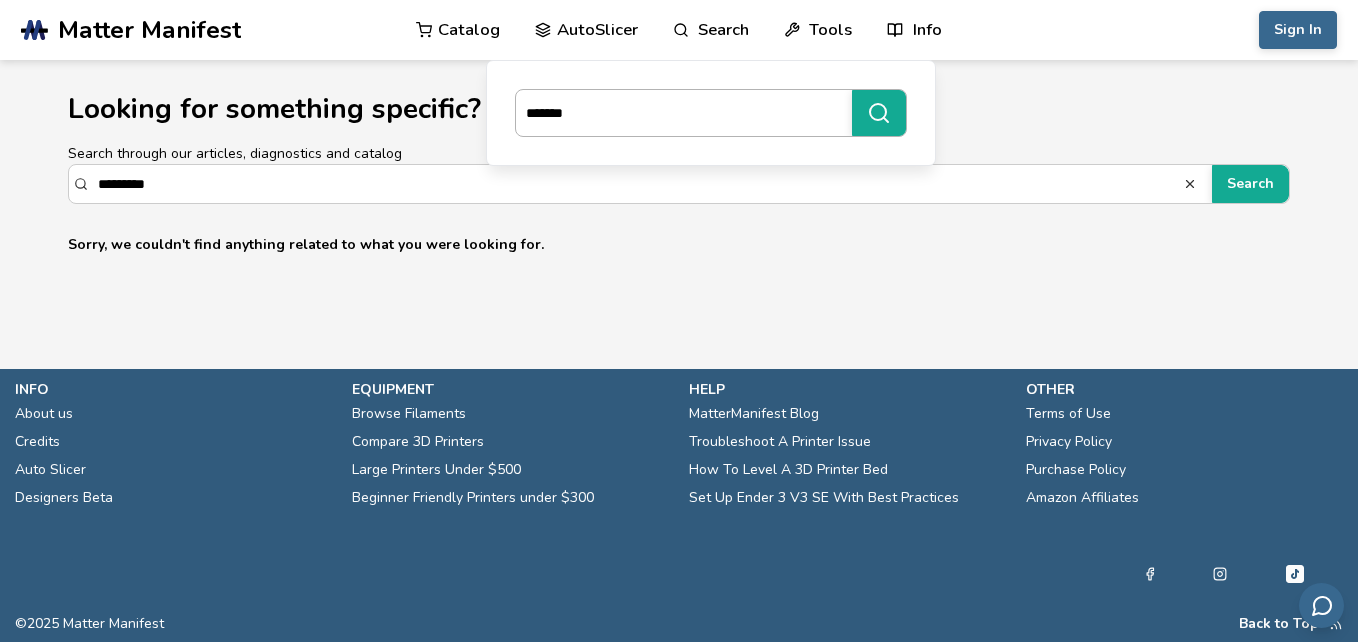 click on "*******" at bounding box center (879, 113) 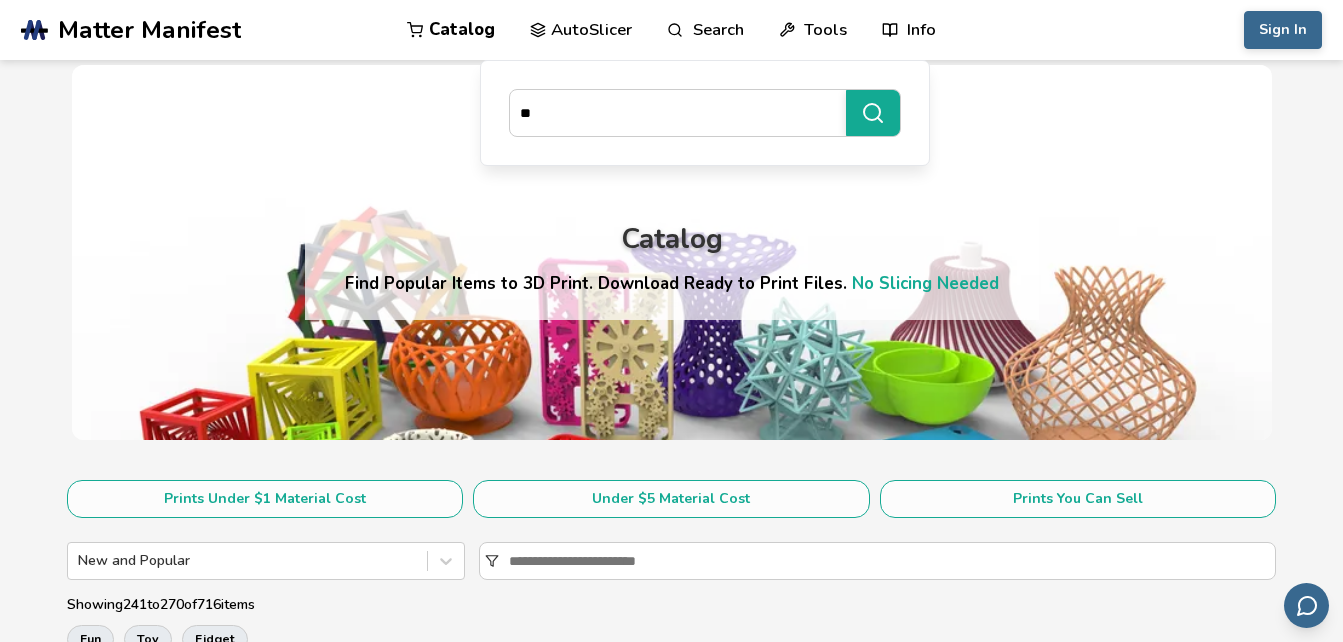 type on "*" 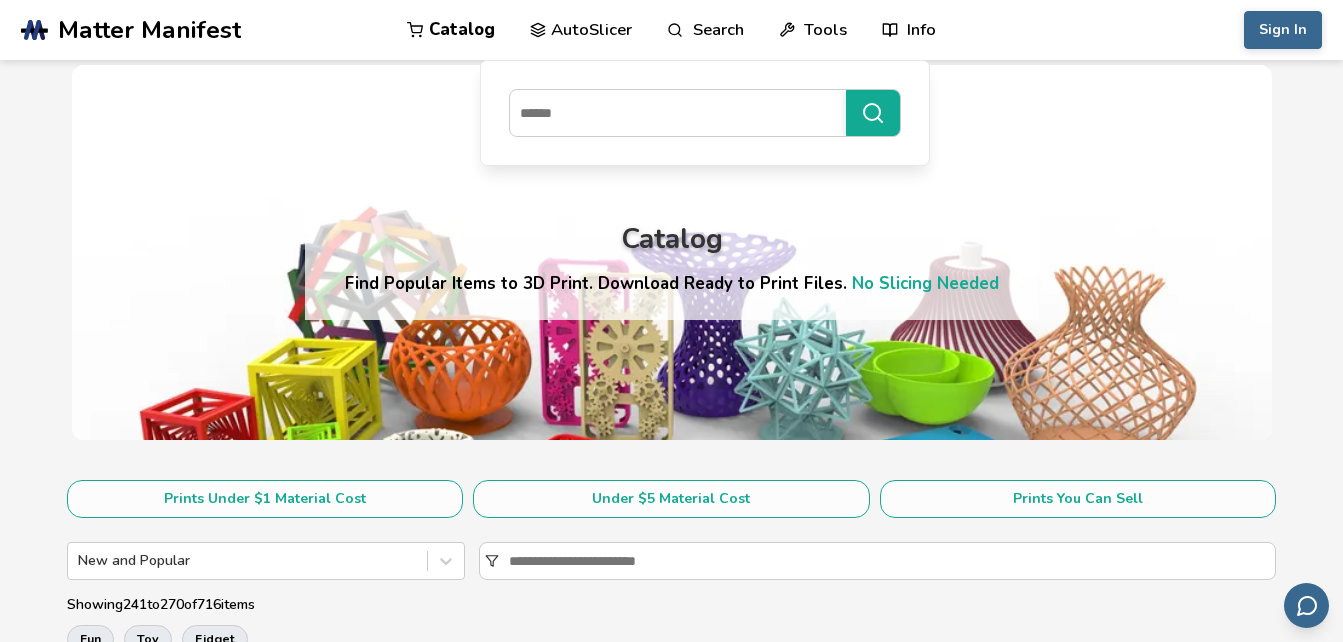click on "Catalog   Find Popular Items to 3D Print. Download Ready to Print Files.   No Slicing Needed" at bounding box center (672, 252) 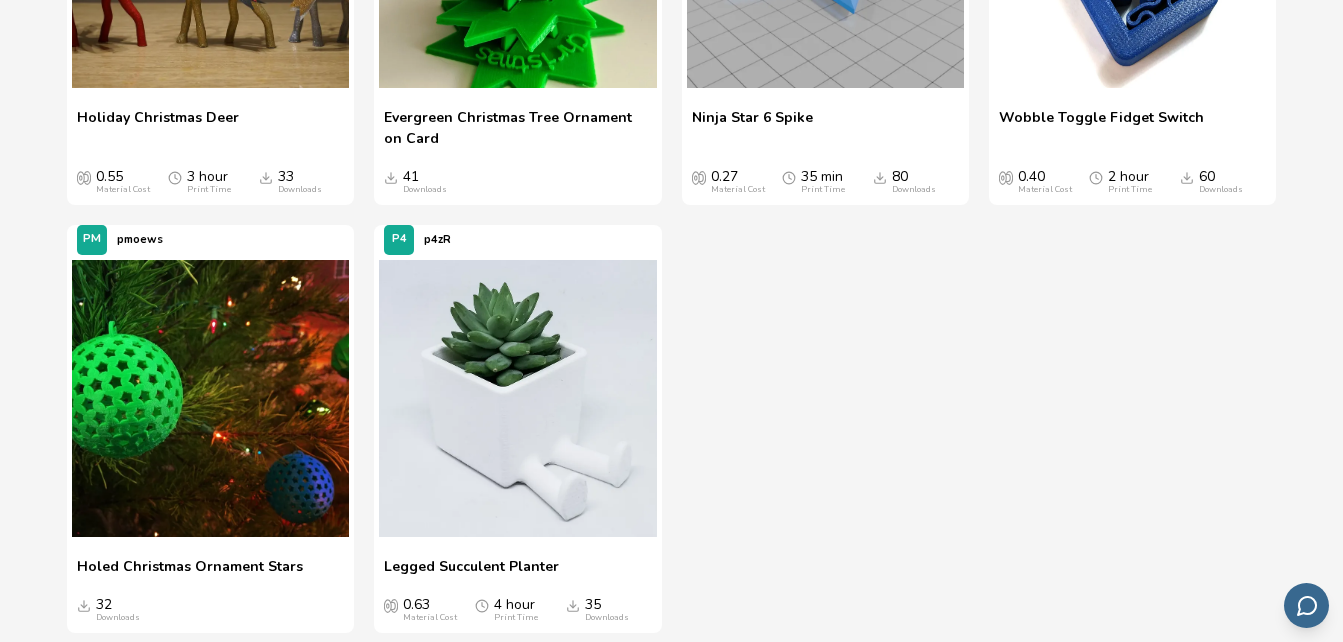 scroll, scrollTop: 3566, scrollLeft: 0, axis: vertical 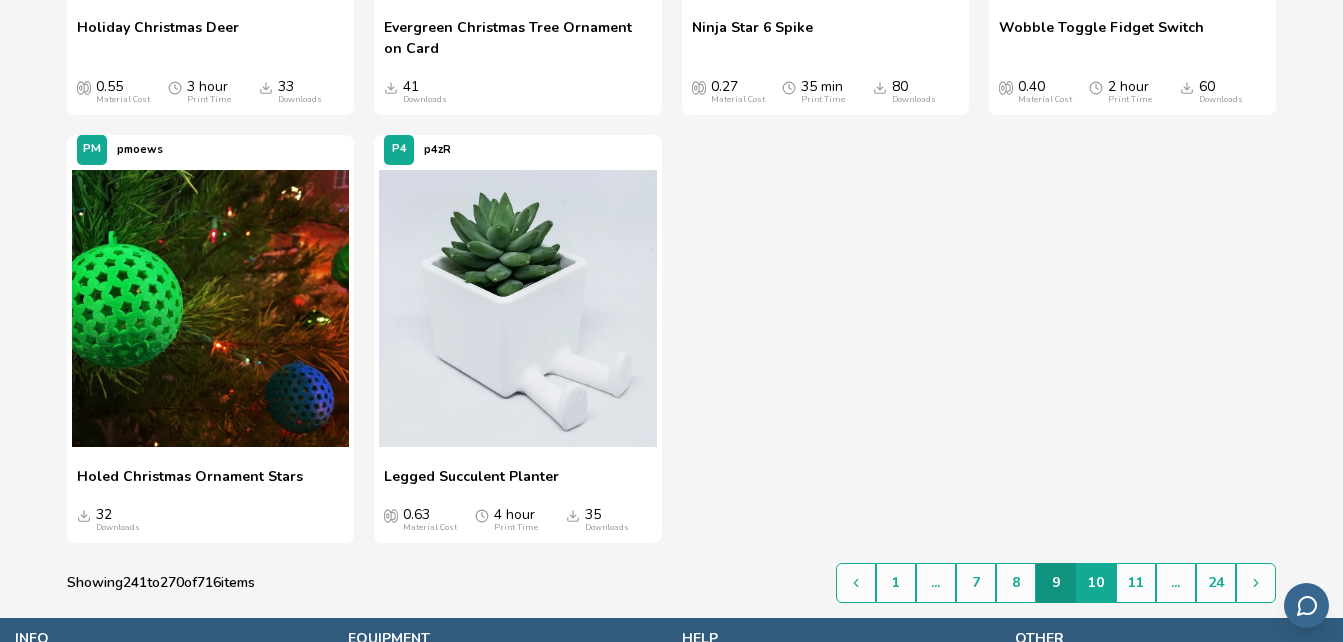 click on "10" at bounding box center (1096, 583) 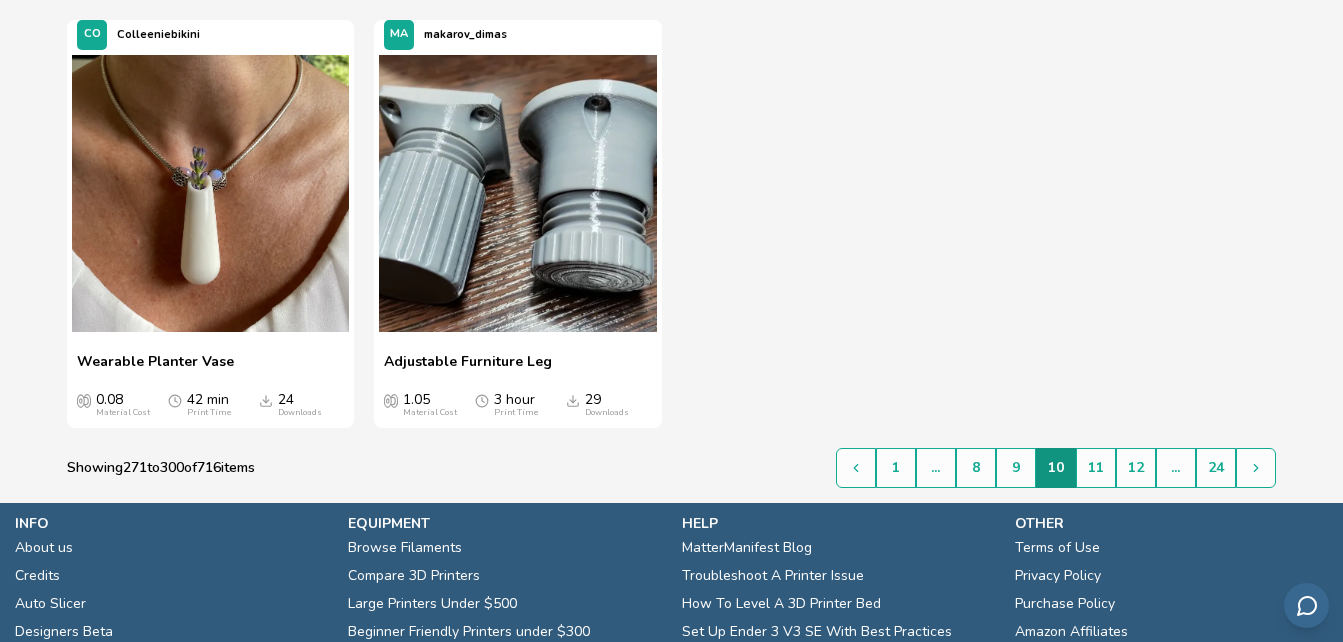 scroll, scrollTop: 3704, scrollLeft: 0, axis: vertical 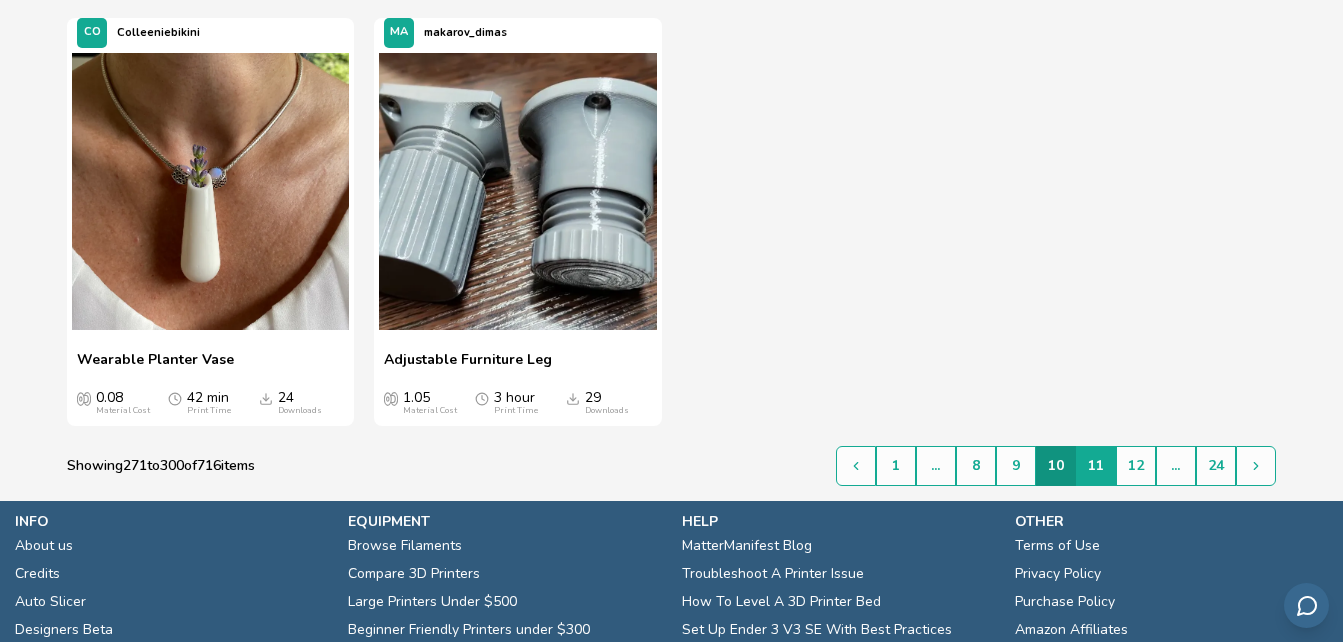 click on "11" at bounding box center [1096, 466] 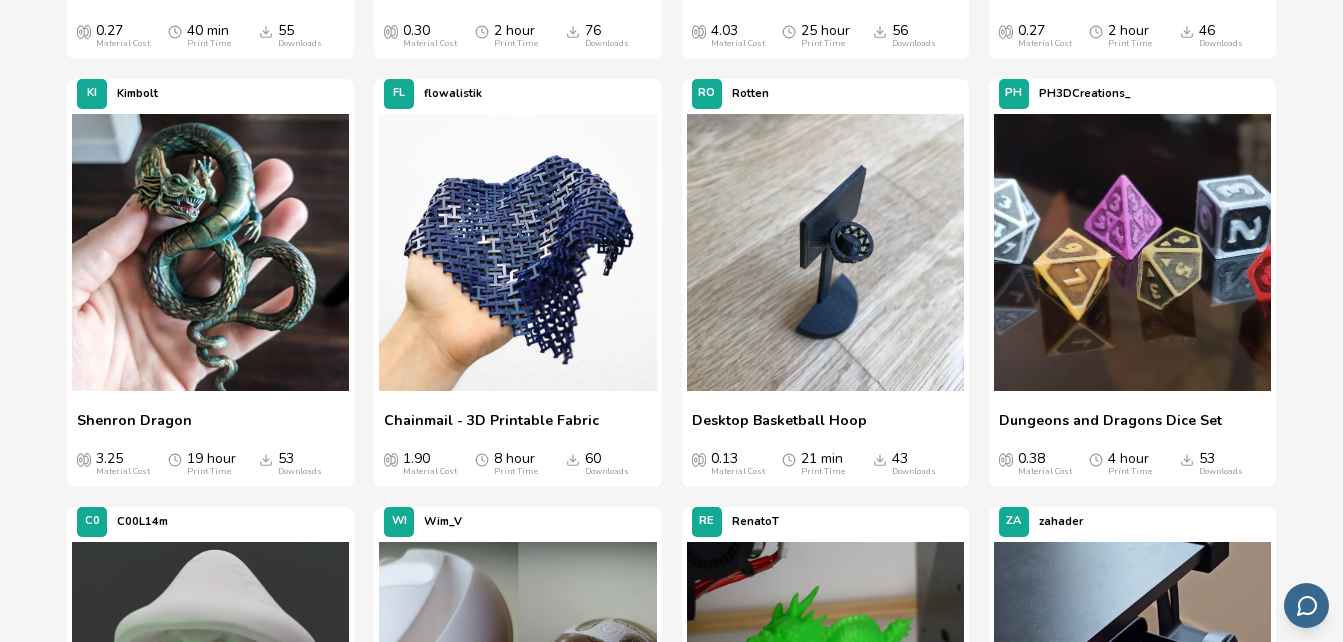 scroll, scrollTop: 1890, scrollLeft: 0, axis: vertical 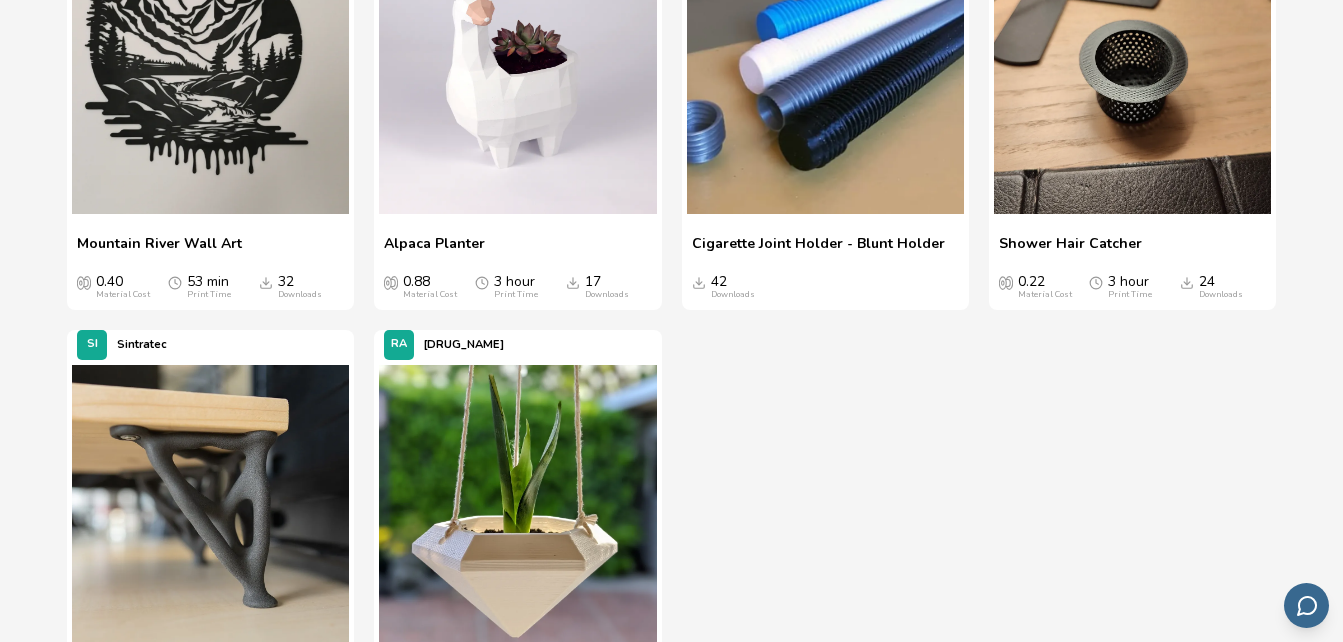 drag, startPoint x: 827, startPoint y: 310, endPoint x: 732, endPoint y: 472, distance: 187.80043 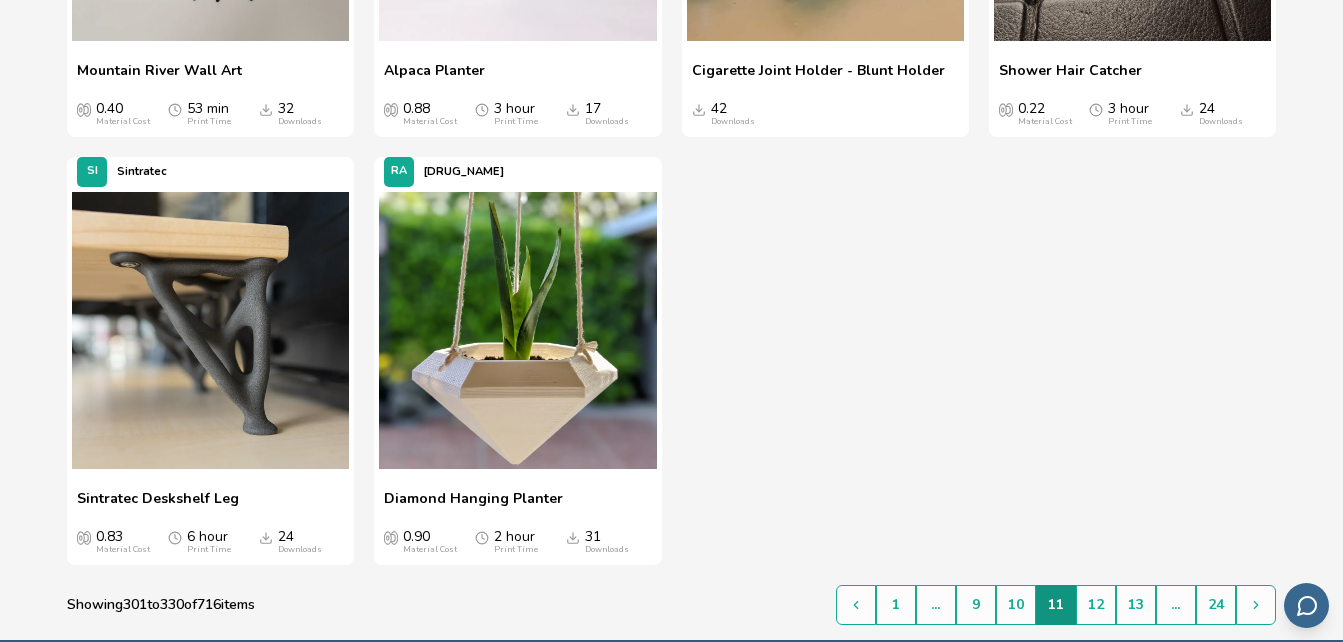 scroll, scrollTop: 3558, scrollLeft: 0, axis: vertical 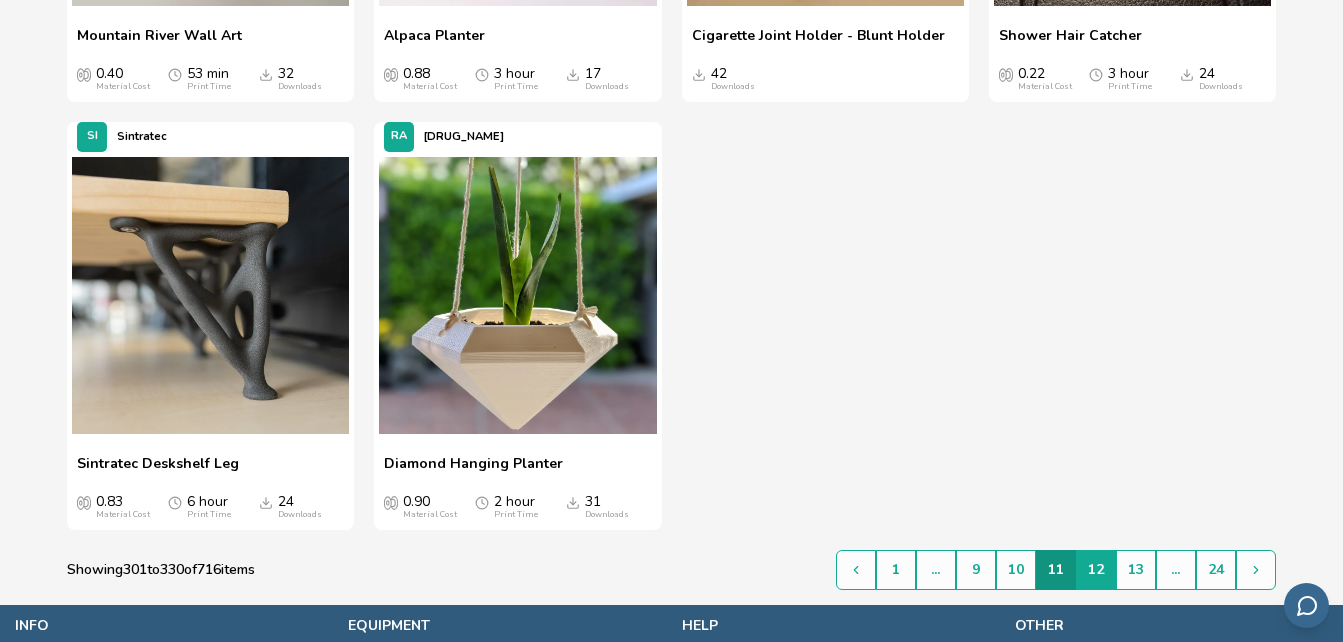 click on "12" at bounding box center (1096, 570) 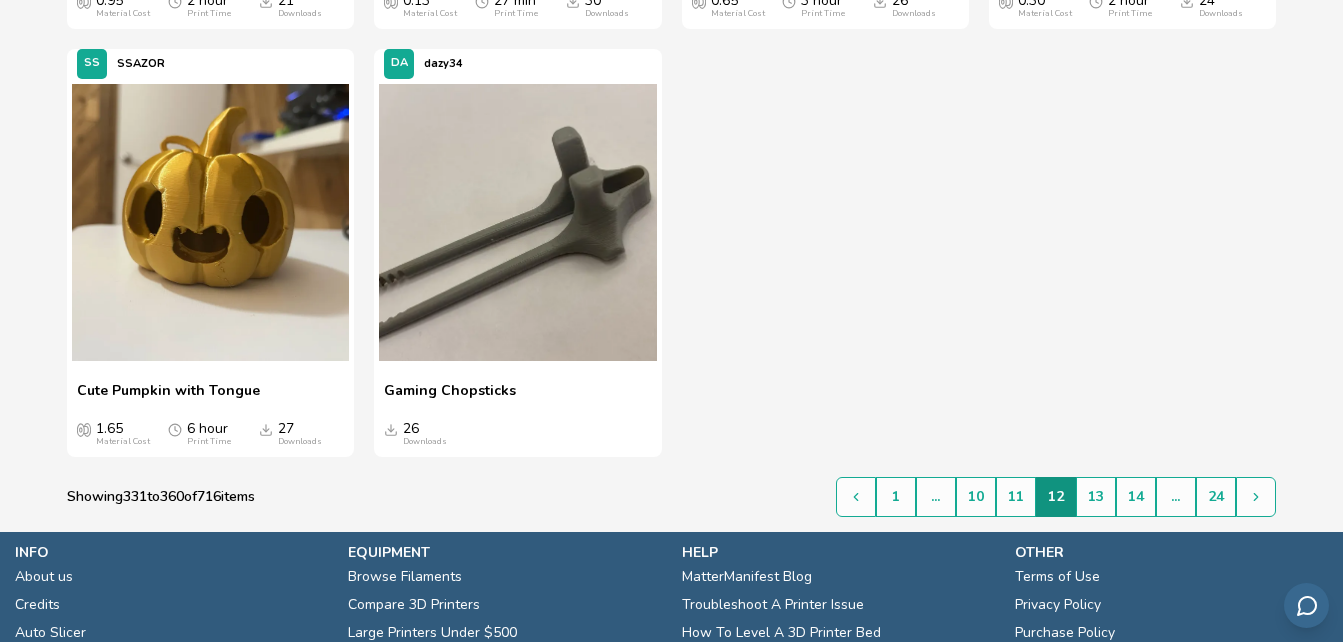 scroll, scrollTop: 3632, scrollLeft: 0, axis: vertical 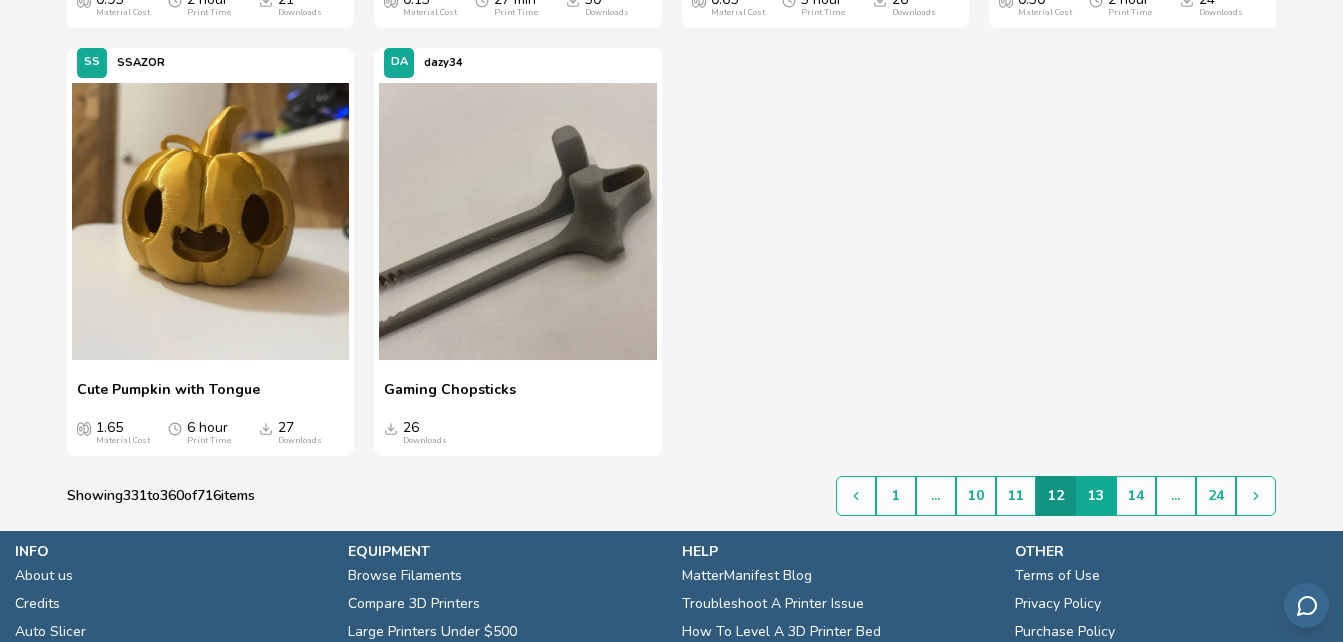 click on "13" at bounding box center (1096, 496) 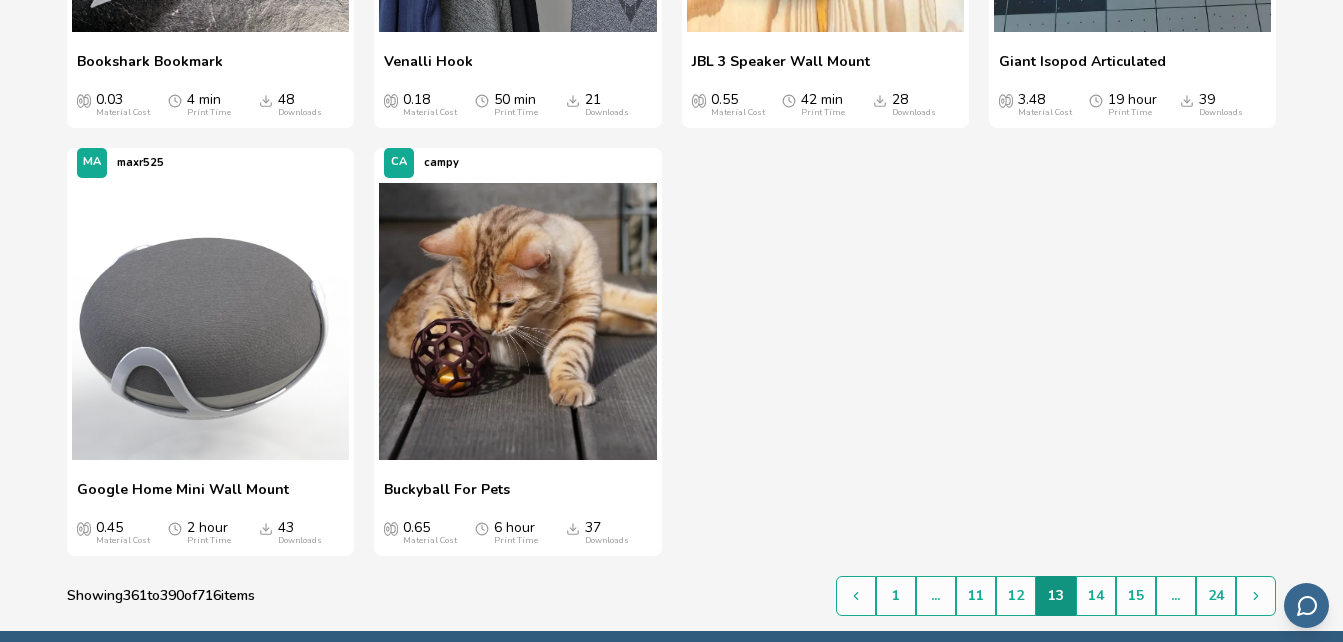 scroll, scrollTop: 3554, scrollLeft: 0, axis: vertical 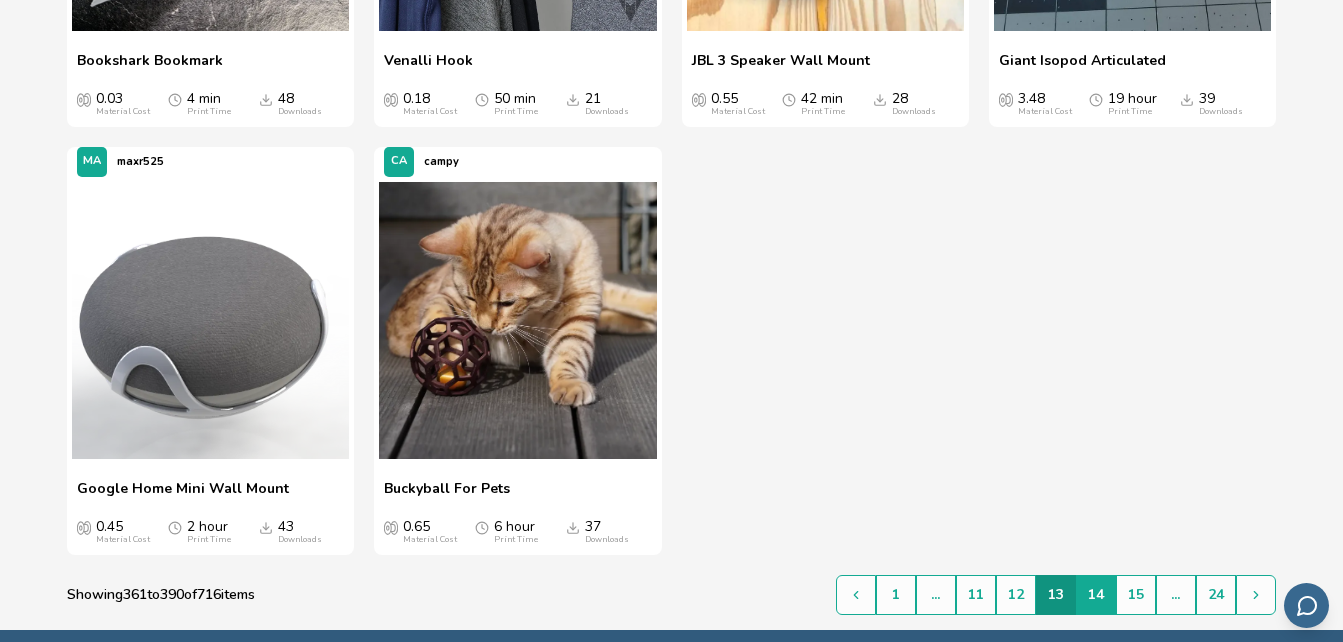 click on "14" at bounding box center [1096, 595] 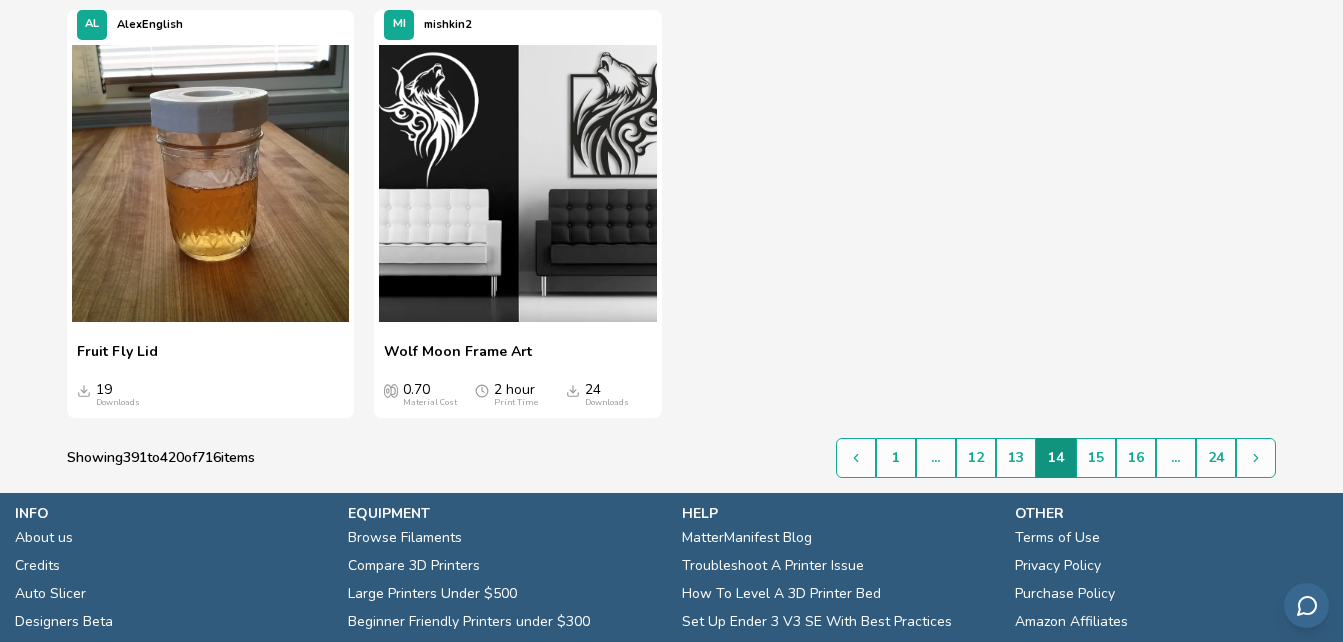 scroll, scrollTop: 3714, scrollLeft: 0, axis: vertical 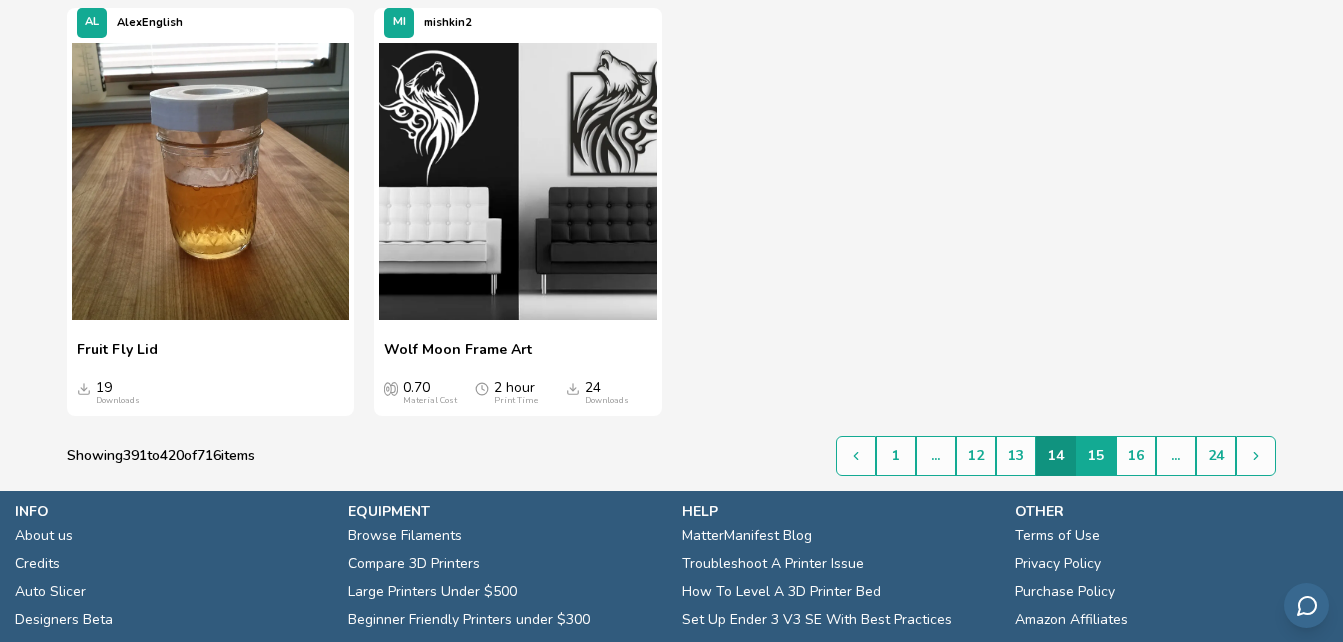 click on "15" at bounding box center [1096, 456] 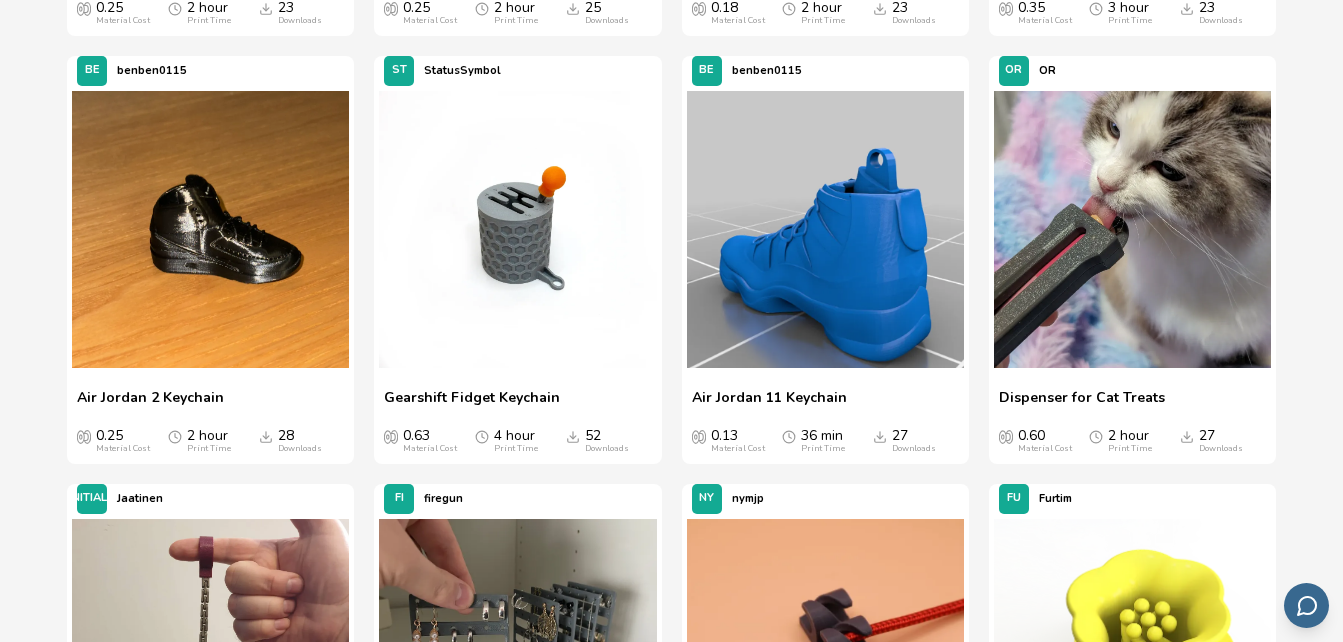 scroll, scrollTop: 2804, scrollLeft: 0, axis: vertical 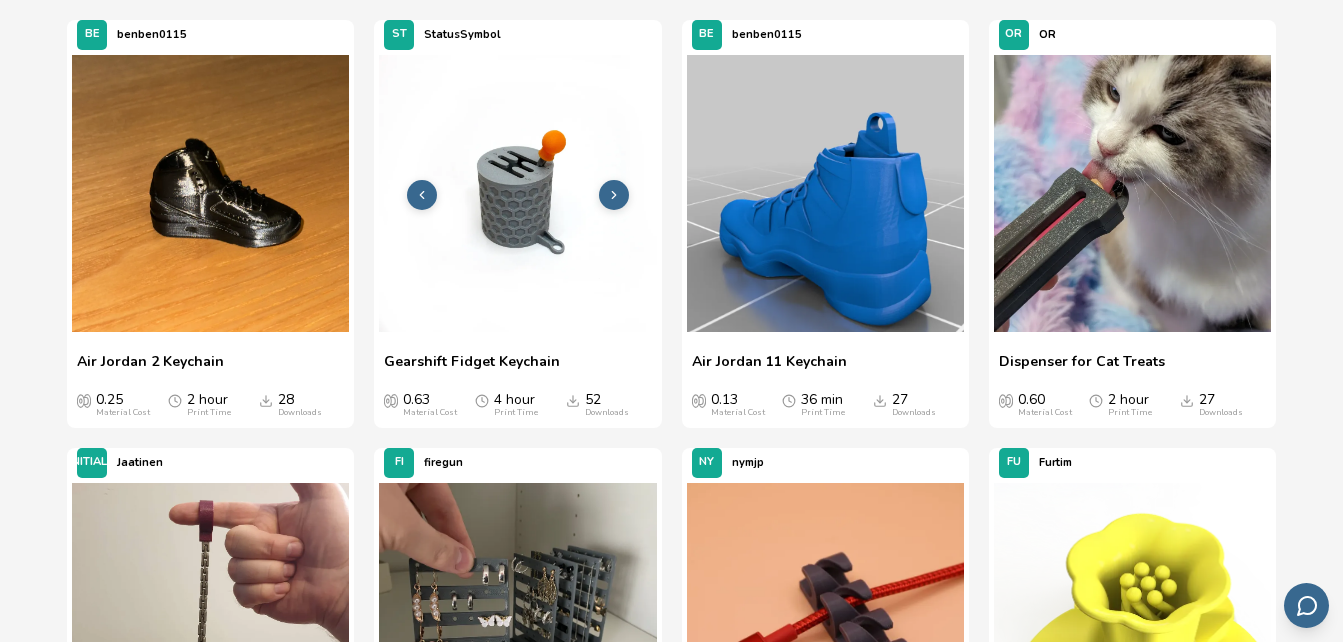 click at bounding box center (517, 193) 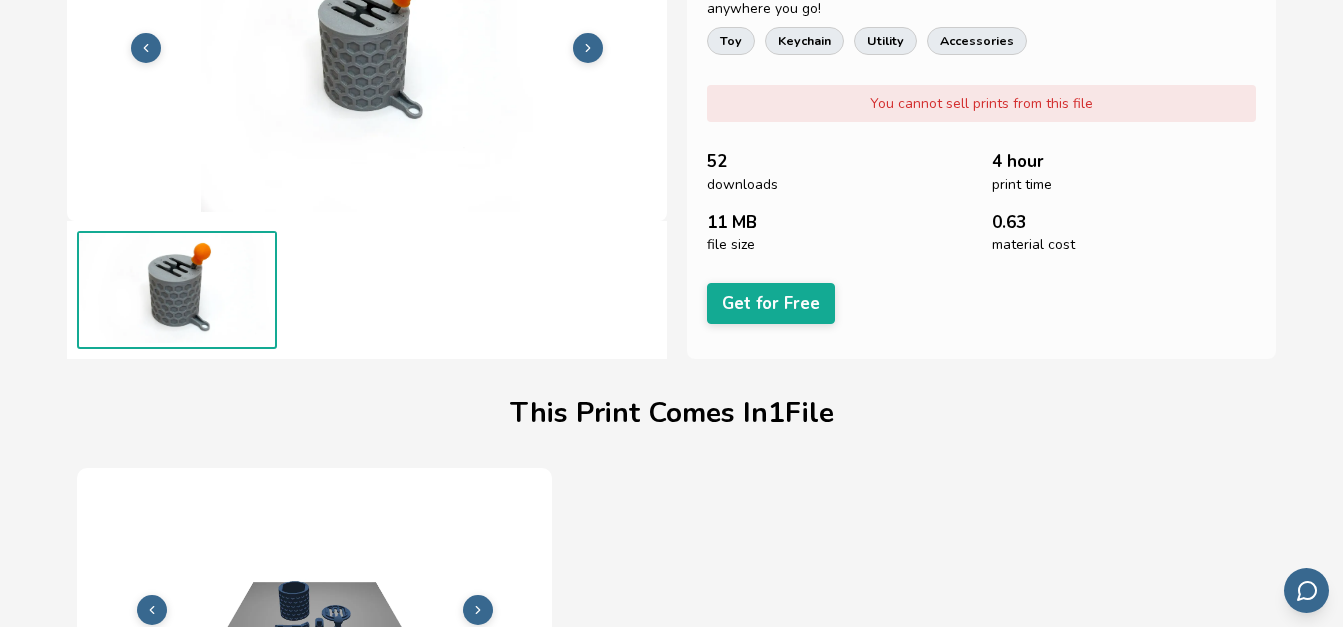 scroll, scrollTop: 199, scrollLeft: 0, axis: vertical 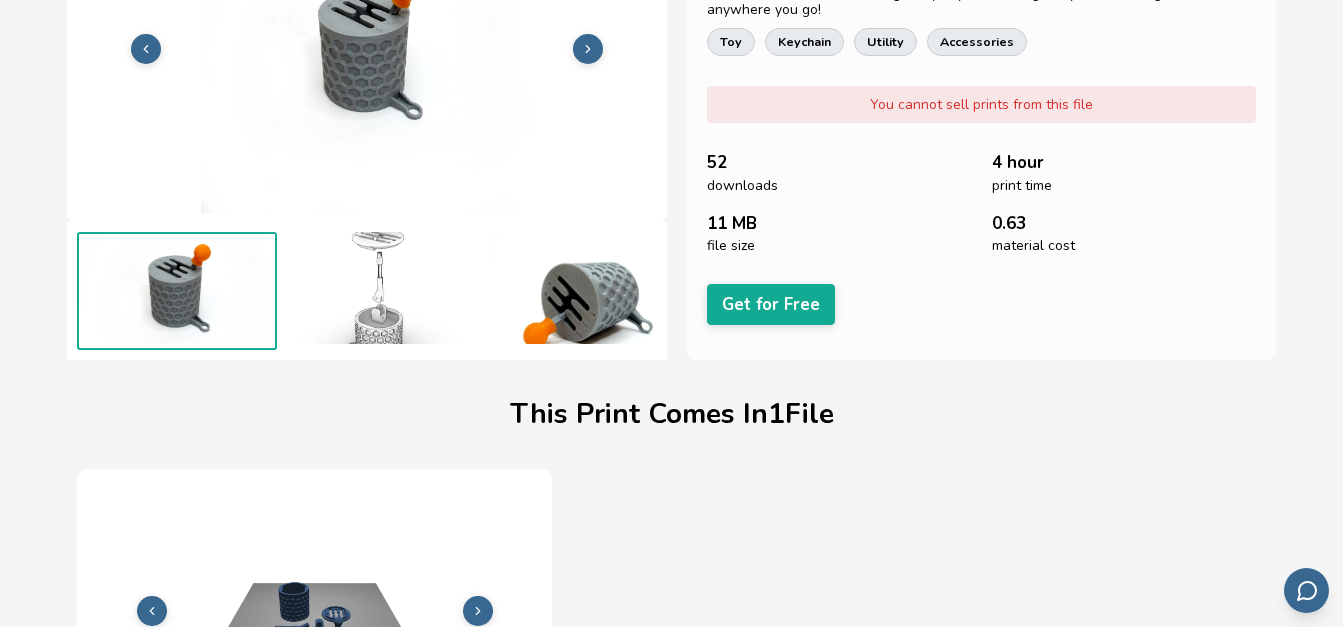 click at bounding box center [382, 288] 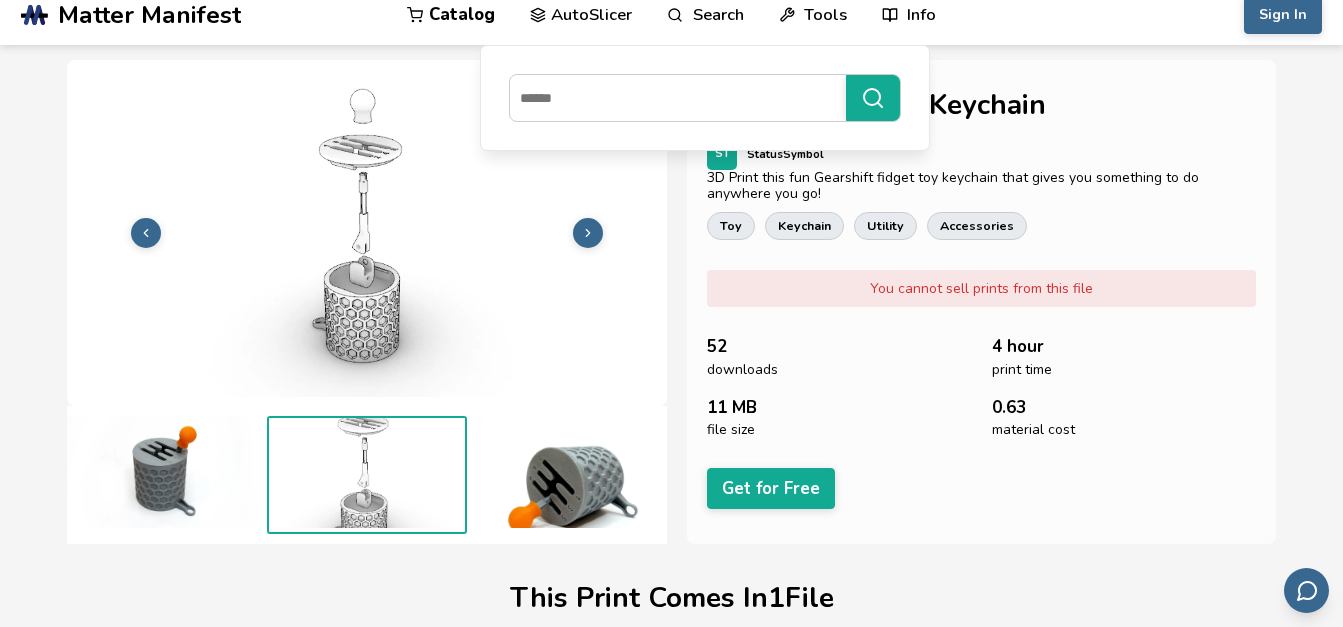 scroll, scrollTop: 14, scrollLeft: 0, axis: vertical 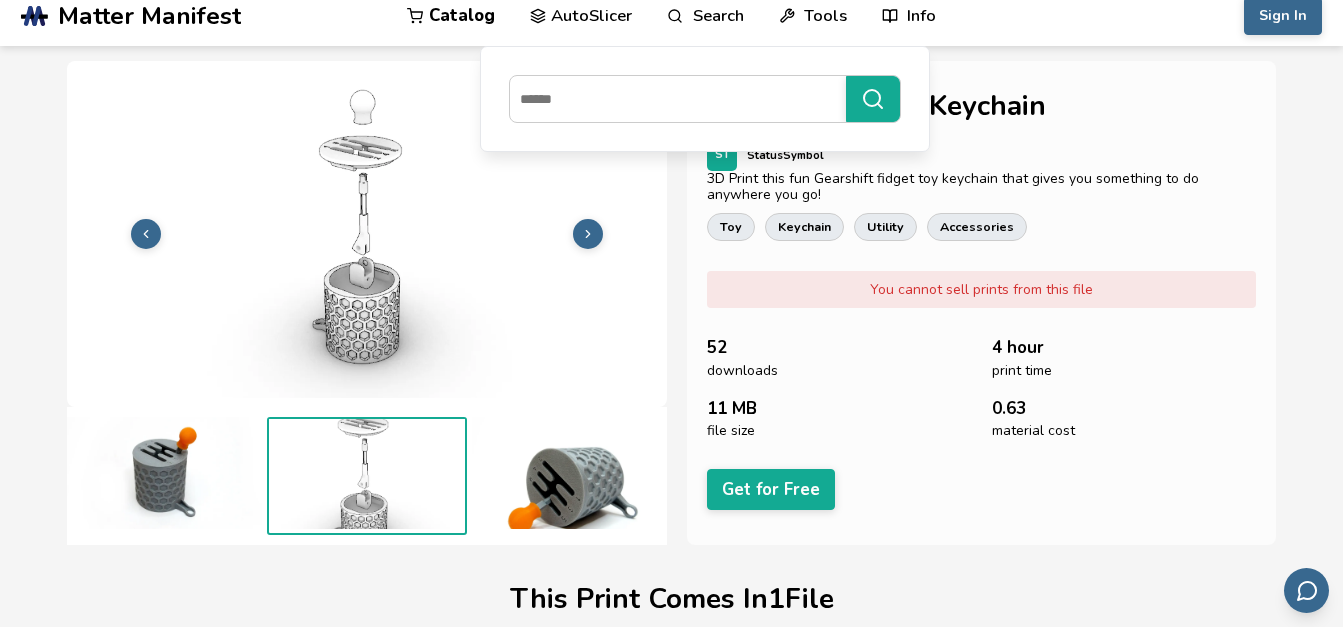 click at bounding box center [572, 473] 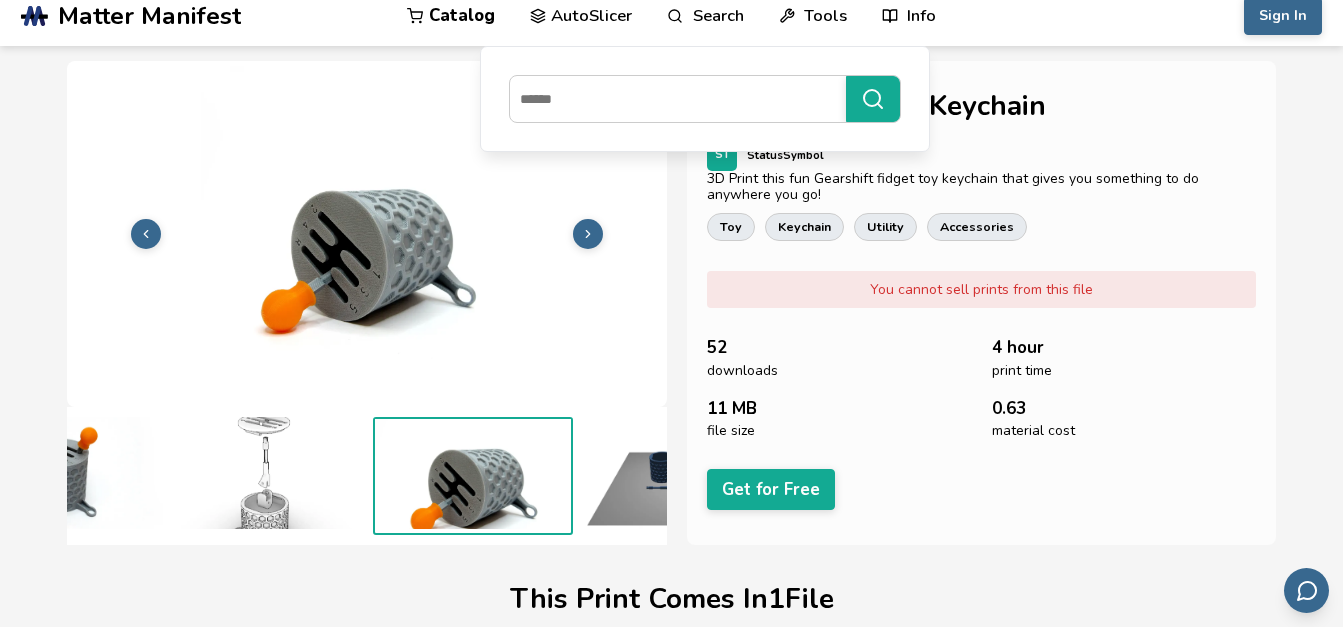 scroll, scrollTop: 0, scrollLeft: 220, axis: horizontal 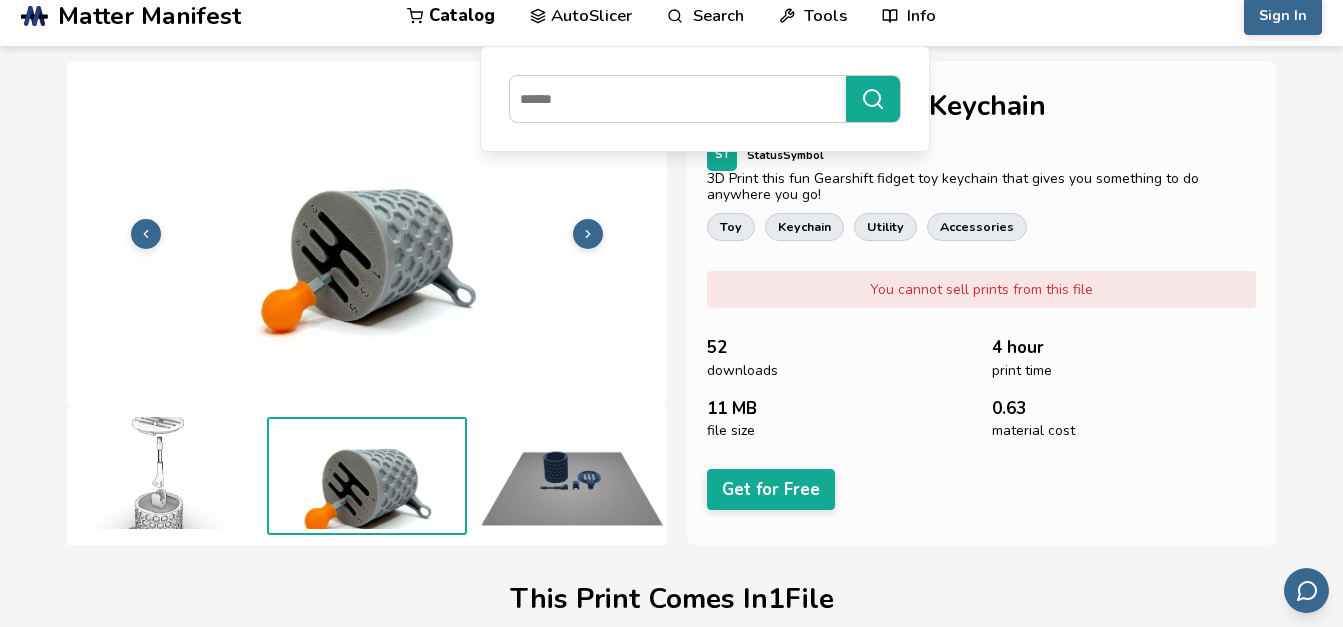 click at bounding box center (572, 473) 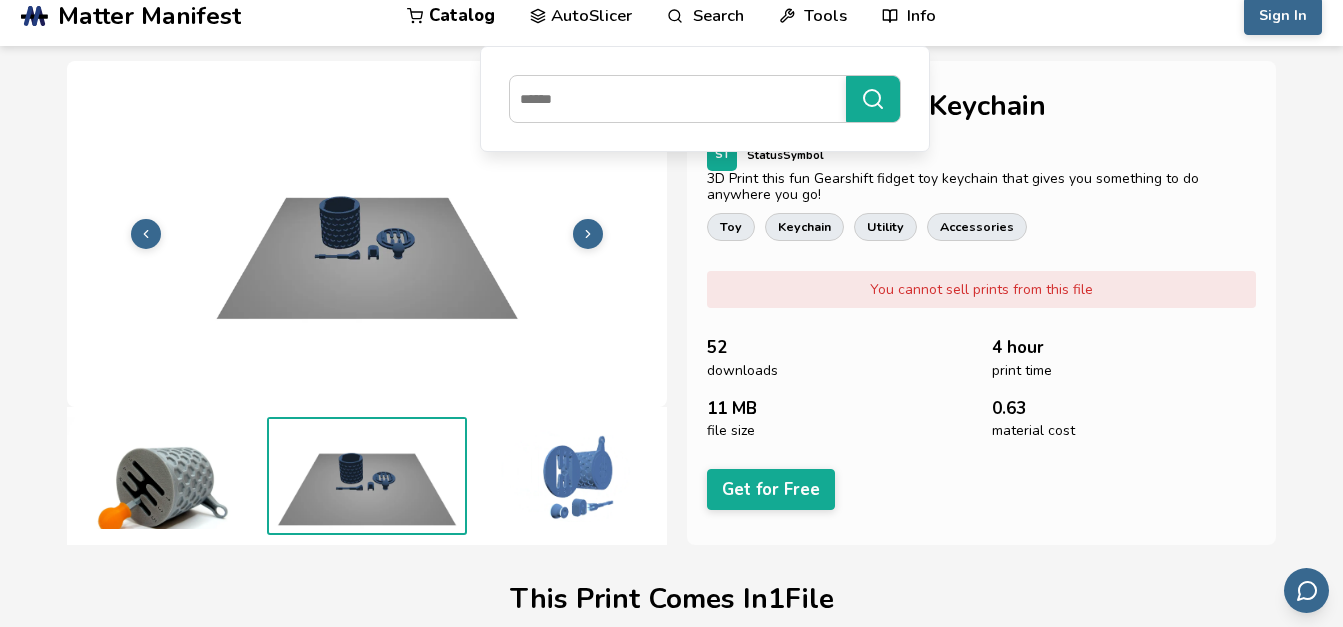 click at bounding box center [572, 473] 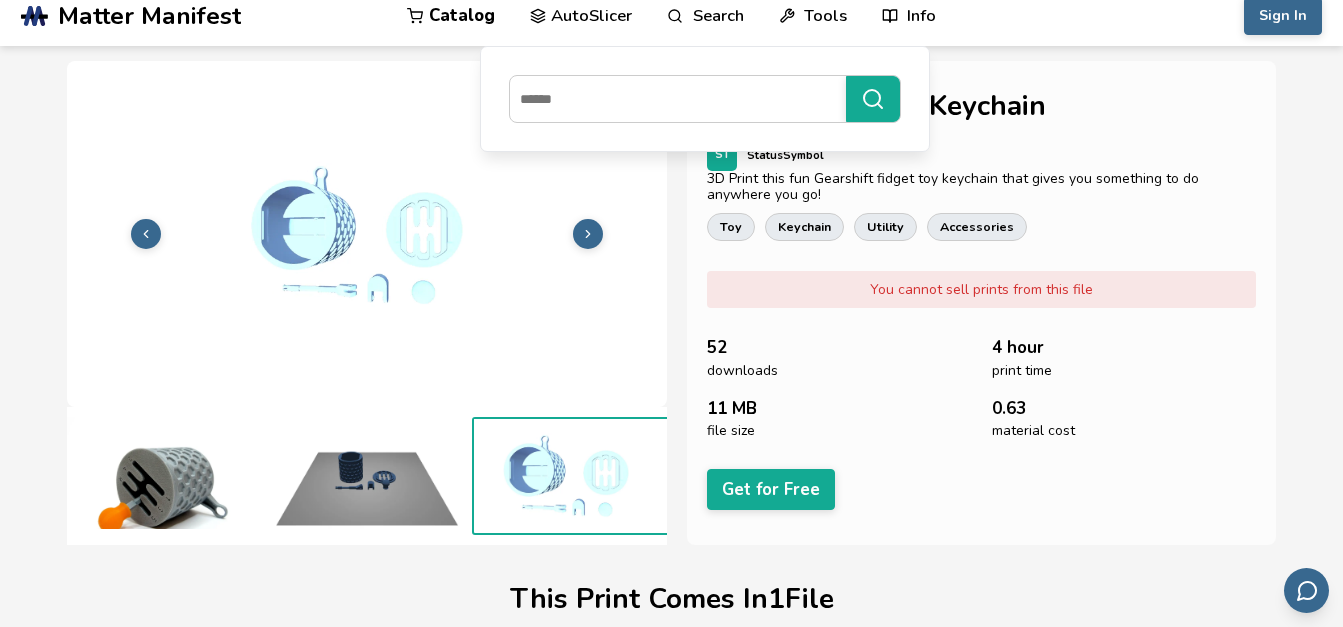 scroll, scrollTop: 0, scrollLeft: 440, axis: horizontal 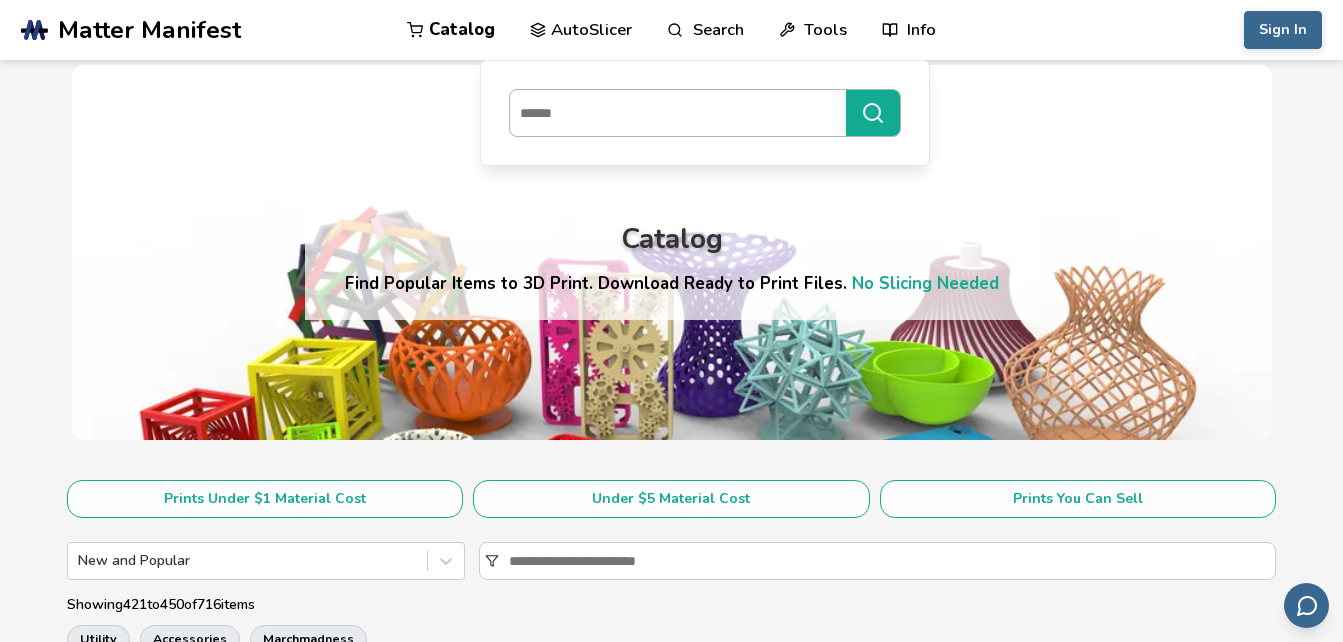 click at bounding box center [673, 113] 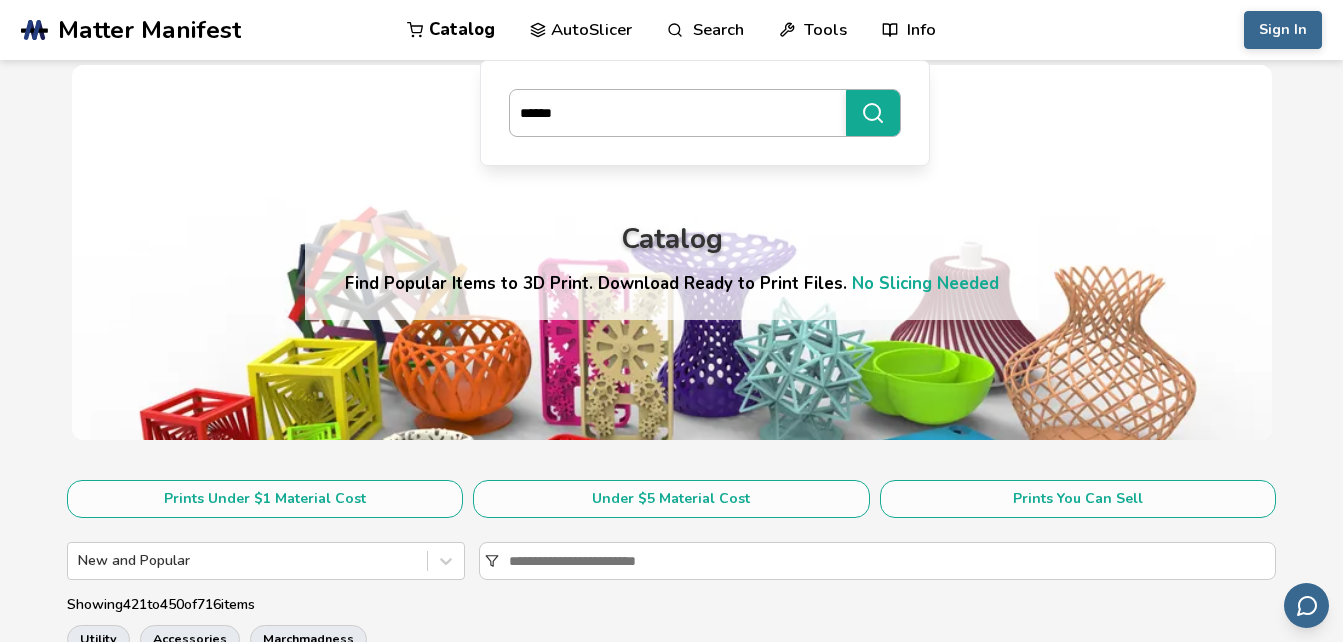 click on "******" at bounding box center (873, 113) 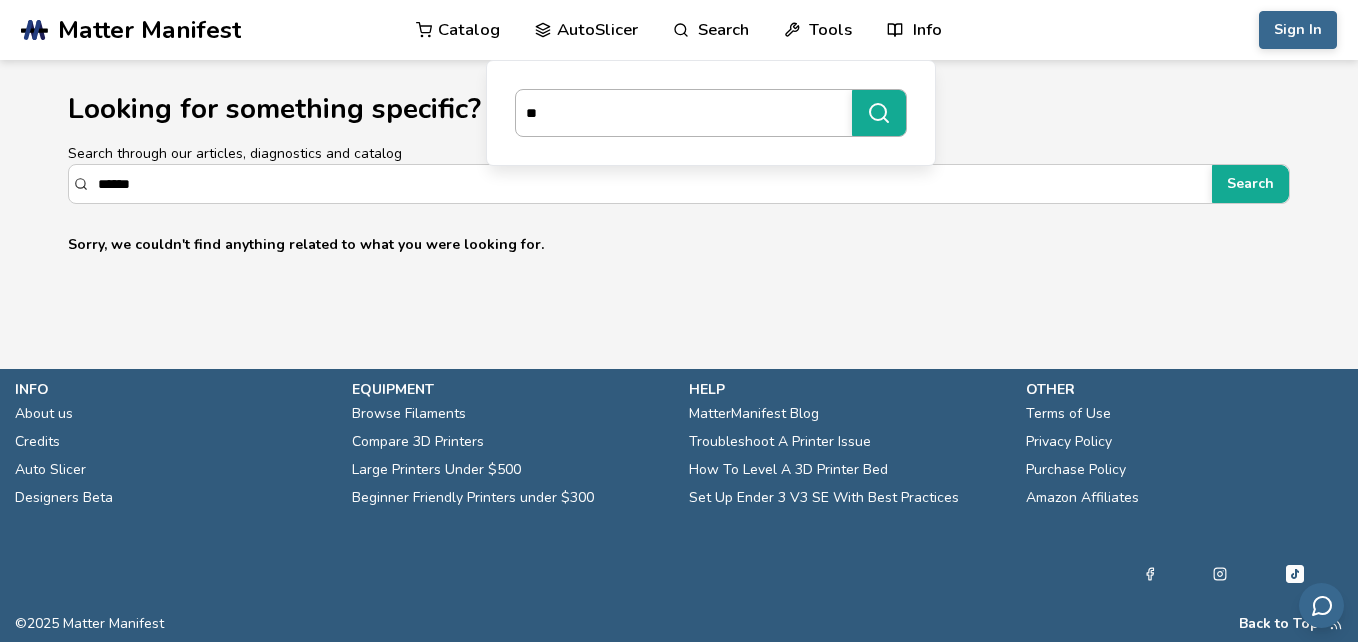type on "*" 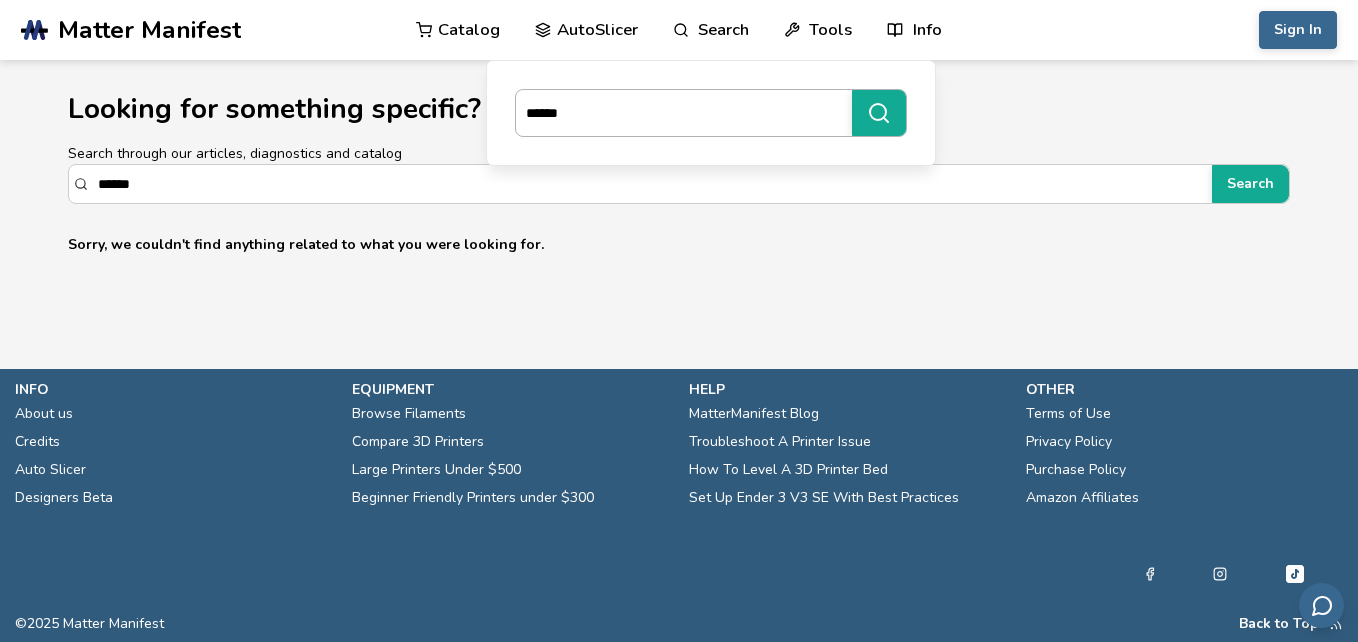 click on "******" at bounding box center [879, 113] 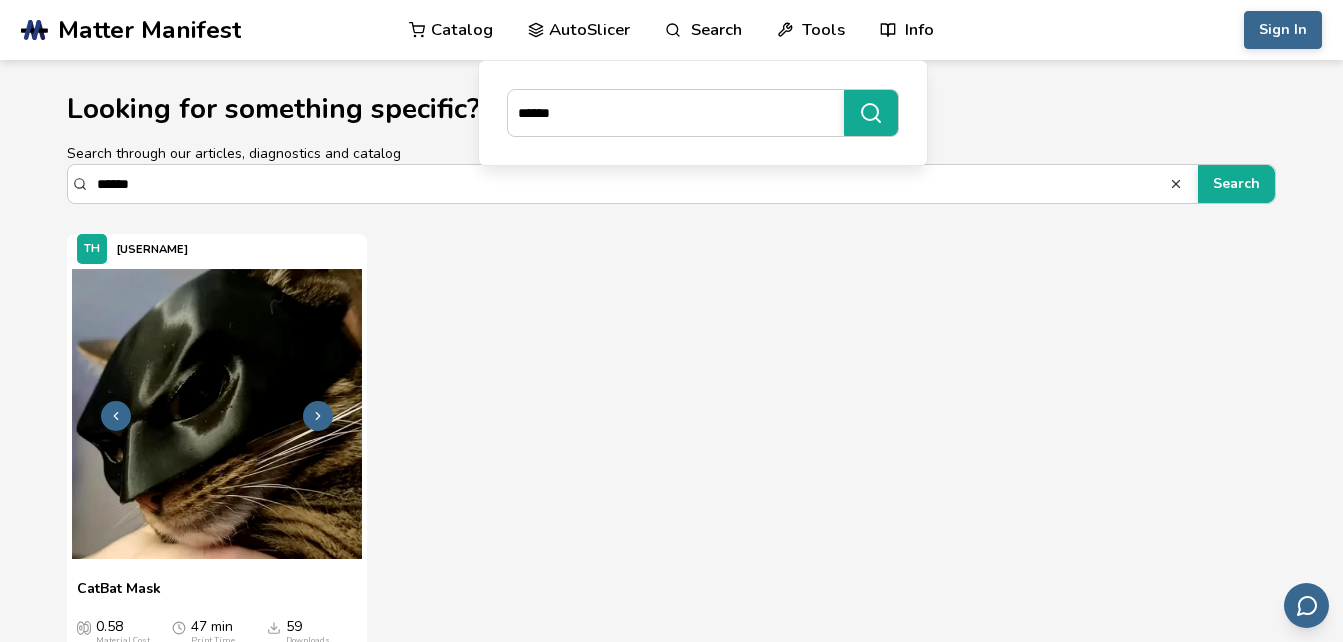 click at bounding box center (217, 414) 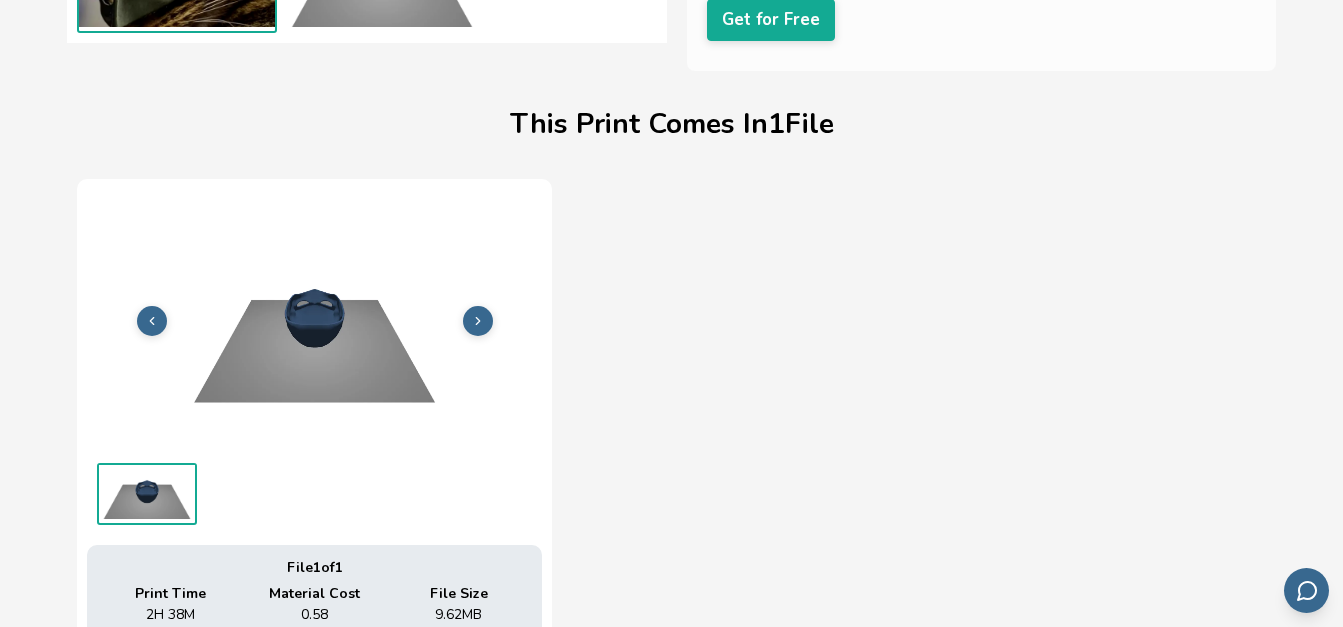 scroll, scrollTop: 515, scrollLeft: 0, axis: vertical 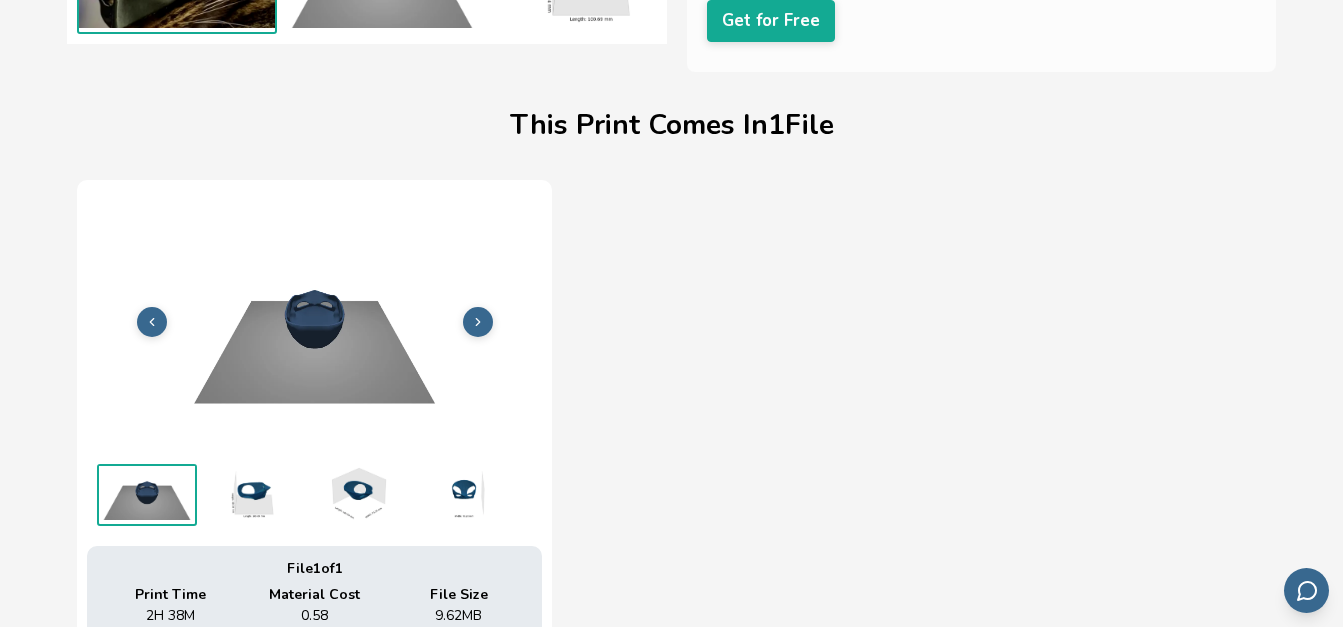 click 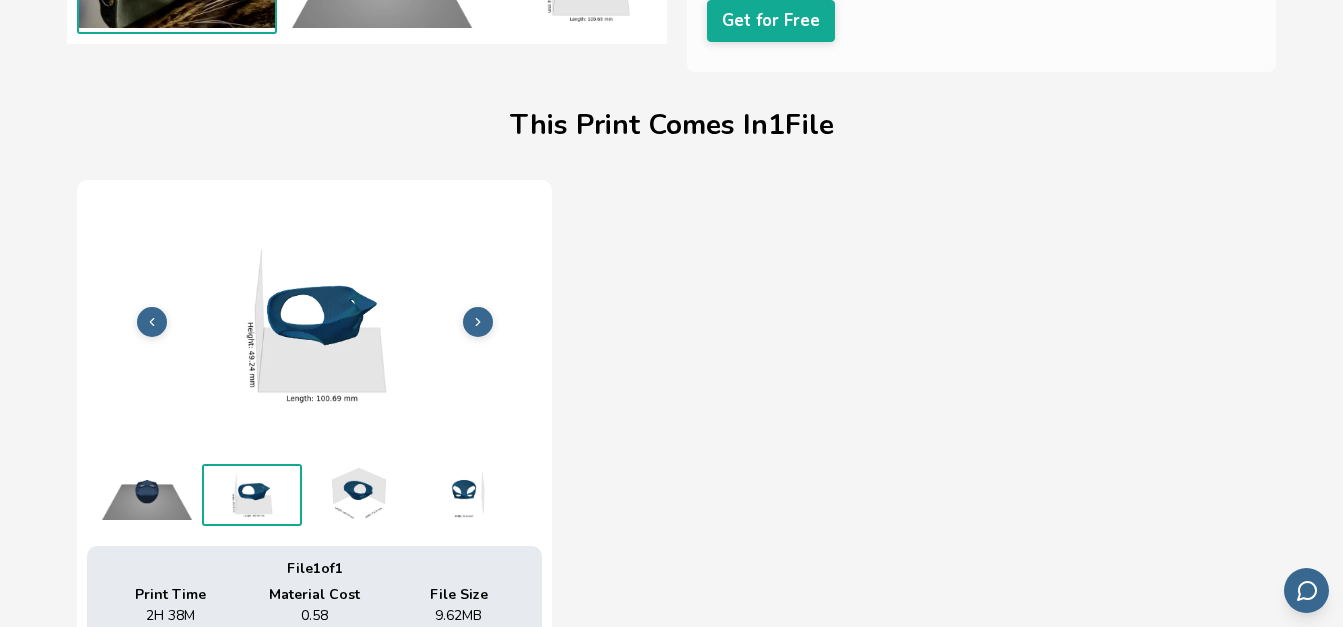 click 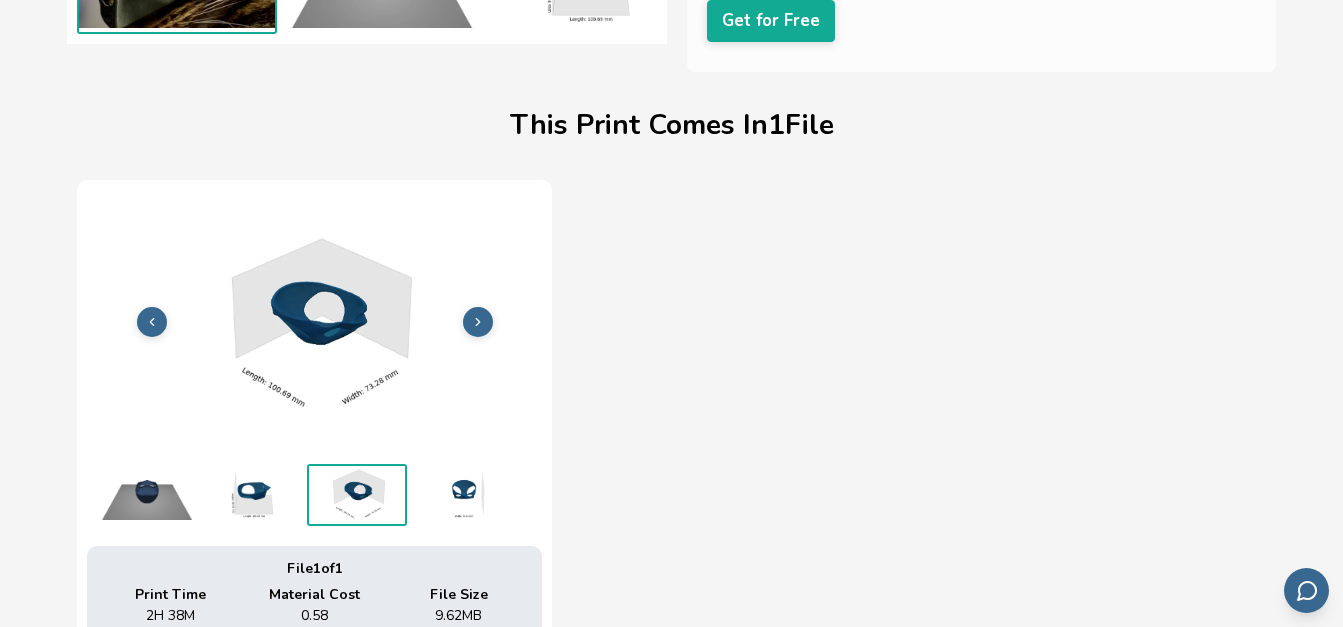 click 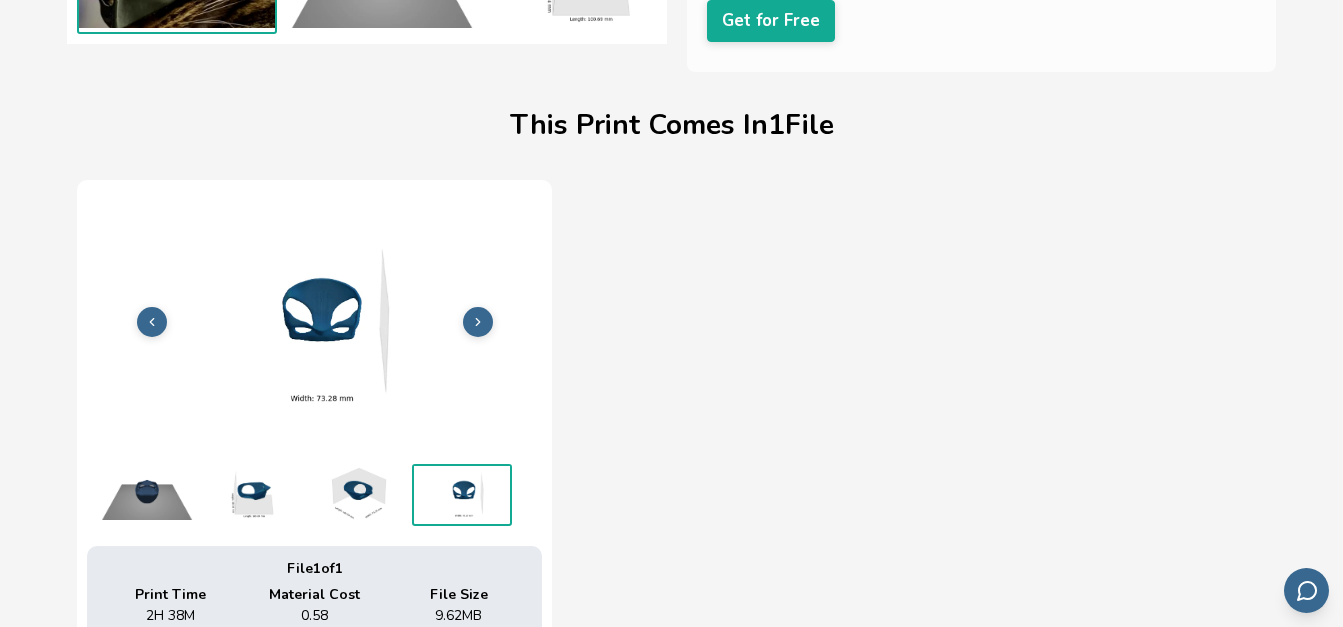 click 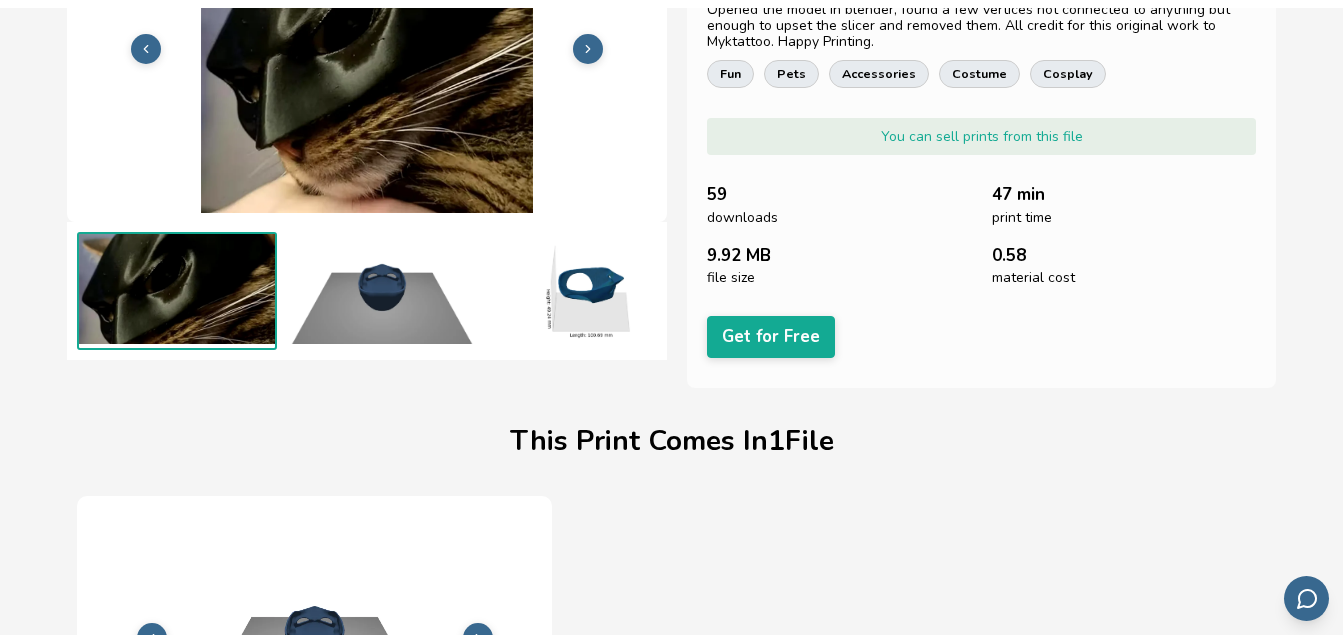 scroll, scrollTop: 0, scrollLeft: 0, axis: both 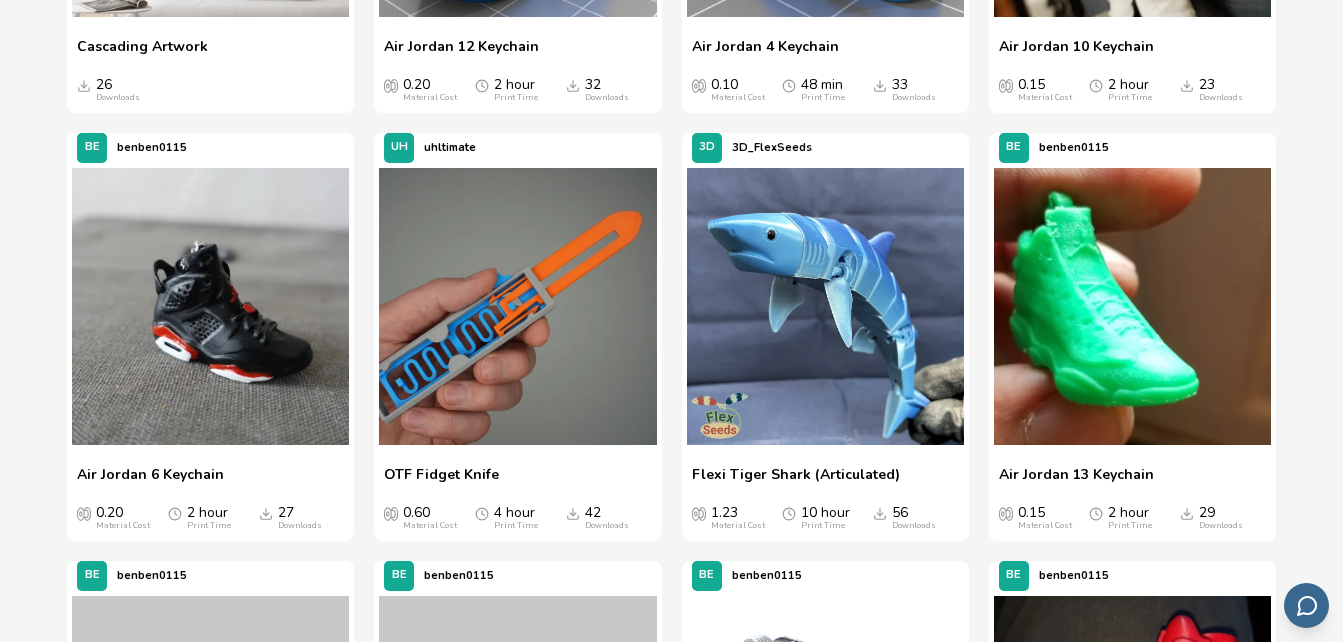 click on "3D" at bounding box center (707, 147) 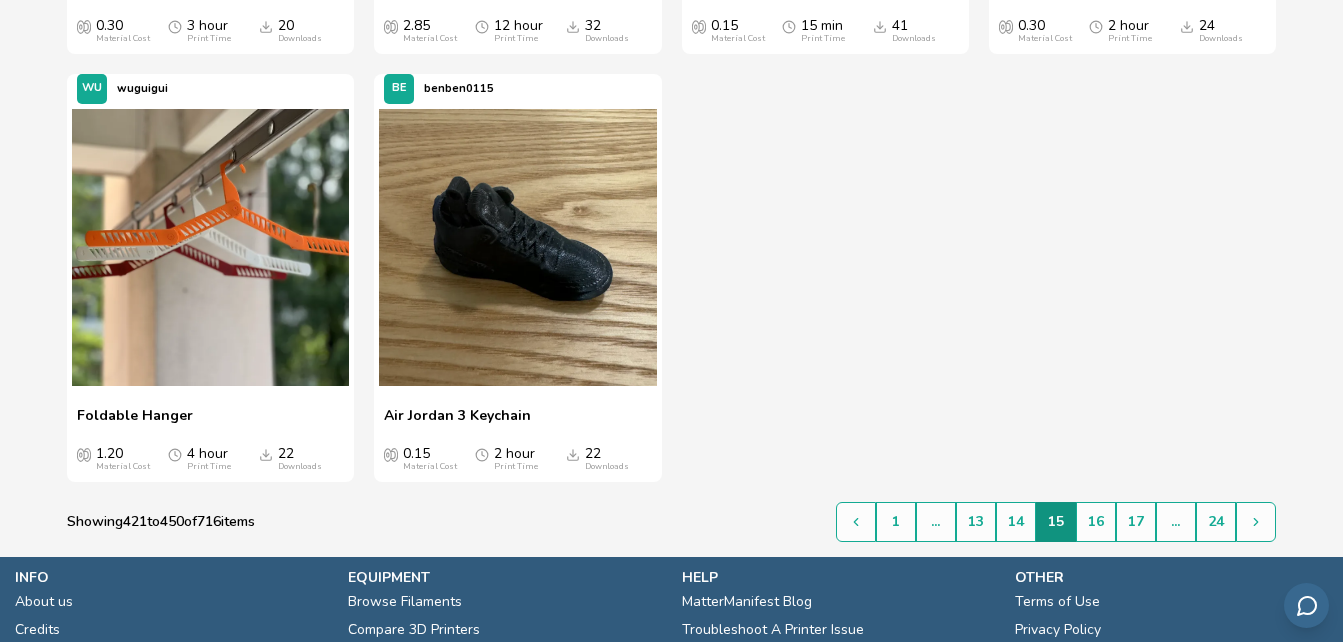 scroll, scrollTop: 3607, scrollLeft: 0, axis: vertical 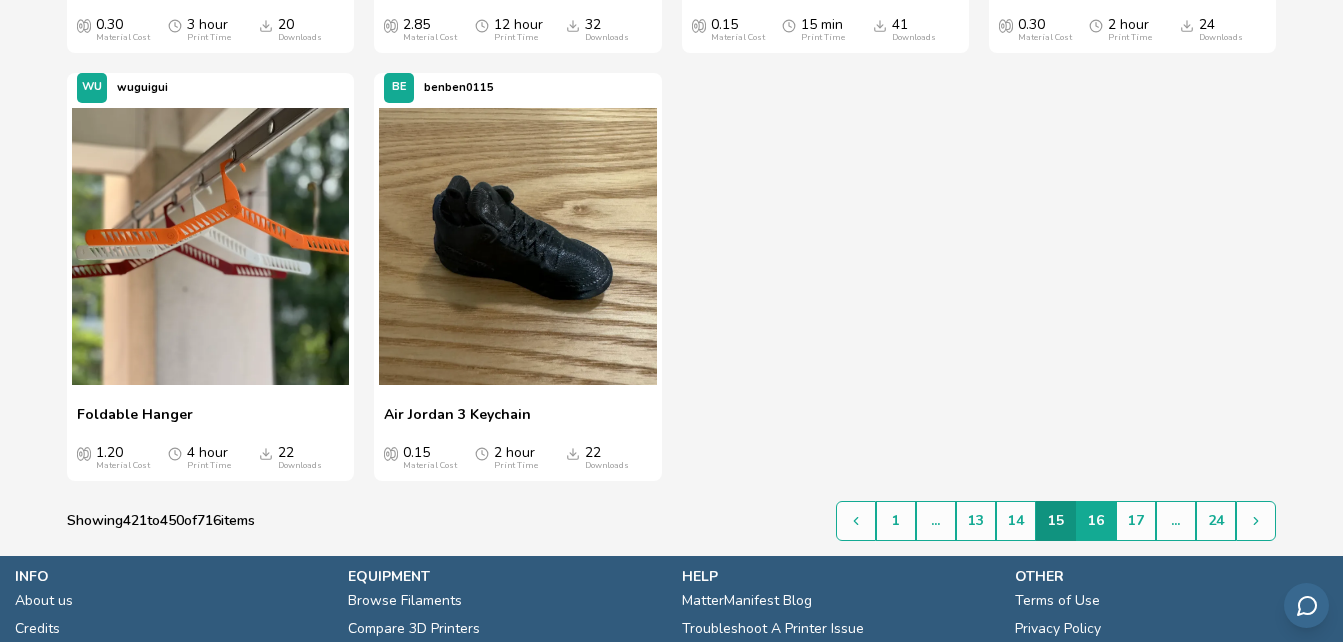 click on "16" at bounding box center (1096, 521) 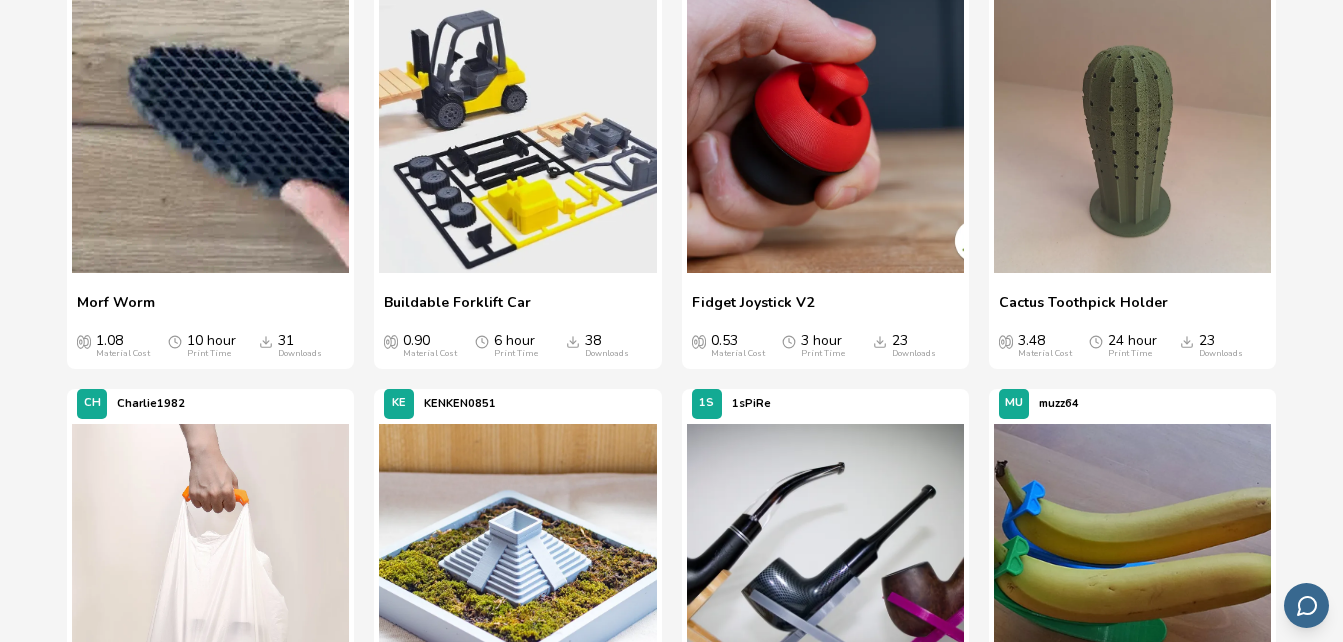 scroll, scrollTop: 2885, scrollLeft: 0, axis: vertical 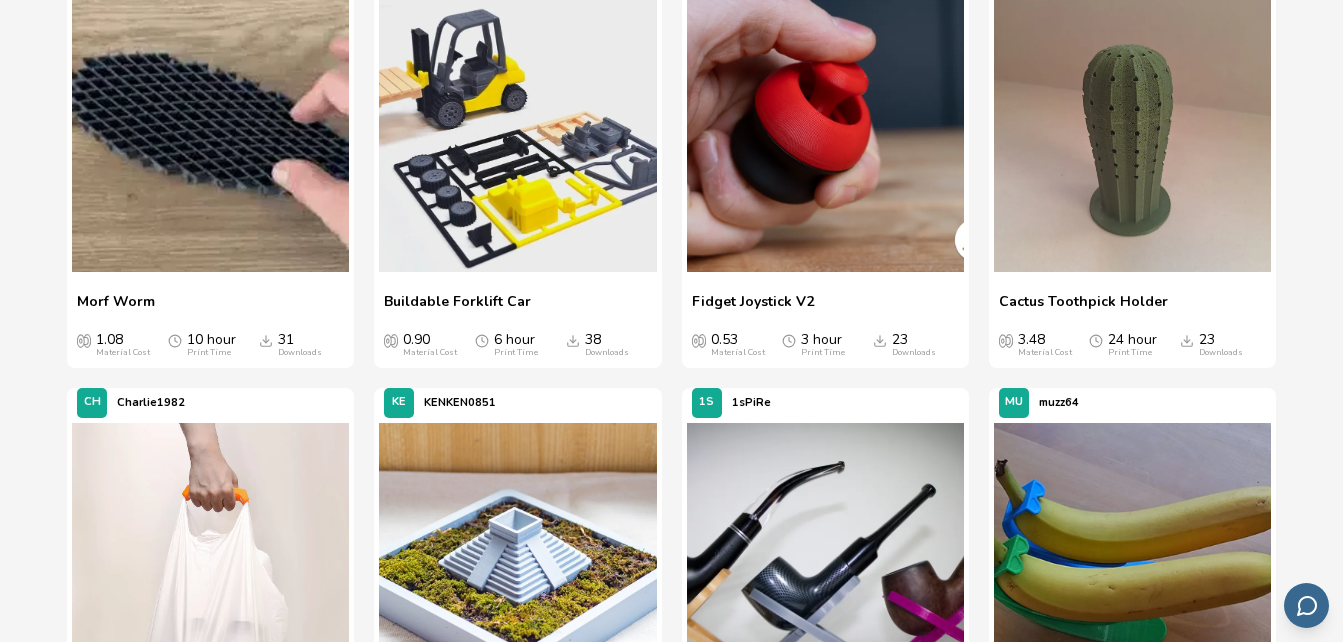 click 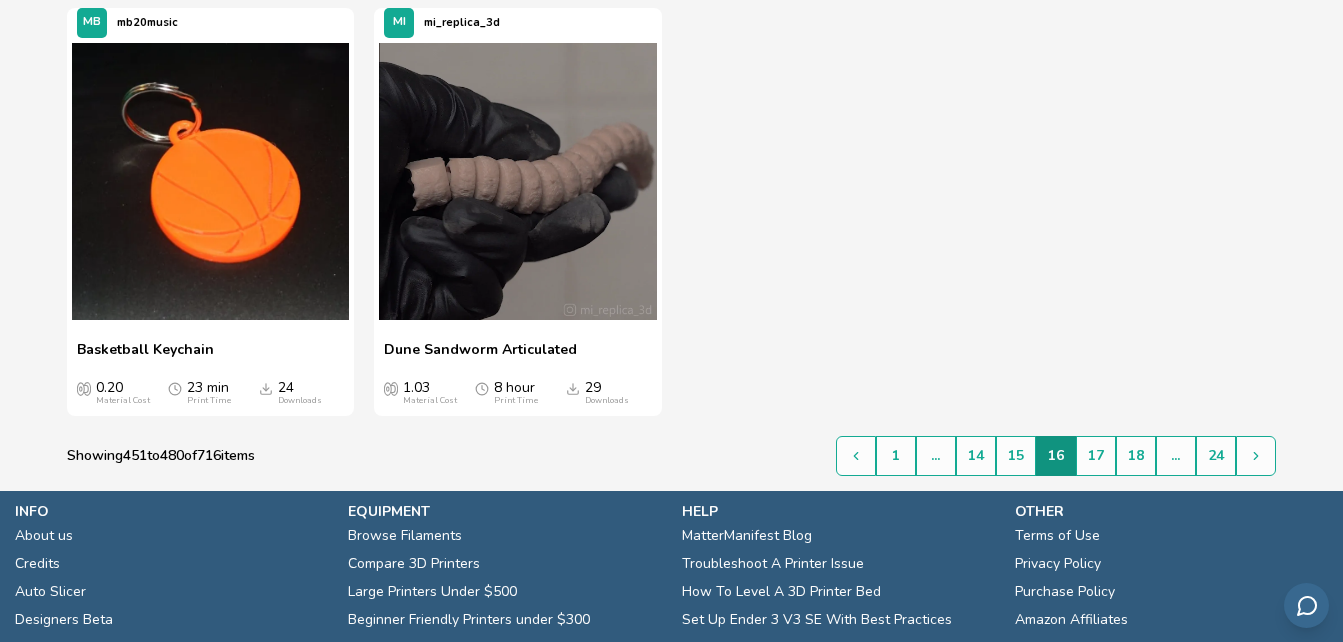 scroll, scrollTop: 3697, scrollLeft: 0, axis: vertical 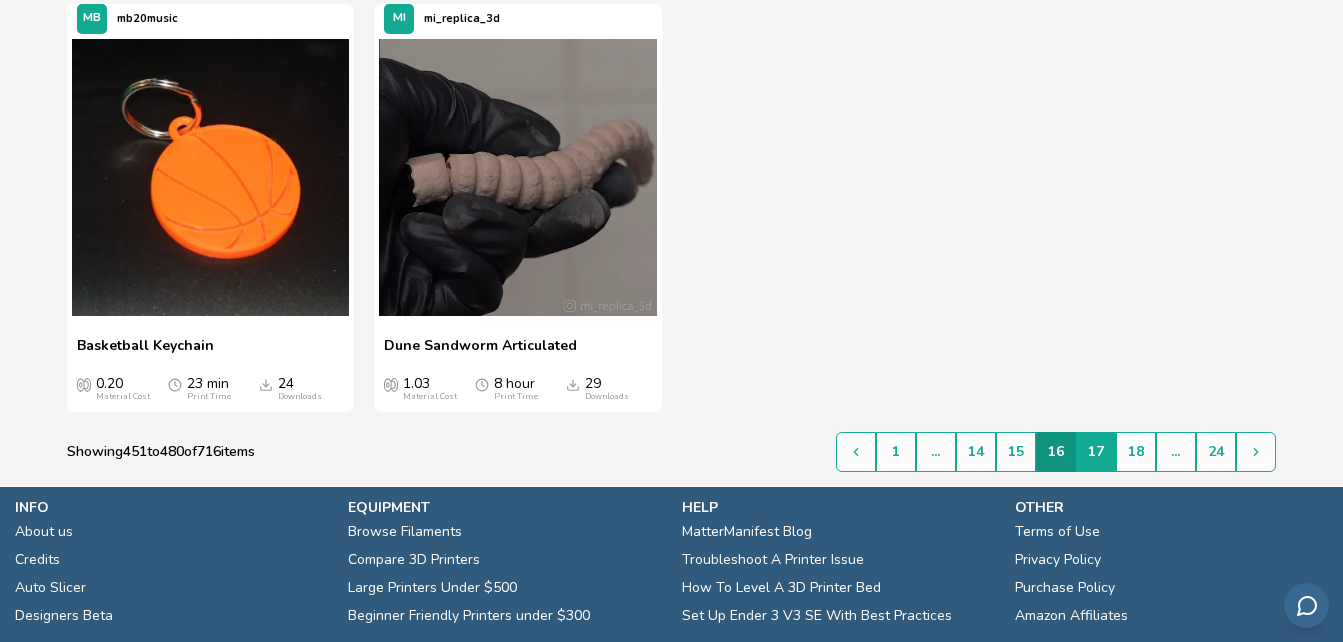 click on "17" at bounding box center (1096, 452) 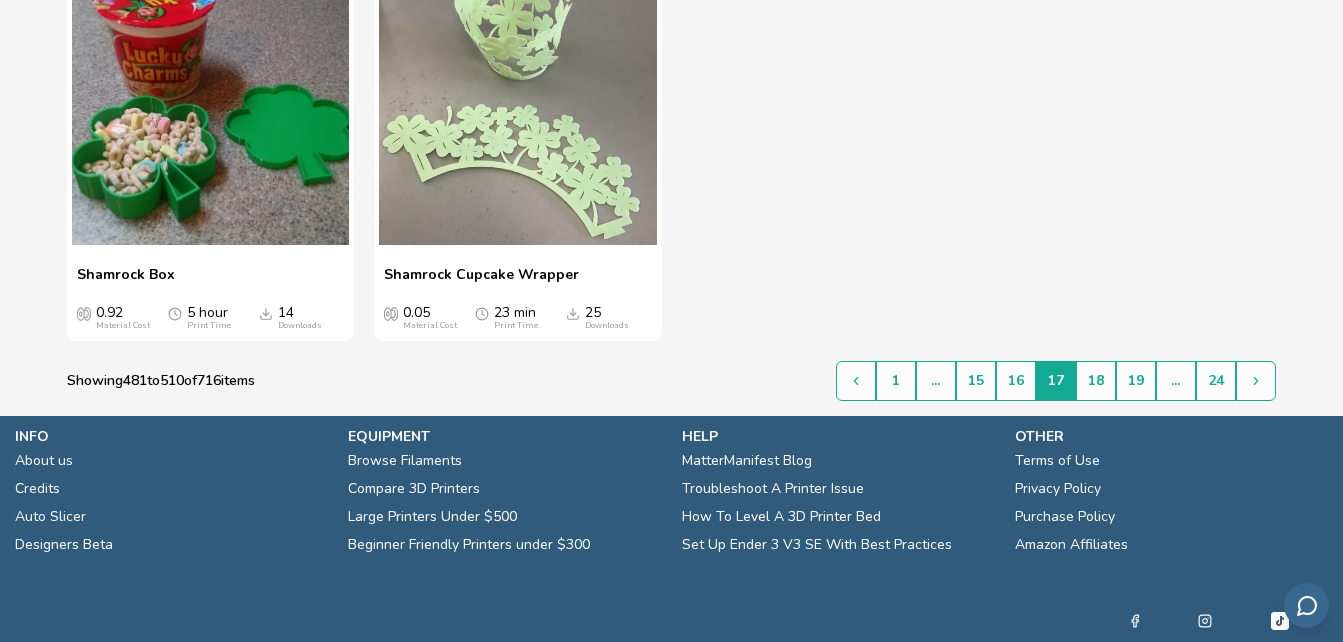 scroll, scrollTop: 3746, scrollLeft: 0, axis: vertical 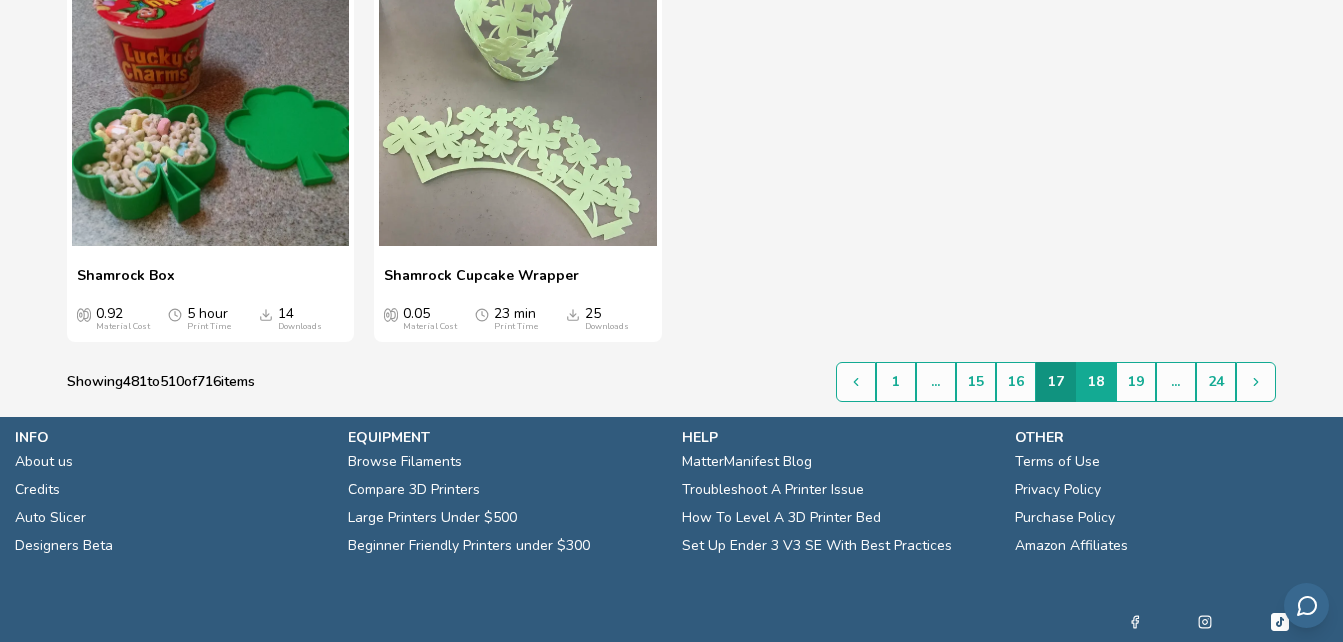 click on "18" at bounding box center (1096, 382) 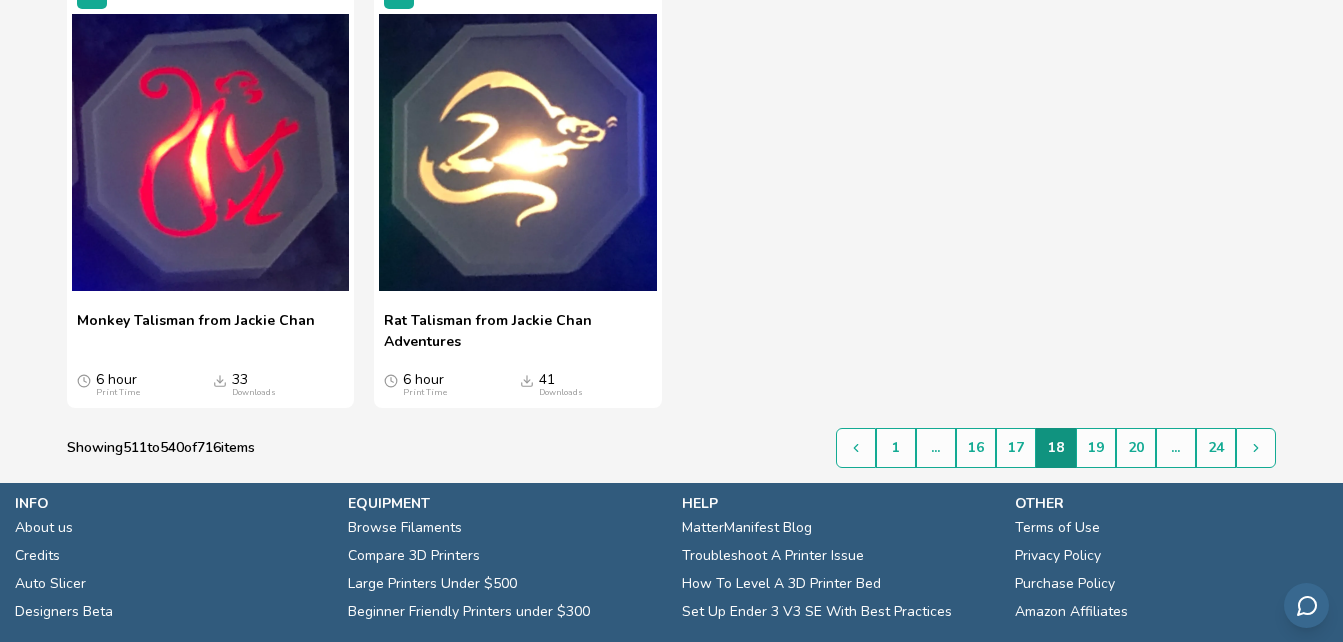scroll, scrollTop: 3899, scrollLeft: 0, axis: vertical 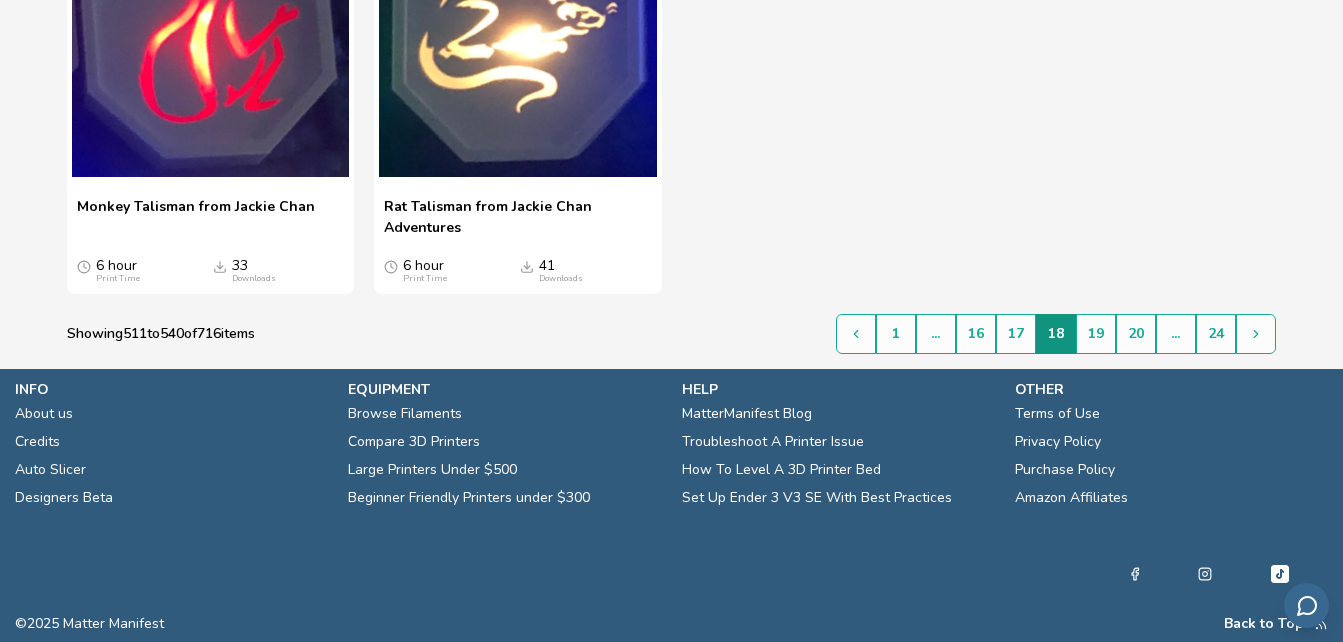 click on "Prints Under $1 Material Cost  Under $5 Material Cost  Prints You Can Sell  New and Popular Showing  511  to  540  of  716  items toy saintpatricksday holiday MA Matdcq Irish St Patrick's Clover Irish St Patrick's Clover 0.20 Material Cost 51 min Print Time 28 Downloads MA MatthewWegmann Shamrock Book Mark Shamrock Book Mark 0.15 Material Cost 39 min Print Time 19 Downloads AI Airscrew St. Patrick's Day Earrings St. Patrick's Day Earrings 0.13 Material Cost 42 min Print Time 28 Downloads IJ ijprest Celtic Clover Coaster Celtic Clover Coaster 0.35 Material Cost 2 hour Print Time 21 Downloads PE perfuzion Clovers Engraved Coaster Clovers Engraved Coaster 2 hour Print Time 25 Downloads FA fatboy1271 Clover Leaf Wands Clover Leaf Wands 2 hour Print Time 17 Downloads BA barb_3dprintny Lucky St Patricks Day Party Picks and Swizzle Sticks Lucky St Patricks Day Party Picks and Swizzle Sticks 0.38 Material Cost 3 hour Print Time 55 Downloads MU muzz64 Lucky Clover Spinning Key Fobs Lucky Clover Spinning Key Fobs 0.08" at bounding box center [671, -1543] 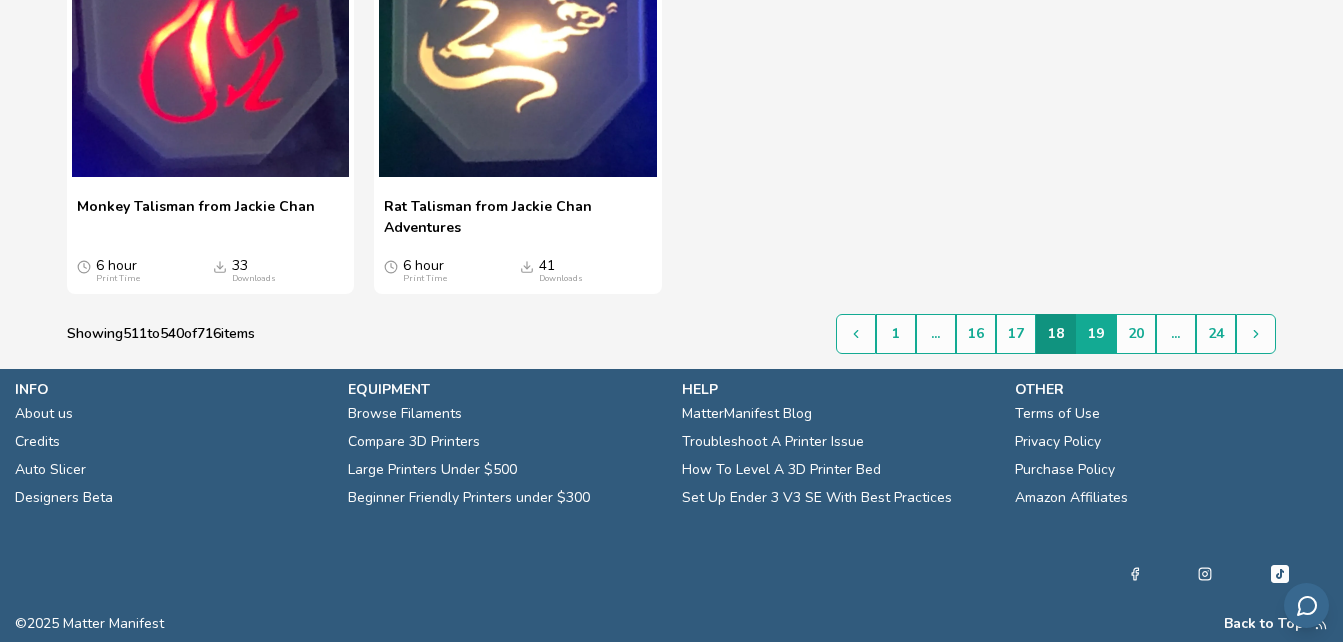 click on "19" at bounding box center [1096, 334] 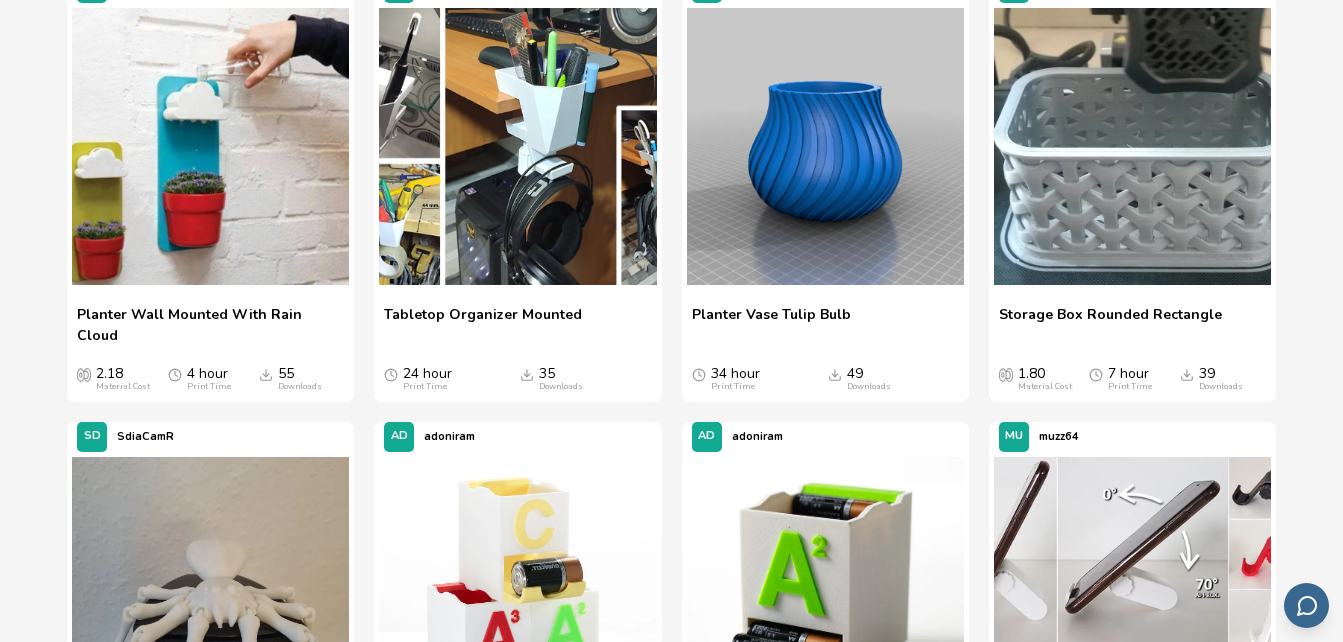 scroll, scrollTop: 1146, scrollLeft: 0, axis: vertical 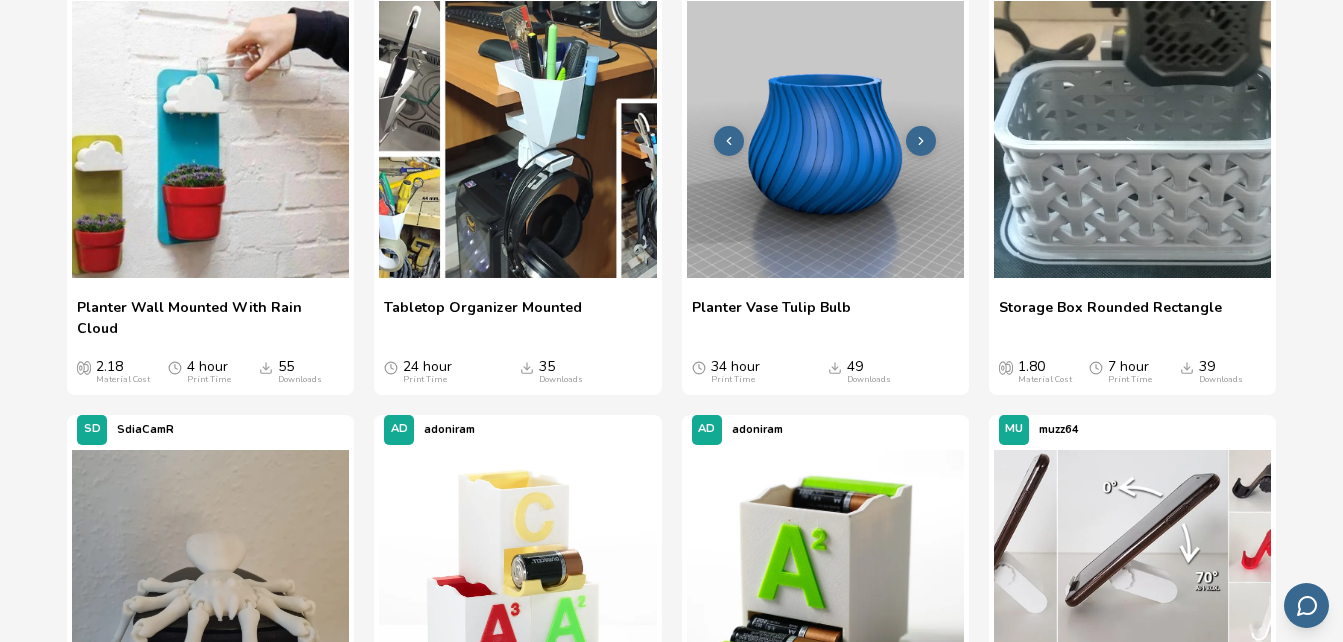 click at bounding box center [825, 139] 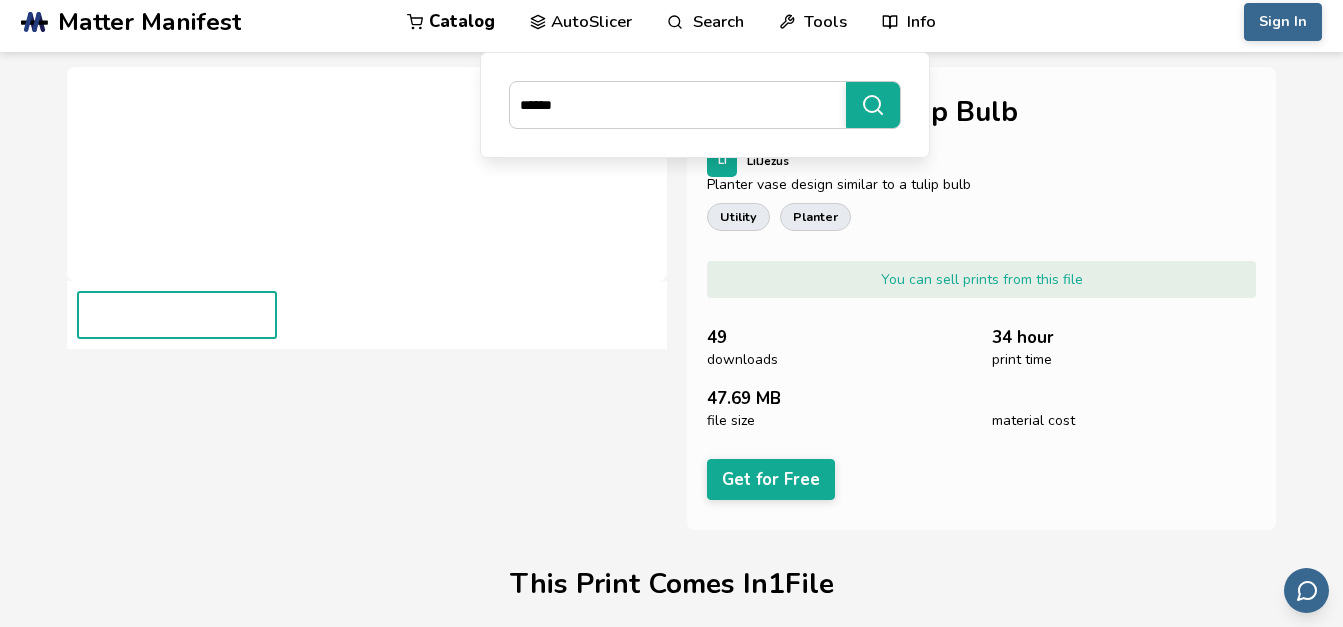 scroll, scrollTop: 0, scrollLeft: 0, axis: both 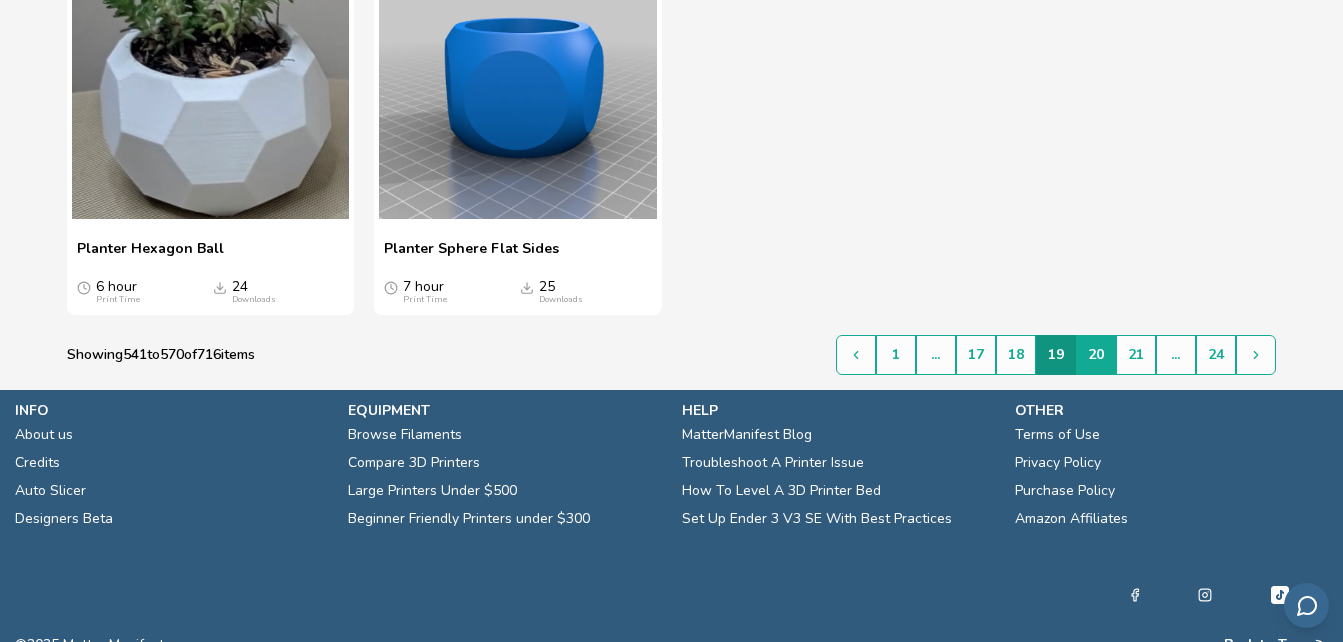 click on "20" at bounding box center [1096, 355] 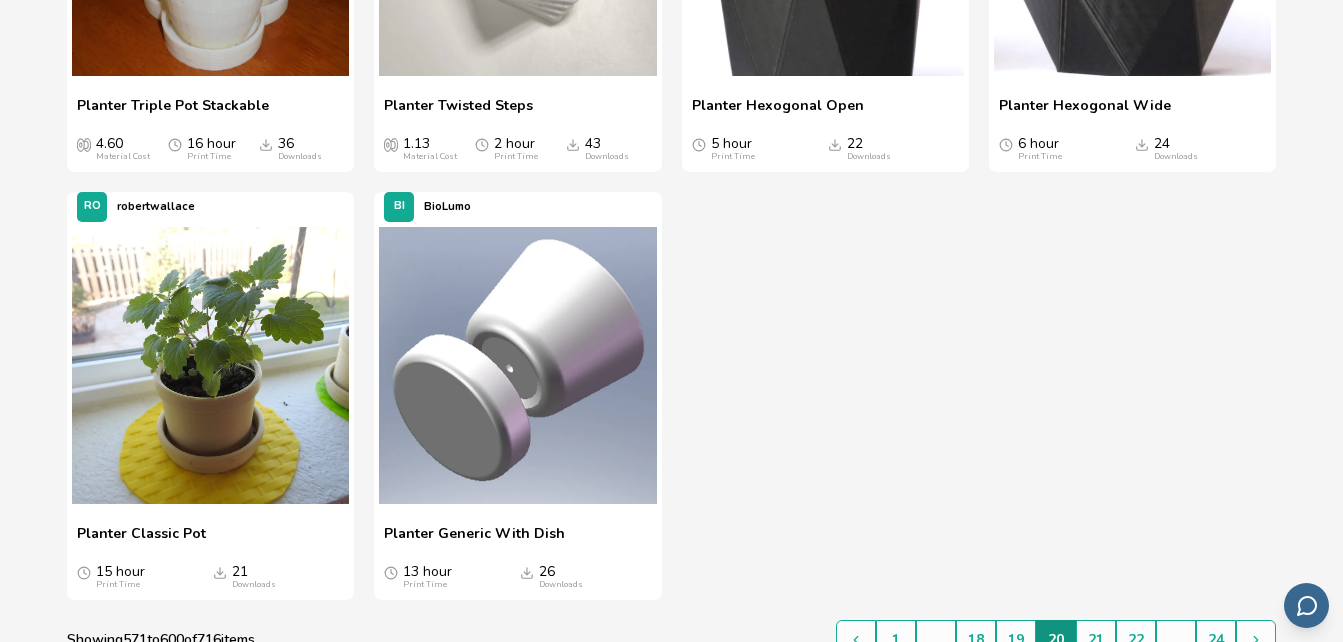 scroll, scrollTop: 3794, scrollLeft: 0, axis: vertical 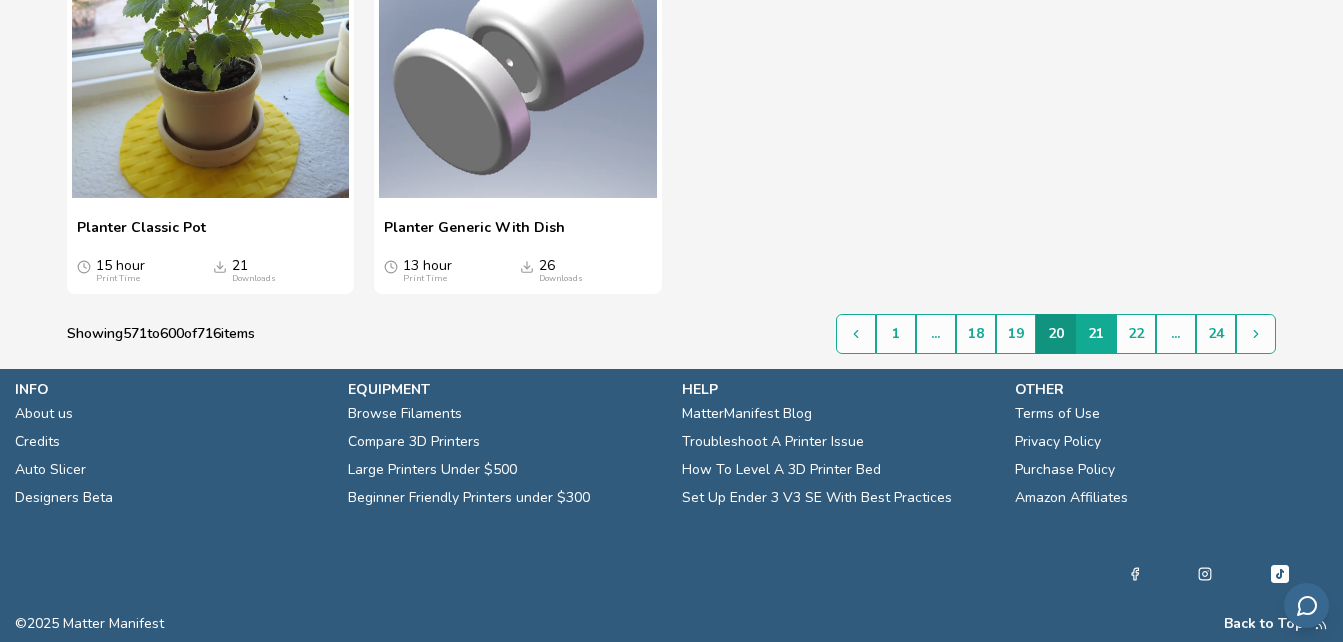 click on "21" at bounding box center [1096, 334] 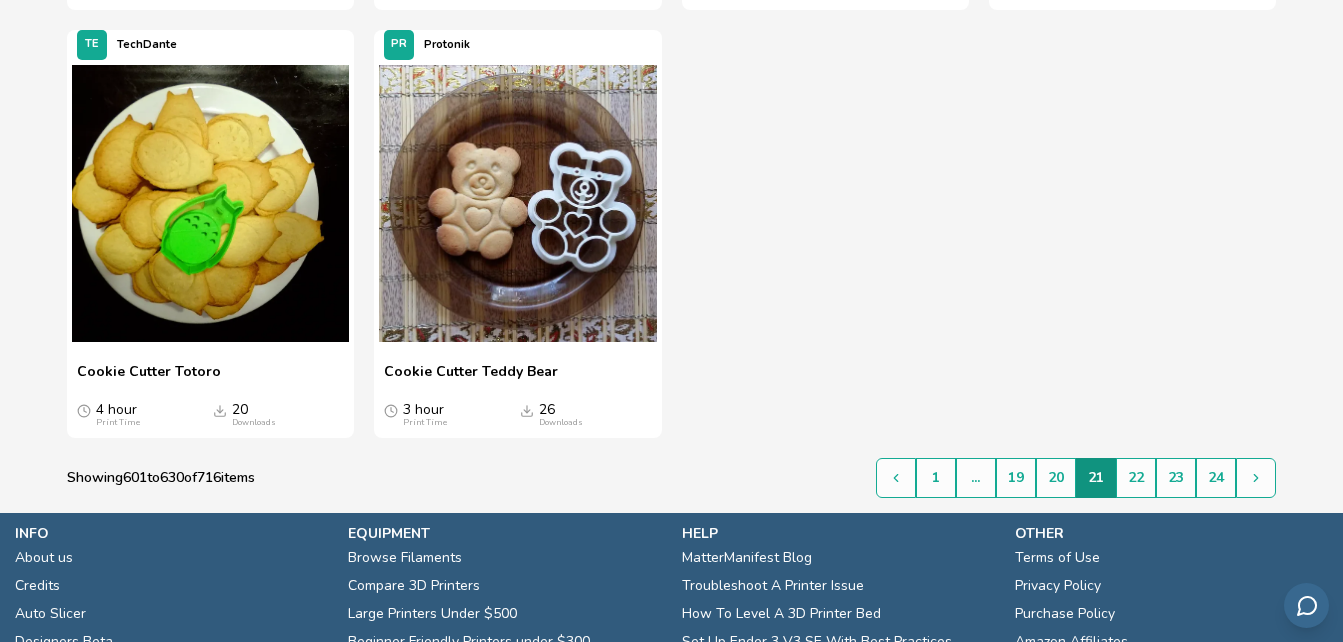 scroll, scrollTop: 3714, scrollLeft: 0, axis: vertical 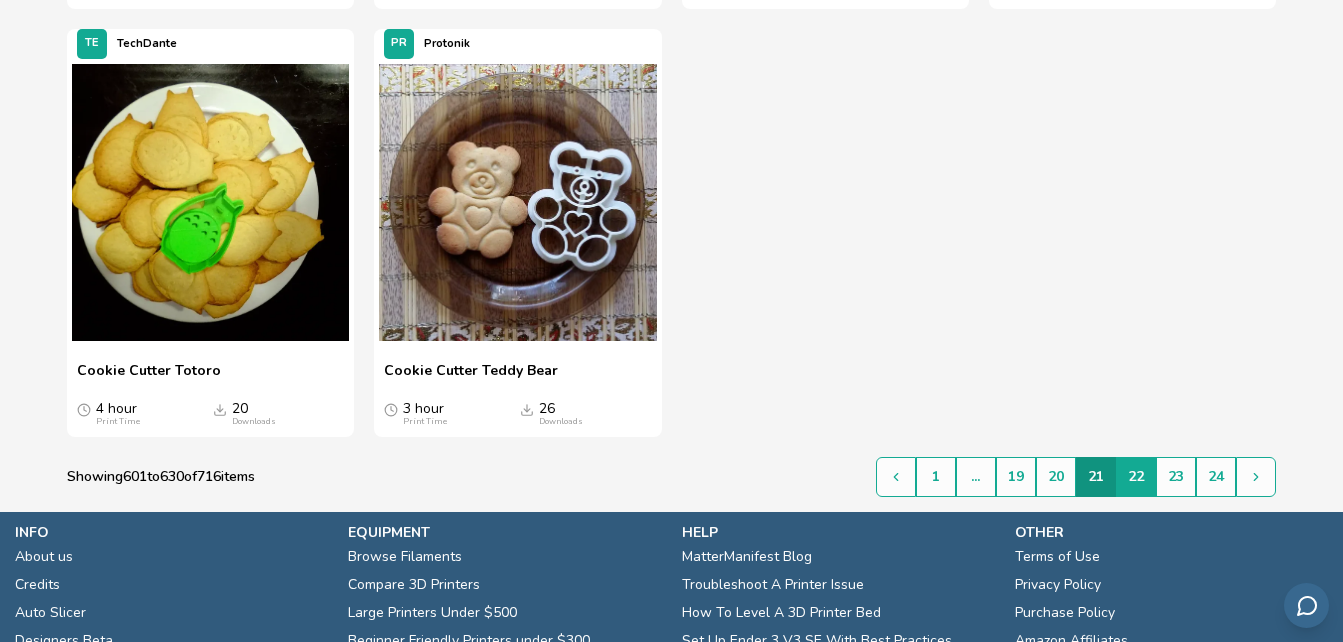 click on "22" at bounding box center [1136, 477] 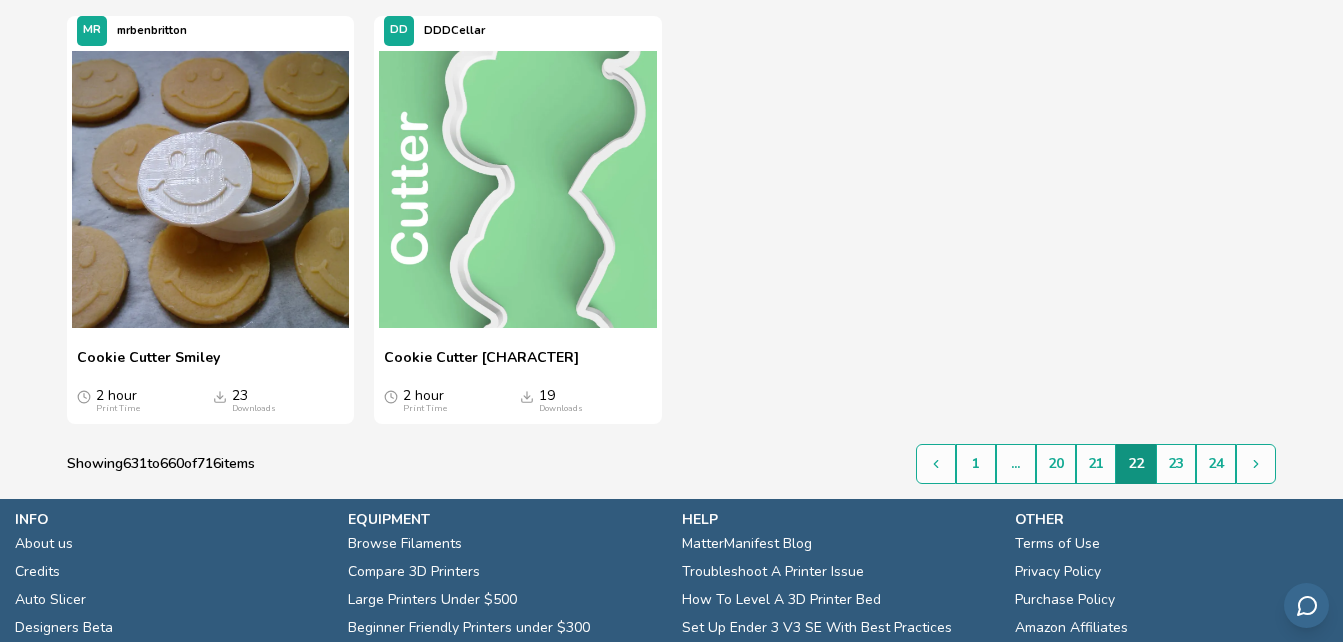 scroll, scrollTop: 3708, scrollLeft: 0, axis: vertical 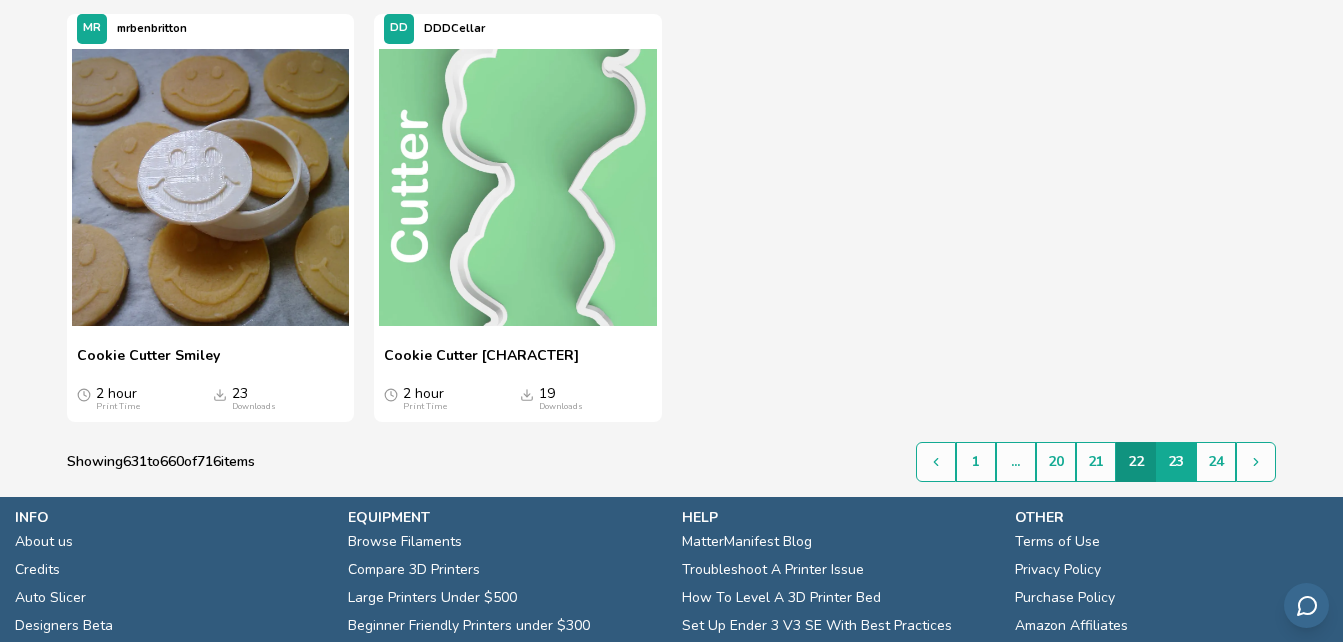 click on "23" at bounding box center (1176, 462) 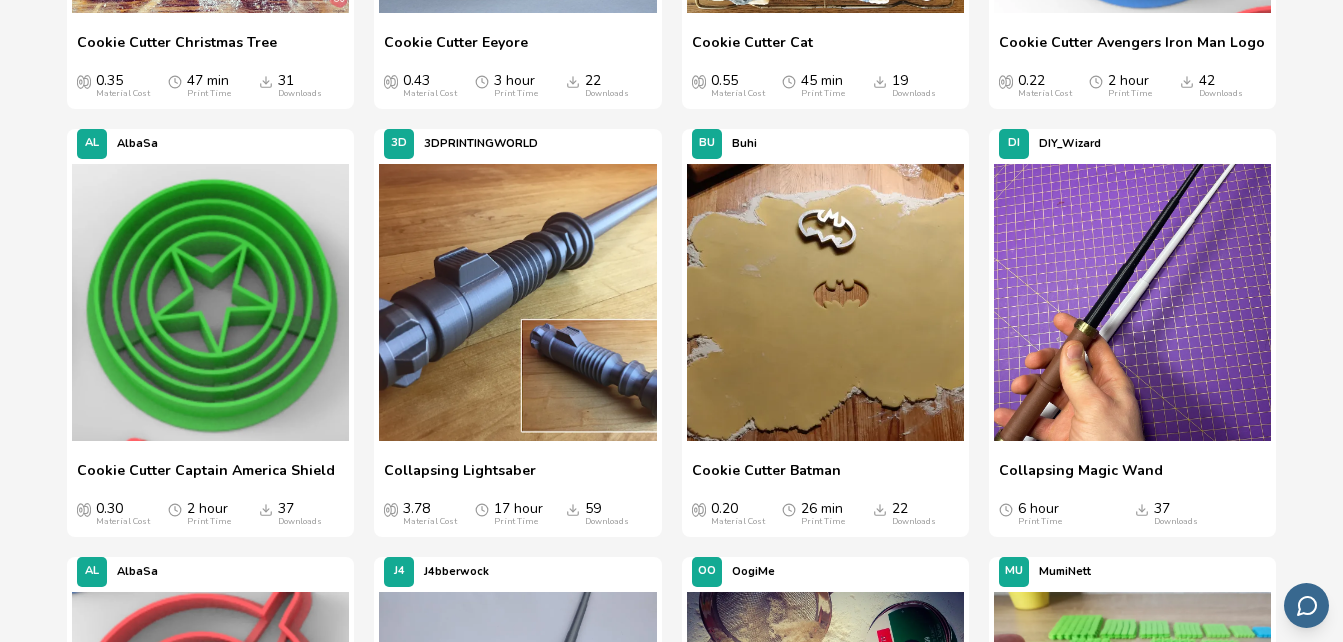 scroll, scrollTop: 2269, scrollLeft: 0, axis: vertical 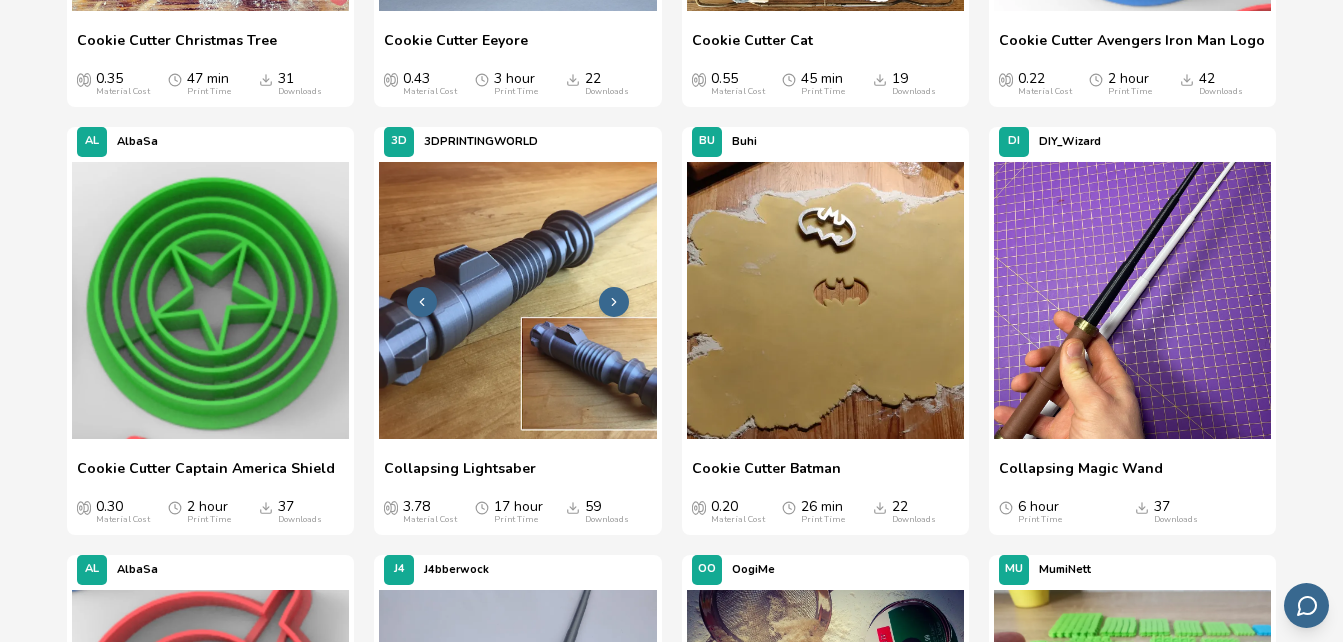 click at bounding box center (517, 300) 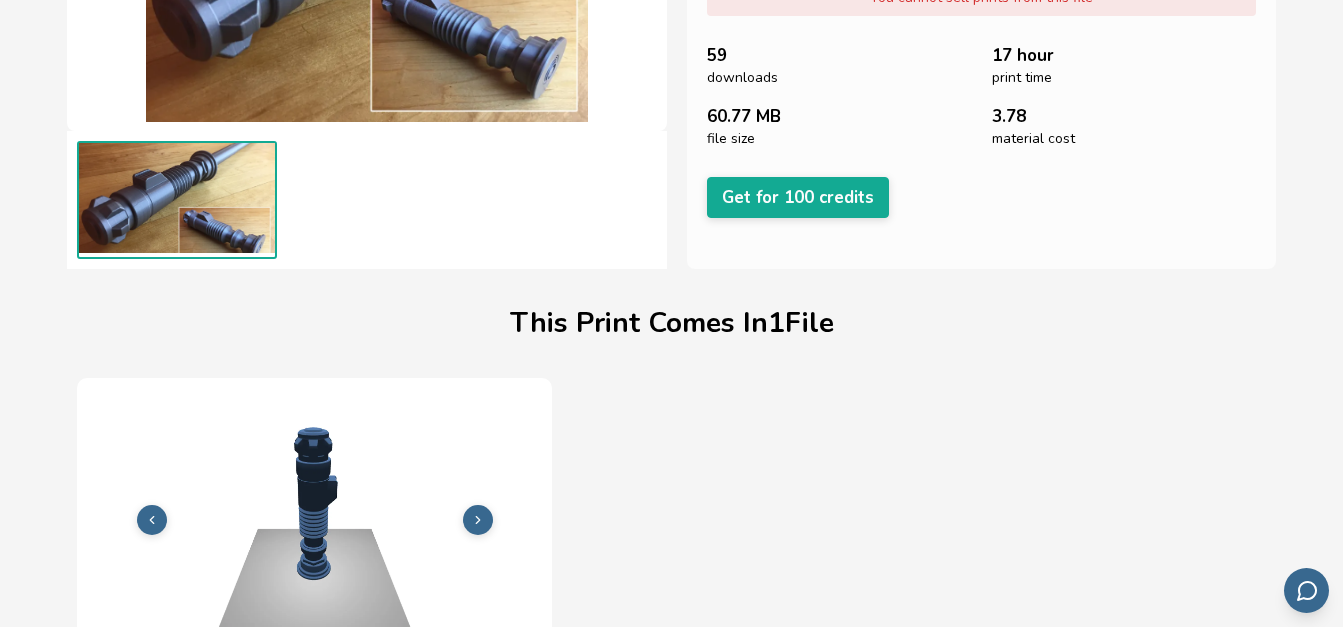 scroll, scrollTop: 0, scrollLeft: 0, axis: both 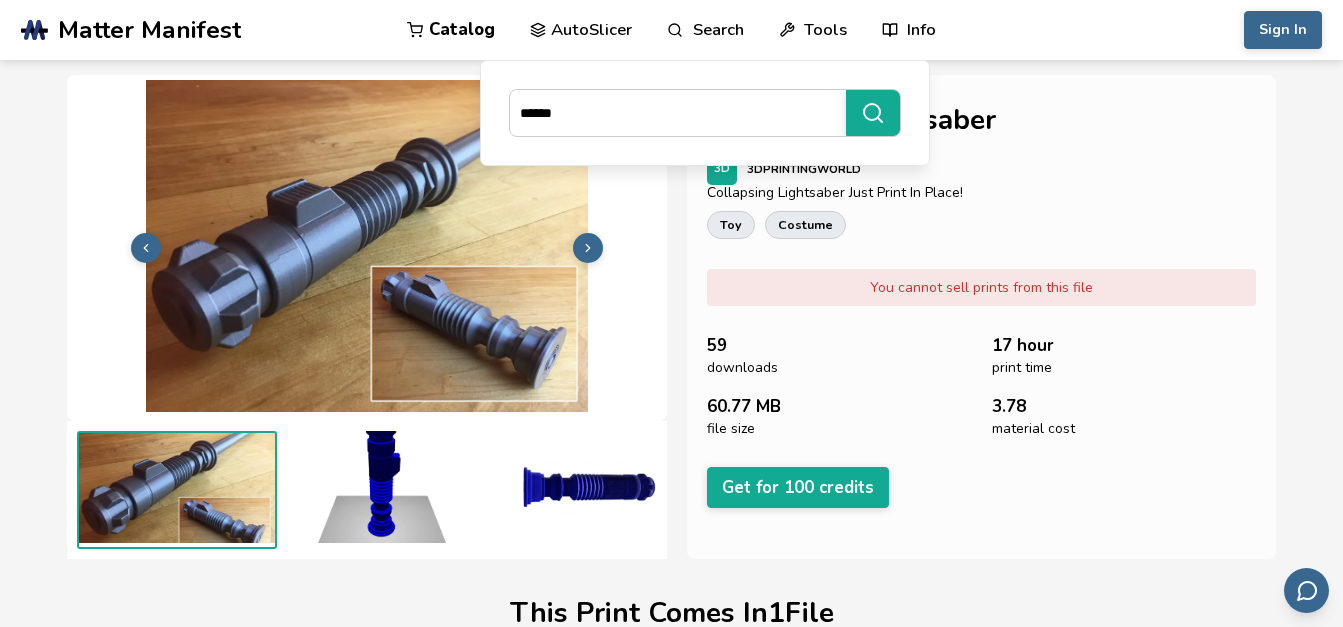 click at bounding box center (382, 487) 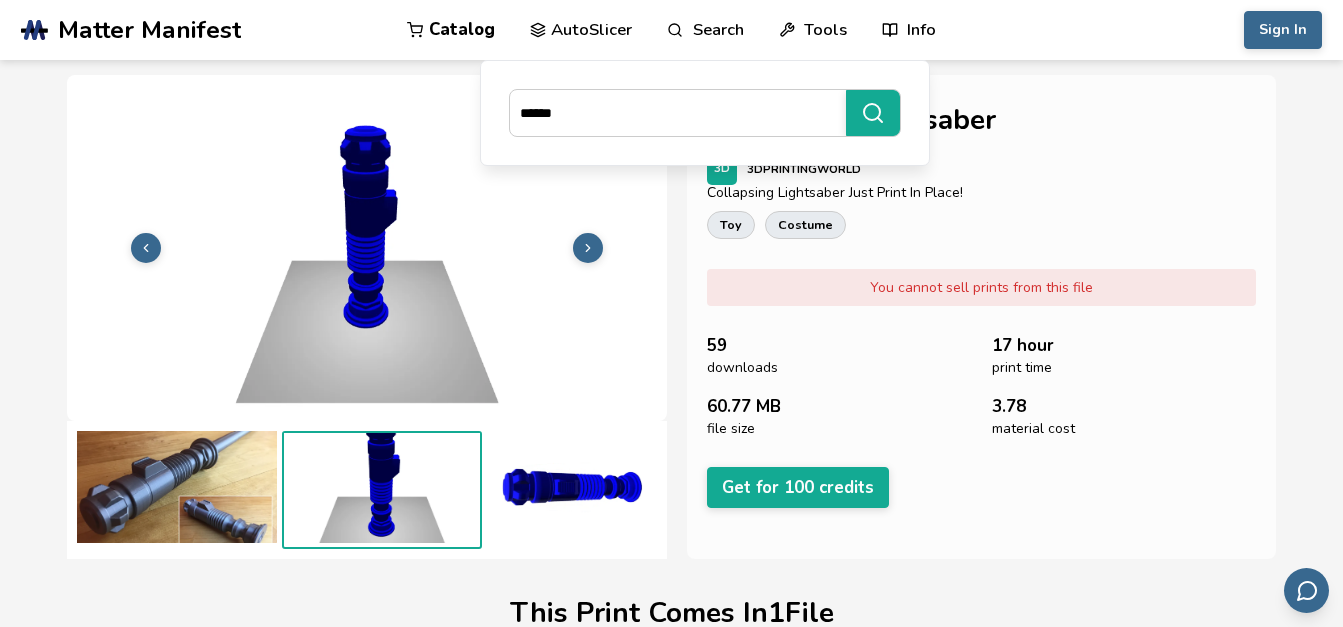 scroll, scrollTop: 0, scrollLeft: 15, axis: horizontal 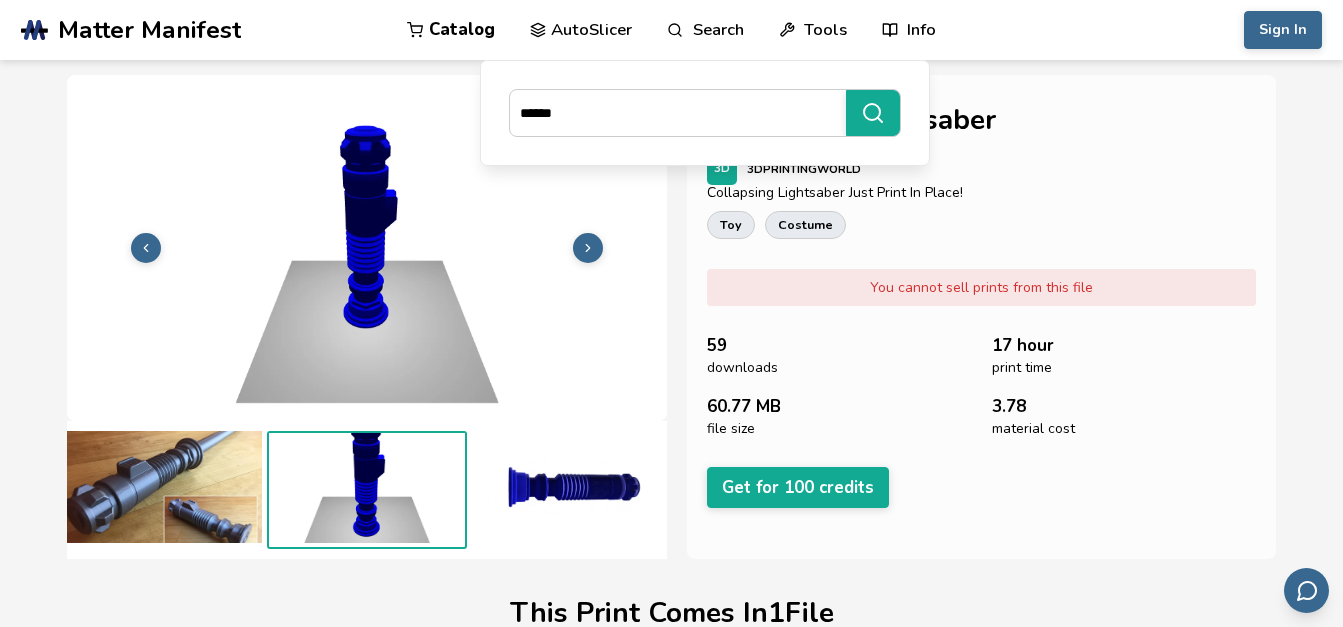 click at bounding box center (572, 487) 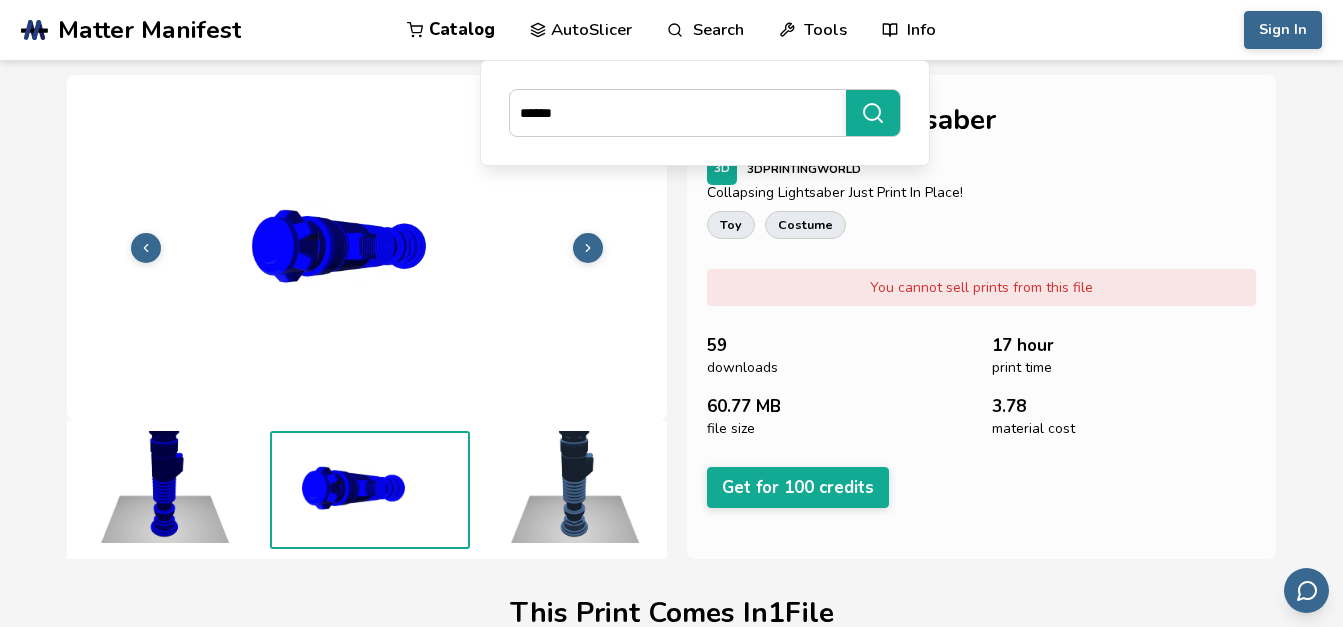 scroll, scrollTop: 0, scrollLeft: 220, axis: horizontal 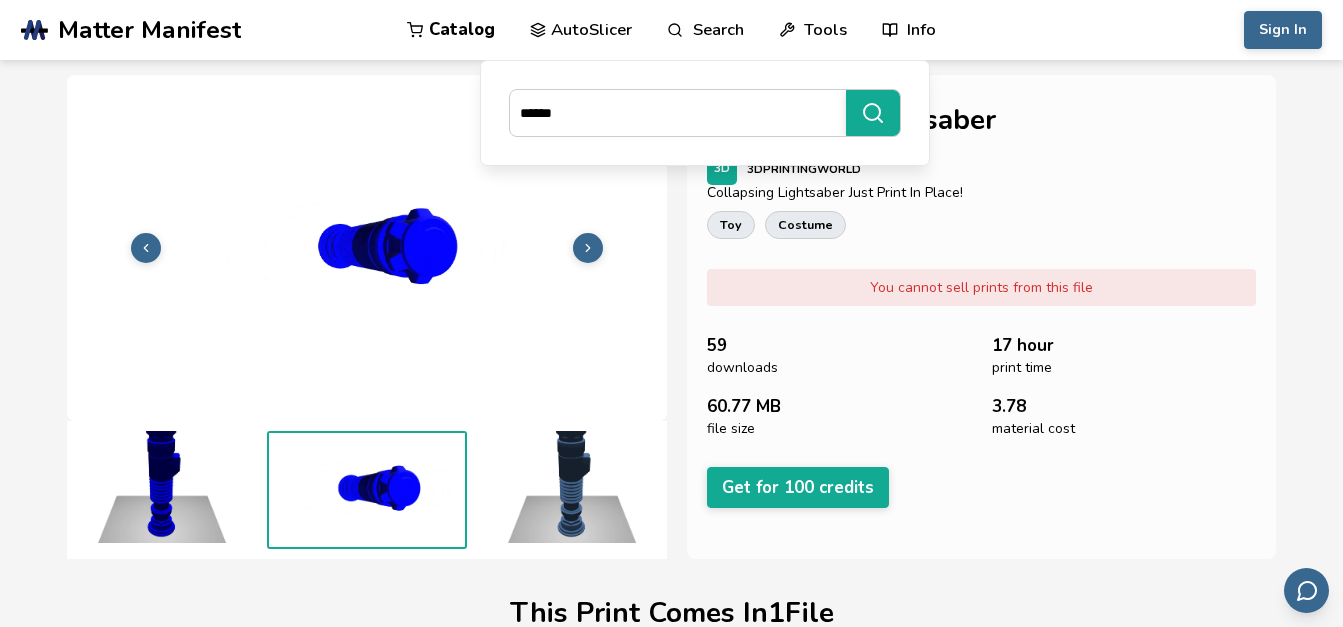 click at bounding box center [162, 487] 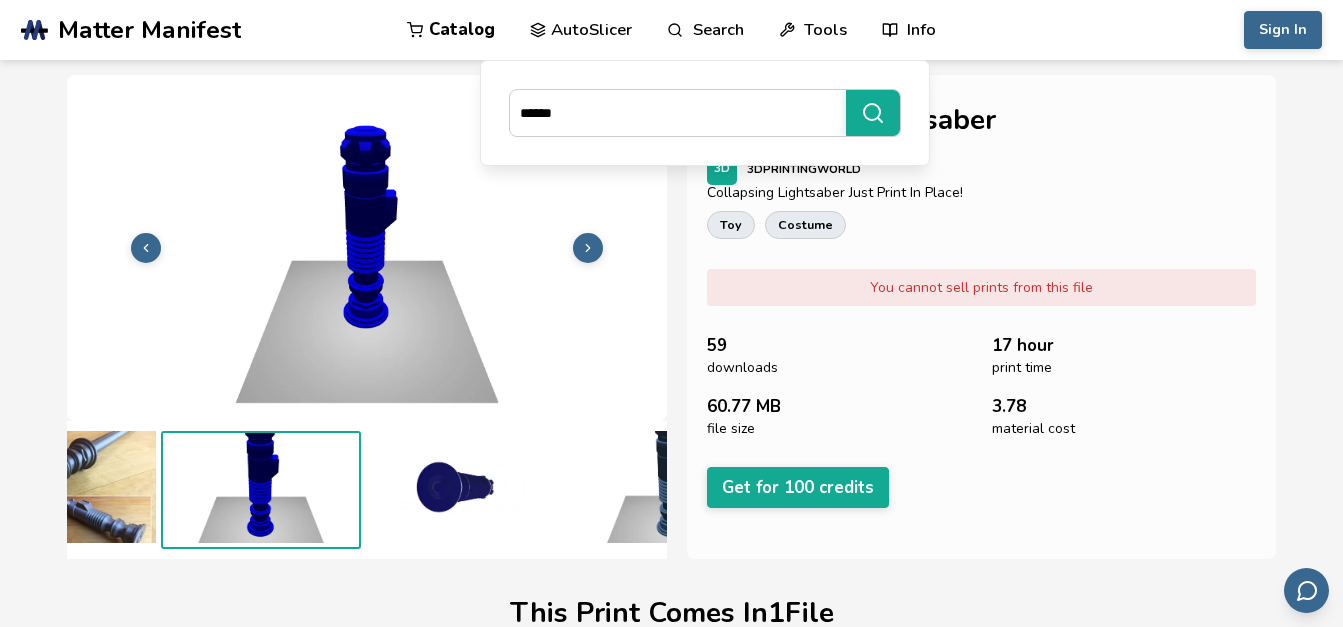 scroll, scrollTop: 0, scrollLeft: 15, axis: horizontal 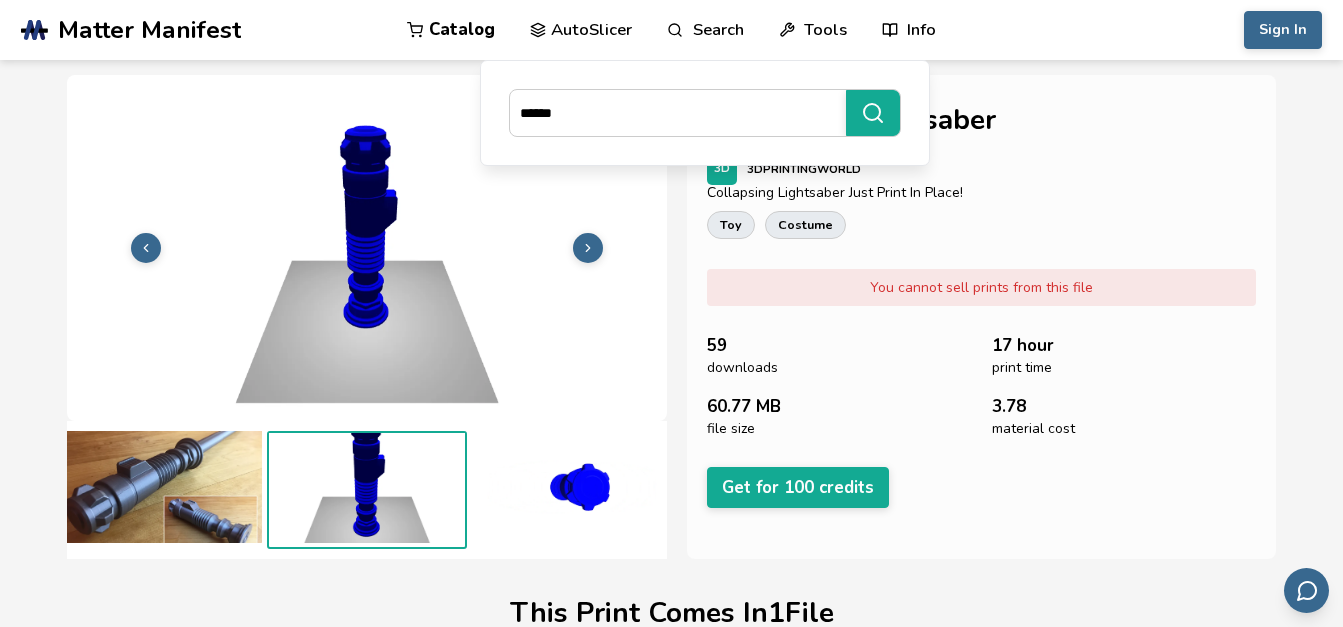 click at bounding box center (162, 487) 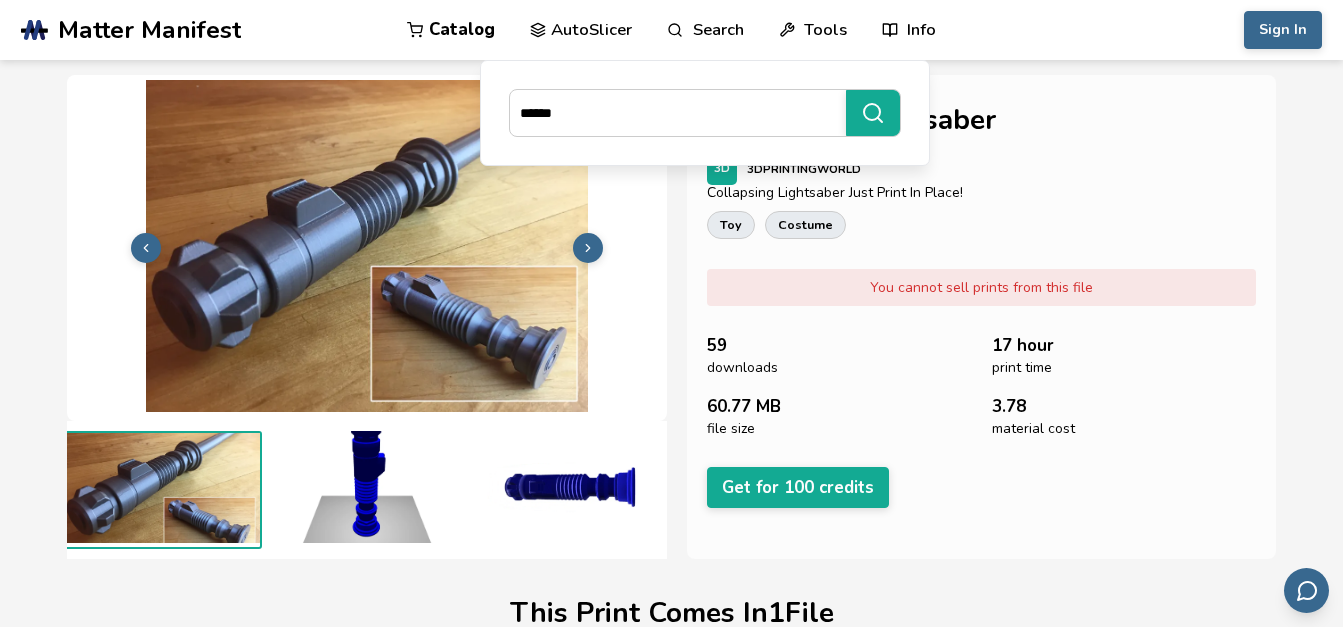 scroll, scrollTop: 0, scrollLeft: 0, axis: both 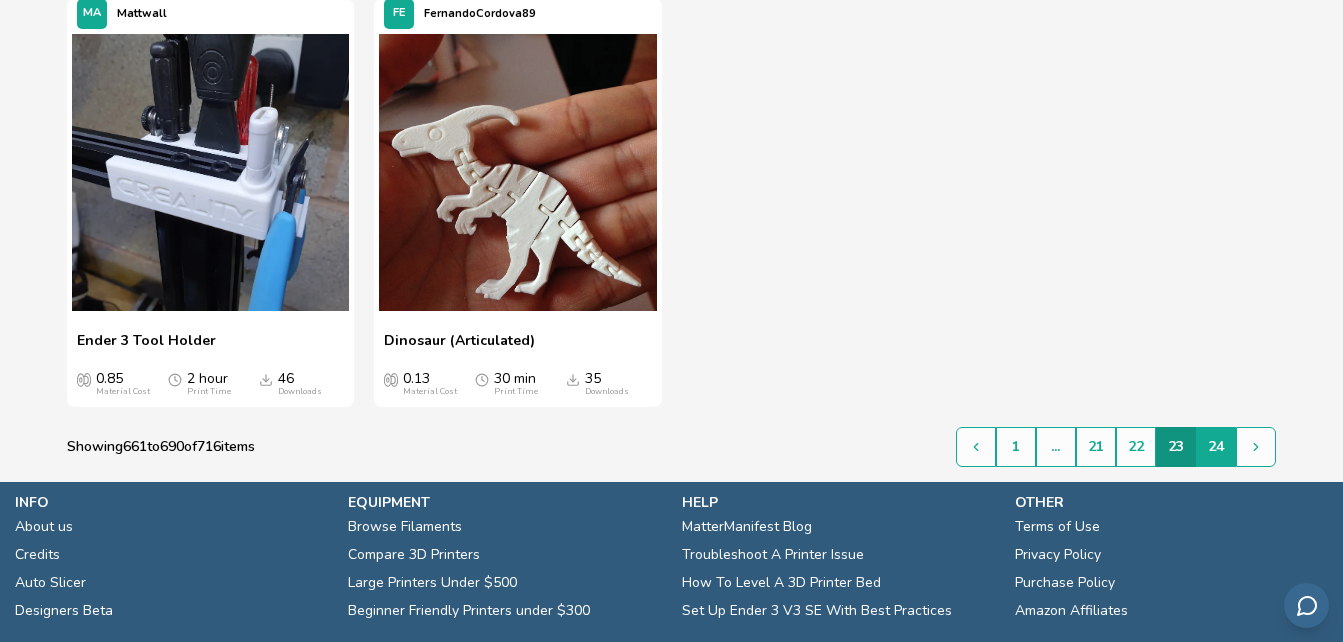 click on "24" at bounding box center (1216, 447) 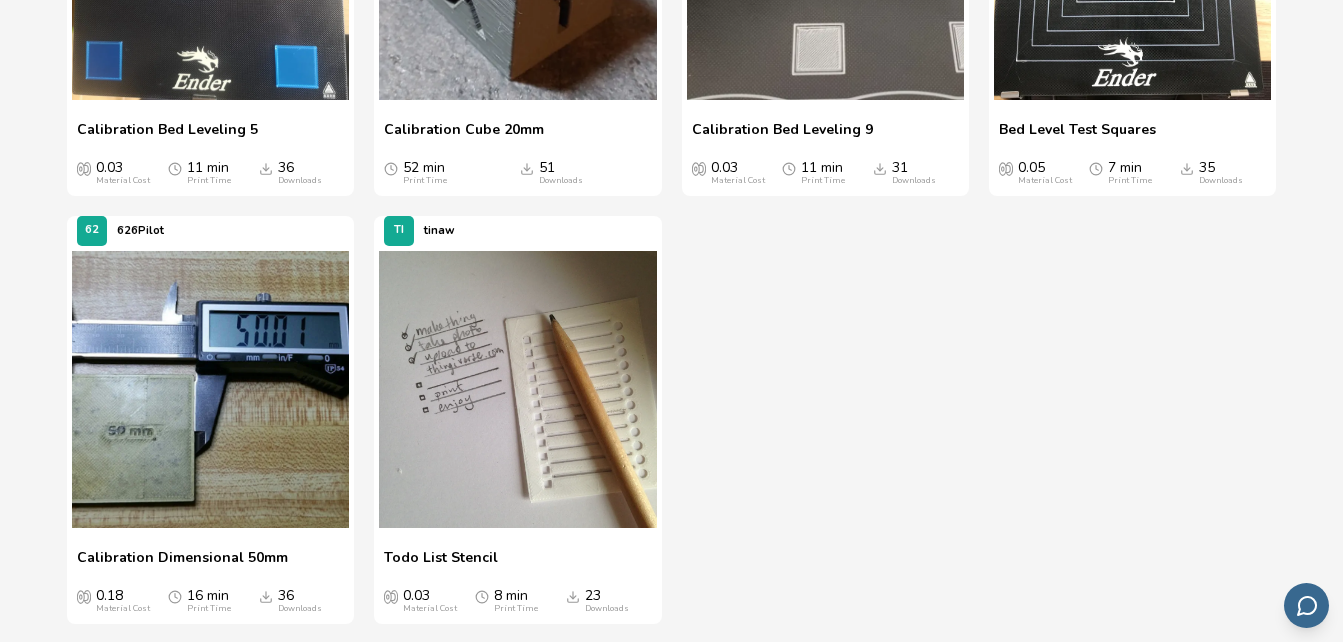 scroll, scrollTop: 3366, scrollLeft: 0, axis: vertical 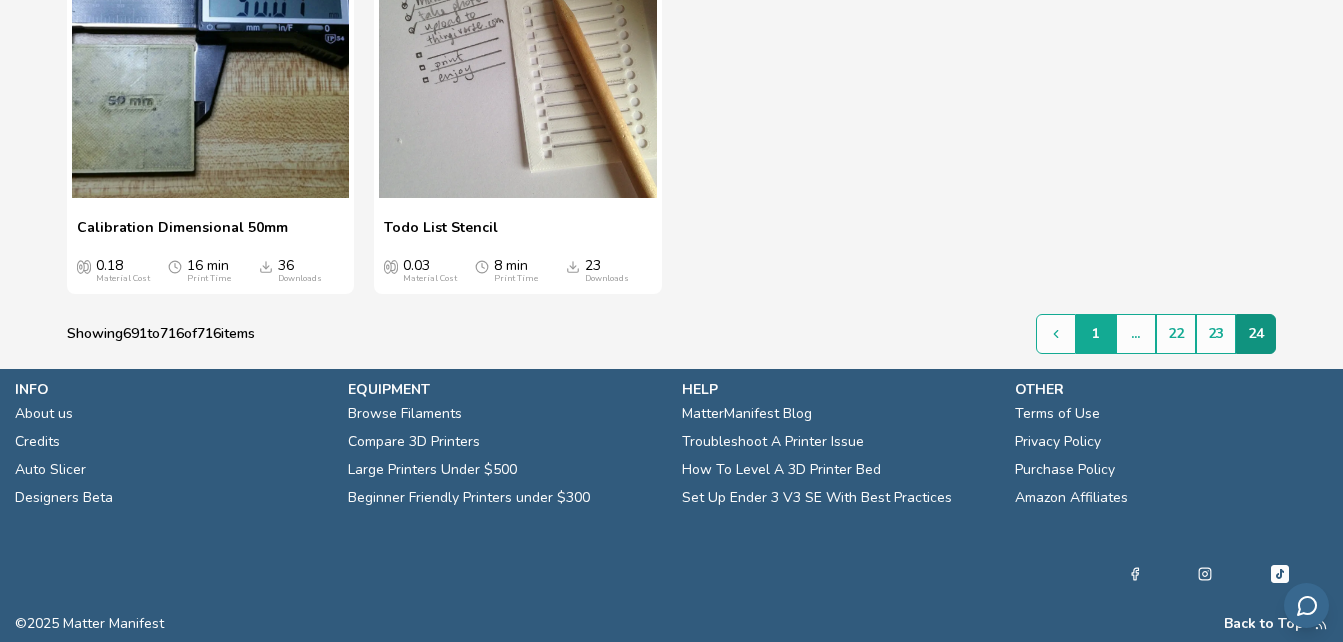 click on "1" at bounding box center (1096, 334) 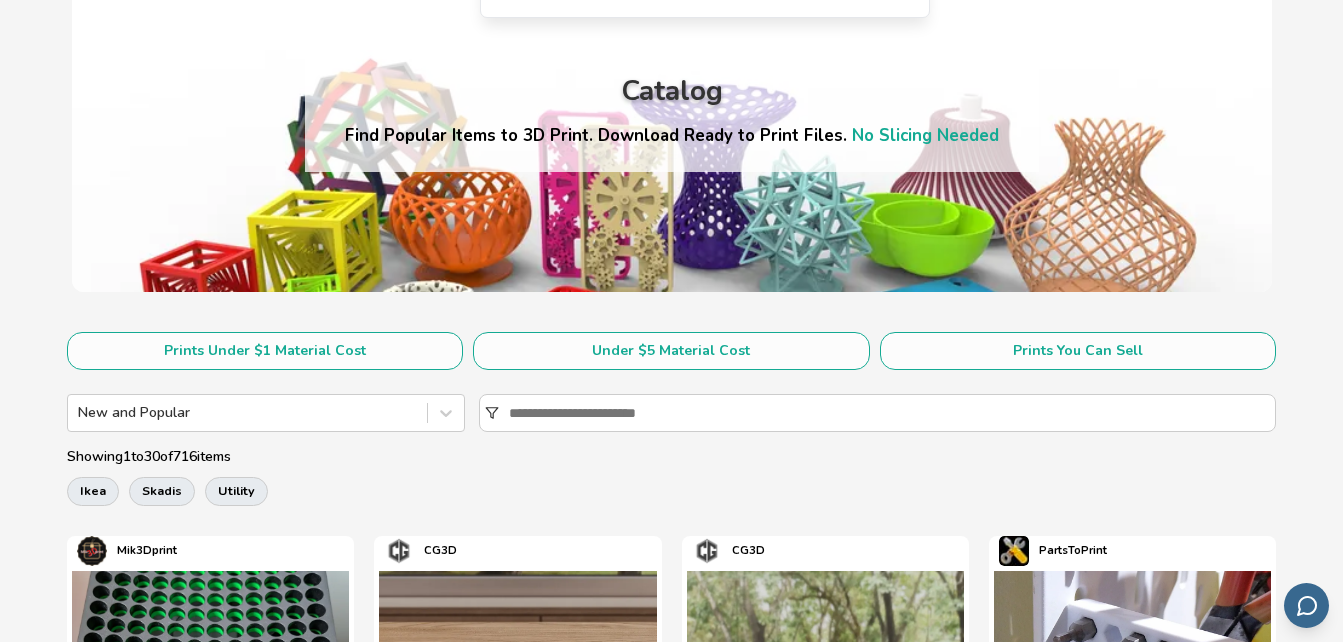 scroll, scrollTop: 0, scrollLeft: 0, axis: both 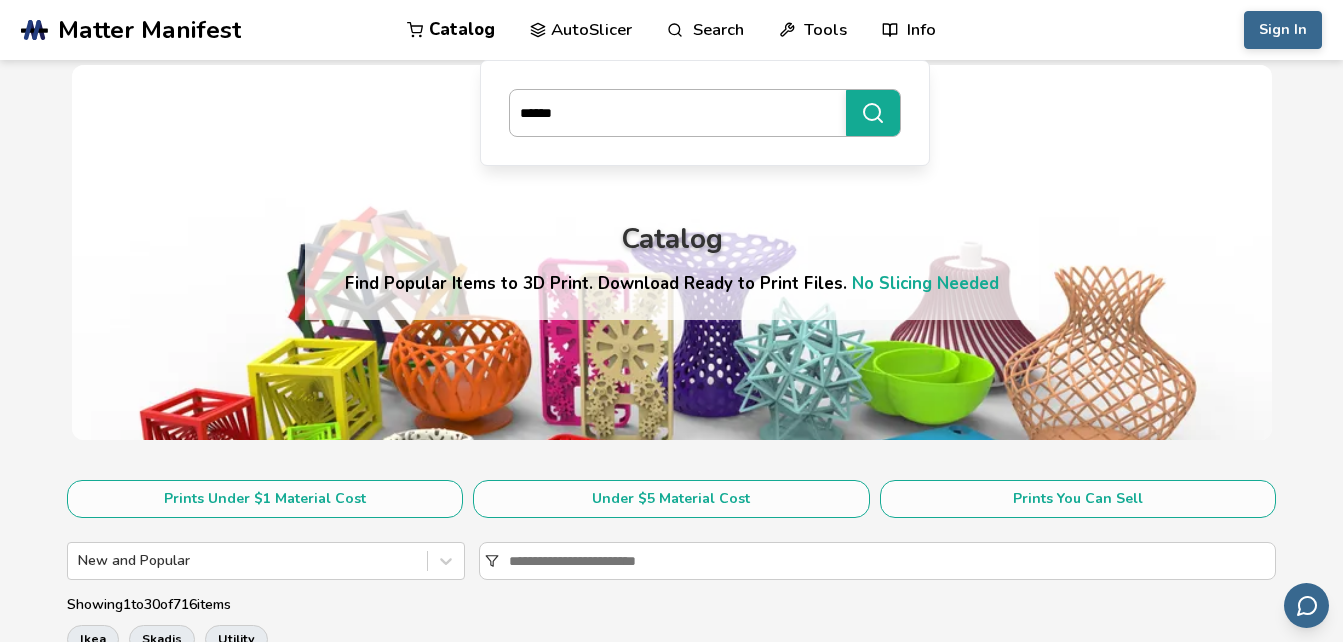 click on "******" at bounding box center [673, 113] 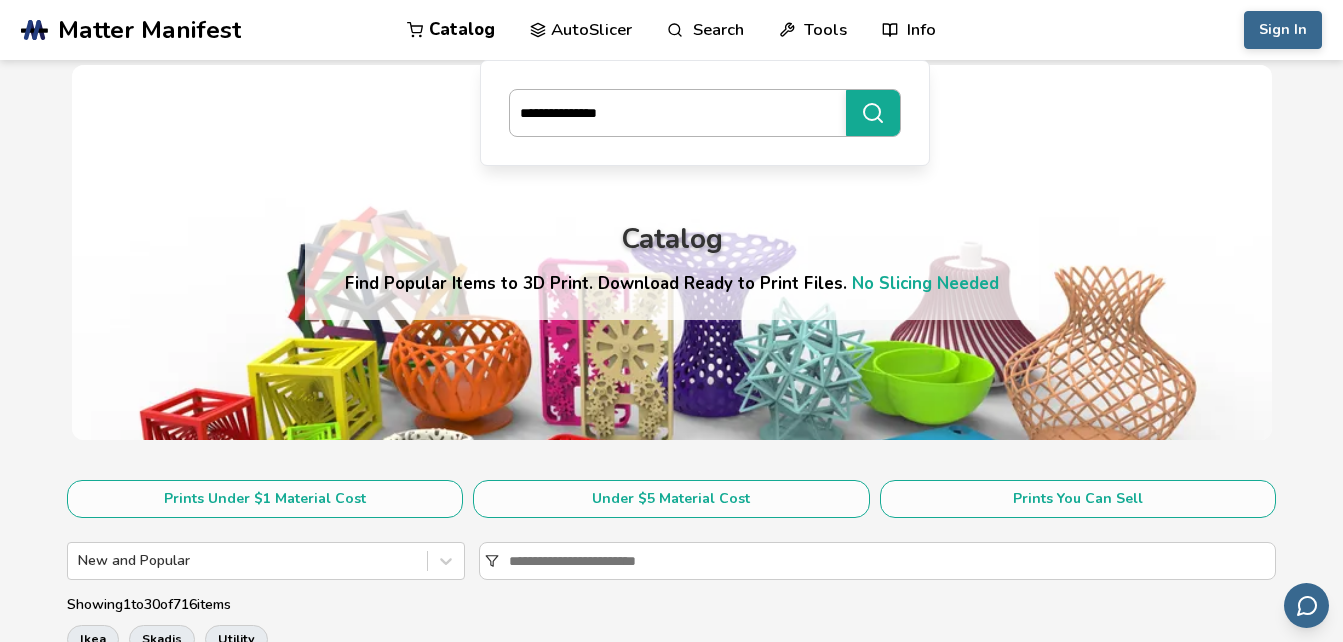 click on "**********" at bounding box center [873, 113] 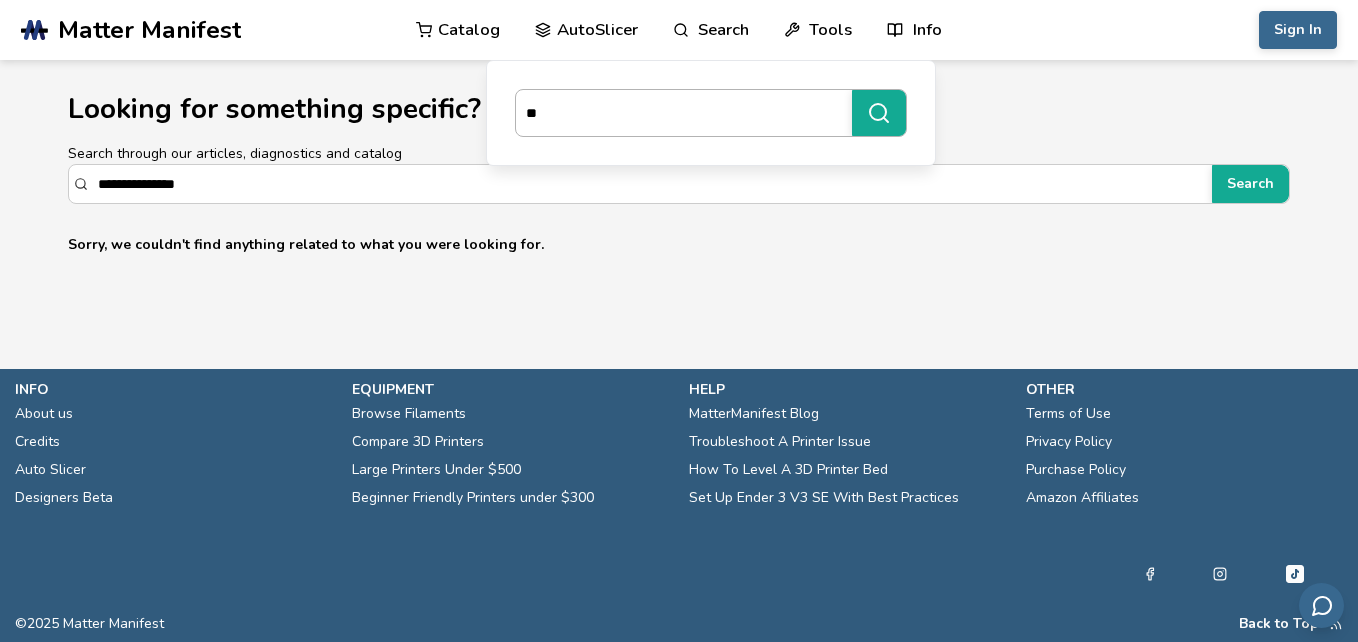 type on "*" 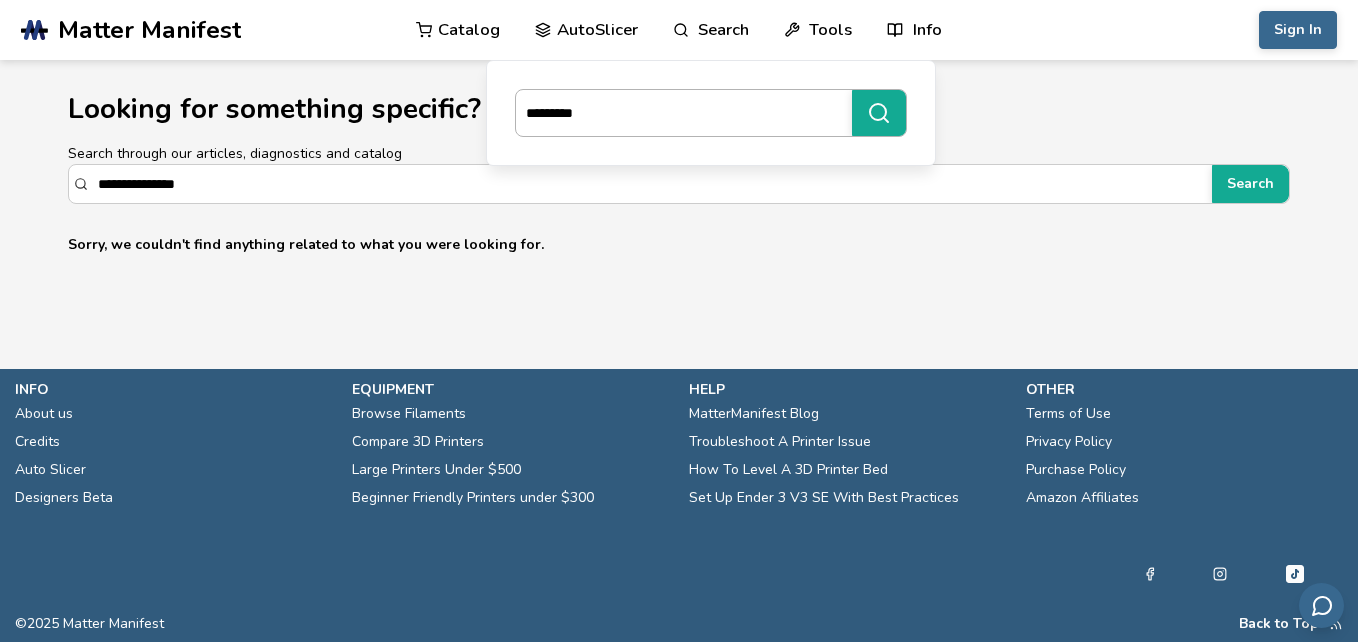 click on "*********" at bounding box center [879, 113] 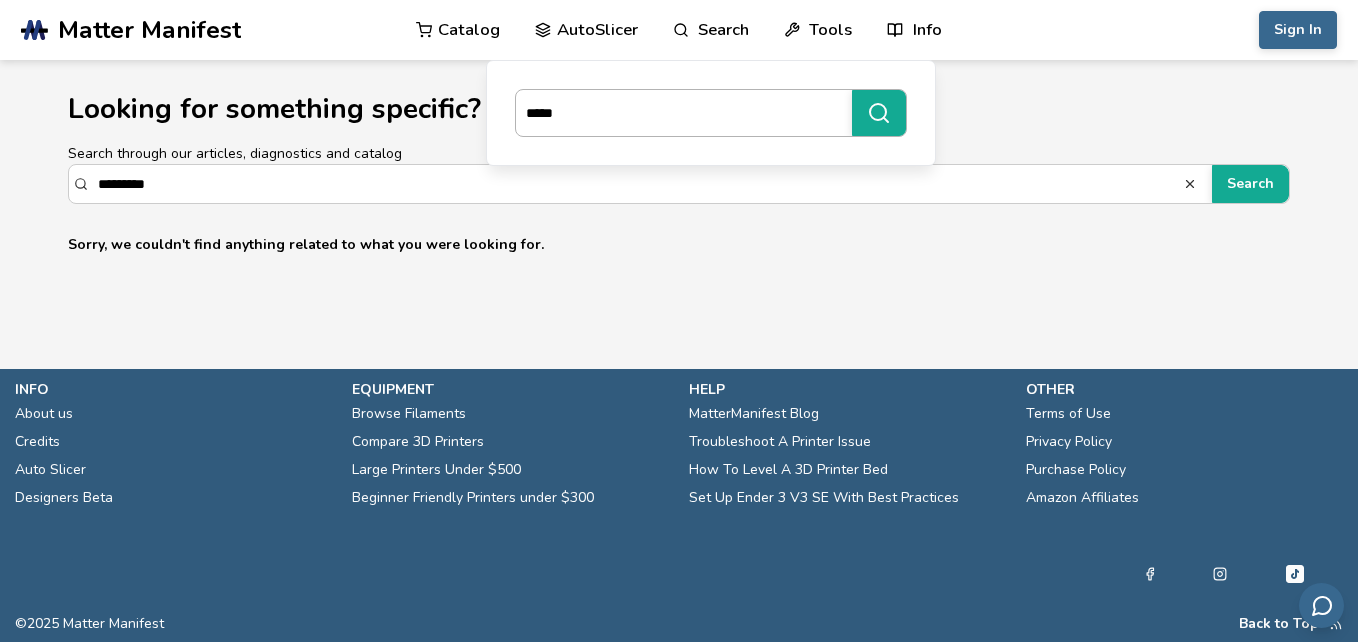 type on "*****" 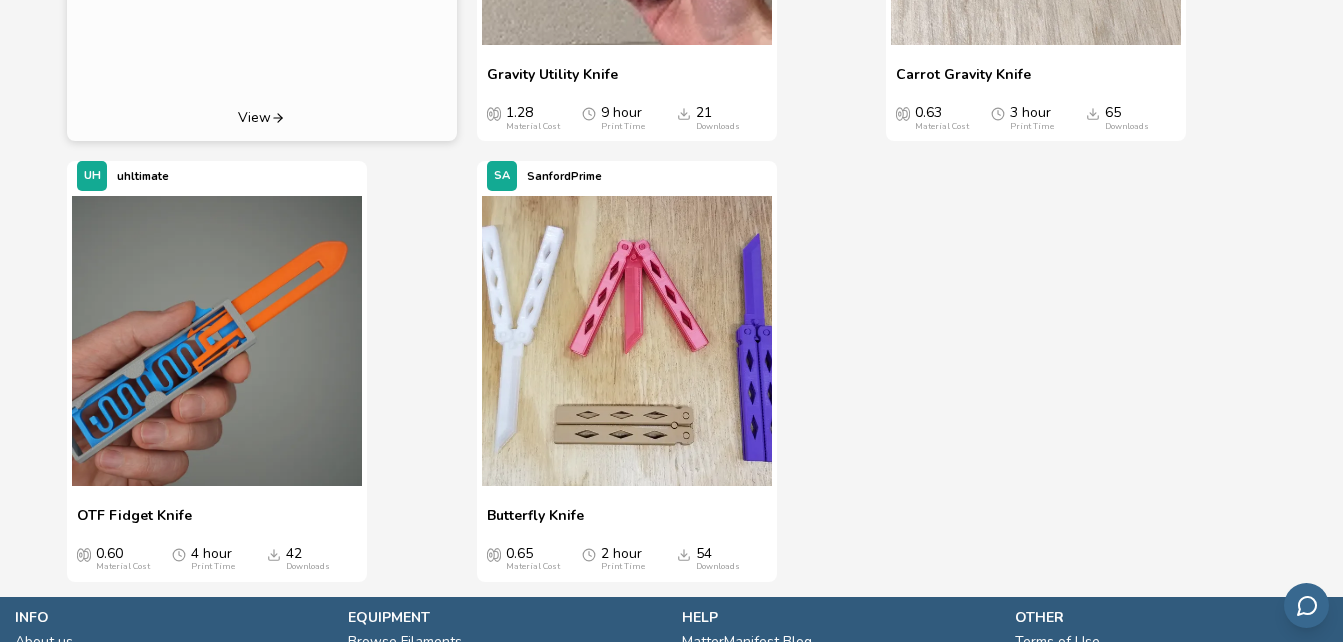 scroll, scrollTop: 513, scrollLeft: 0, axis: vertical 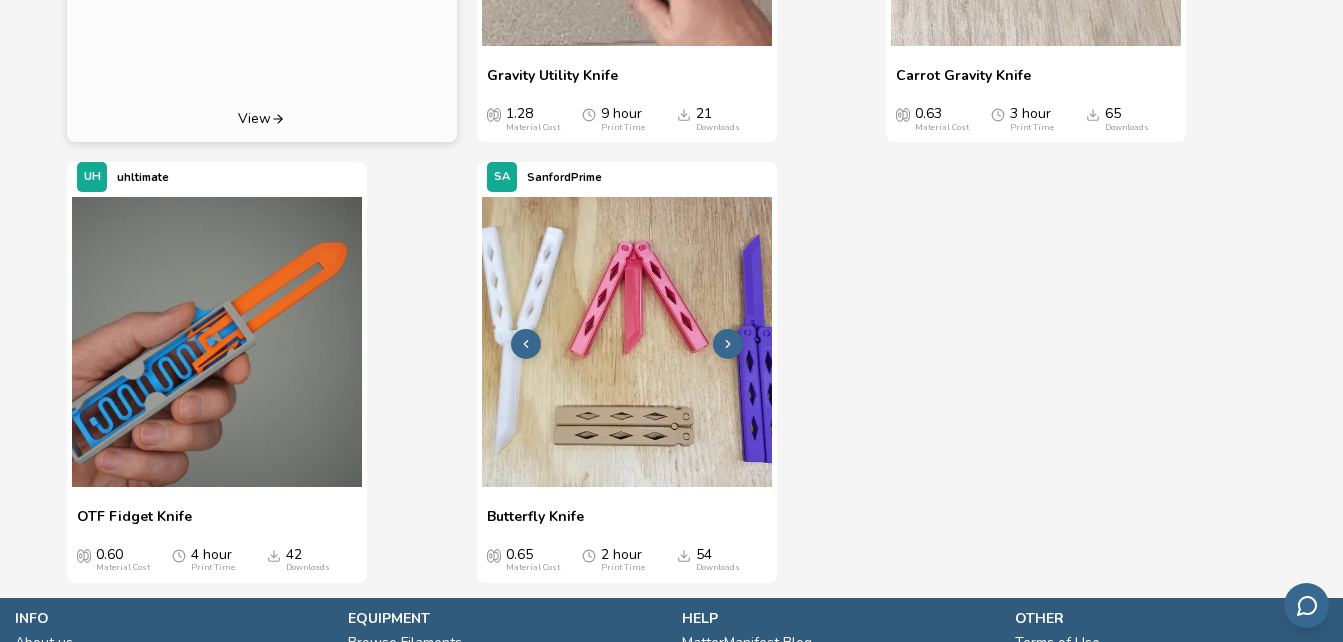 click at bounding box center (627, 342) 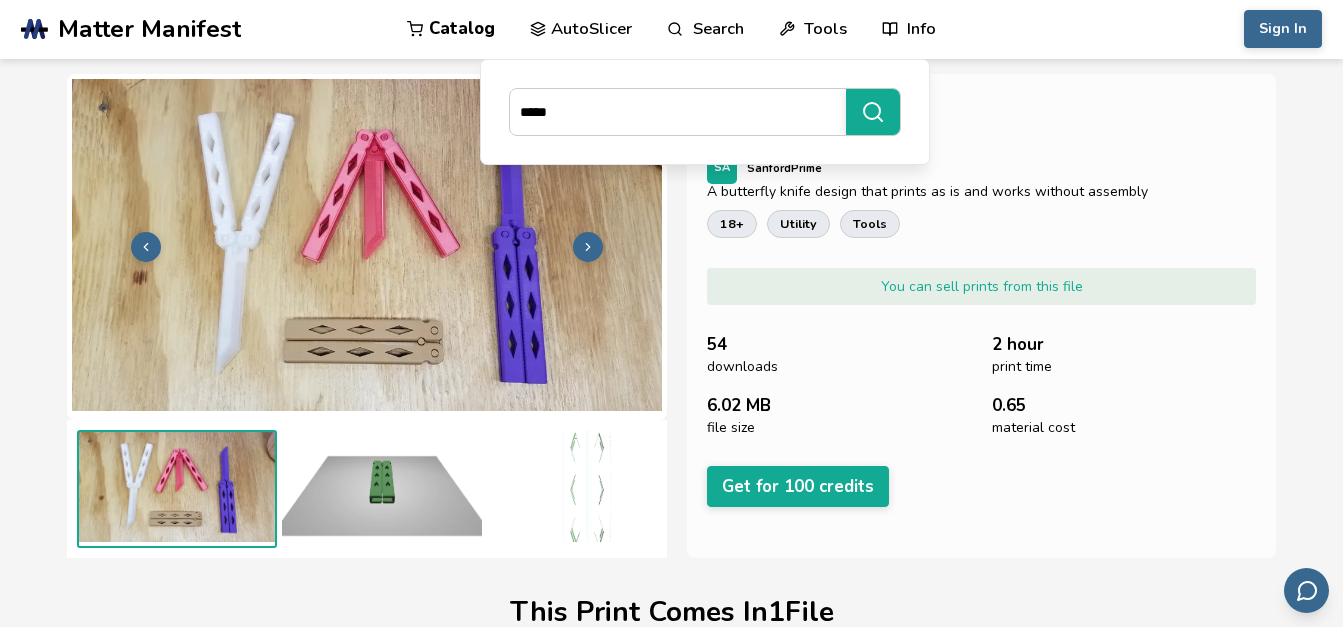 scroll, scrollTop: 0, scrollLeft: 0, axis: both 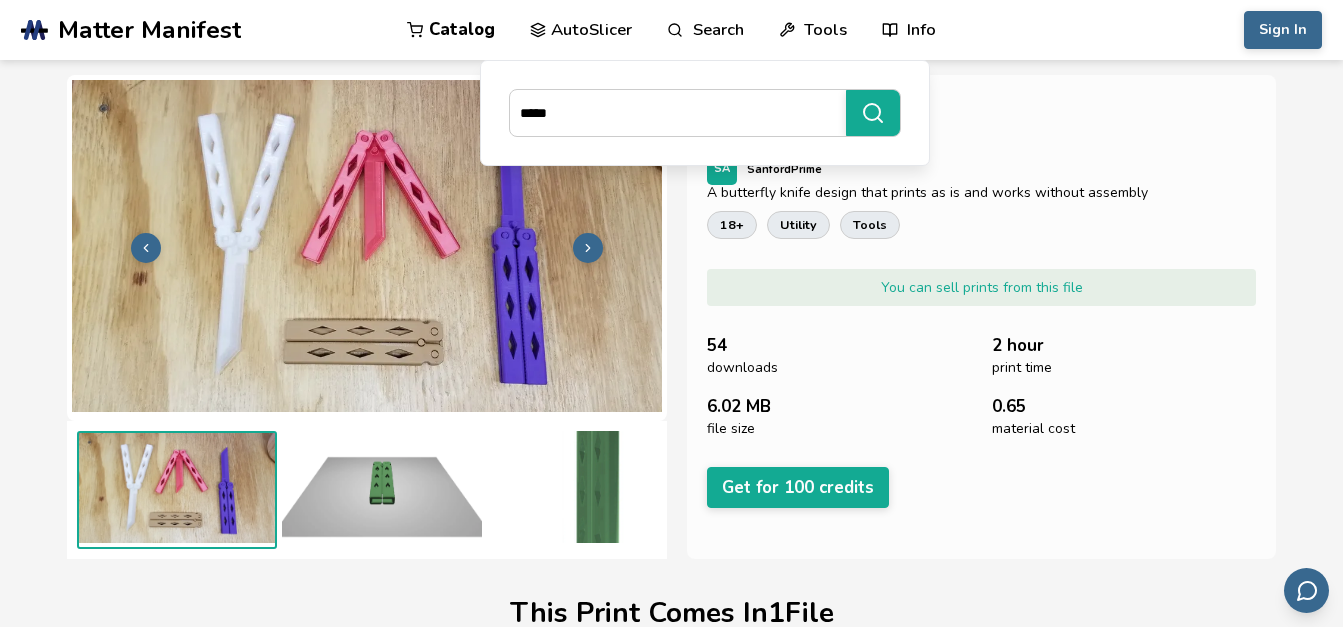 click 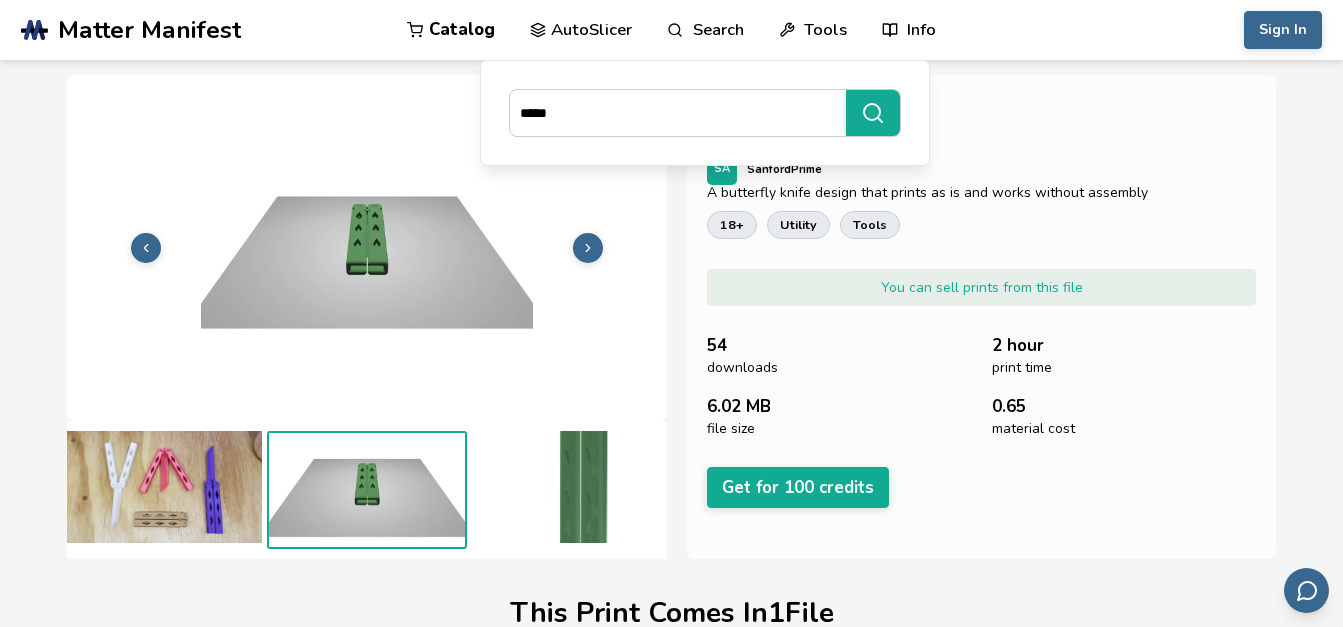 click 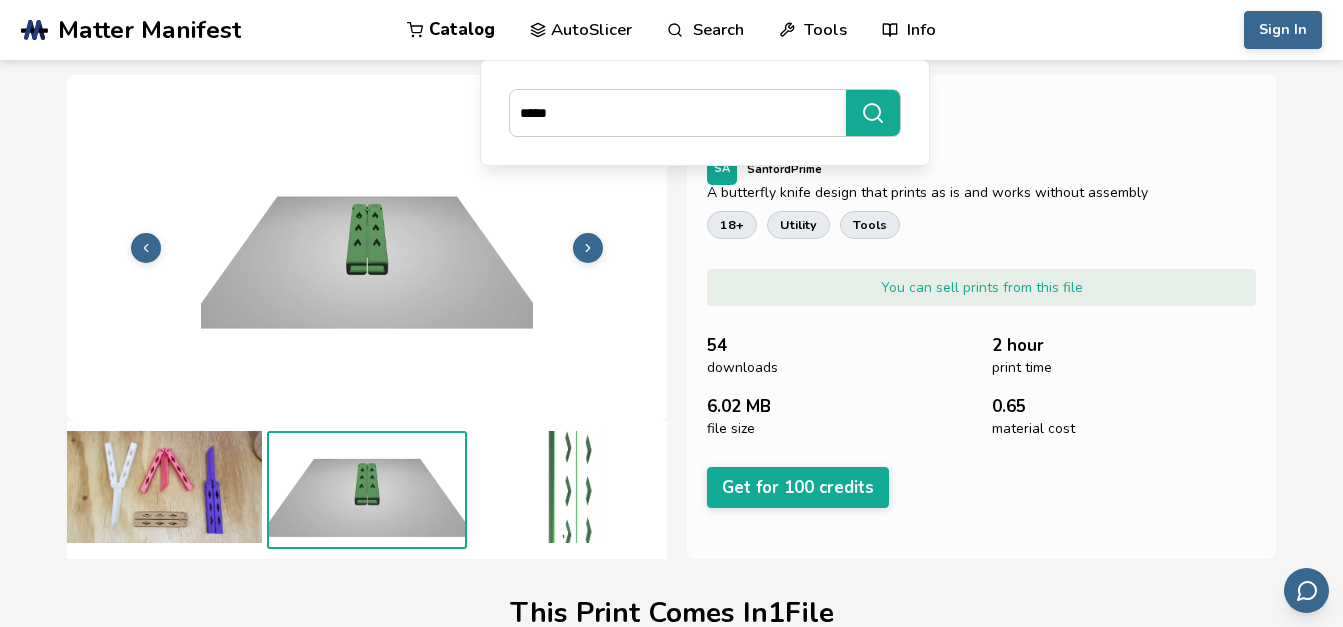 scroll, scrollTop: 0, scrollLeft: 30, axis: horizontal 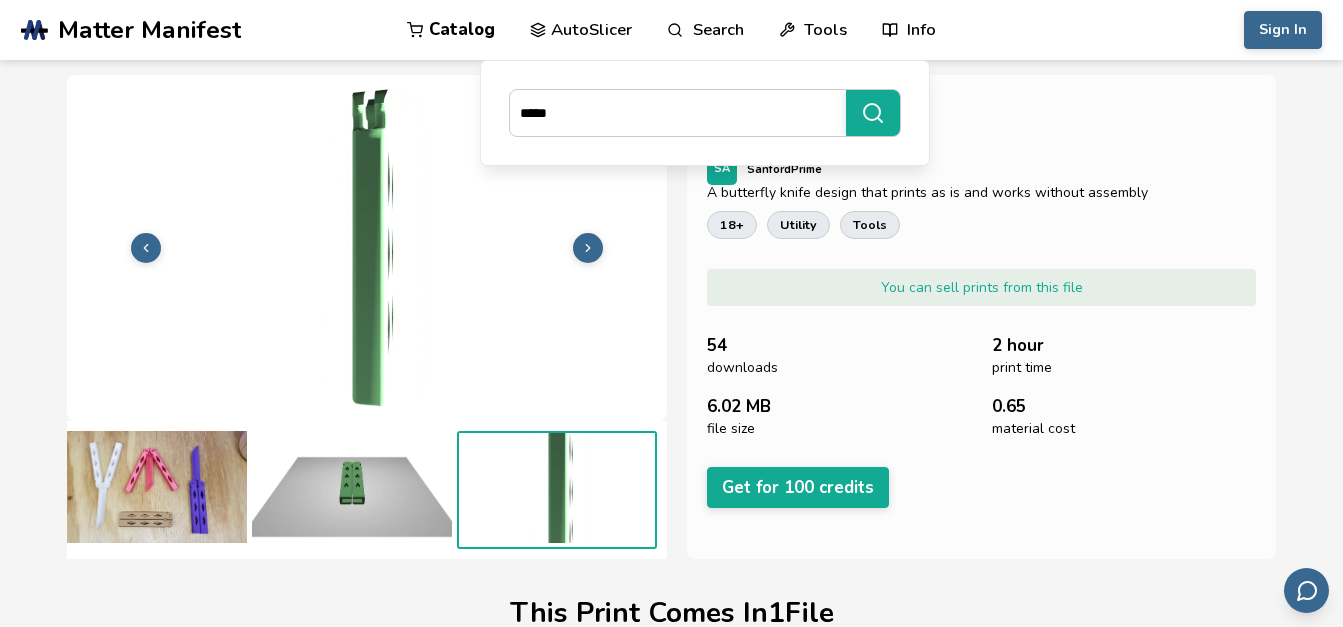 click 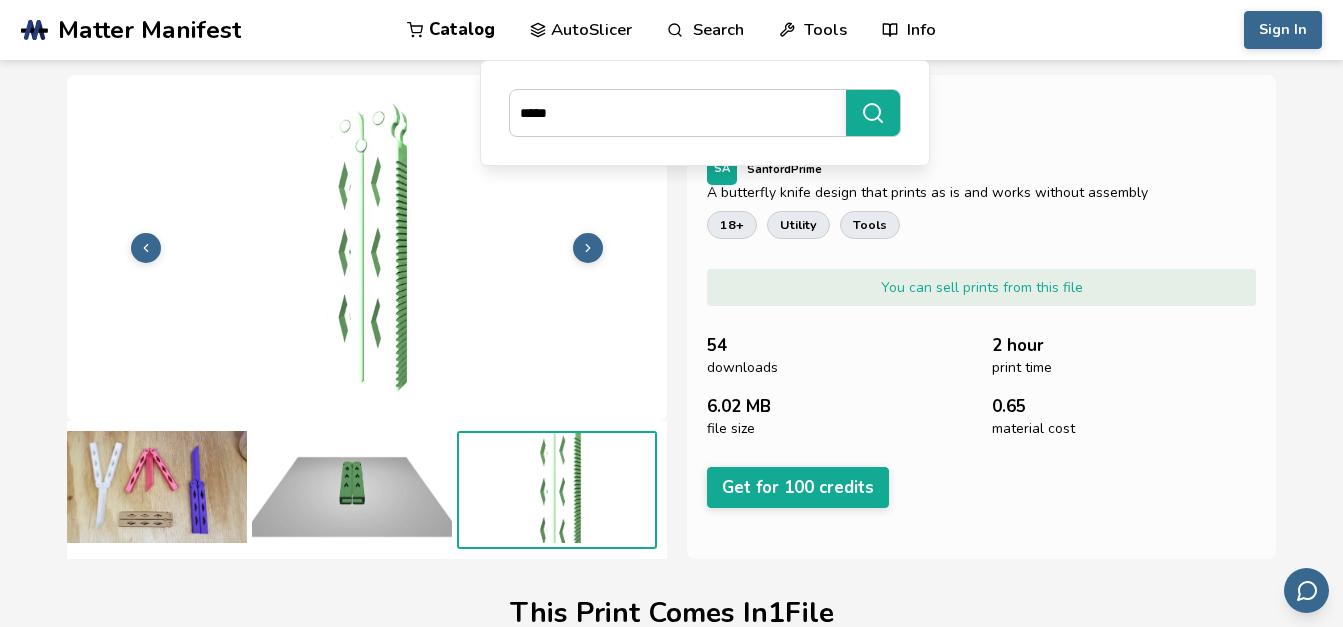 scroll, scrollTop: 0, scrollLeft: 0, axis: both 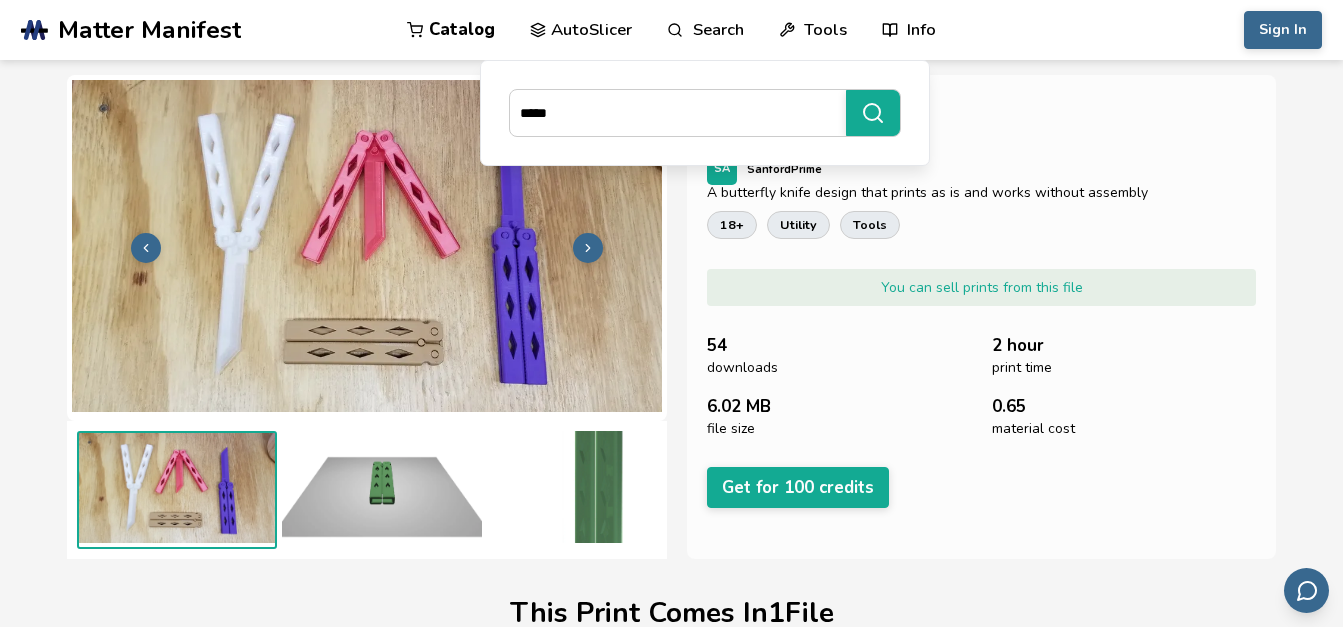 click on "Search" at bounding box center (705, 30) 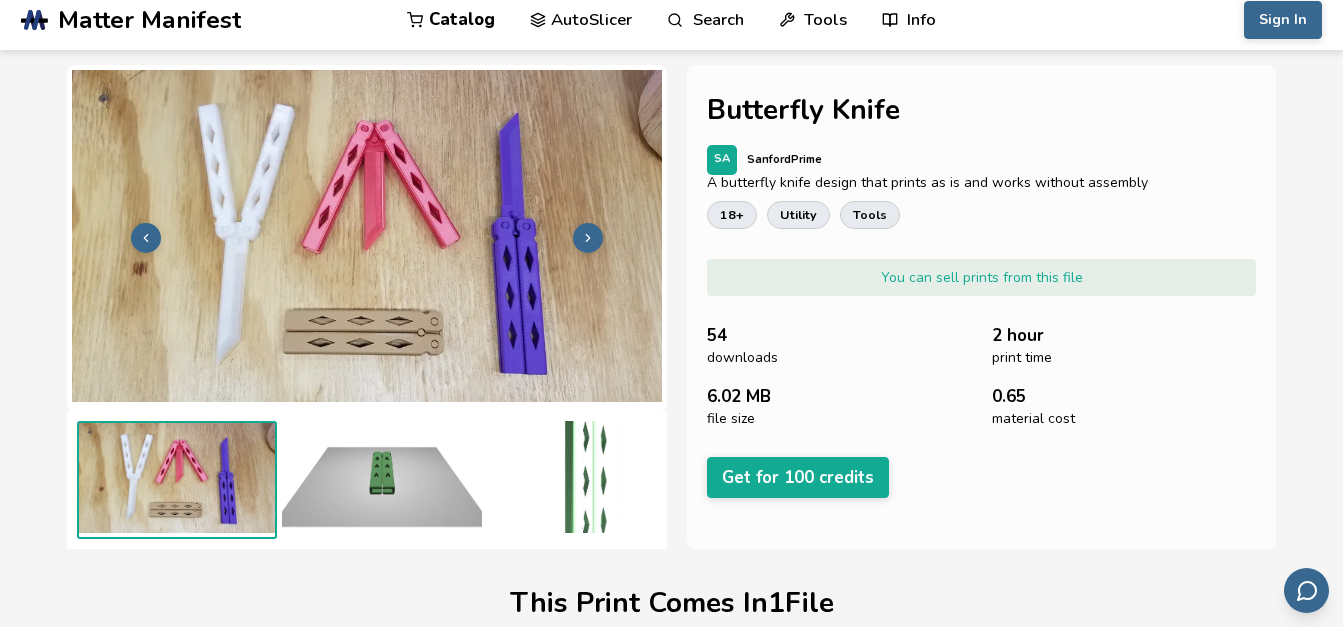 scroll, scrollTop: 0, scrollLeft: 0, axis: both 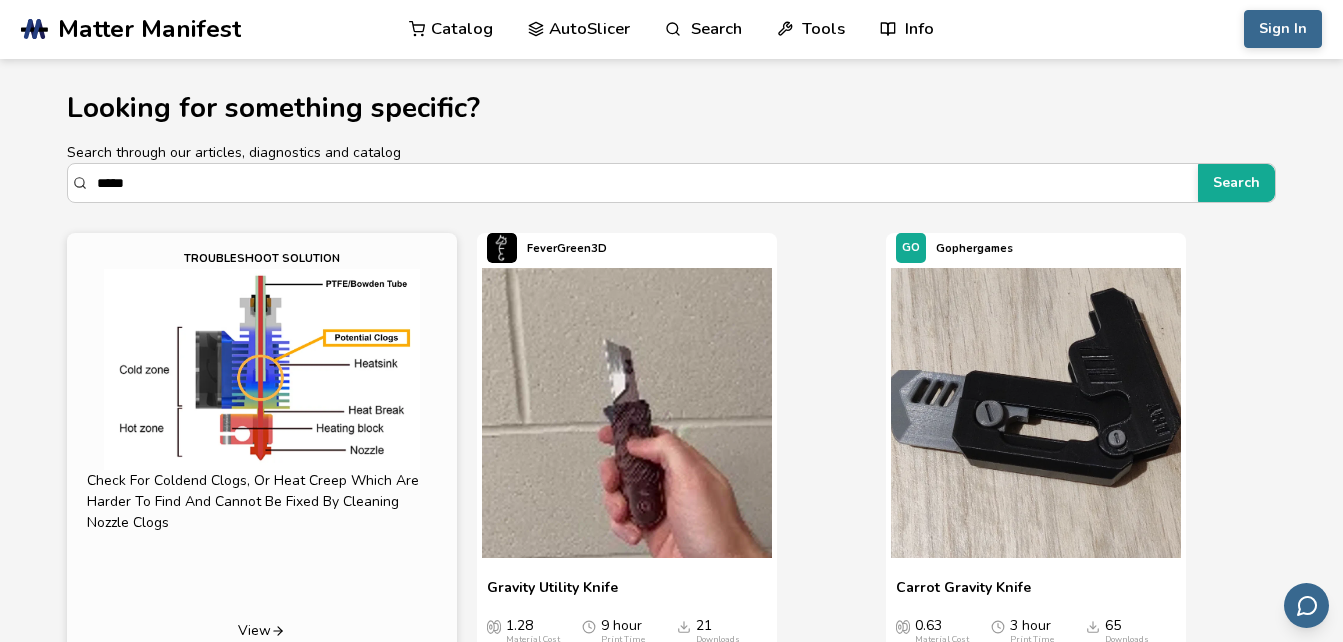 click at bounding box center [627, 413] 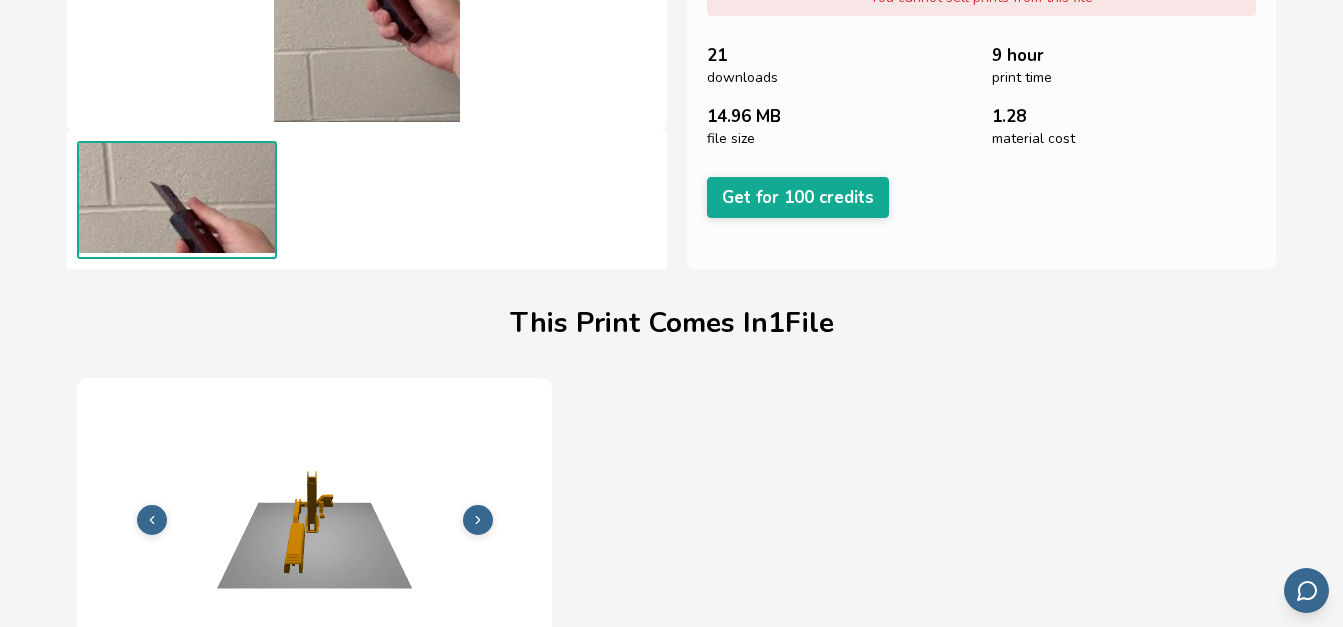 scroll, scrollTop: 0, scrollLeft: 0, axis: both 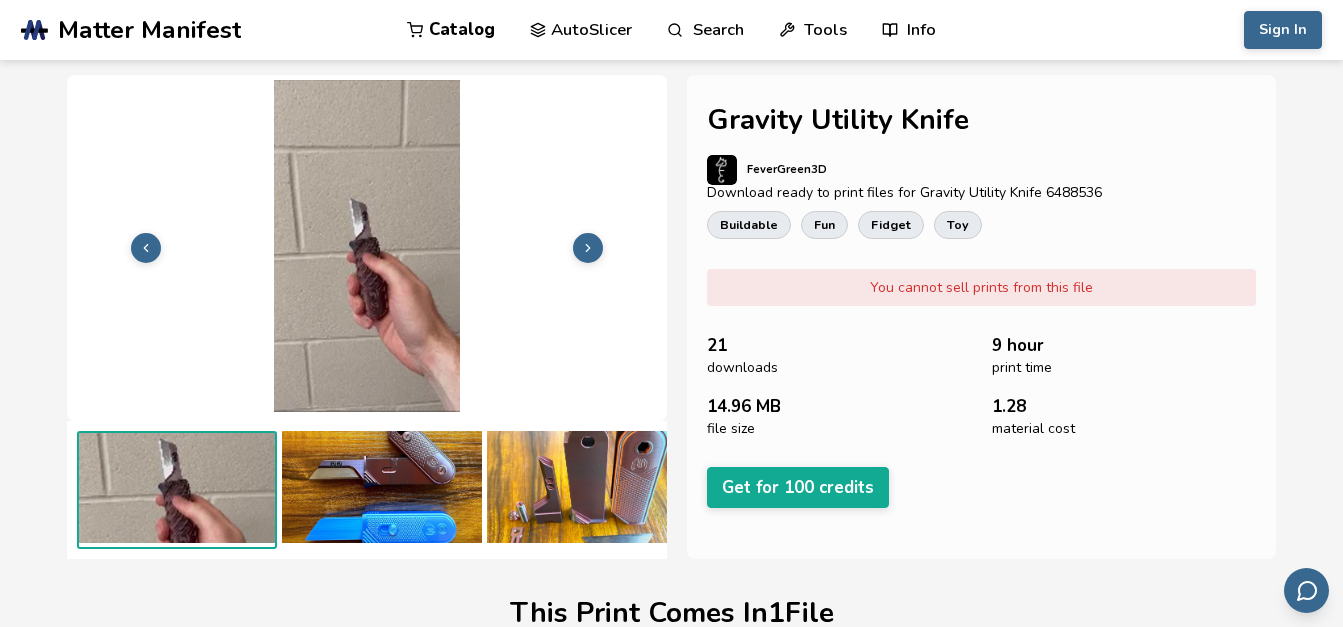 click 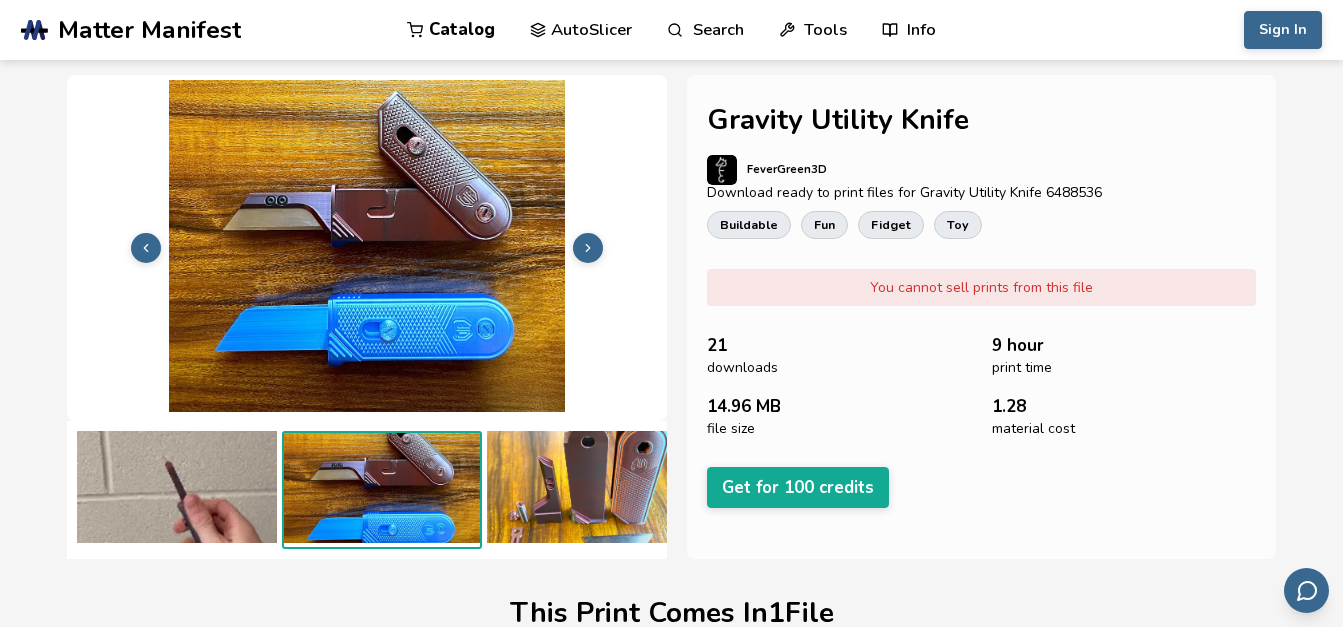 scroll, scrollTop: 0, scrollLeft: 15, axis: horizontal 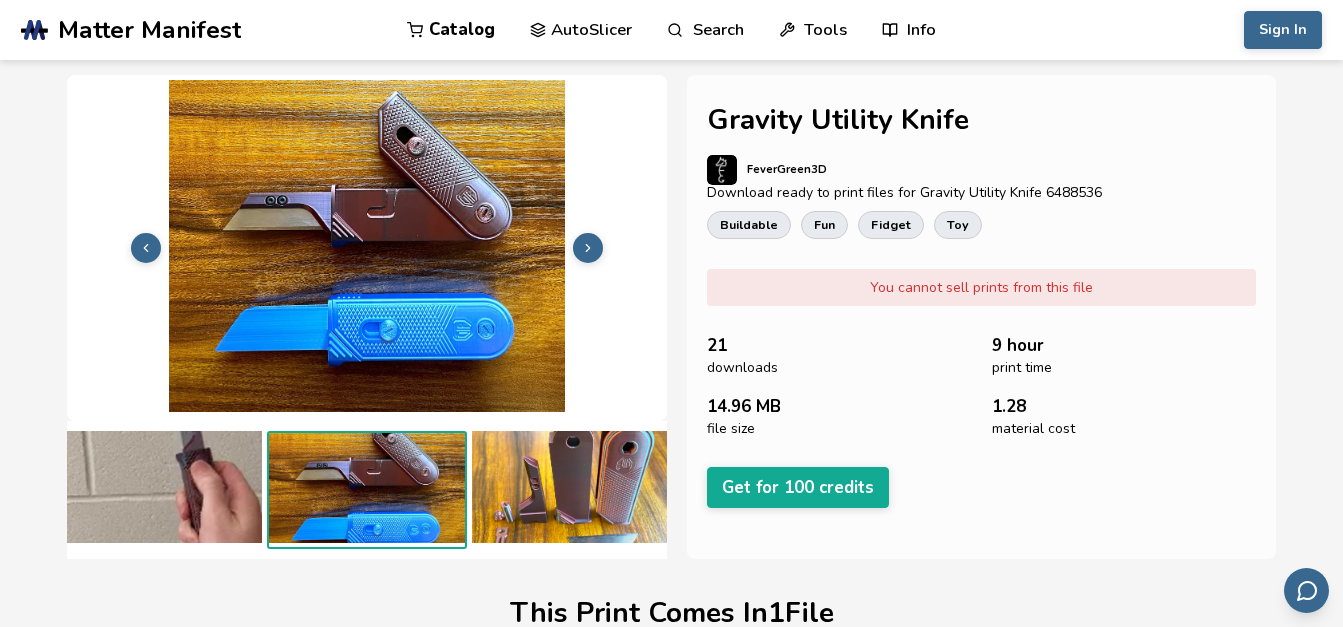 click 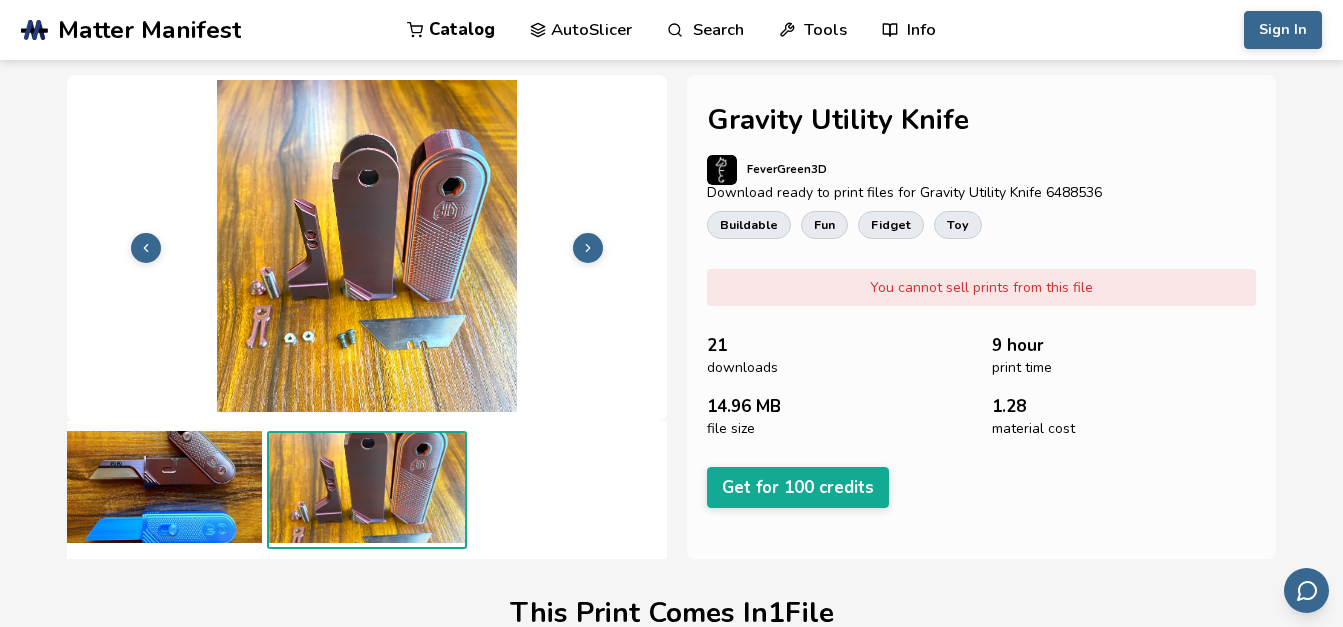 click 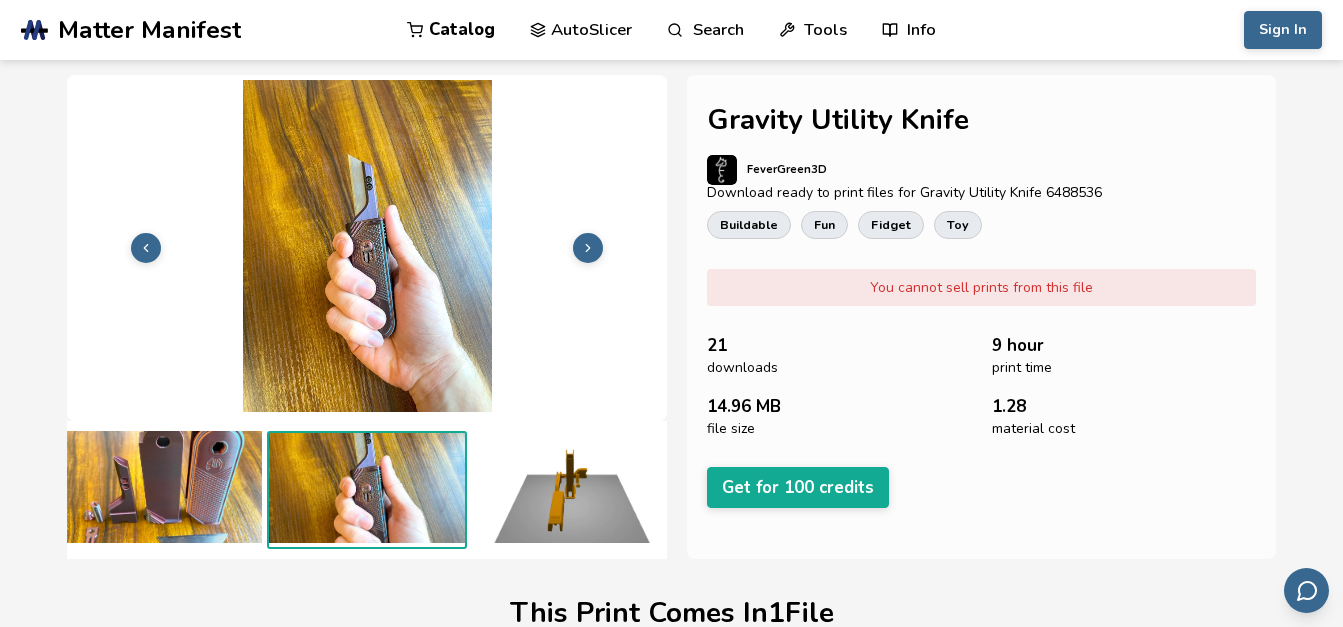 click 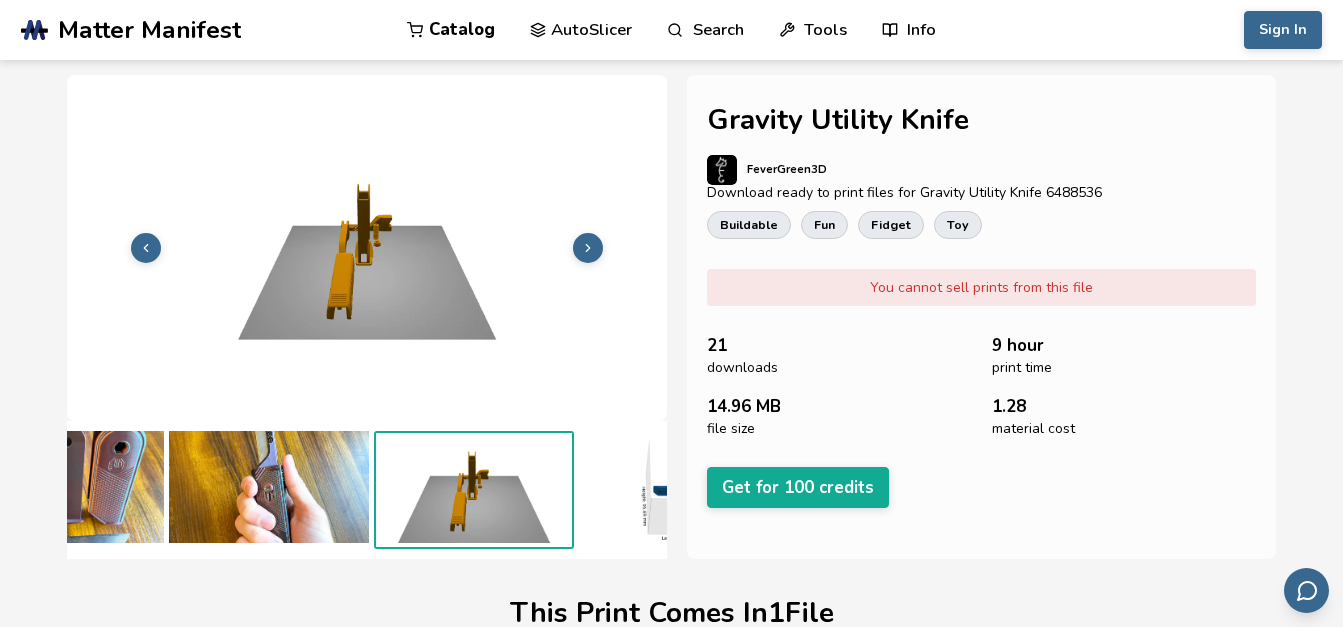 scroll, scrollTop: 0, scrollLeft: 630, axis: horizontal 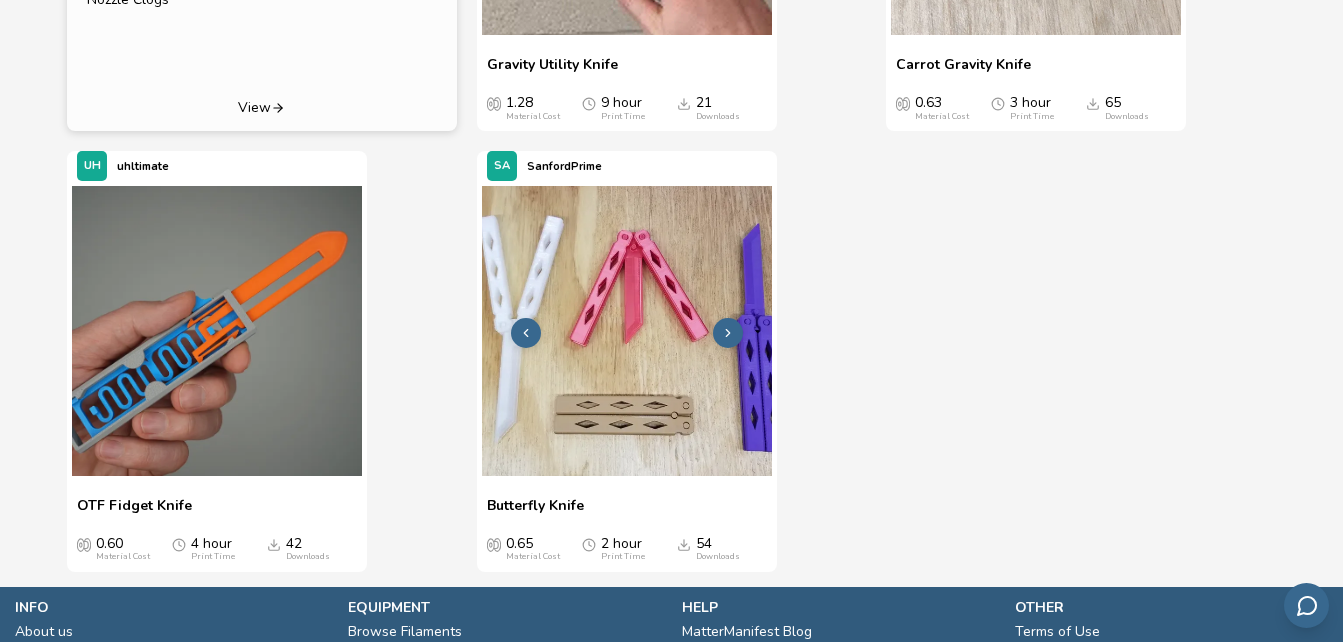 click at bounding box center (627, 331) 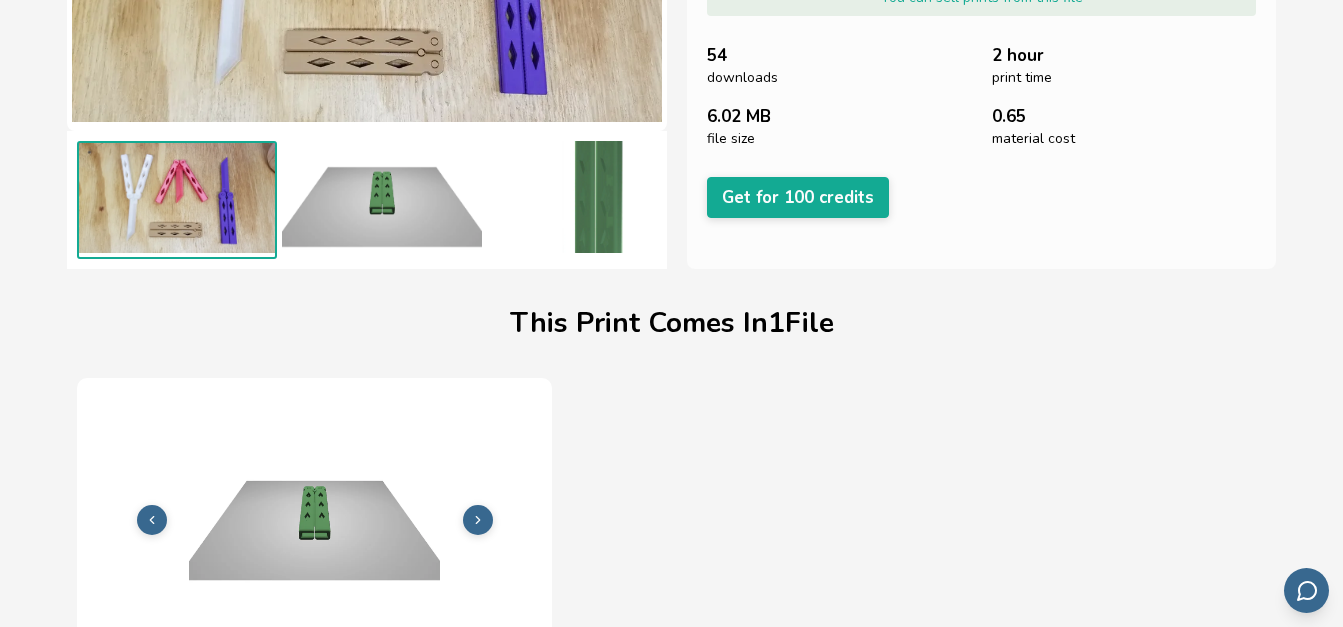 scroll, scrollTop: 0, scrollLeft: 0, axis: both 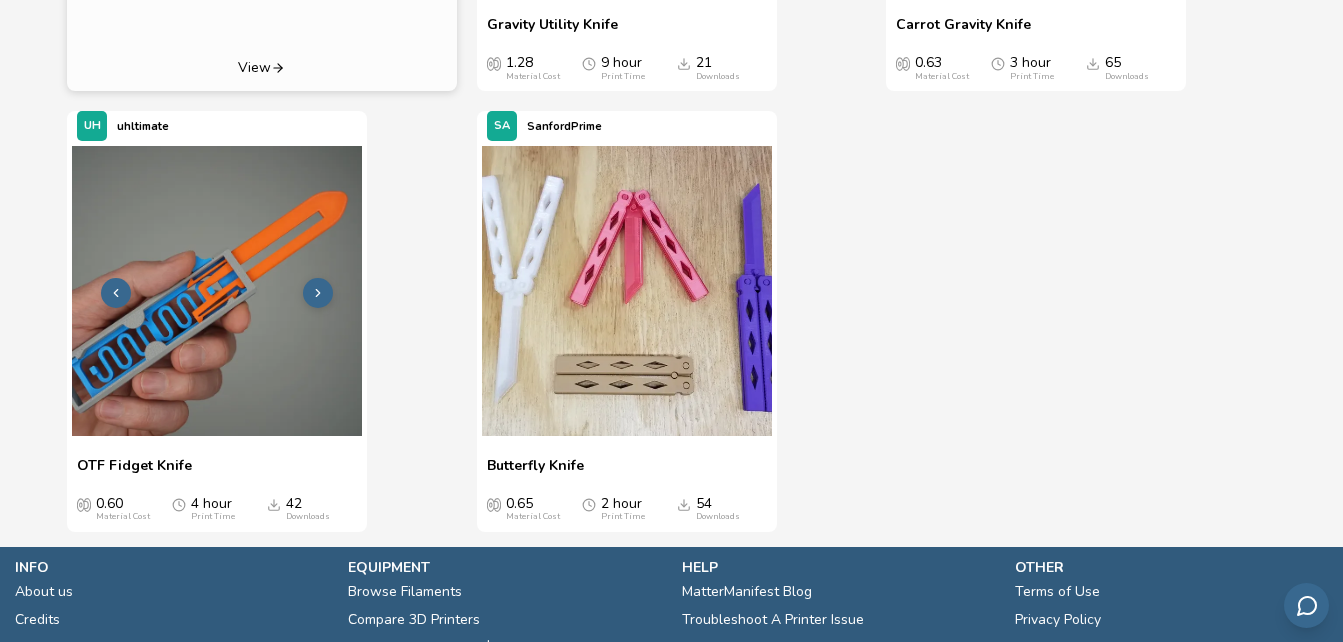 click at bounding box center (217, 291) 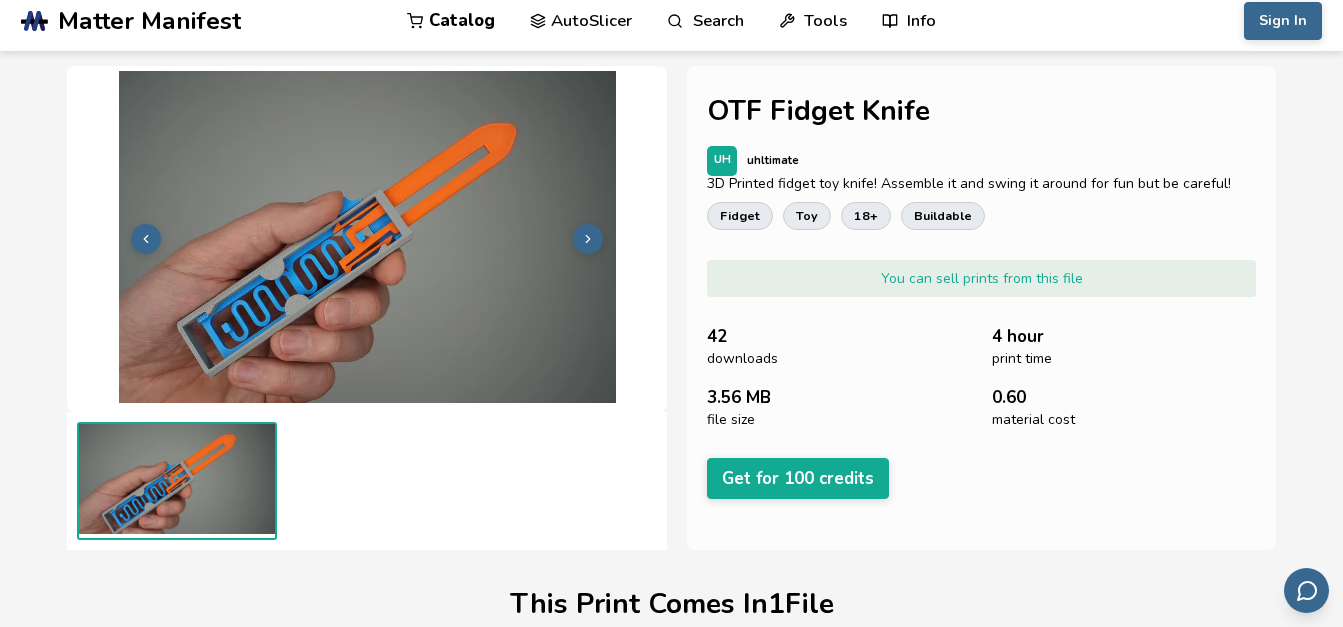 scroll, scrollTop: 0, scrollLeft: 0, axis: both 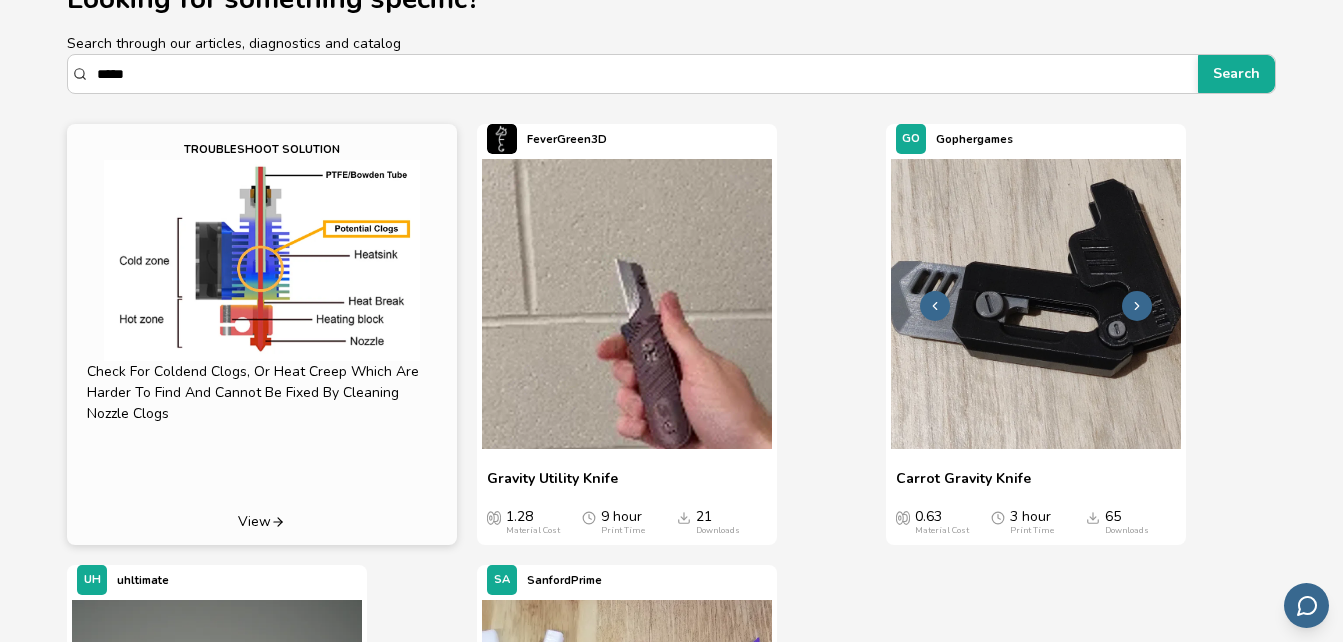 click at bounding box center (1036, 304) 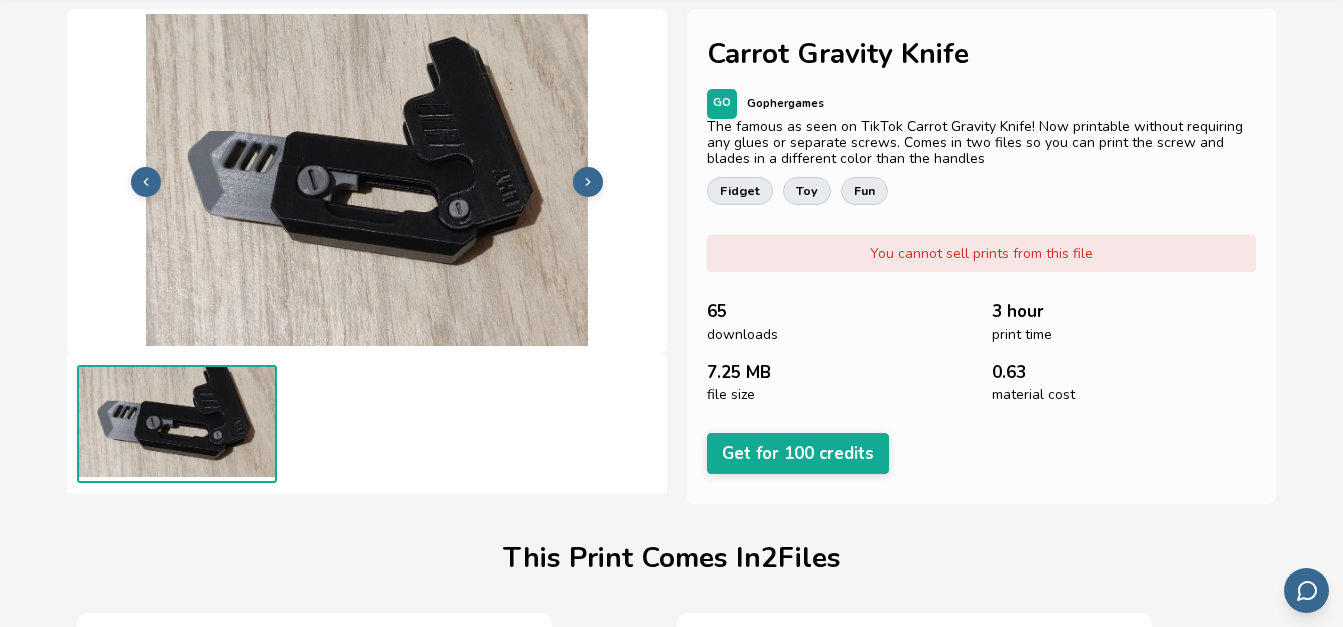 scroll, scrollTop: 60, scrollLeft: 8, axis: both 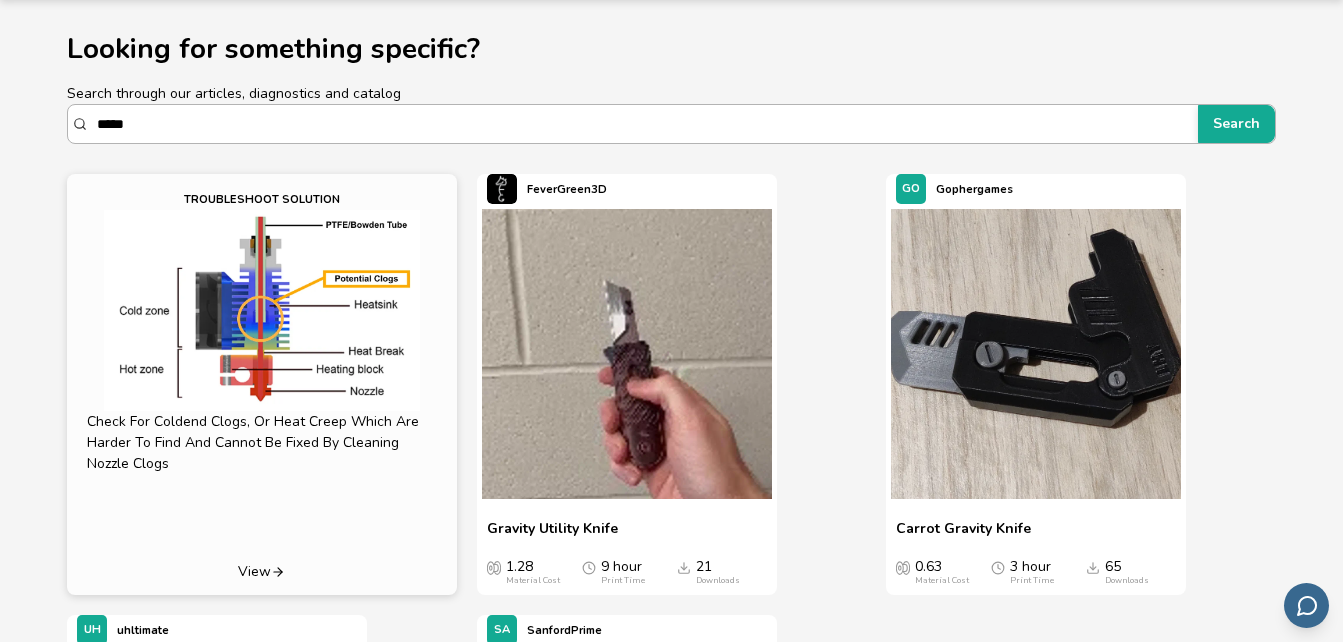 click on "***** Search" at bounding box center (671, 124) 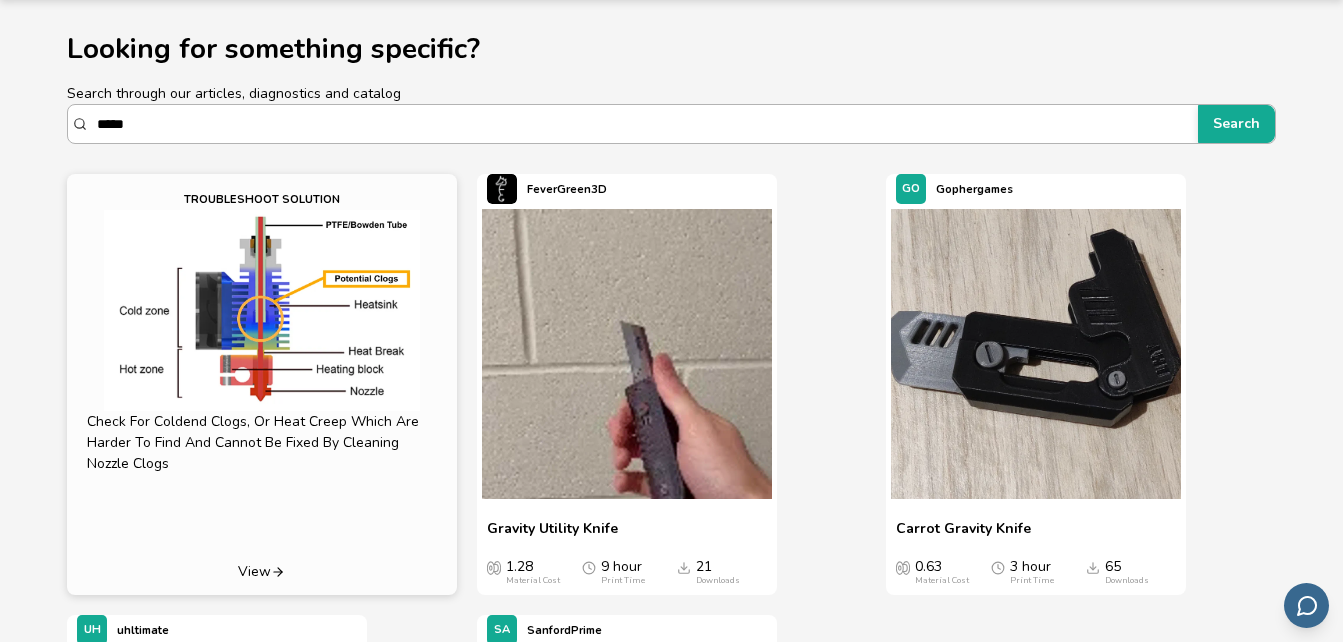click on "*****" at bounding box center [642, 124] 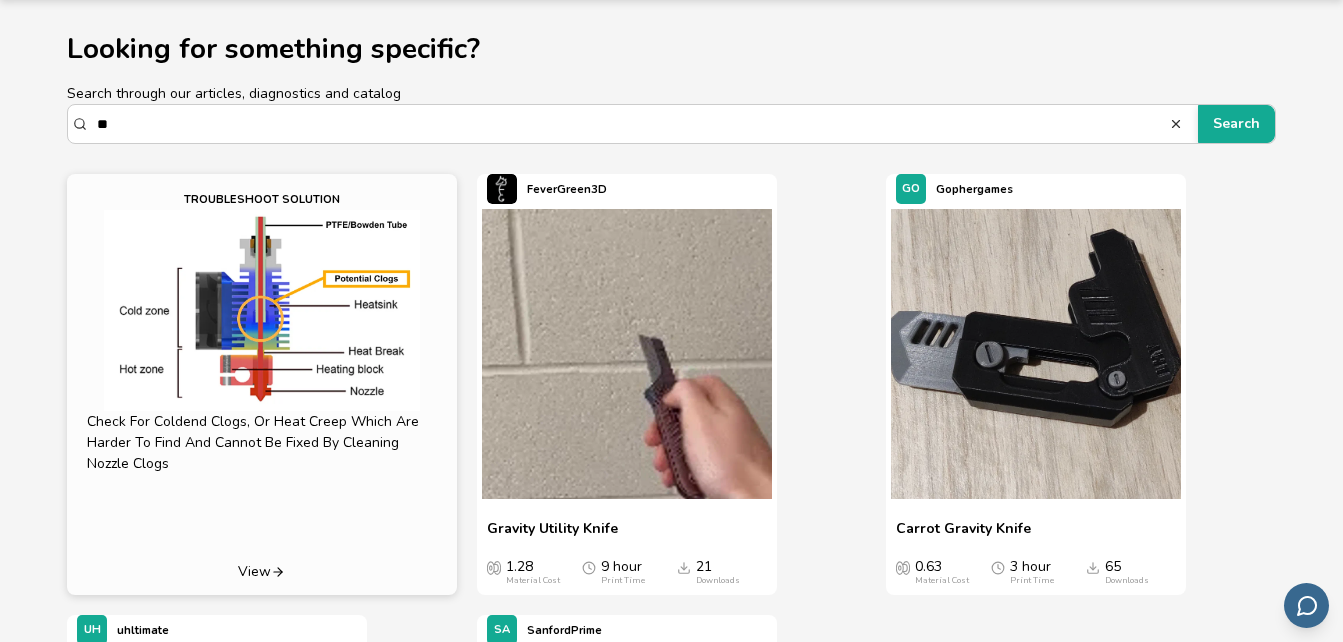 type on "*" 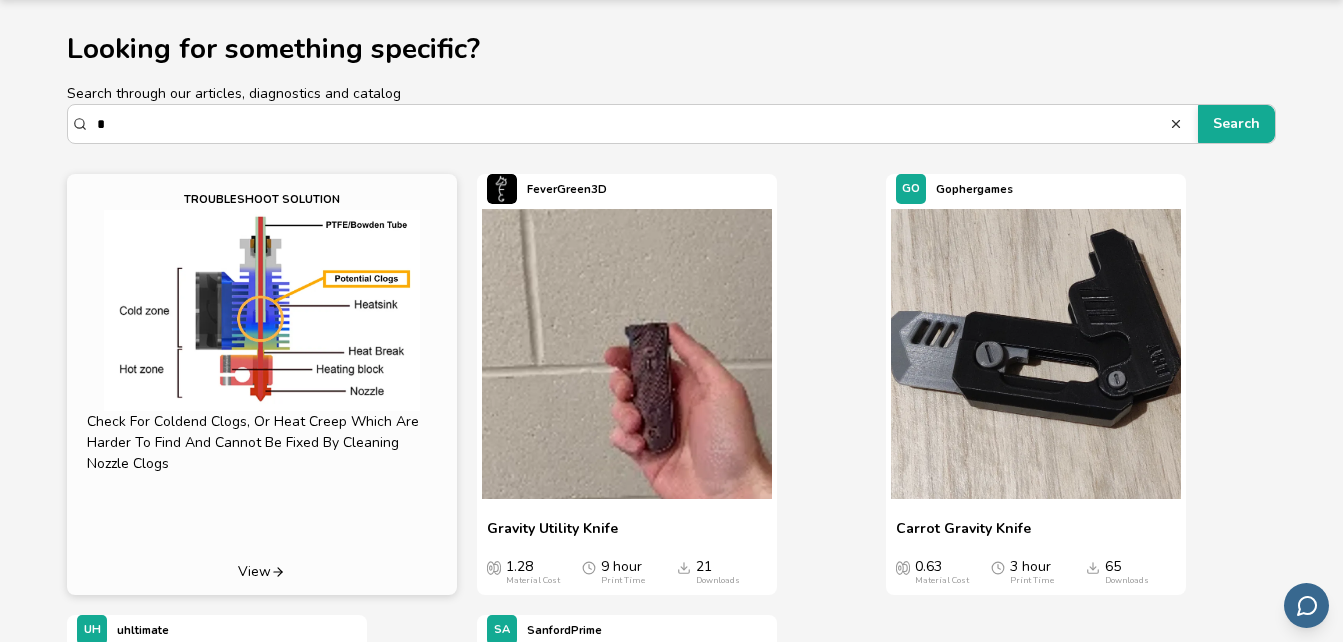 type 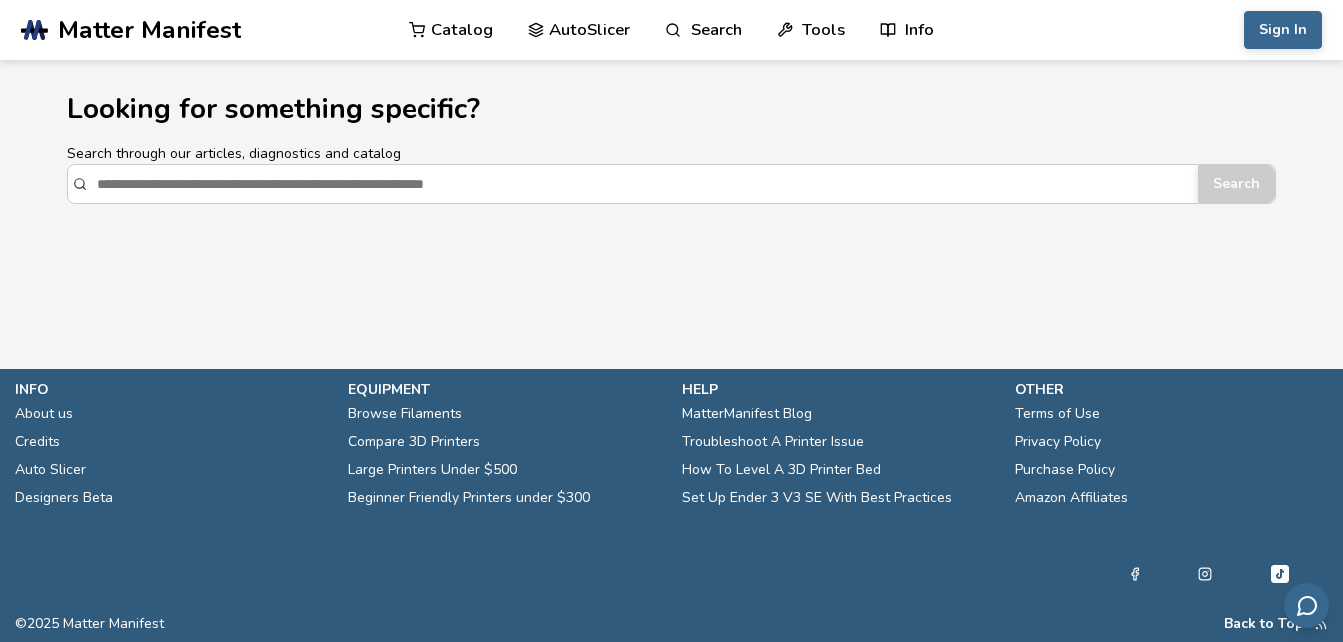 scroll, scrollTop: 0, scrollLeft: 0, axis: both 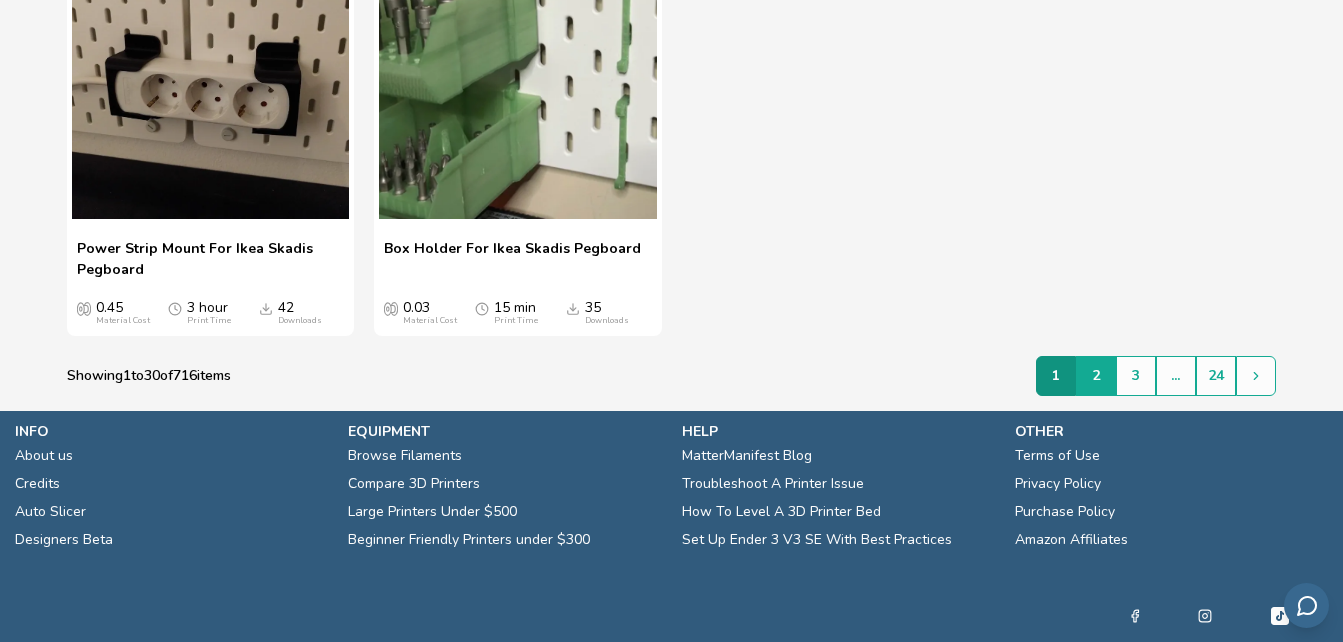 click on "2" at bounding box center (1096, 376) 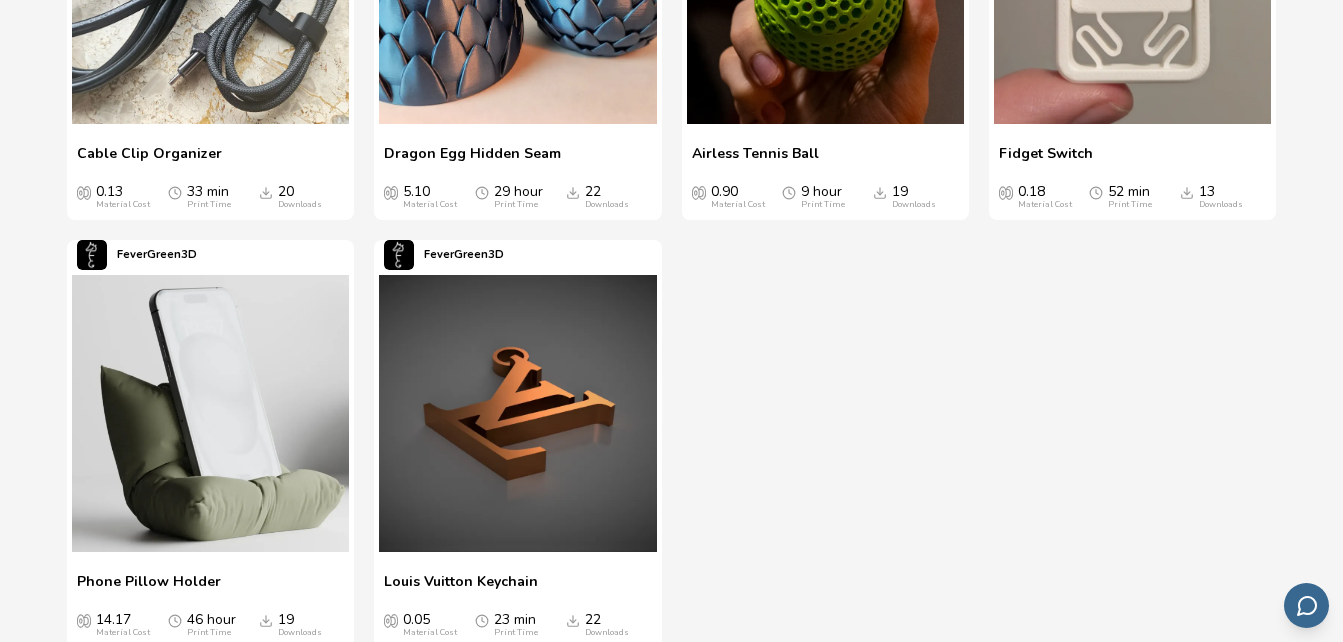 scroll, scrollTop: 3794, scrollLeft: 0, axis: vertical 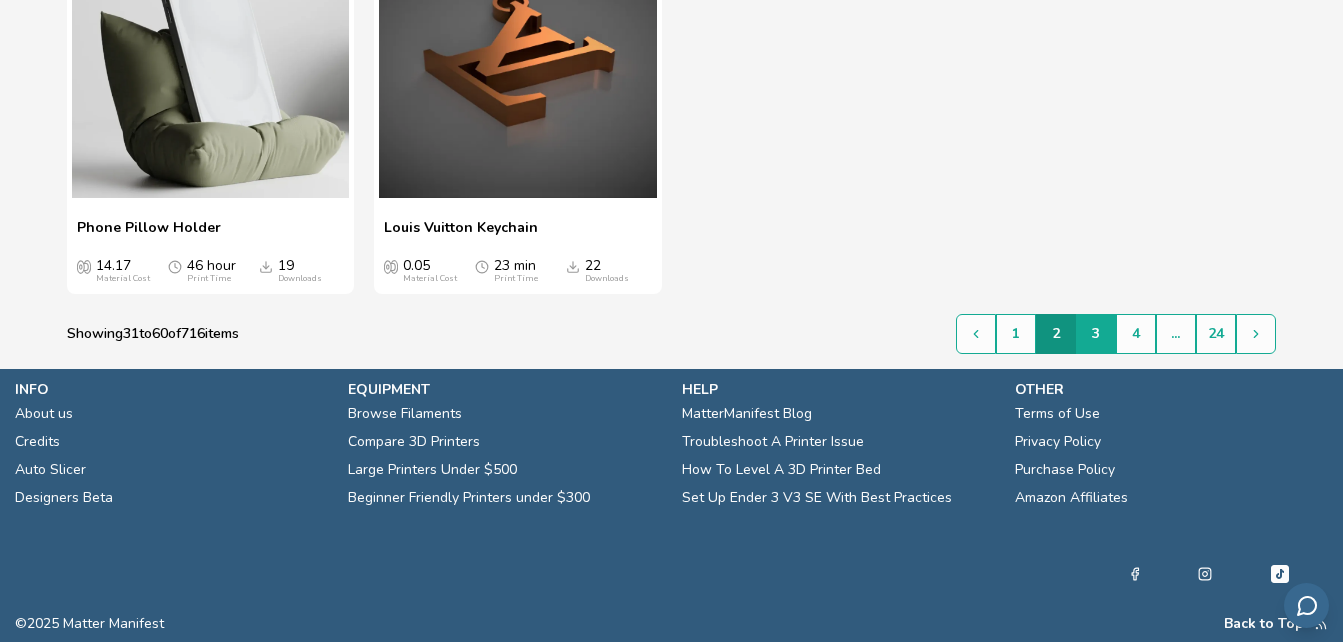 click on "3" at bounding box center (1096, 334) 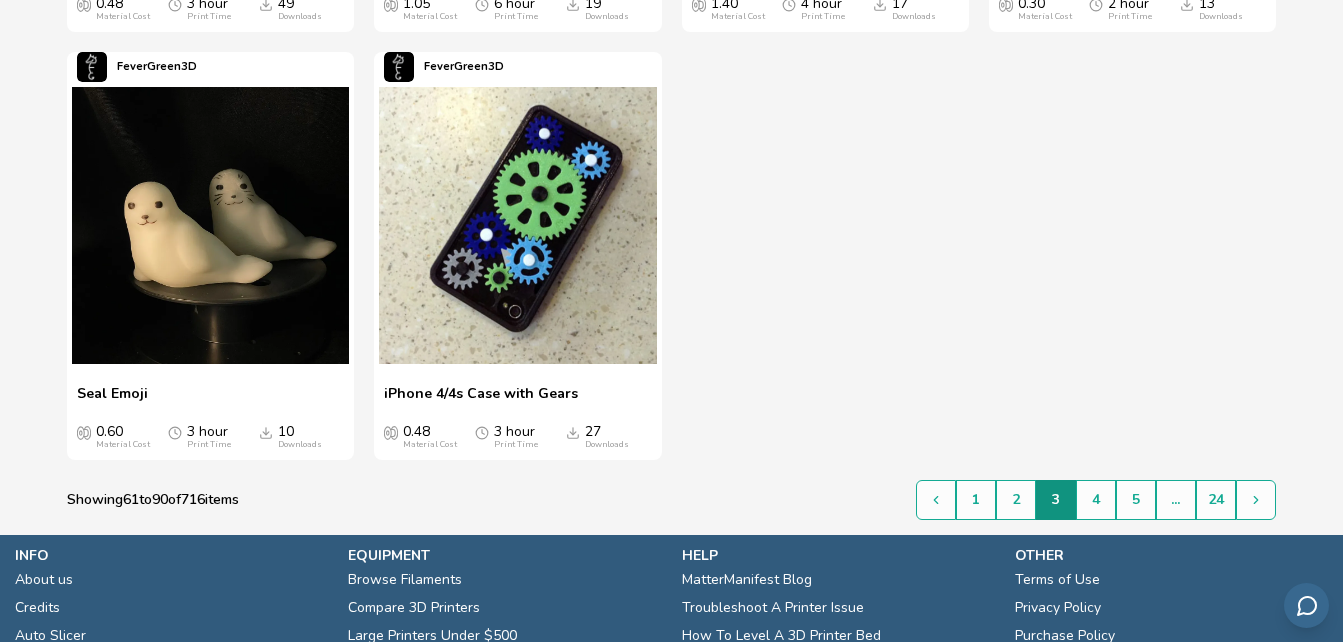 scroll, scrollTop: 3705, scrollLeft: 0, axis: vertical 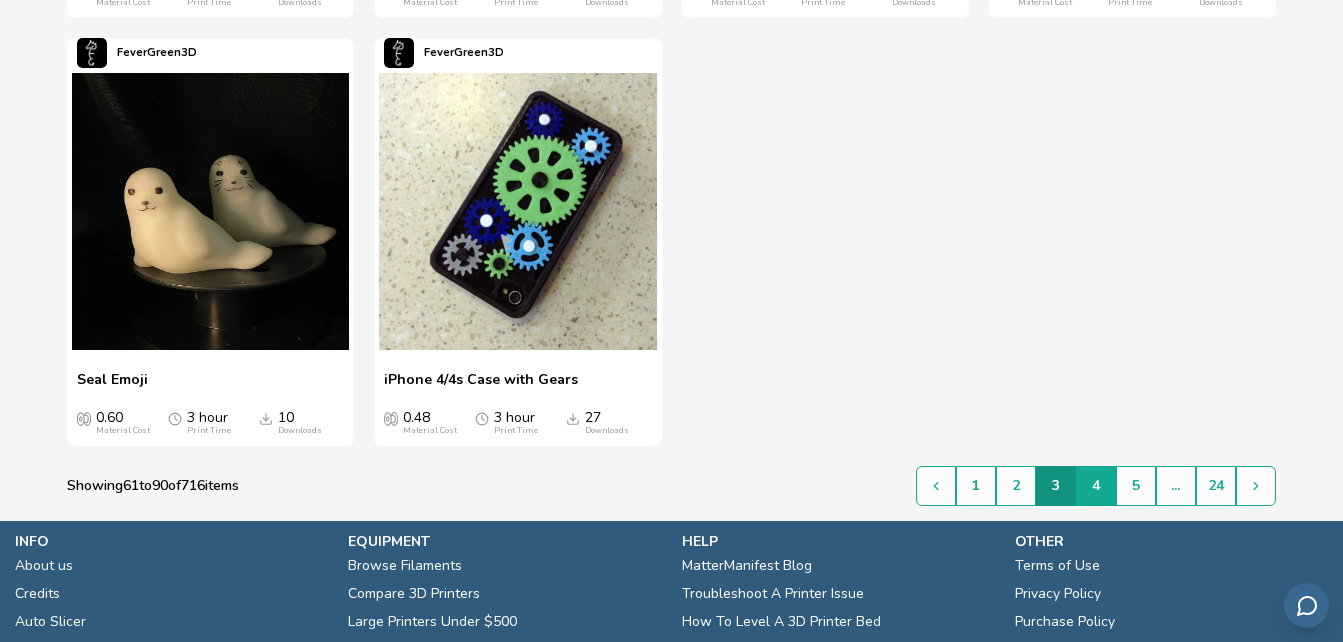 drag, startPoint x: 1104, startPoint y: 466, endPoint x: 1088, endPoint y: 466, distance: 16 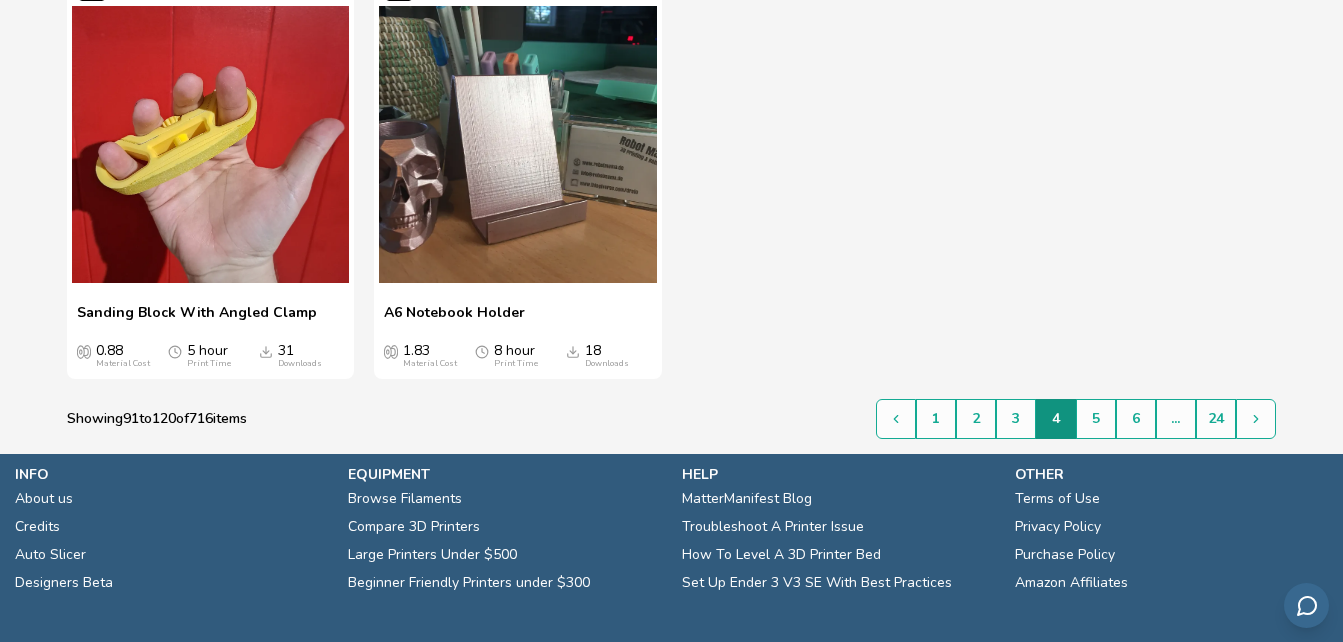 scroll, scrollTop: 3835, scrollLeft: 0, axis: vertical 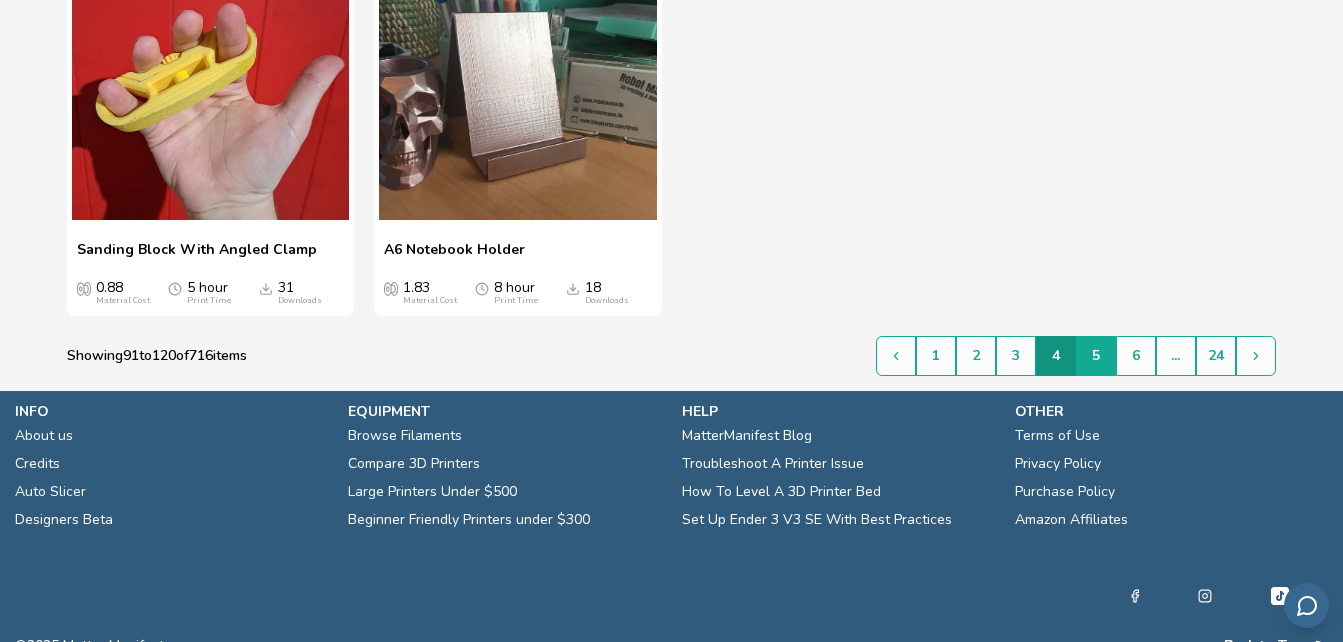 click on "5" at bounding box center [1096, 356] 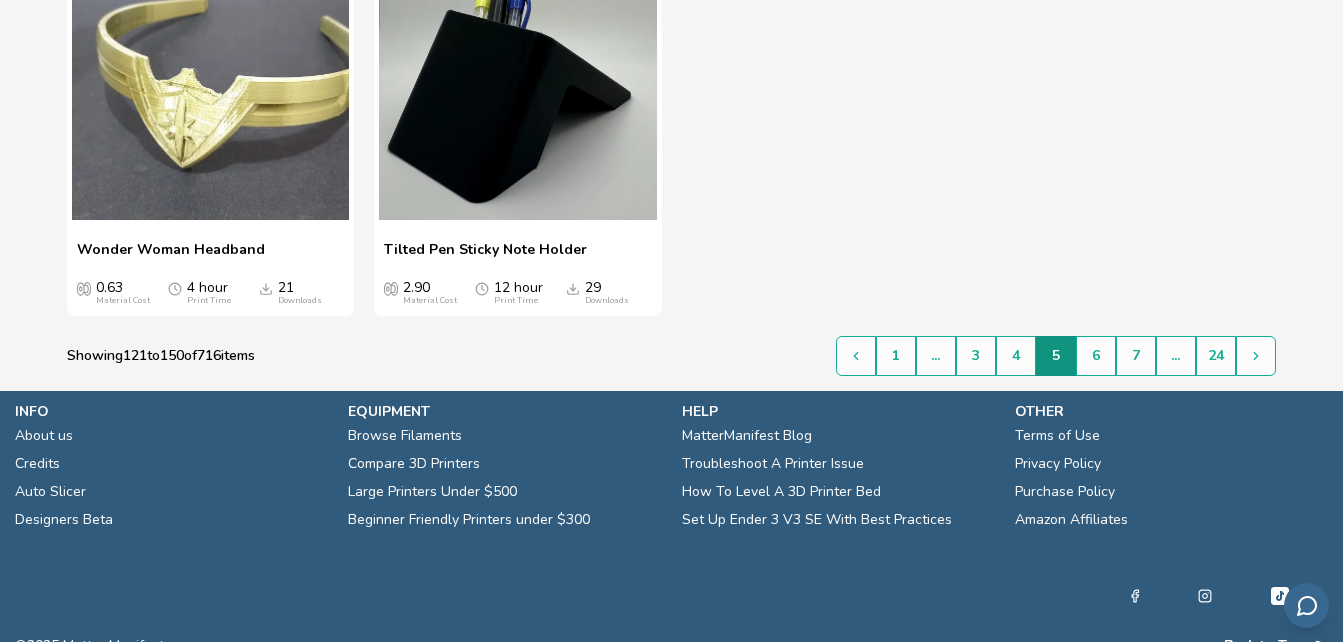 scroll, scrollTop: 3858, scrollLeft: 0, axis: vertical 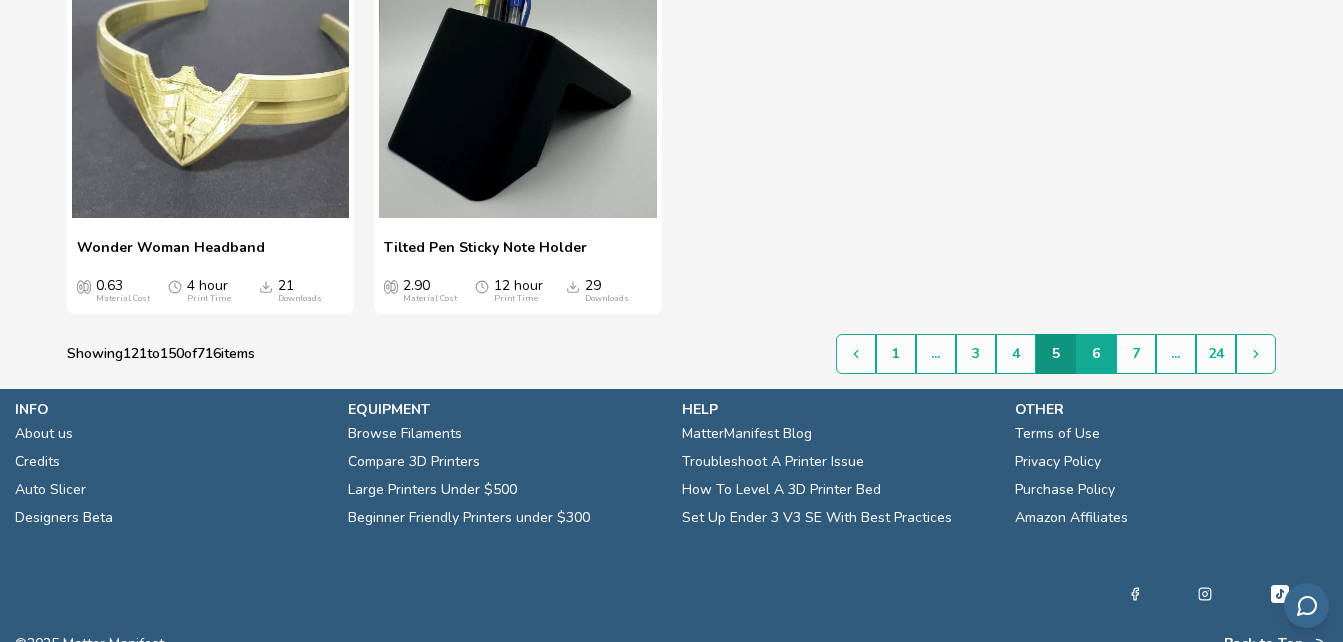 click on "6" at bounding box center (1096, 354) 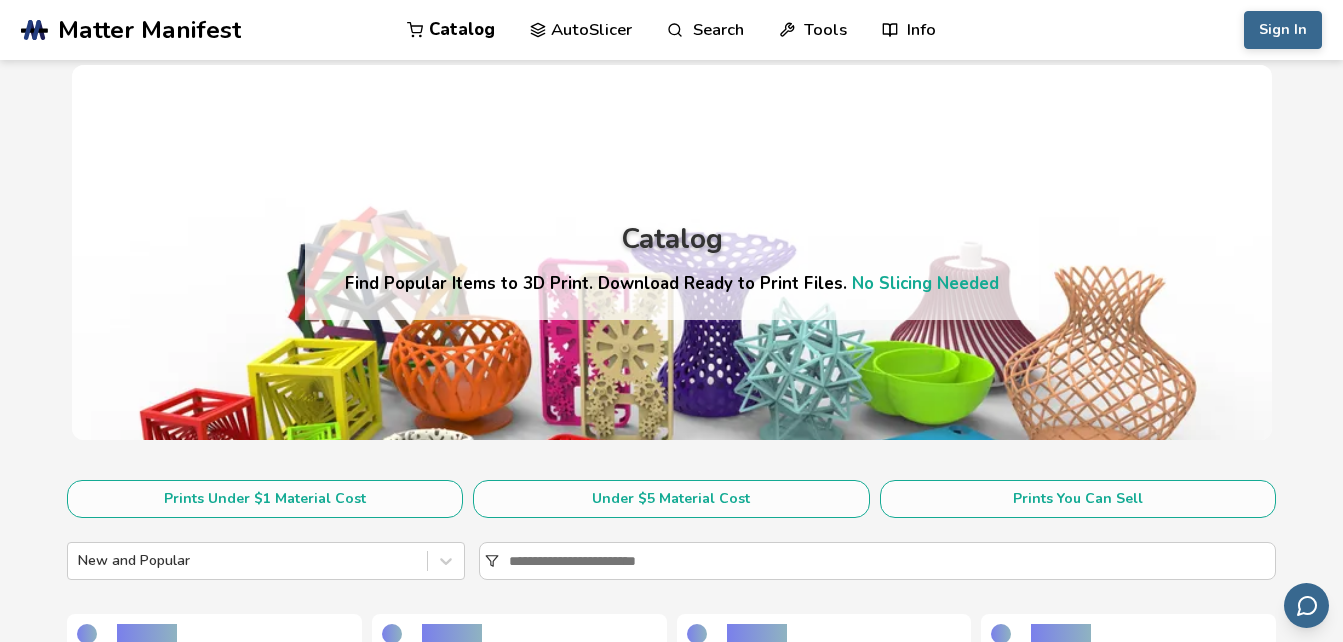 click on "Catalog   Find Popular Items to 3D Print. Download Ready to Print Files.   No Slicing Needed" at bounding box center (672, 252) 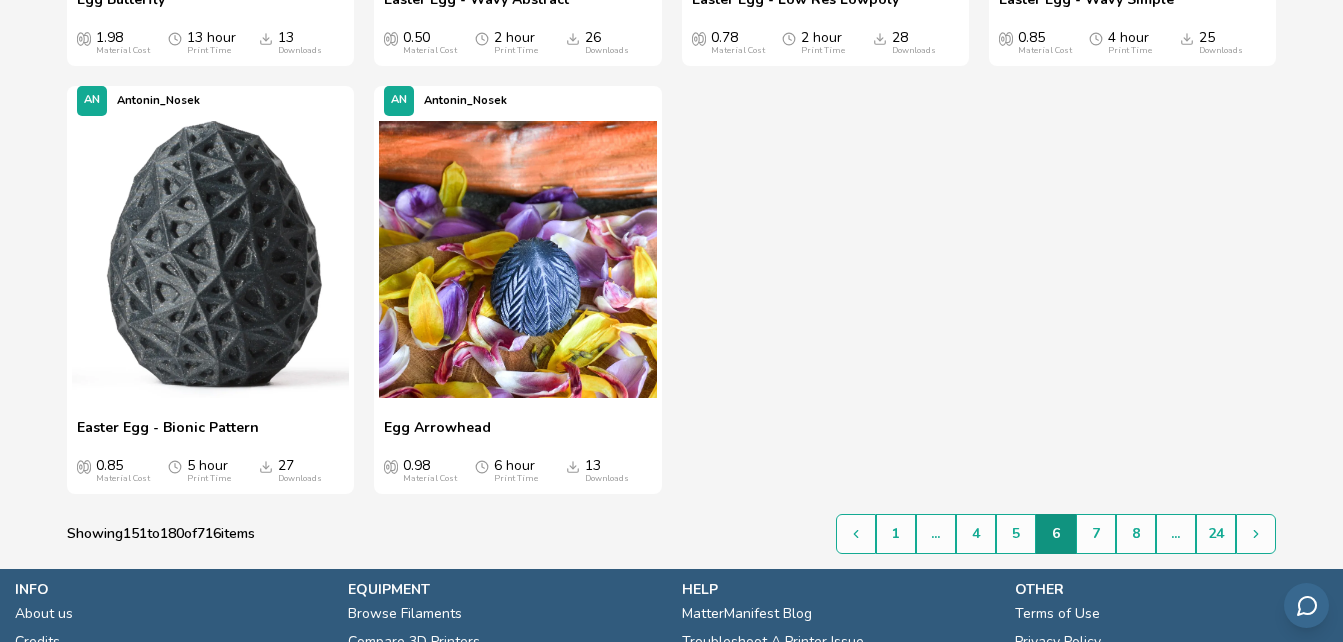 scroll, scrollTop: 3640, scrollLeft: 0, axis: vertical 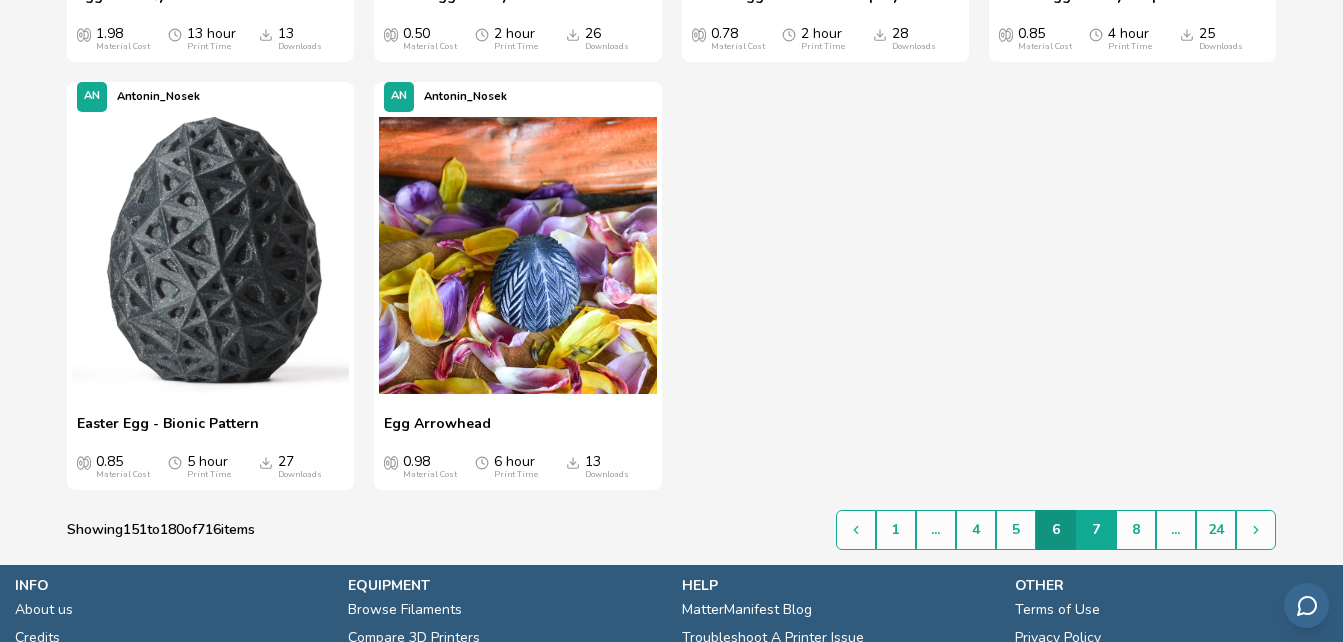click on "7" at bounding box center (1096, 530) 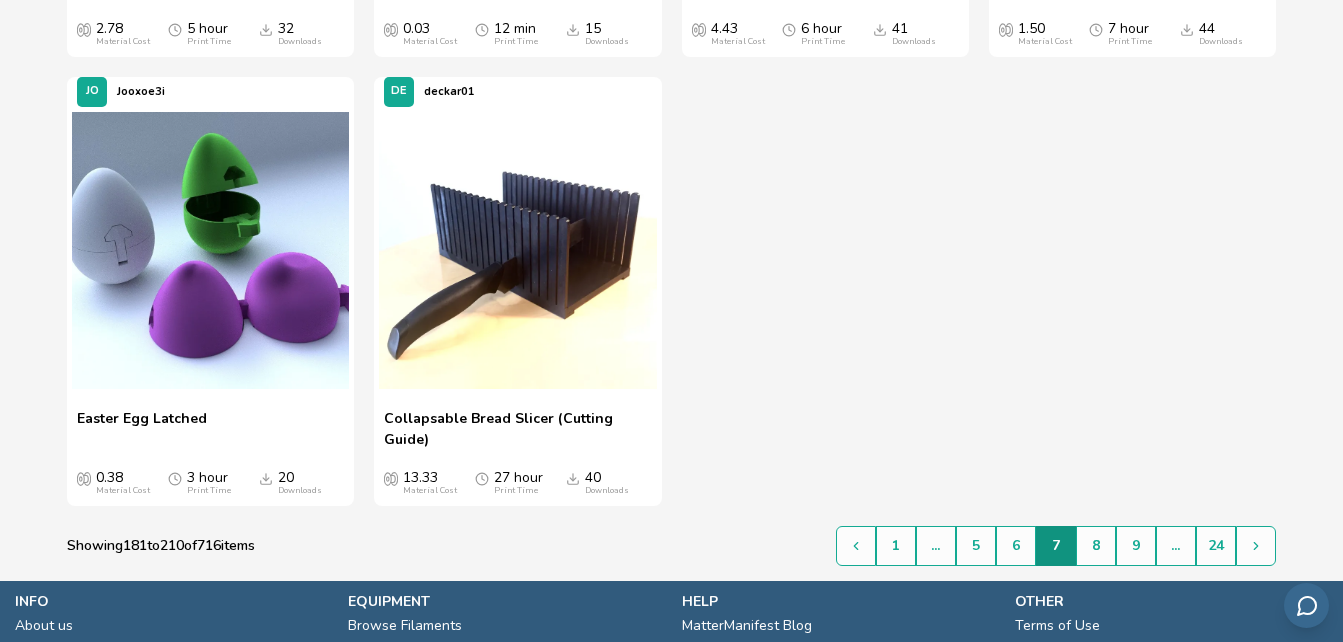scroll, scrollTop: 3667, scrollLeft: 0, axis: vertical 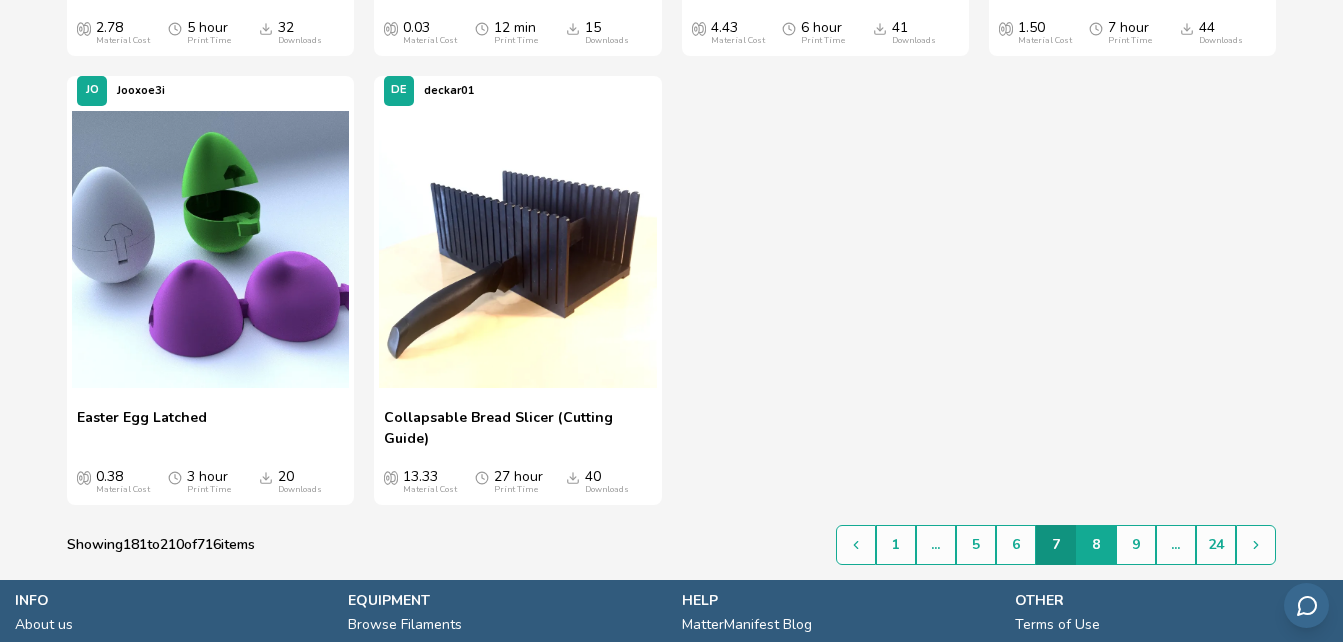 click on "8" at bounding box center [1096, 545] 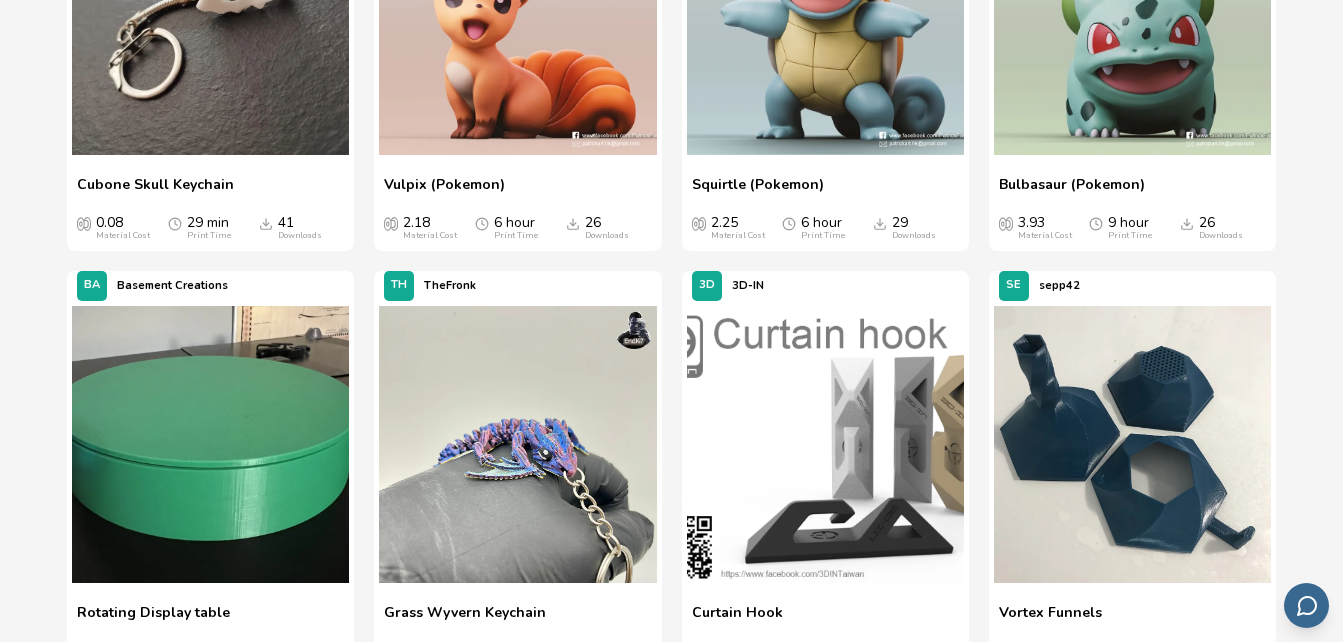scroll, scrollTop: 3042, scrollLeft: 0, axis: vertical 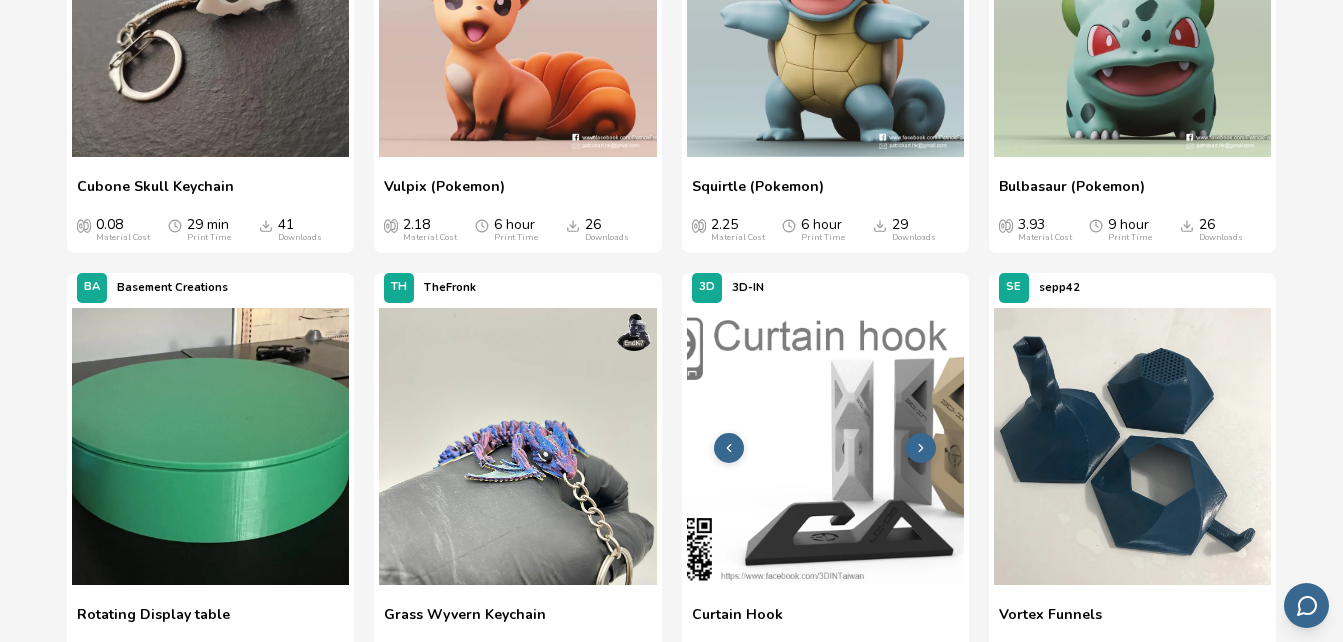click at bounding box center (825, 446) 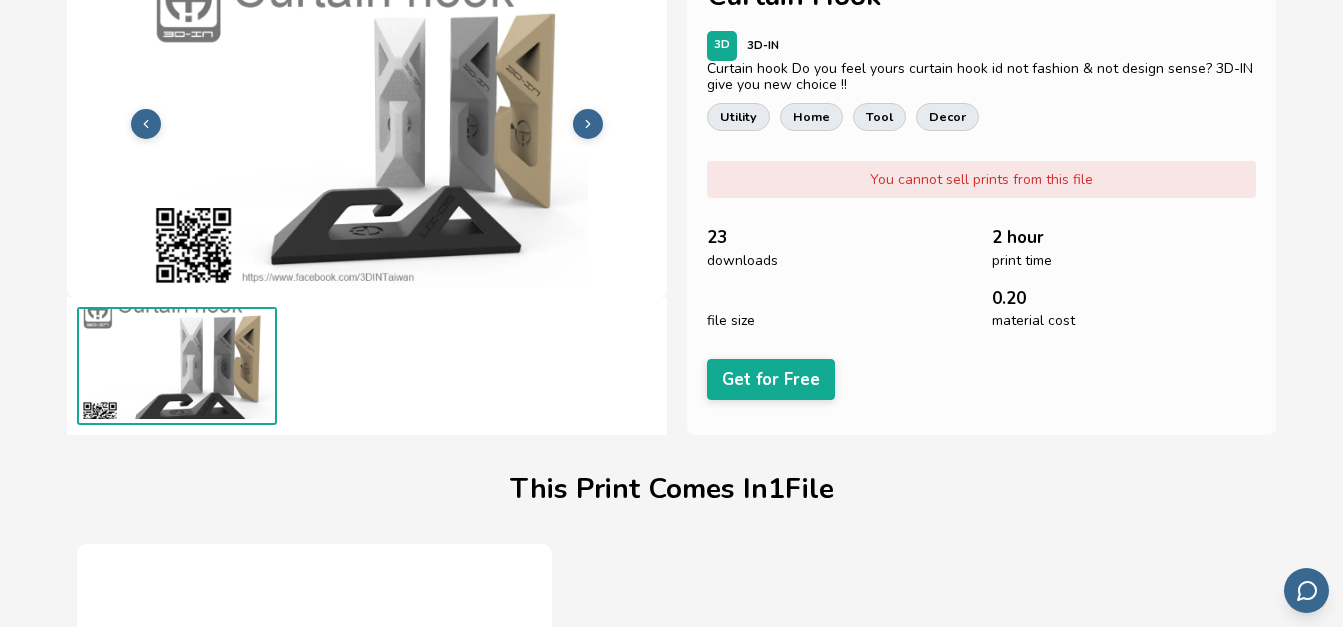 scroll, scrollTop: 306, scrollLeft: 0, axis: vertical 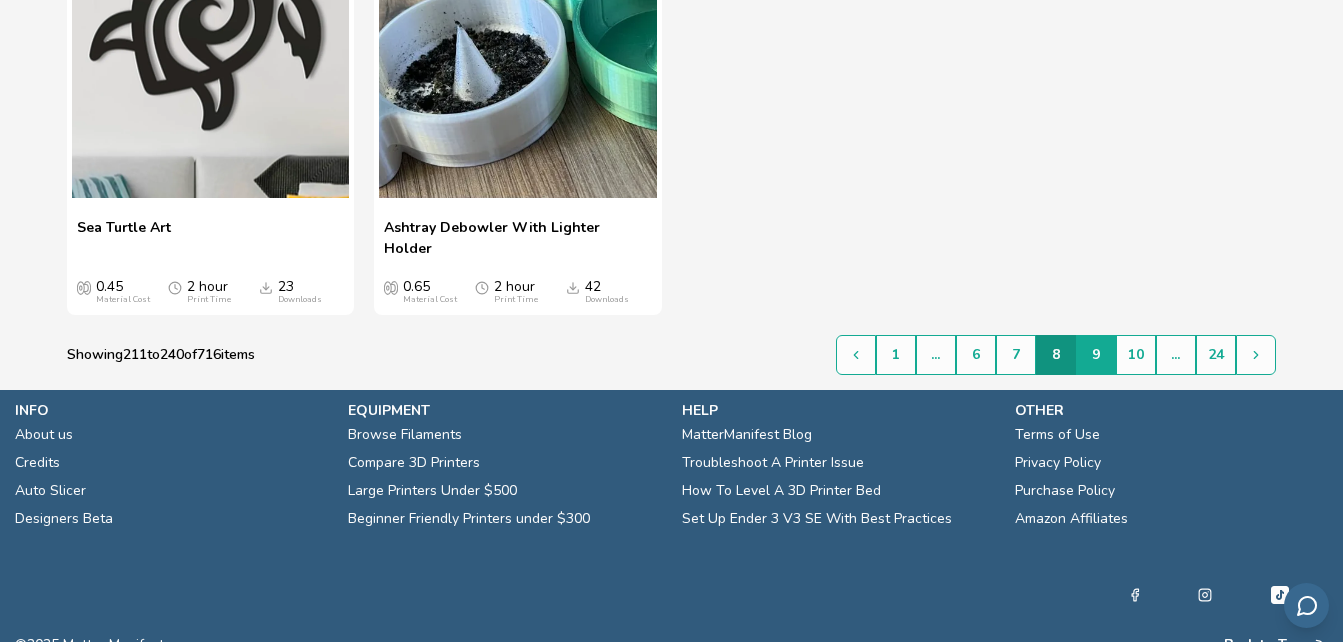click on "9" at bounding box center (1096, 355) 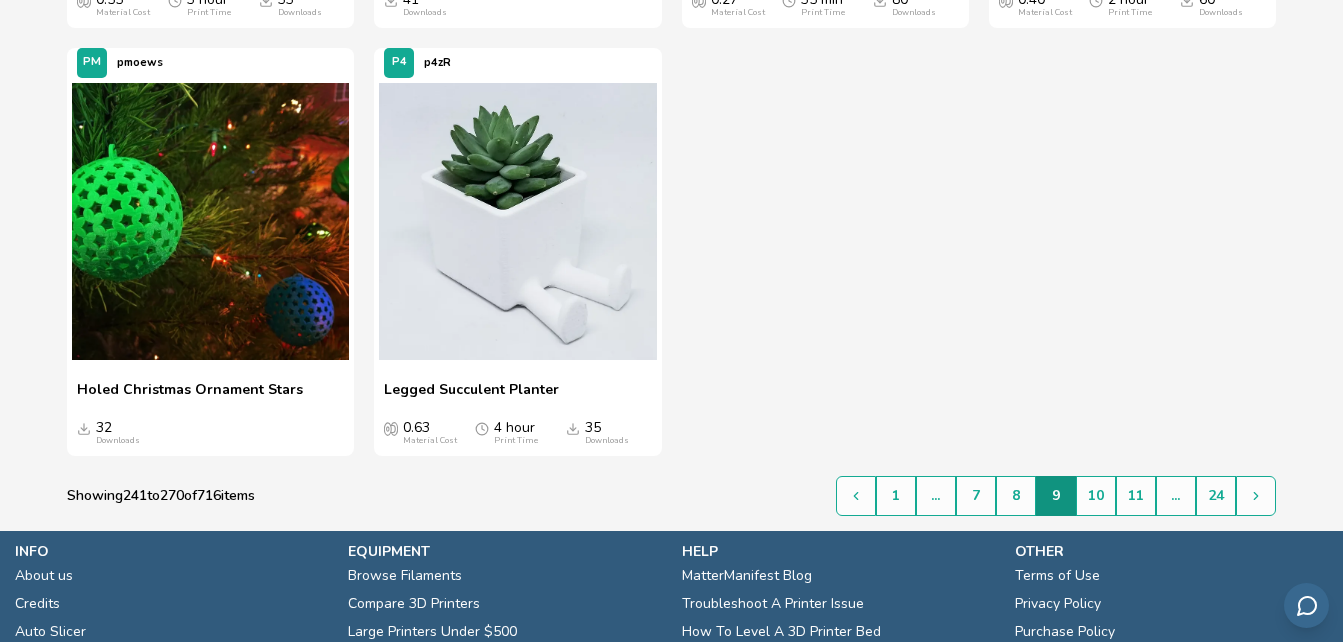 scroll, scrollTop: 3674, scrollLeft: 0, axis: vertical 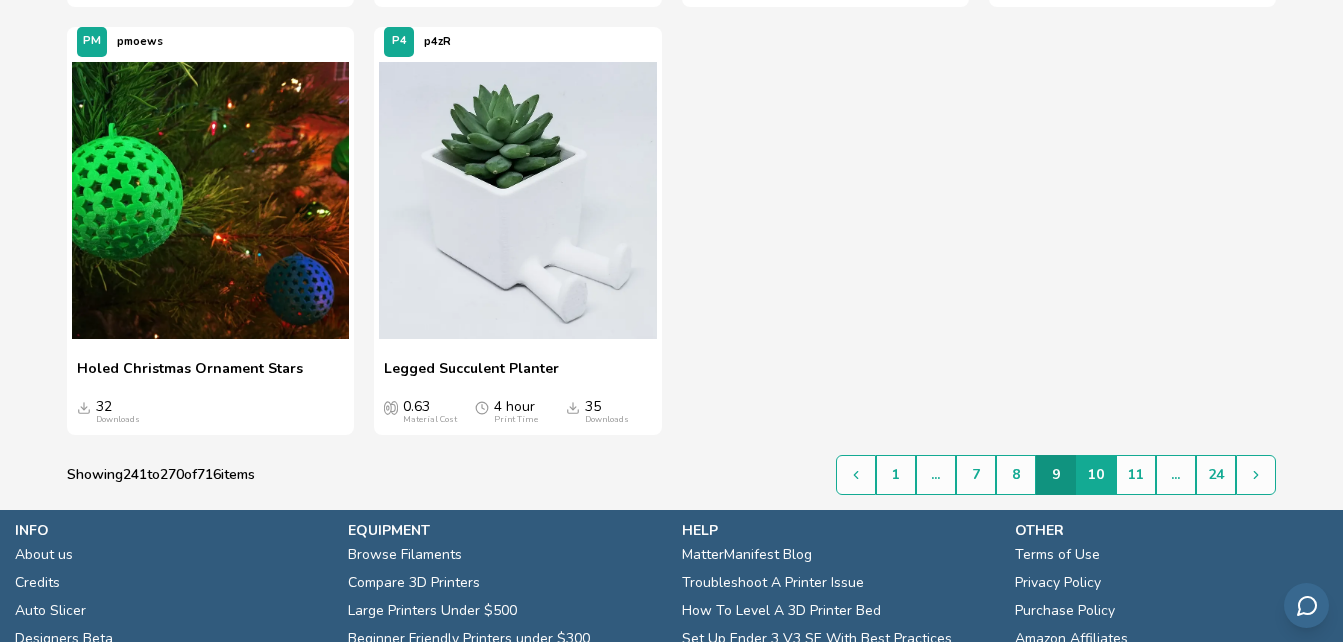 click on "10" at bounding box center [1096, 475] 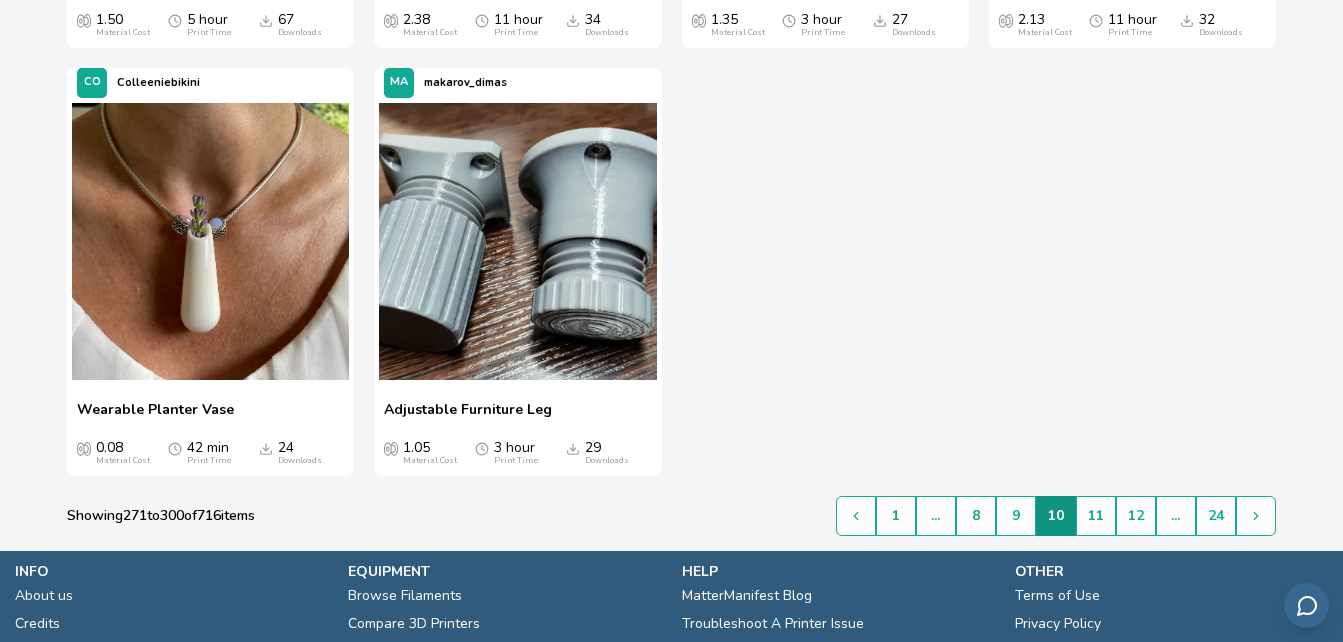 scroll, scrollTop: 3662, scrollLeft: 0, axis: vertical 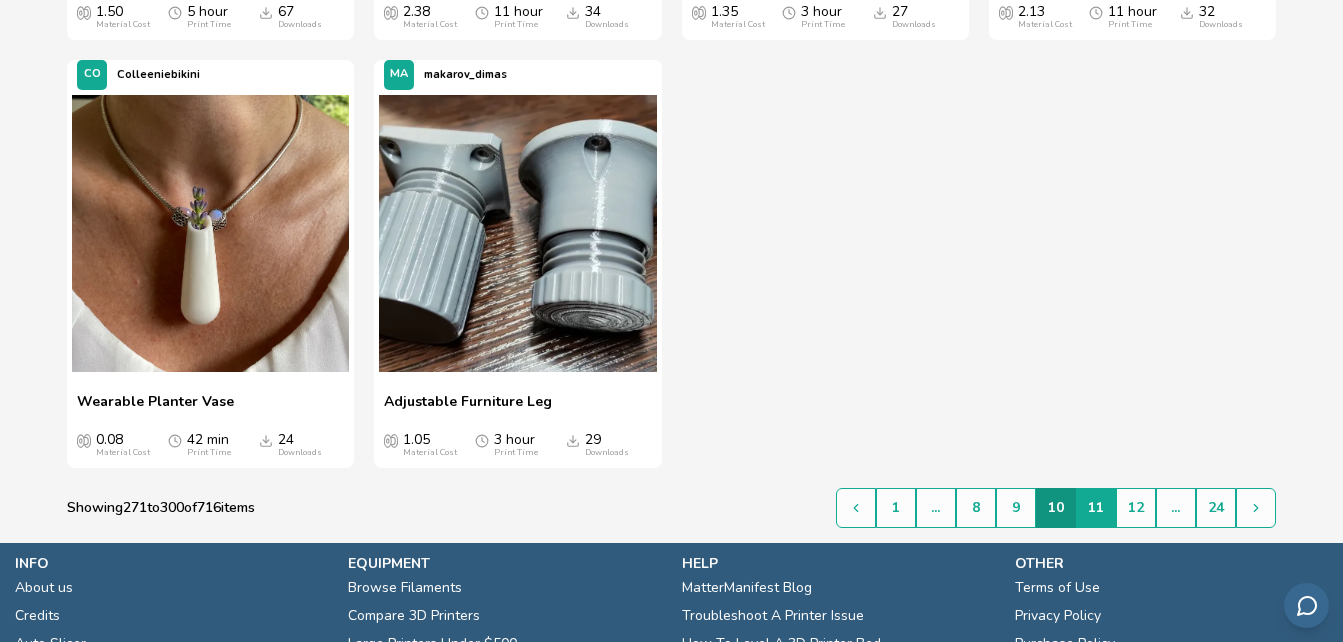 click on "11" at bounding box center (1096, 508) 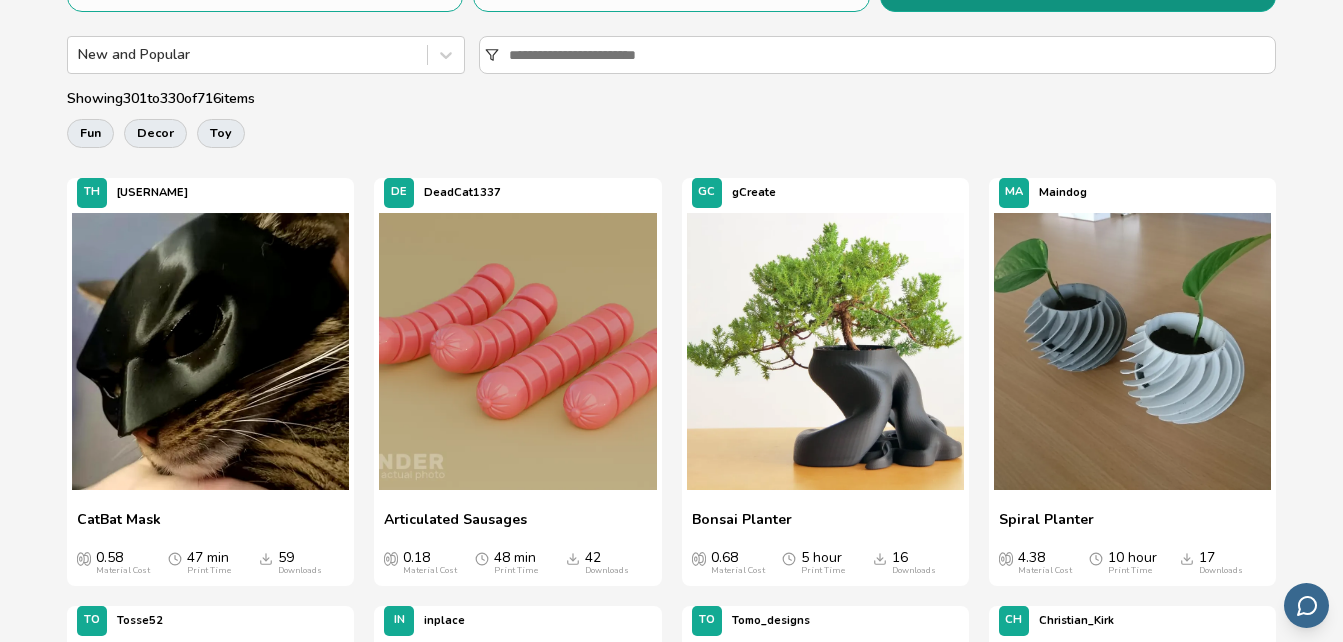 scroll, scrollTop: 507, scrollLeft: 0, axis: vertical 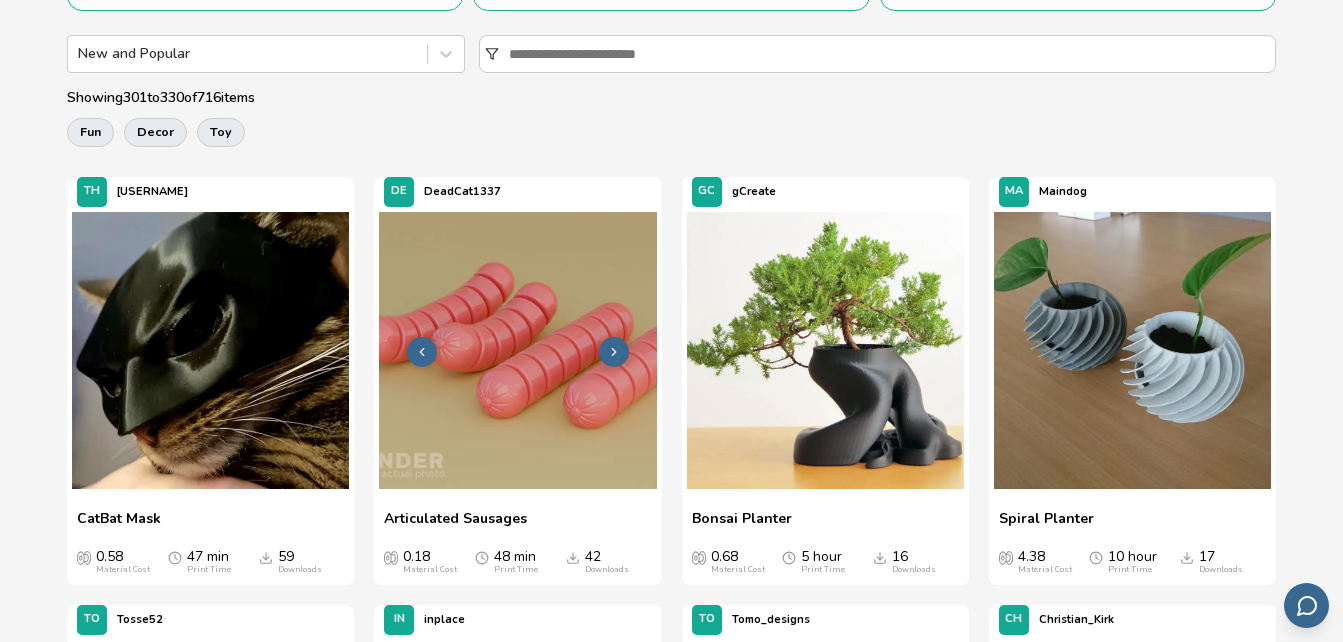 click at bounding box center [517, 350] 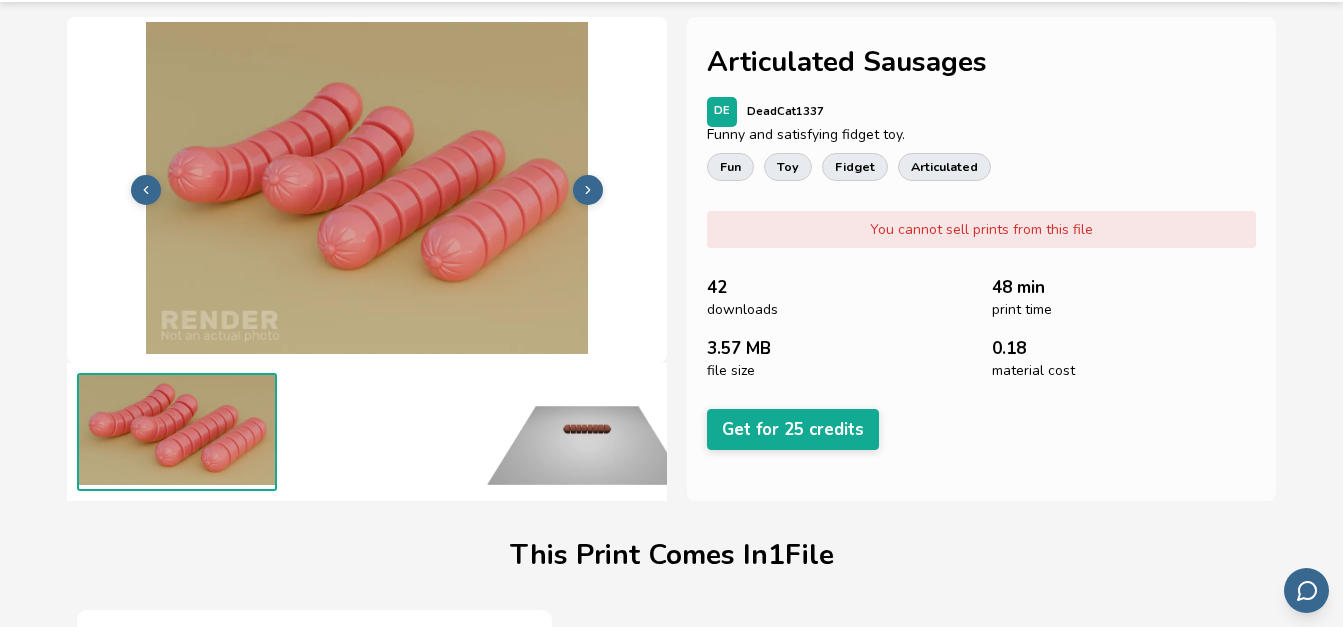 scroll, scrollTop: 40, scrollLeft: 0, axis: vertical 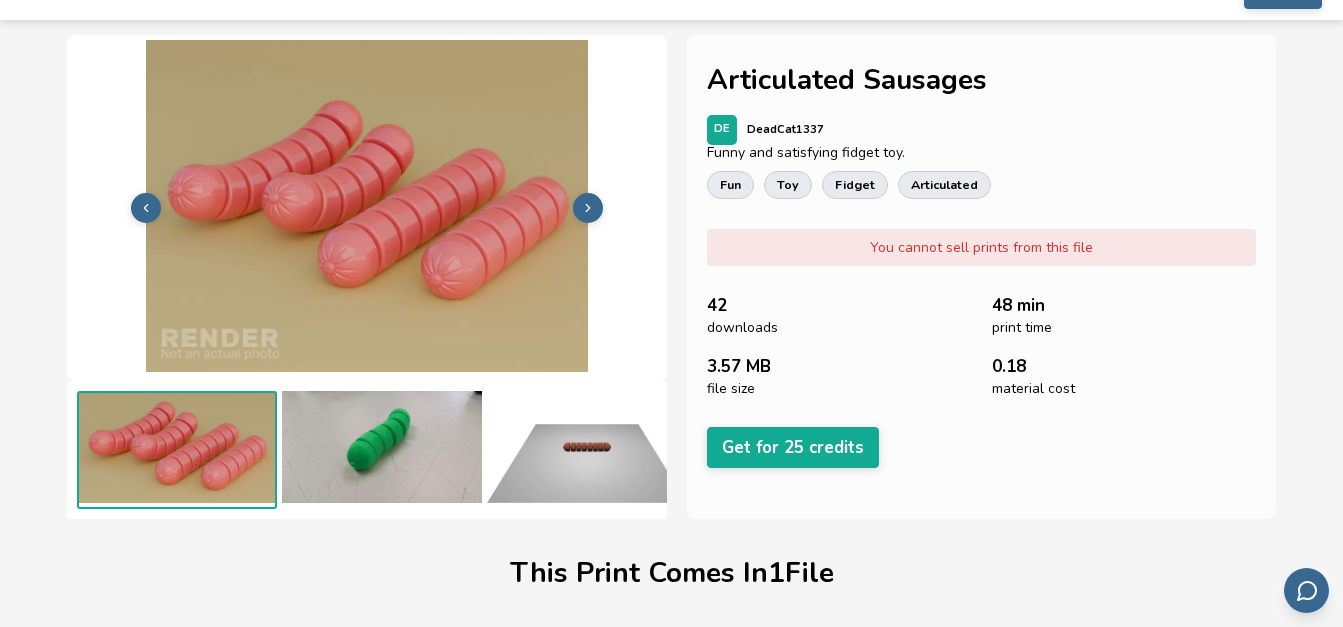 click at bounding box center [382, 447] 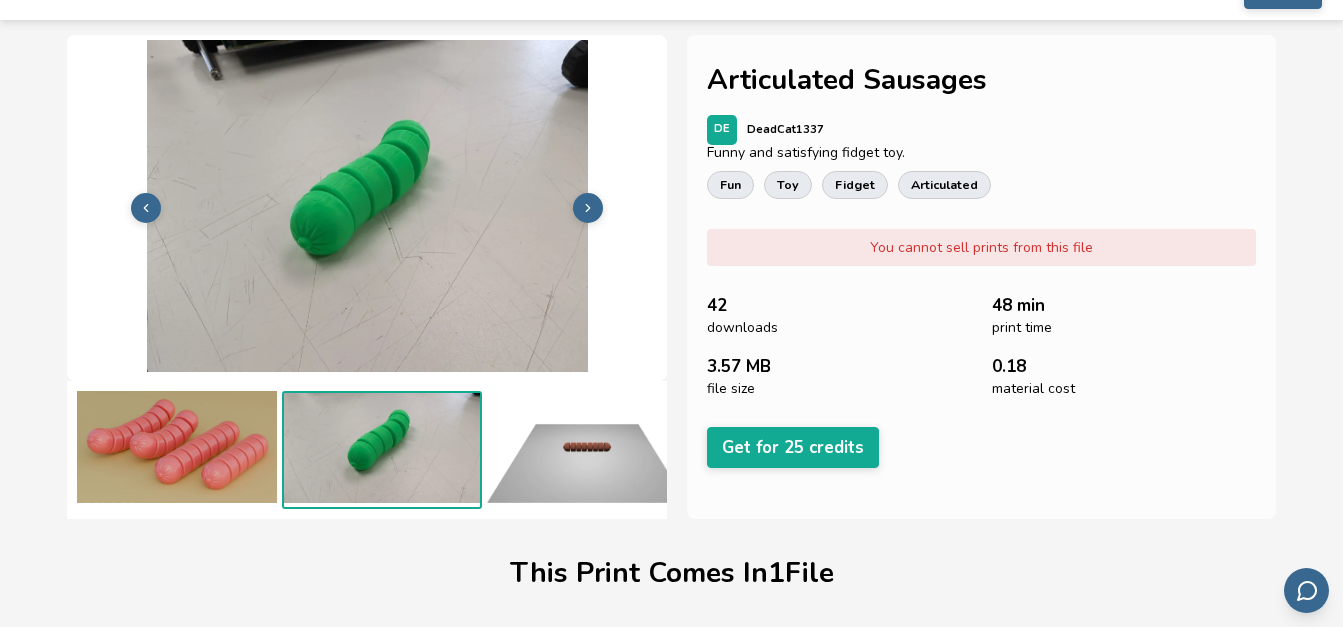 scroll, scrollTop: 0, scrollLeft: 15, axis: horizontal 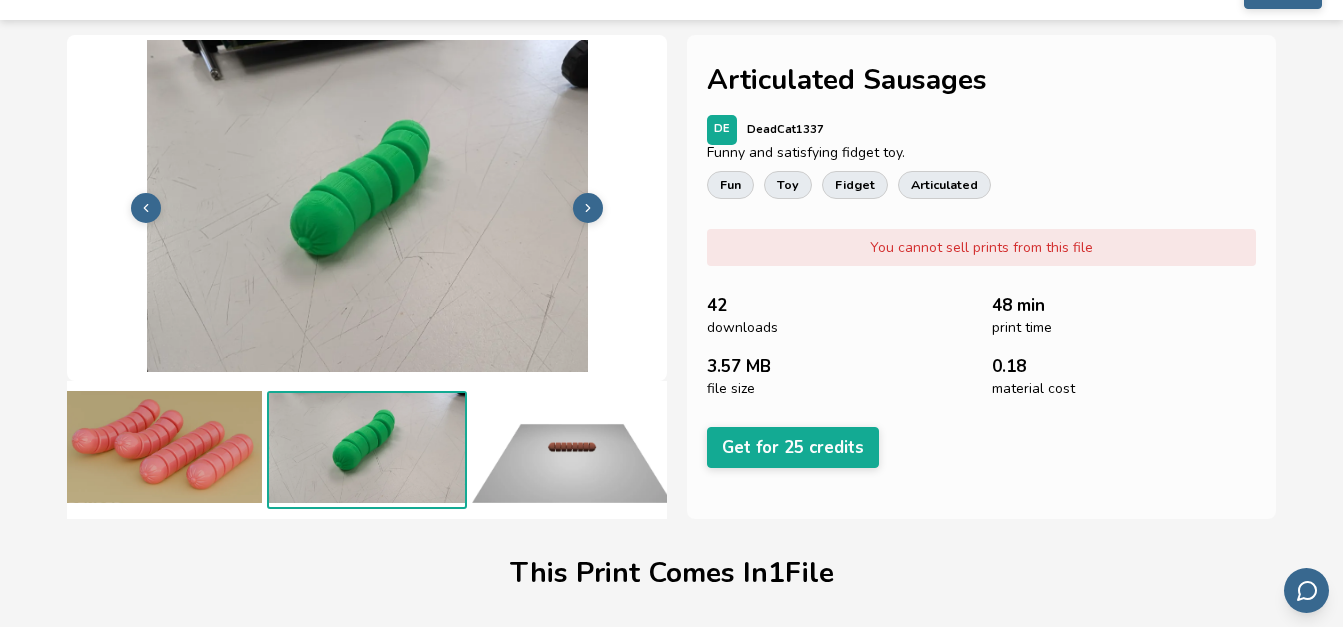 click at bounding box center [572, 447] 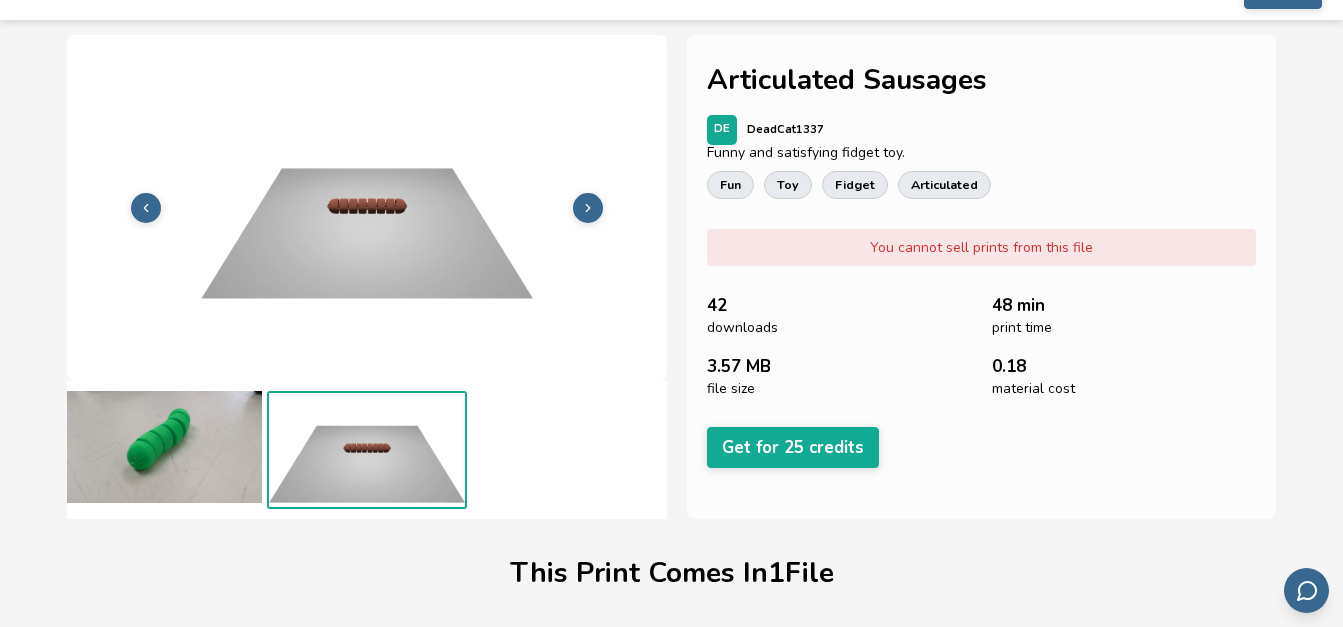 scroll, scrollTop: 0, scrollLeft: 0, axis: both 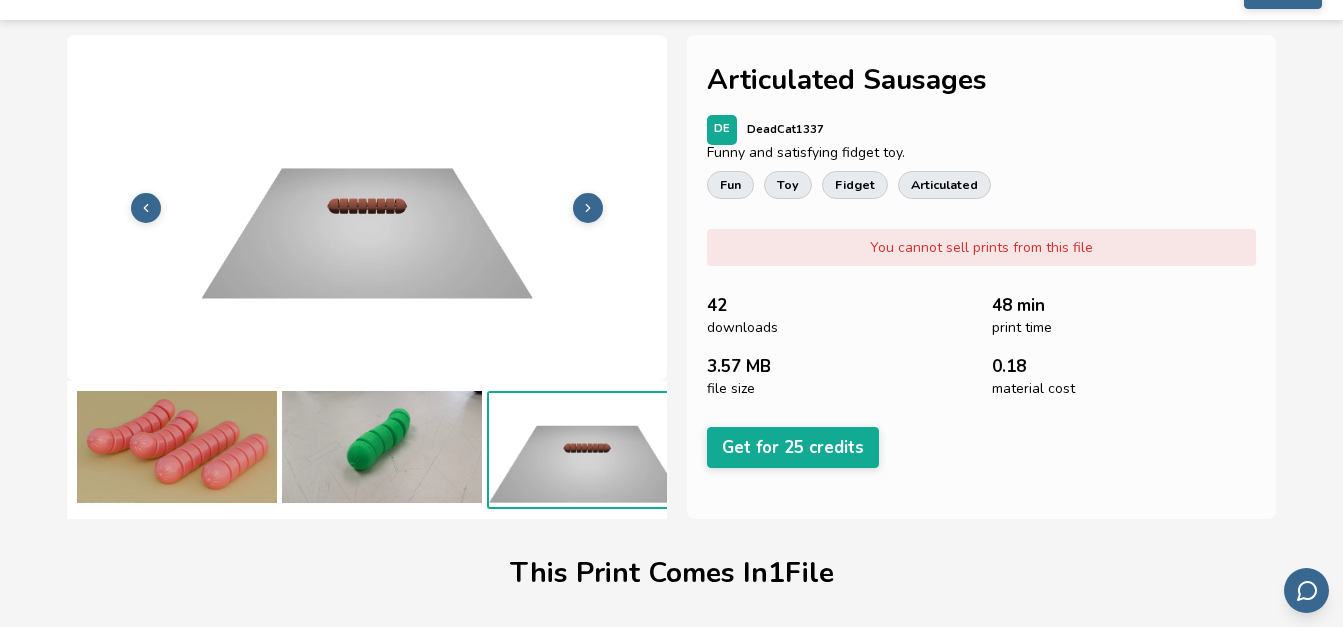 click at bounding box center [177, 447] 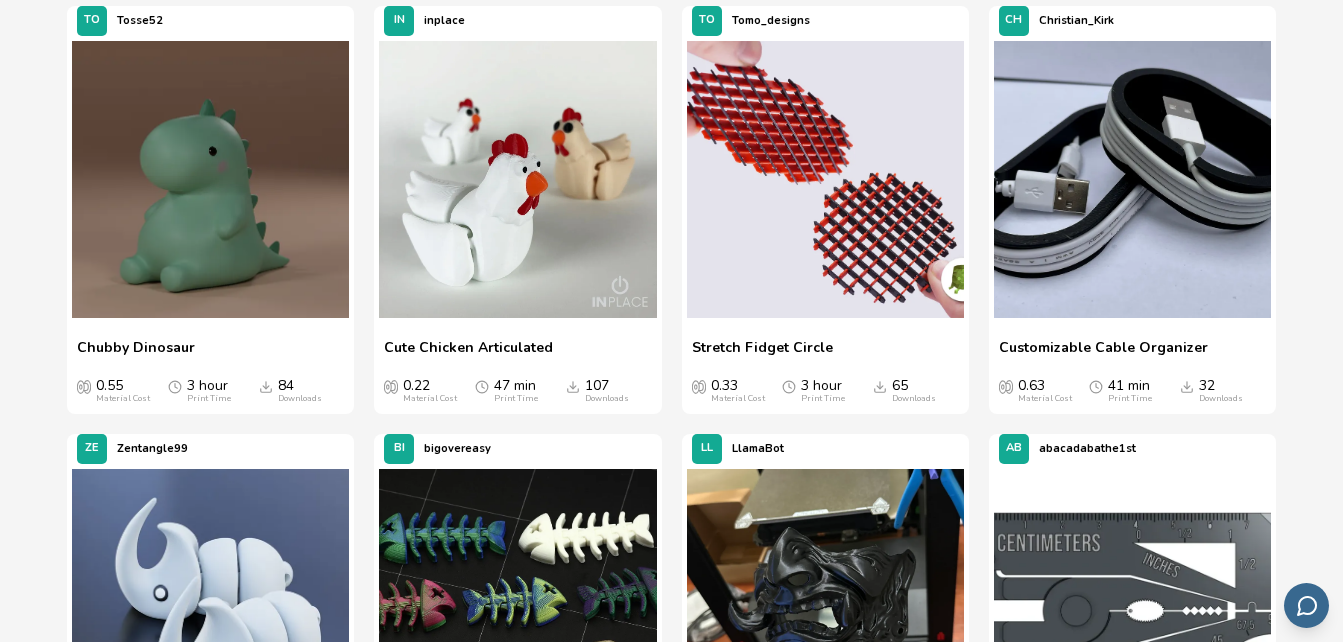 scroll, scrollTop: 1097, scrollLeft: 0, axis: vertical 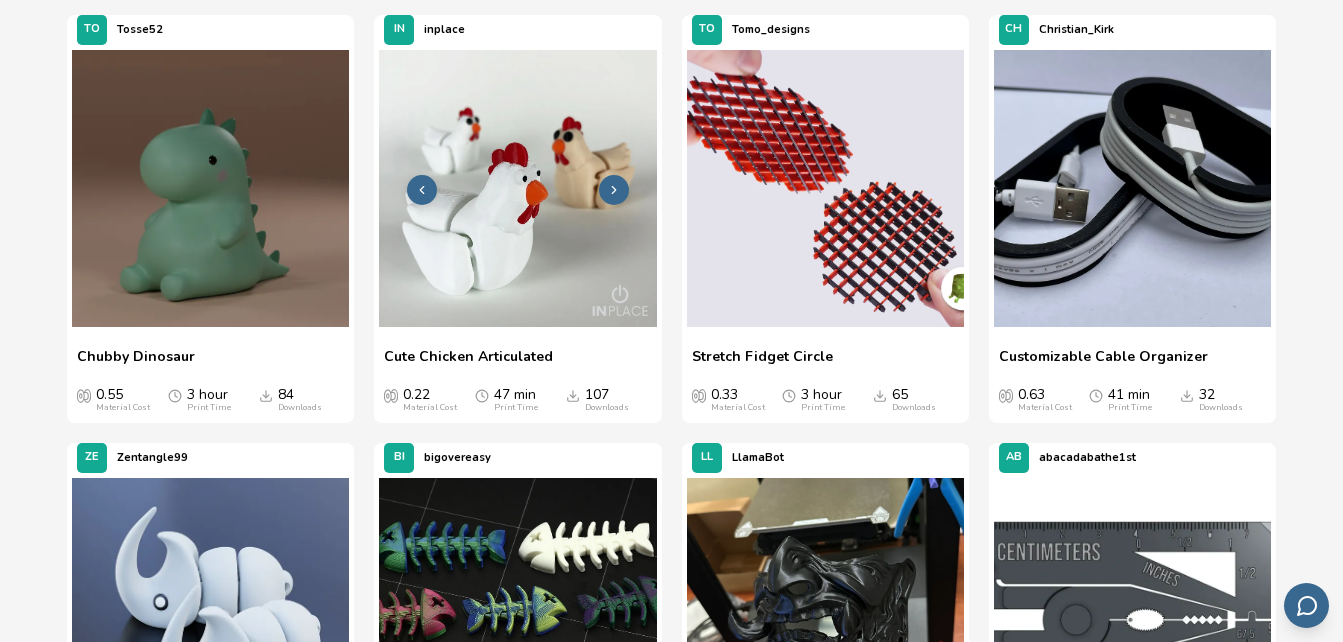 click at bounding box center [517, 188] 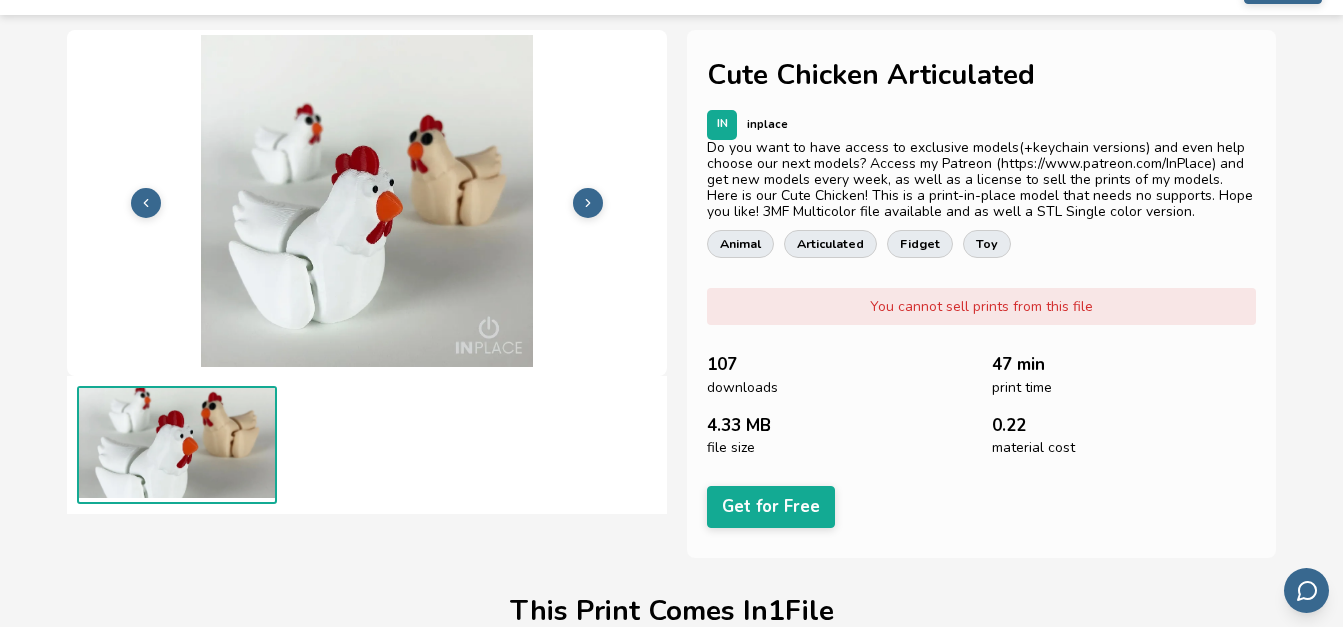 scroll, scrollTop: 44, scrollLeft: 0, axis: vertical 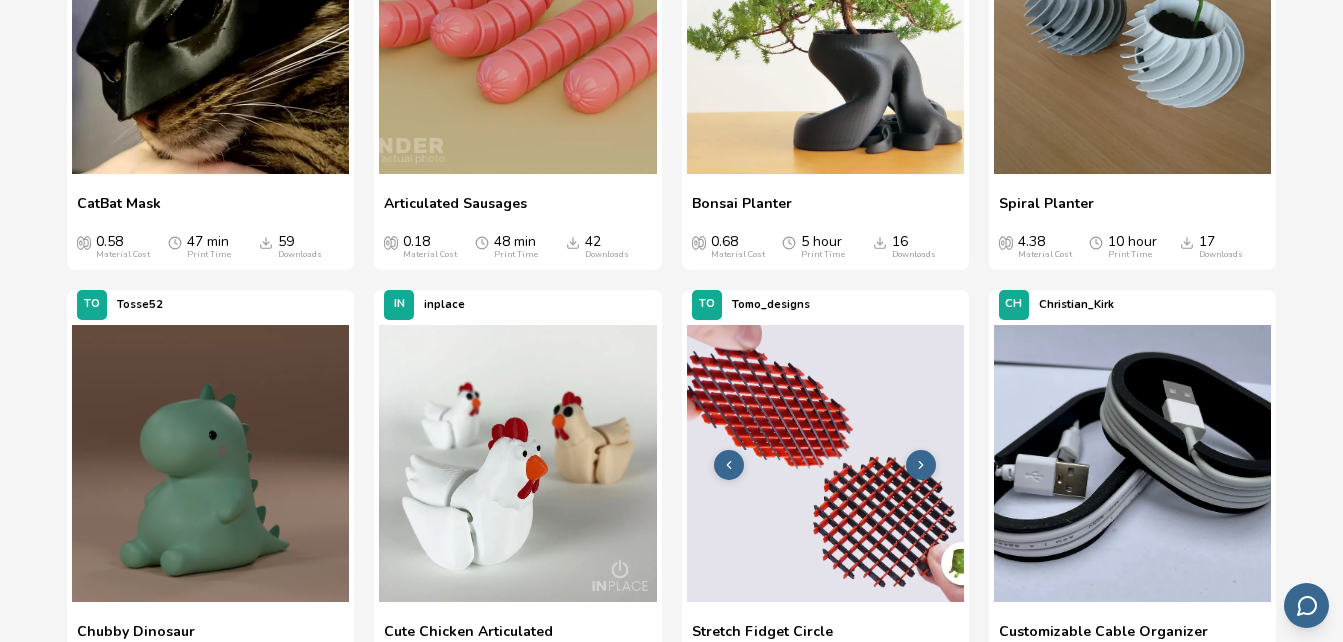 click at bounding box center [825, 463] 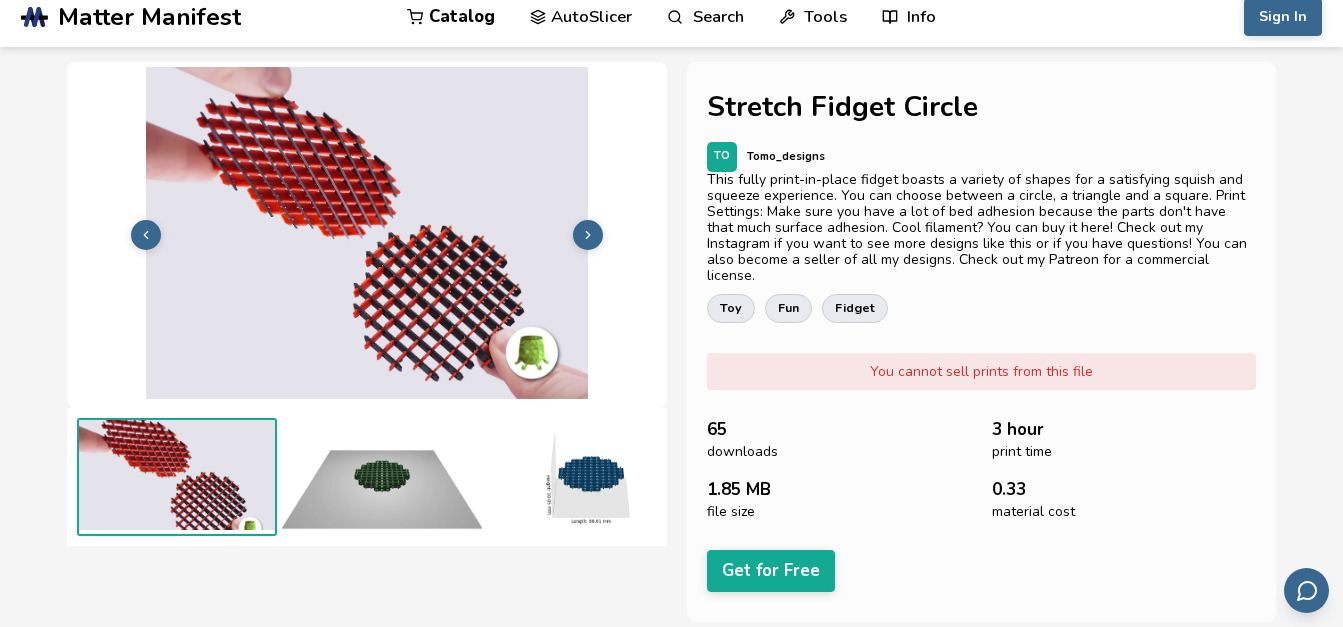 scroll, scrollTop: 0, scrollLeft: 0, axis: both 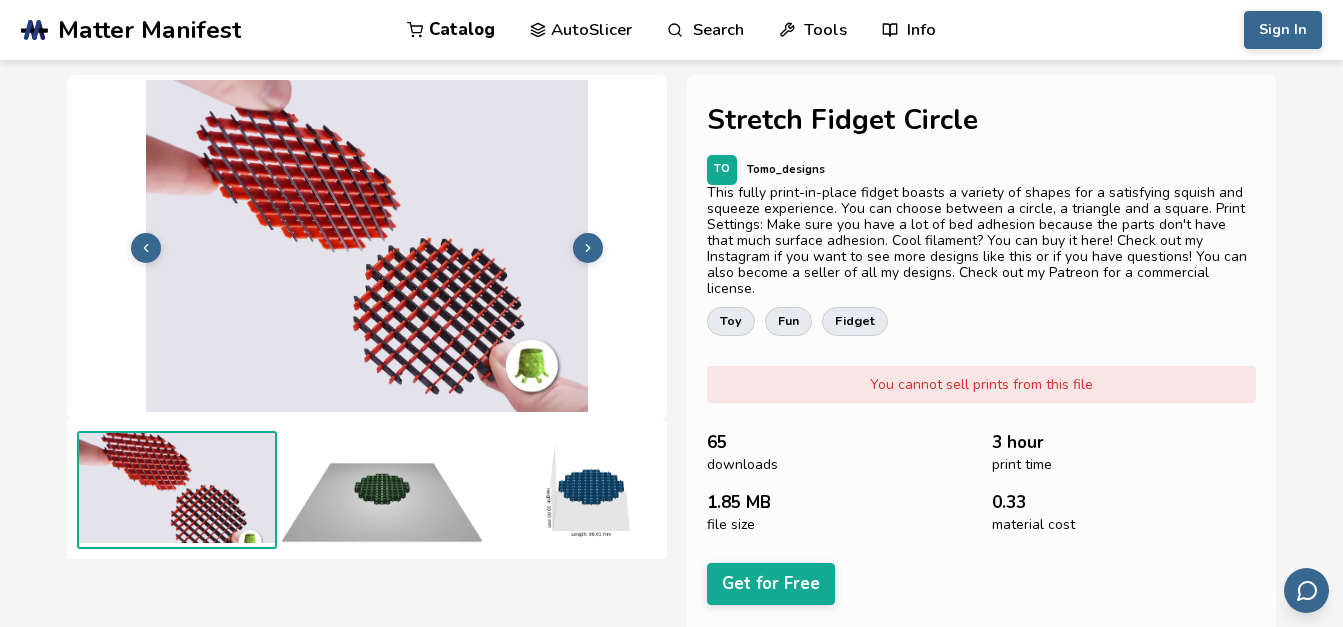 click at bounding box center (588, 248) 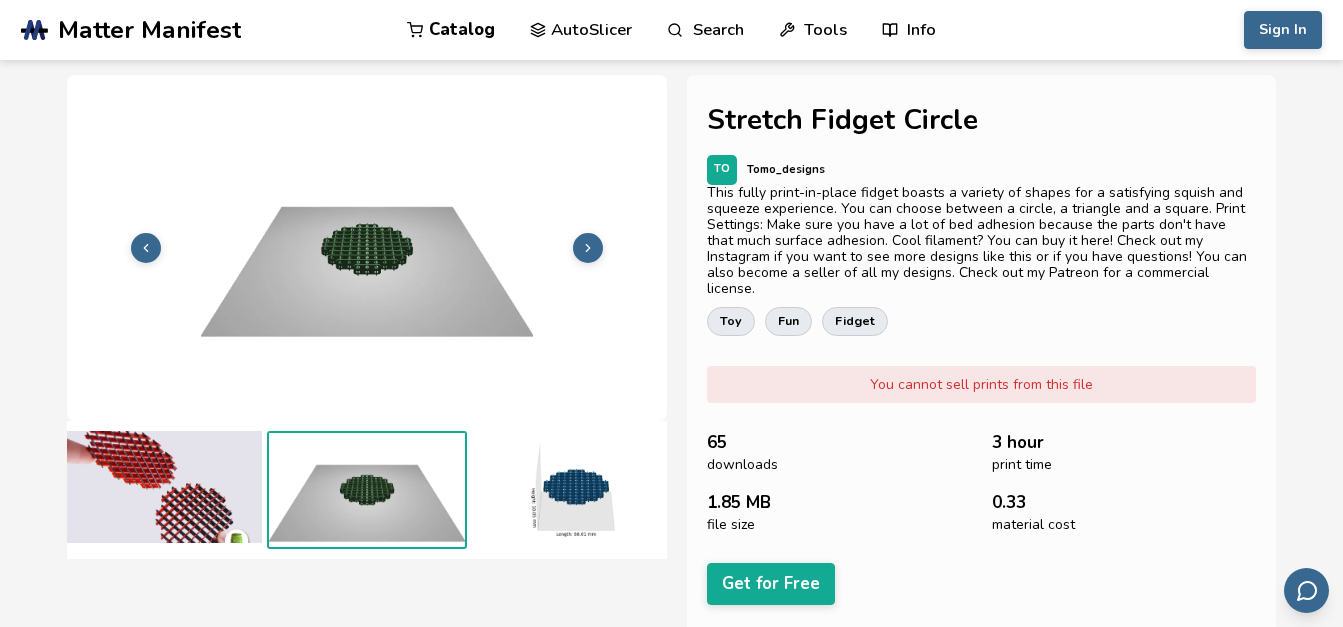 click at bounding box center (588, 248) 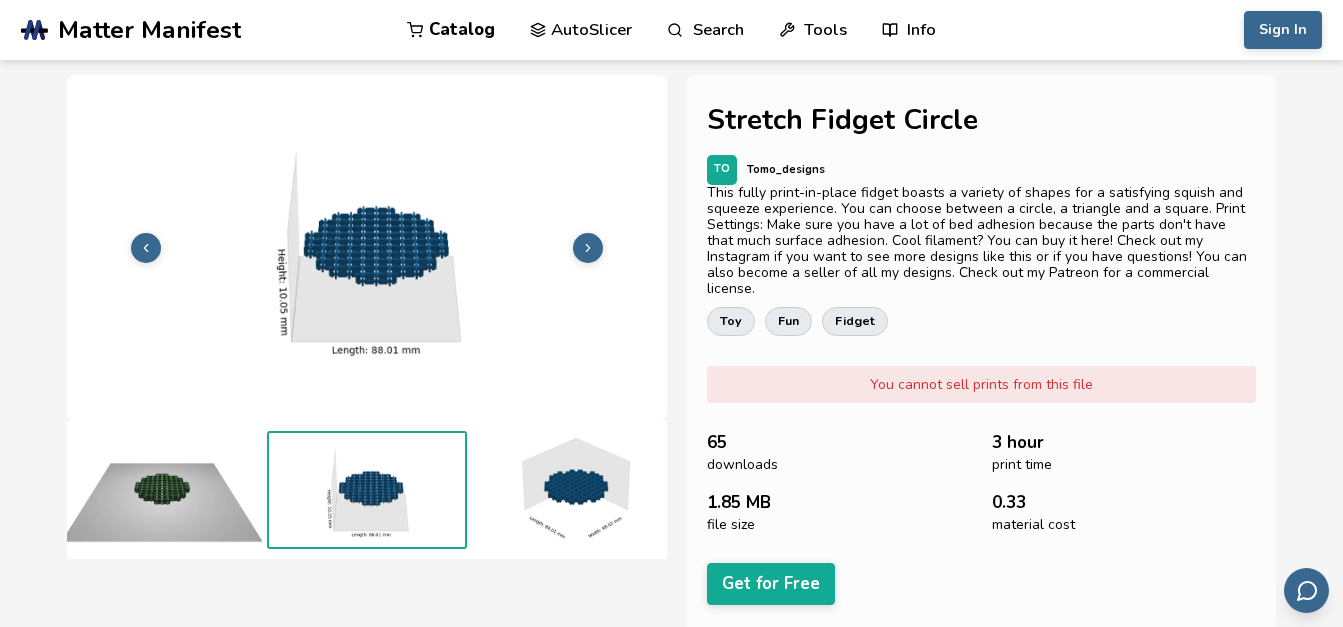 click at bounding box center (588, 248) 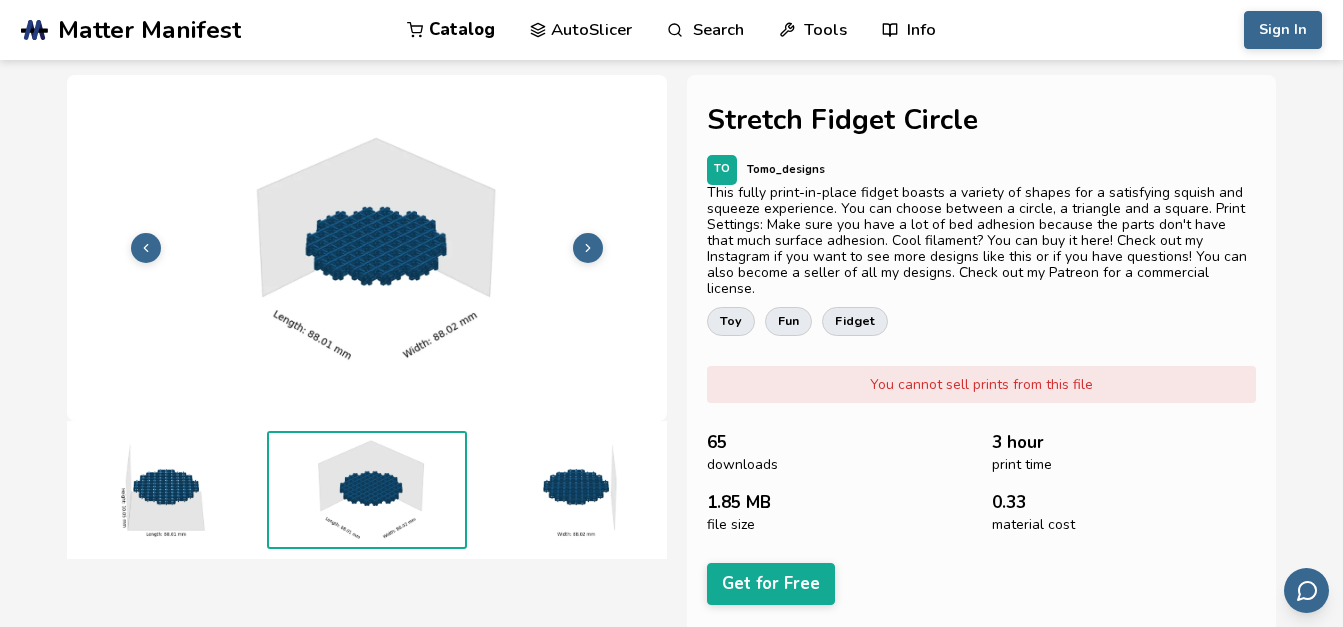 click at bounding box center [588, 248] 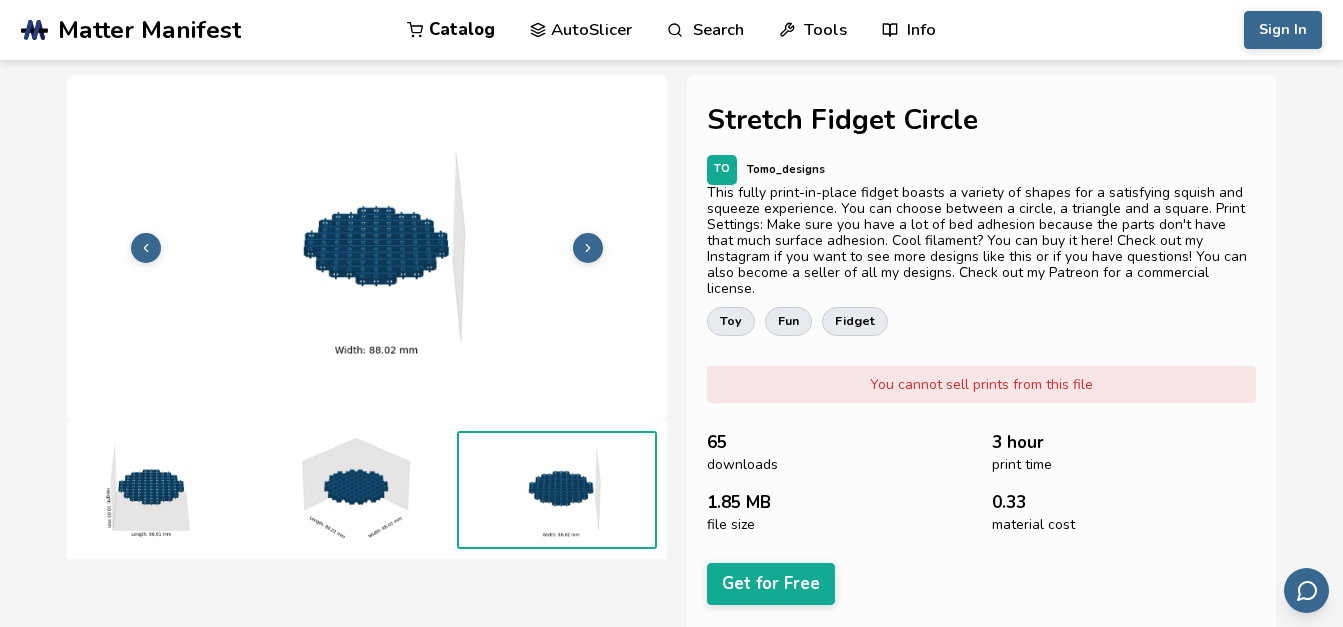 click at bounding box center [588, 248] 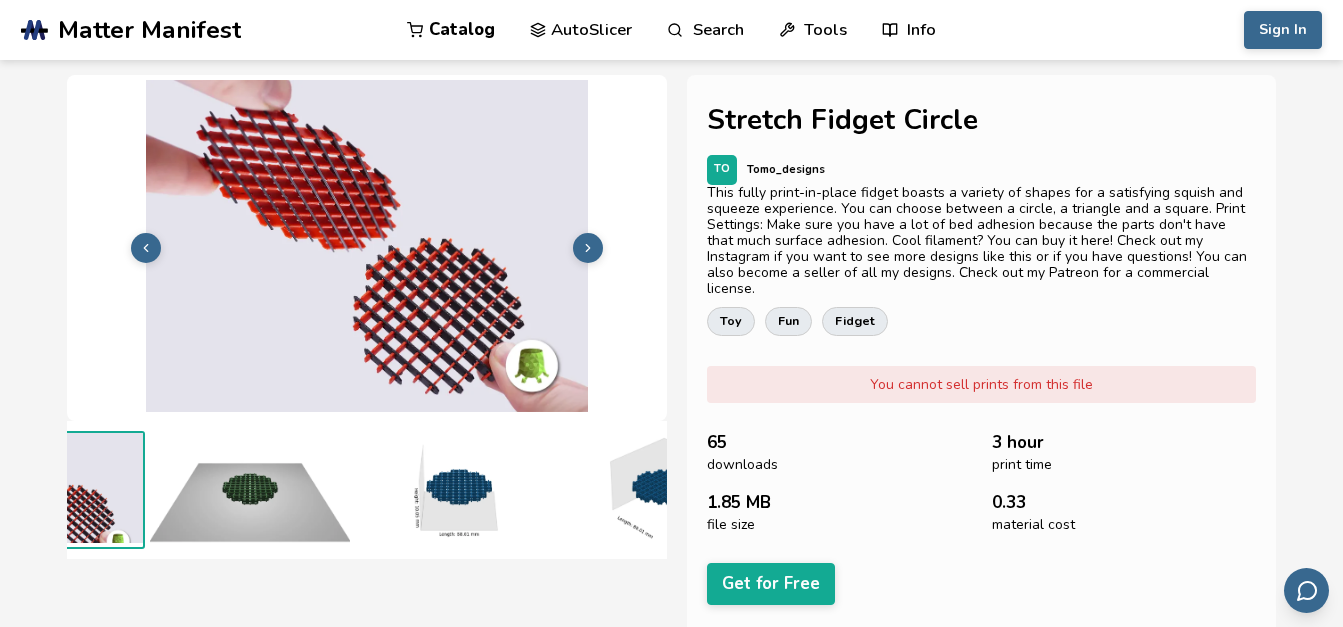 scroll, scrollTop: 0, scrollLeft: 0, axis: both 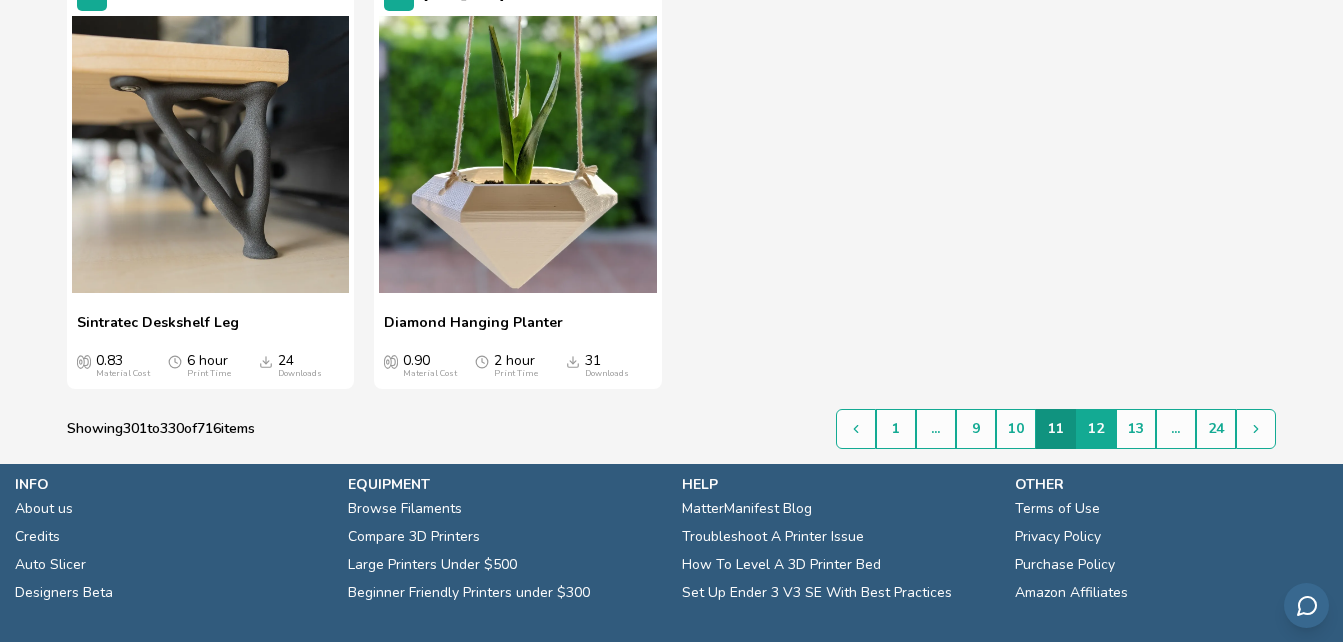 click on "12" at bounding box center [1096, 429] 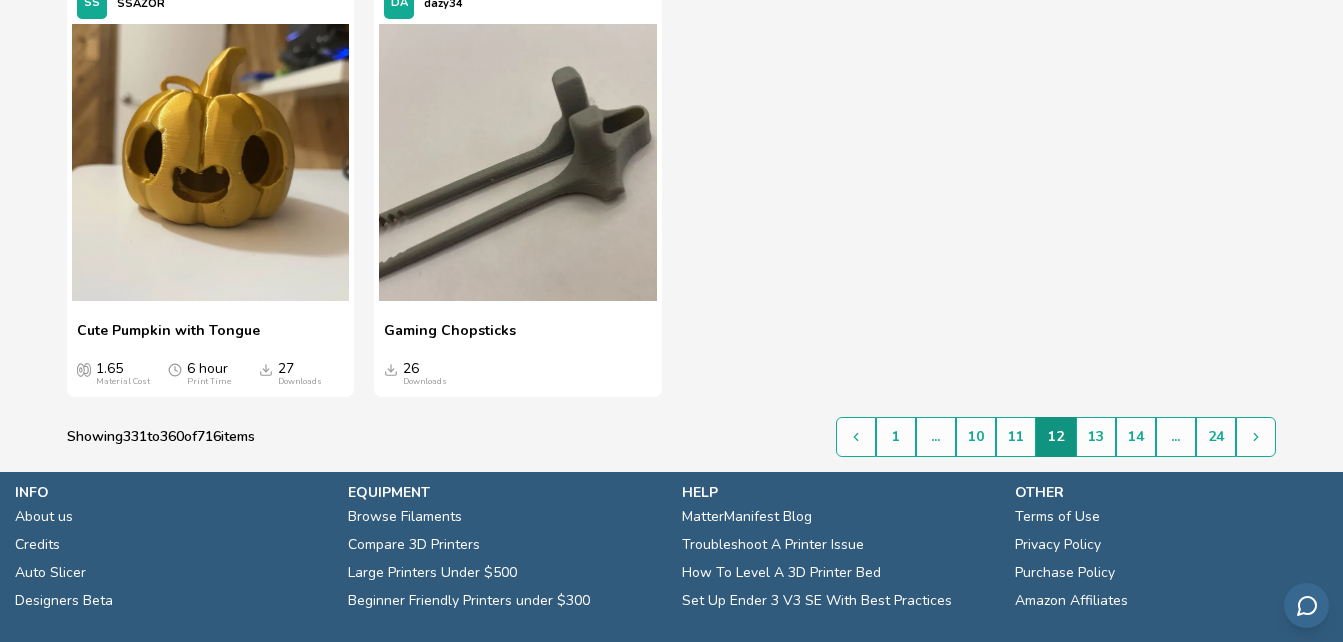 scroll, scrollTop: 3692, scrollLeft: 0, axis: vertical 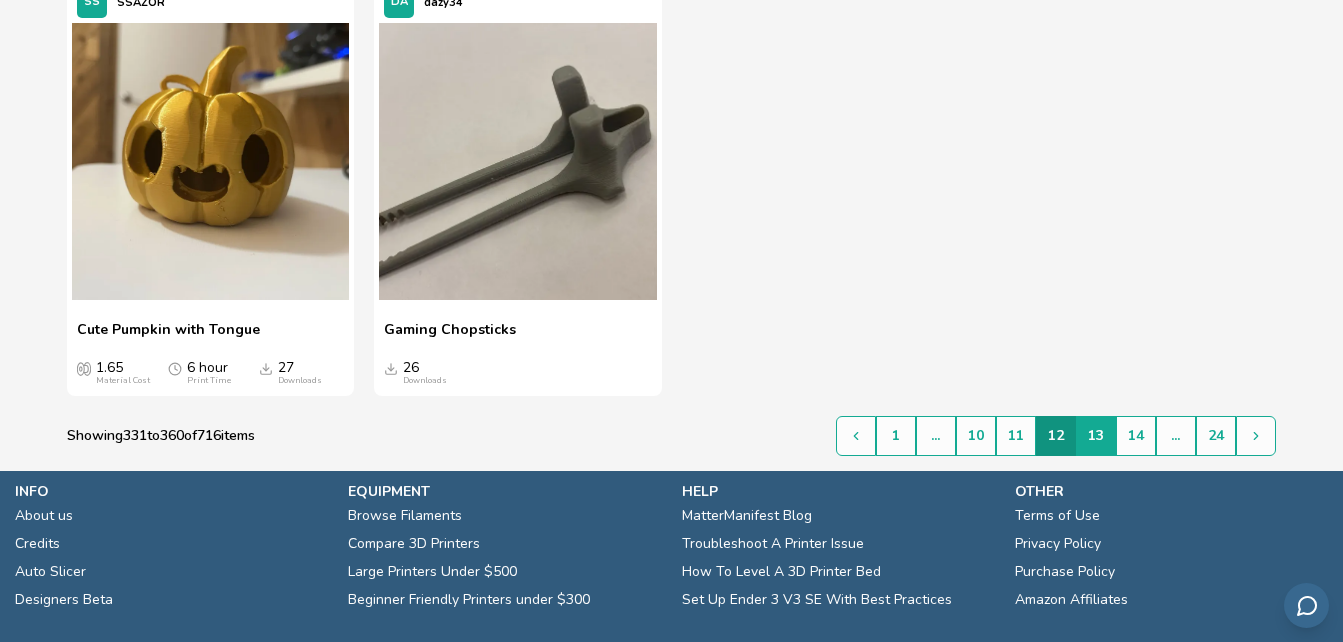 click on "13" at bounding box center [1096, 436] 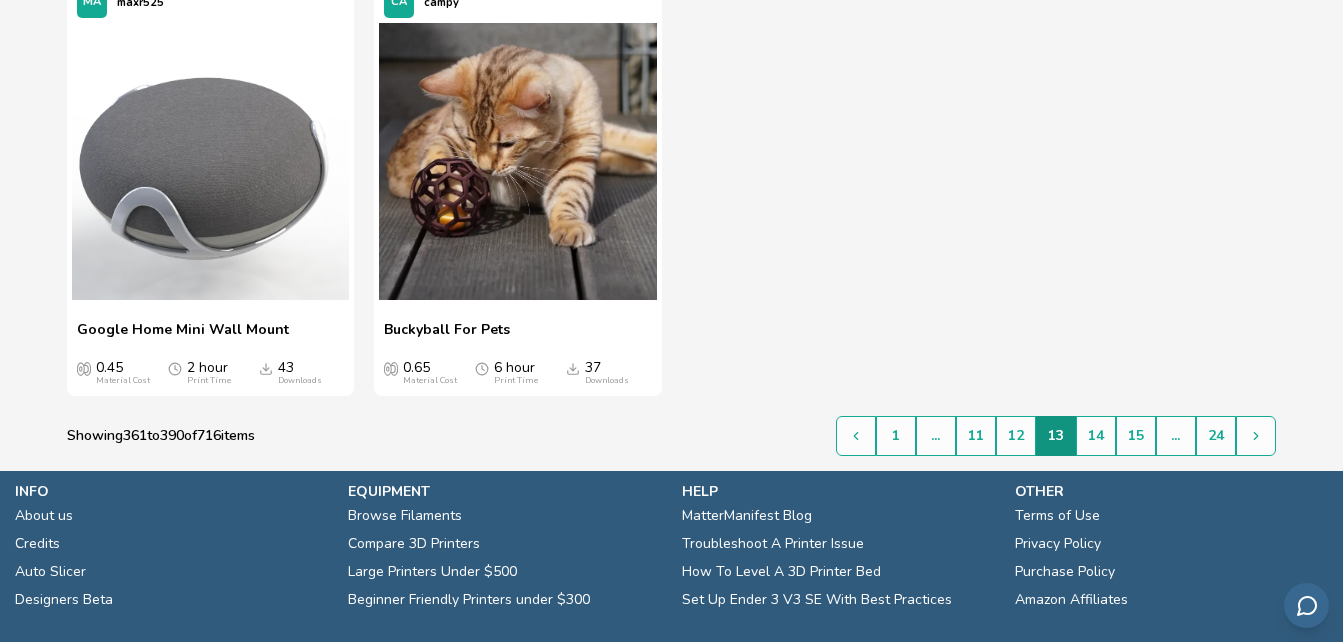 scroll, scrollTop: 3714, scrollLeft: 0, axis: vertical 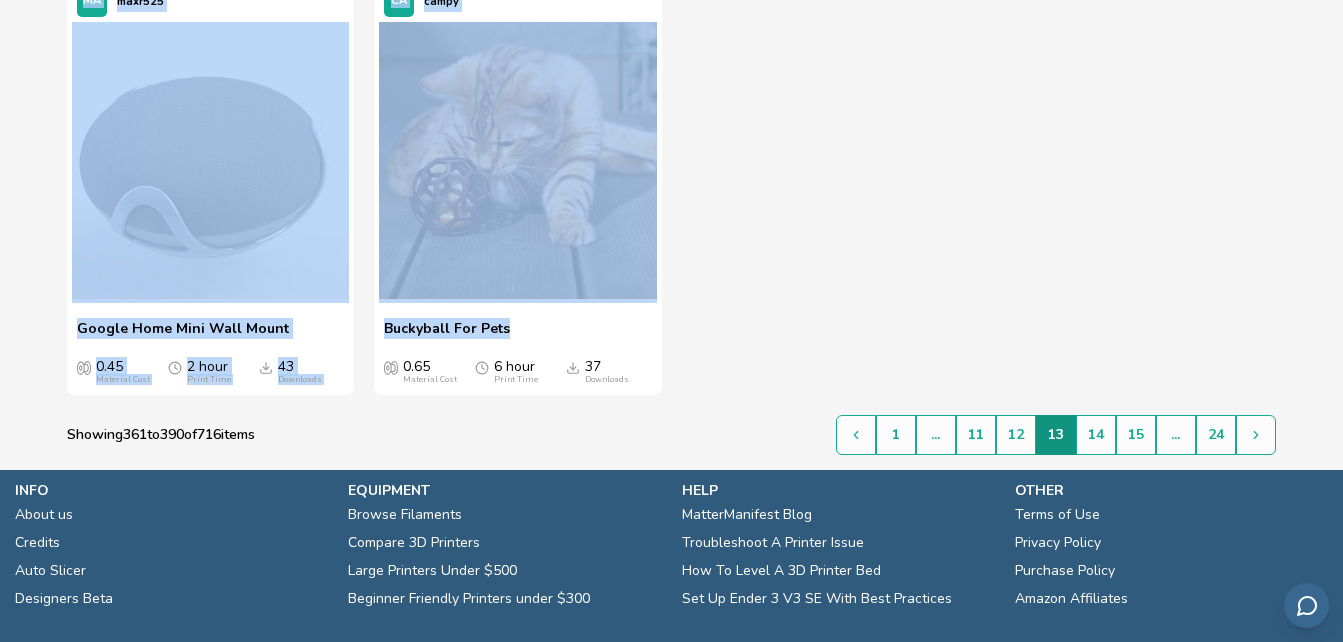 drag, startPoint x: 1122, startPoint y: 301, endPoint x: 998, endPoint y: 320, distance: 125.4472 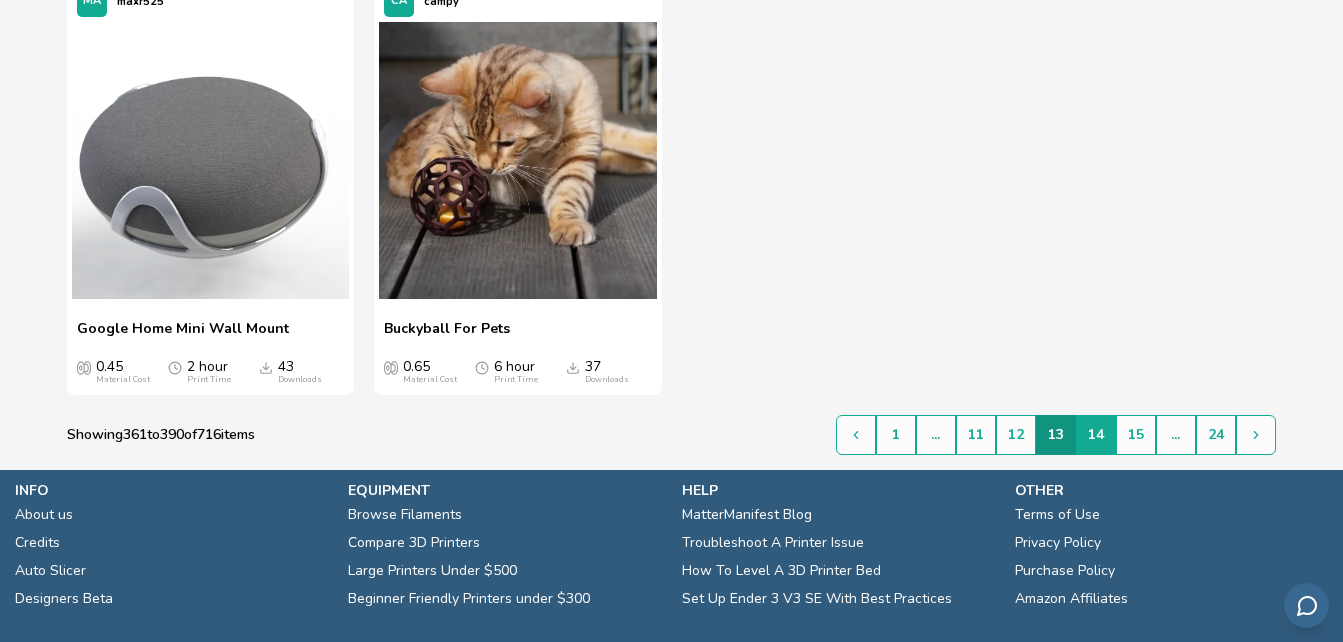 click on "14" at bounding box center [1096, 435] 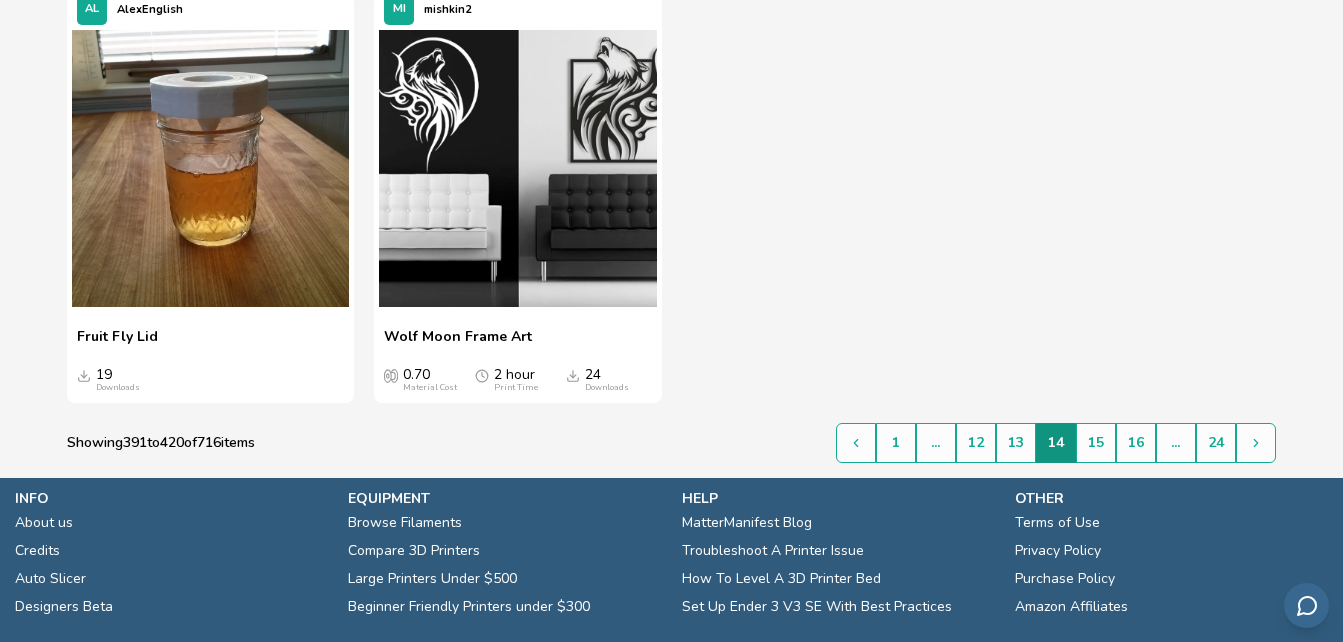 scroll, scrollTop: 3736, scrollLeft: 0, axis: vertical 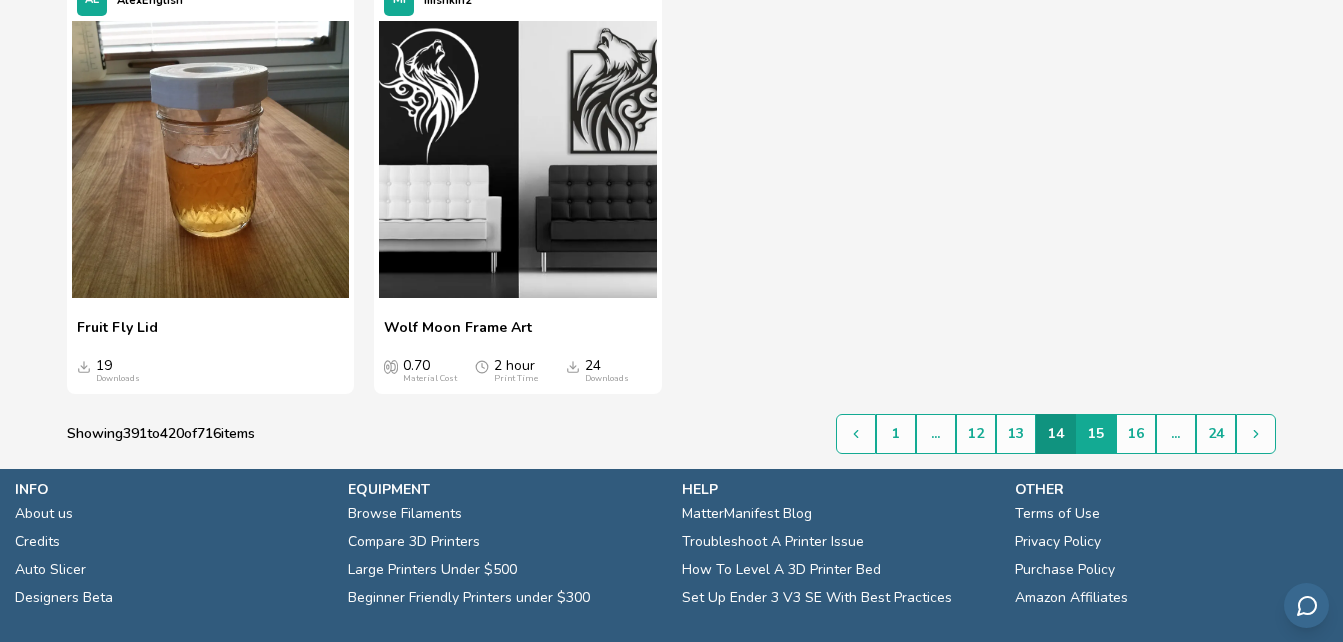 click on "15" at bounding box center [1096, 434] 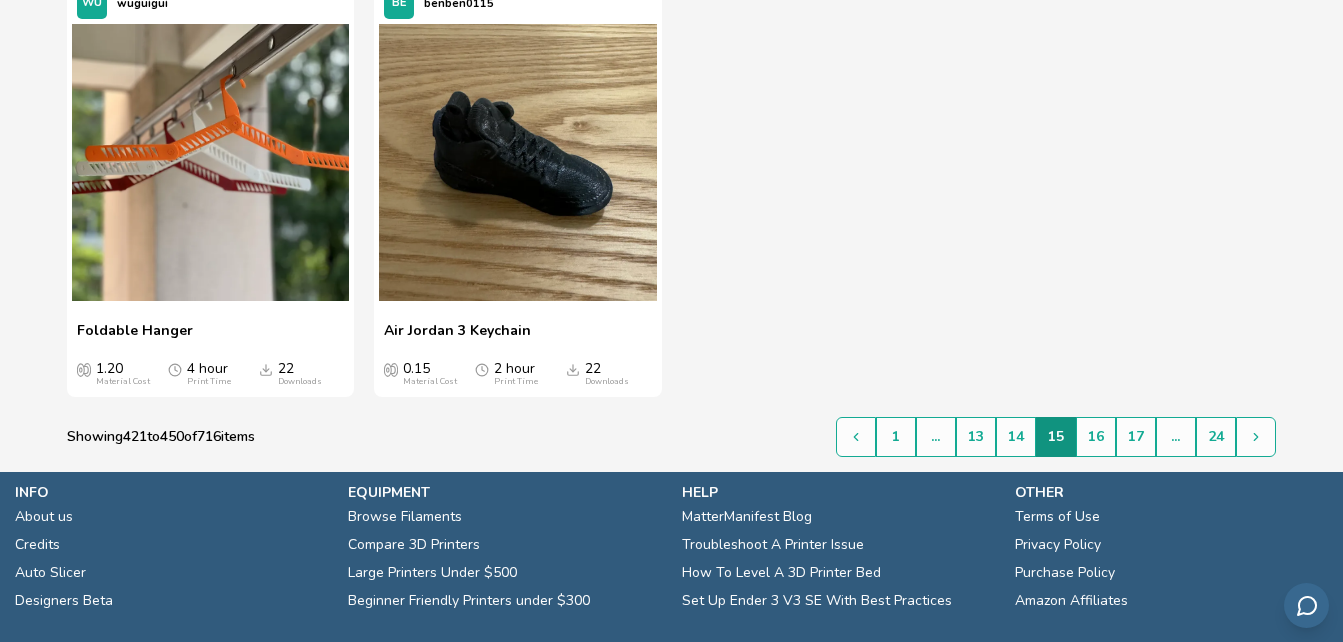 scroll, scrollTop: 3698, scrollLeft: 0, axis: vertical 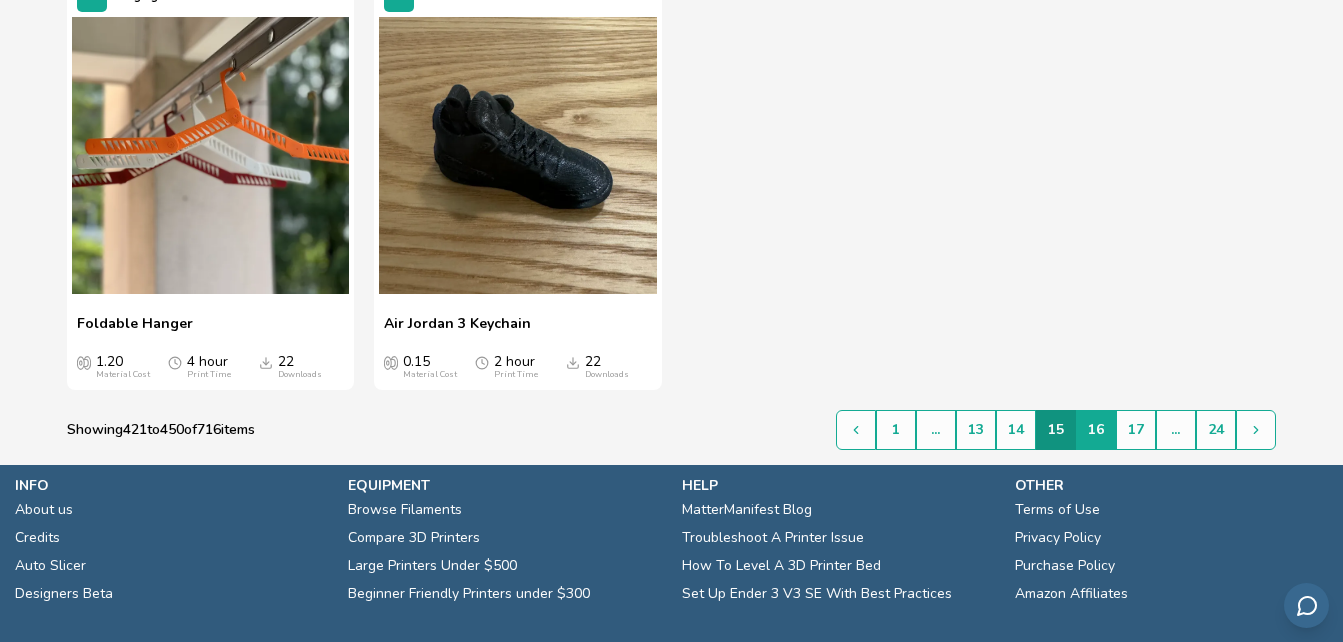 click on "16" at bounding box center [1096, 430] 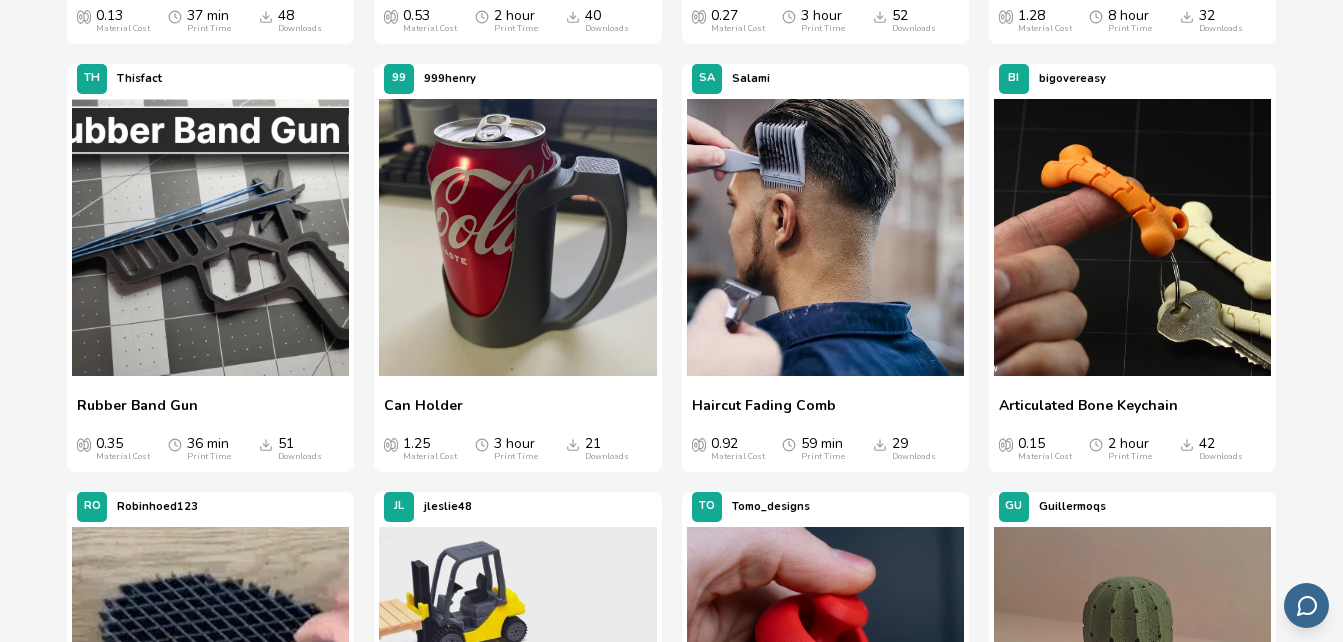 scroll, scrollTop: 2365, scrollLeft: 0, axis: vertical 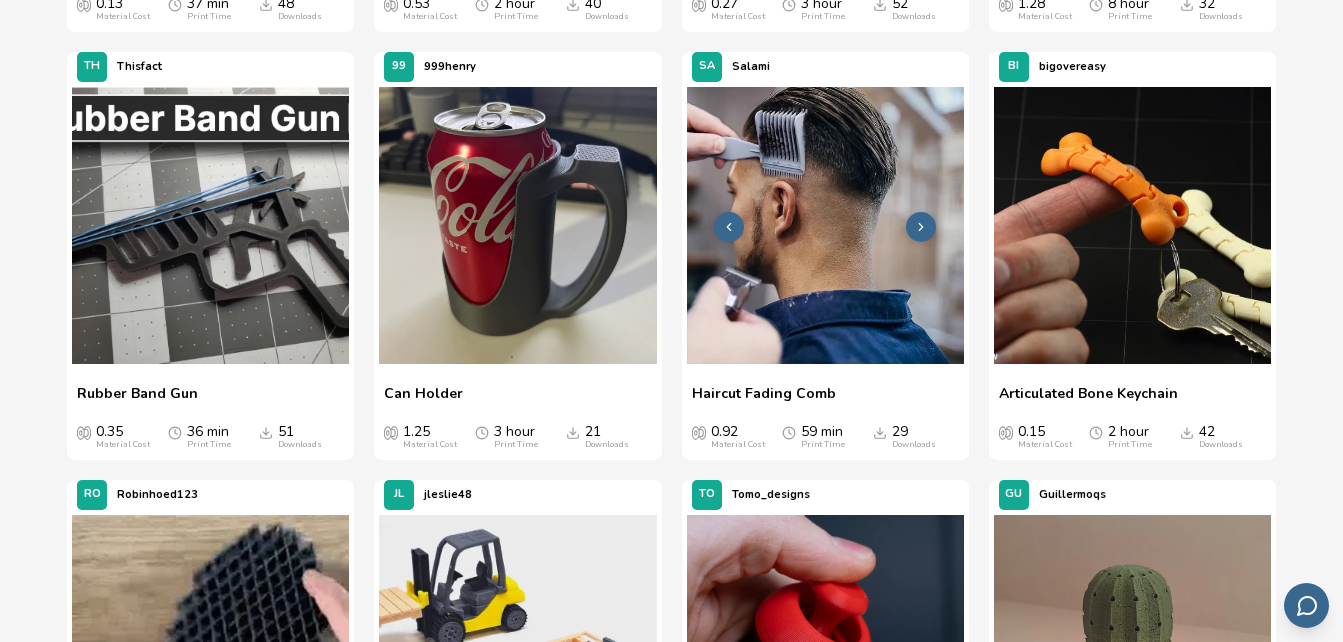 click at bounding box center (825, 225) 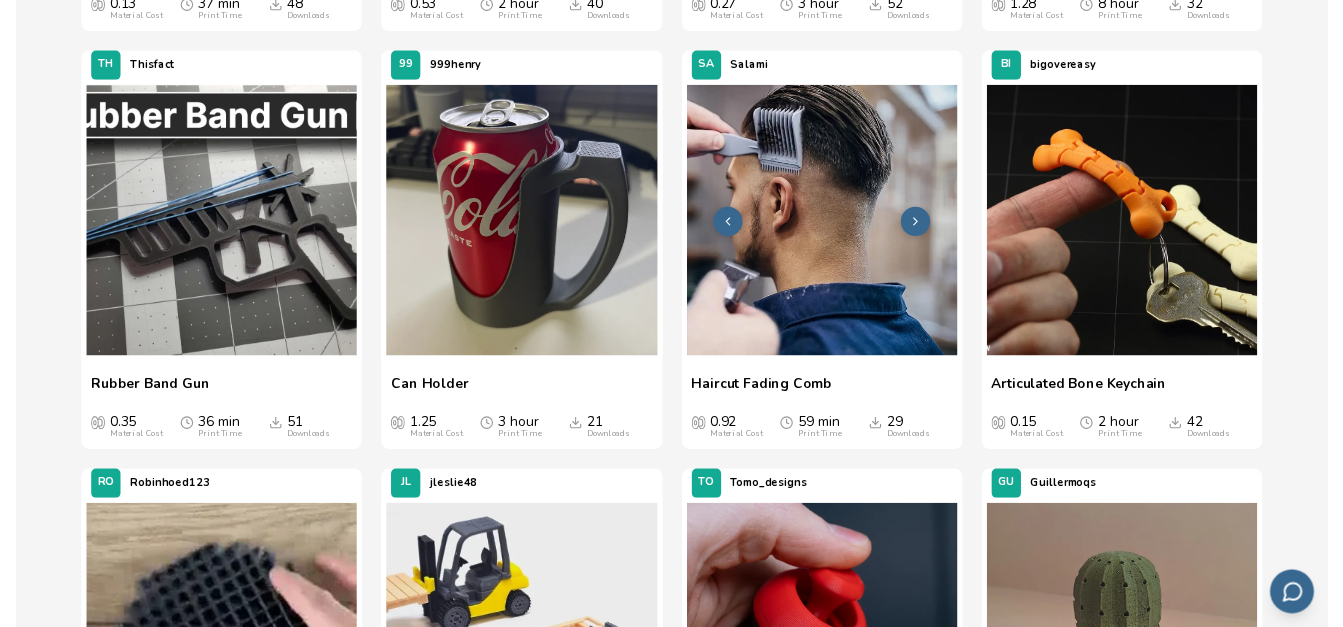 scroll, scrollTop: 0, scrollLeft: 0, axis: both 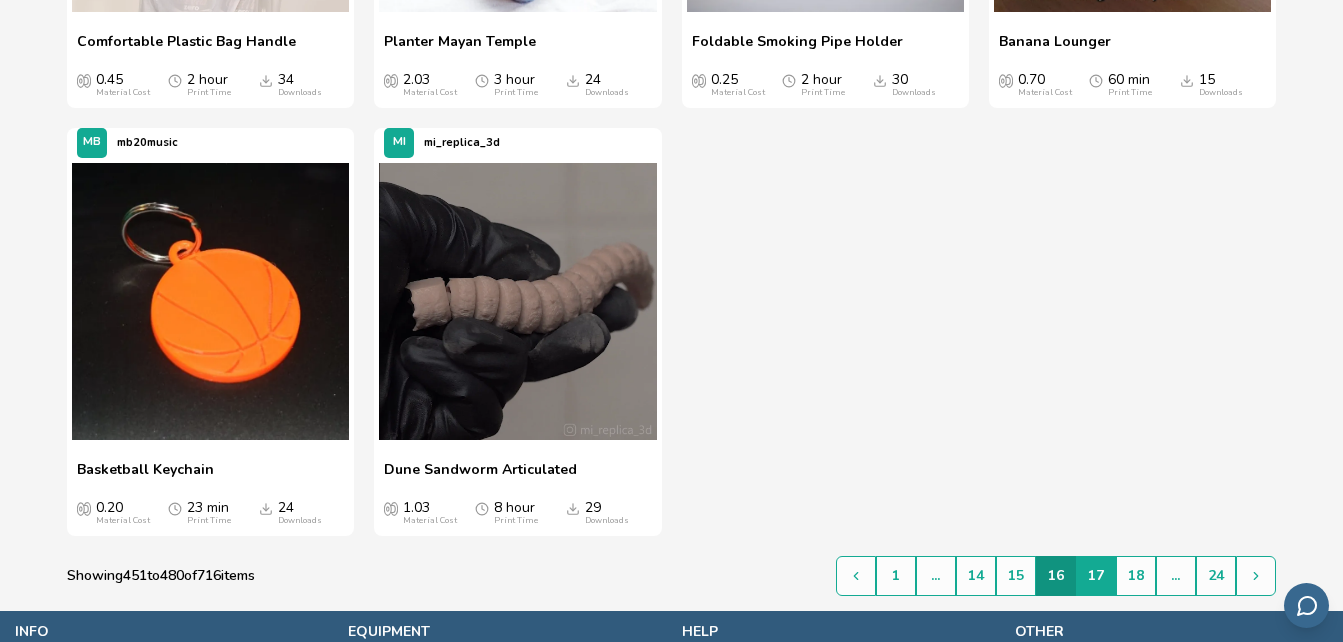 click on "17" at bounding box center (1096, 576) 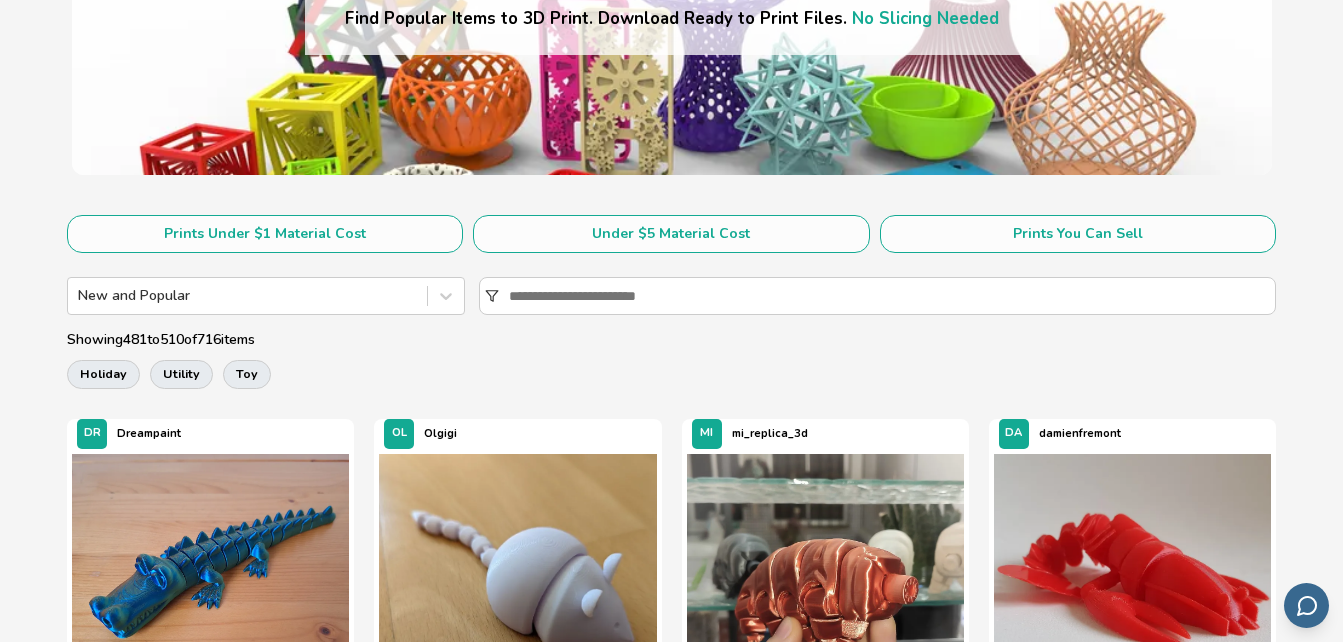 scroll, scrollTop: 269, scrollLeft: 0, axis: vertical 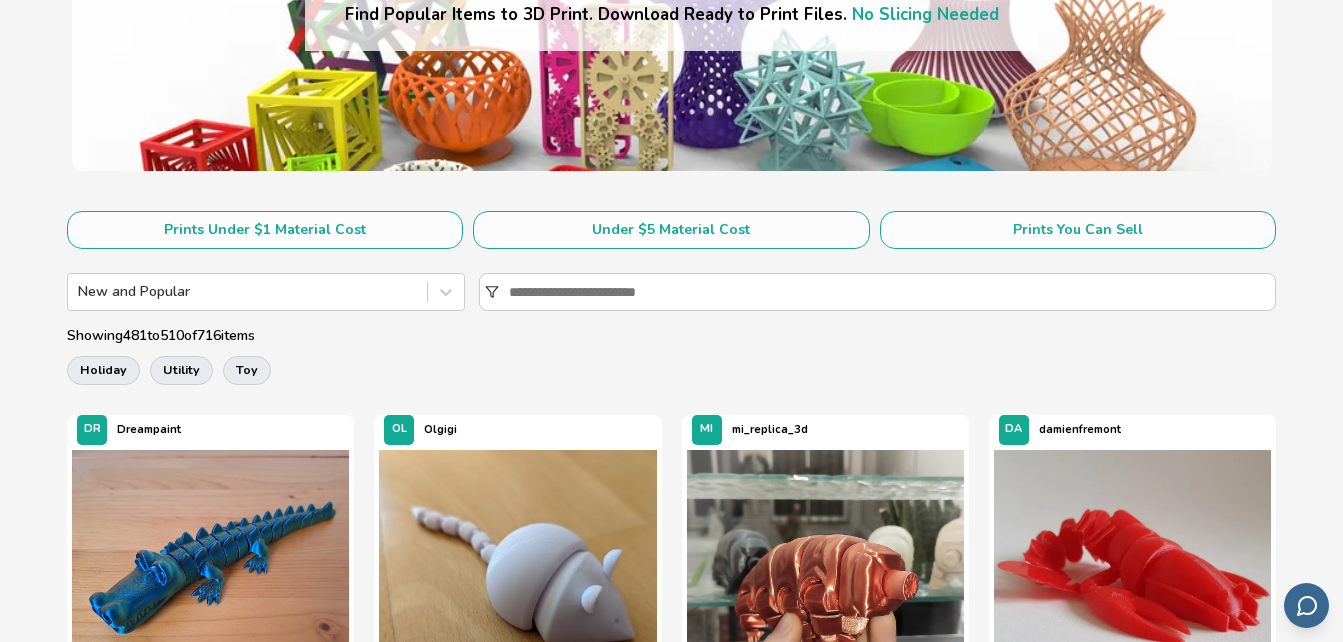 click on "Catalog   Find Popular Items to 3D Print. Download Ready to Print Files.   No Slicing Needed" at bounding box center (672, -17) 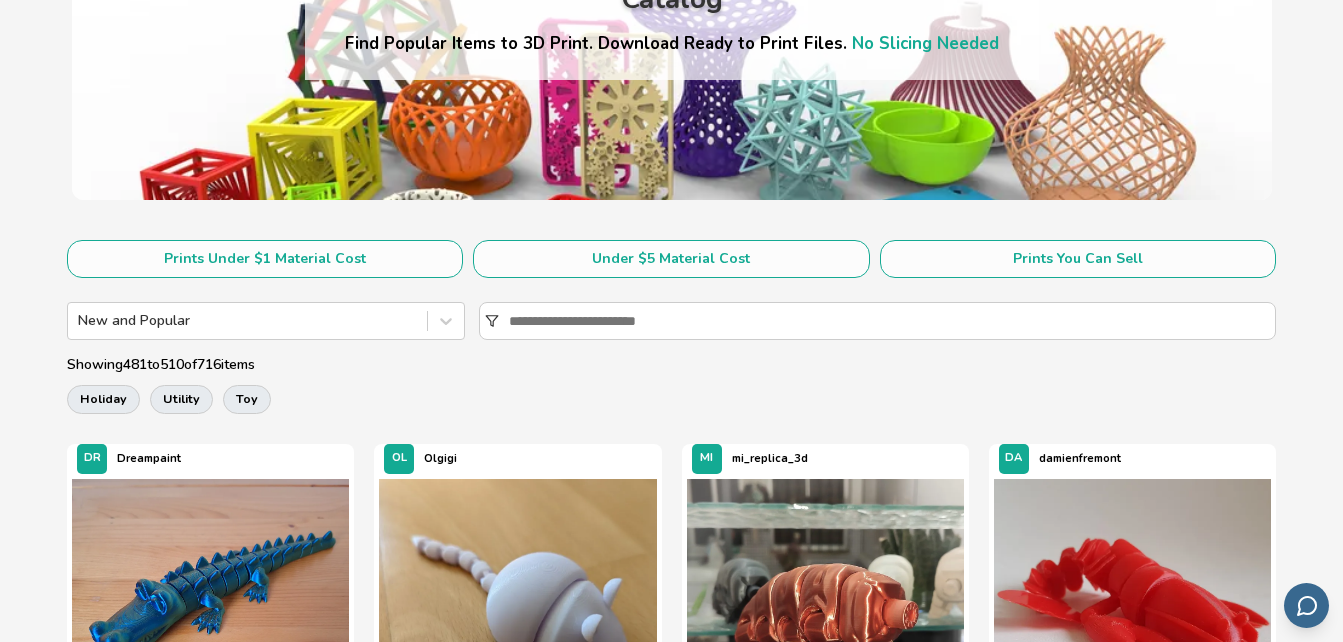 scroll, scrollTop: 0, scrollLeft: 0, axis: both 